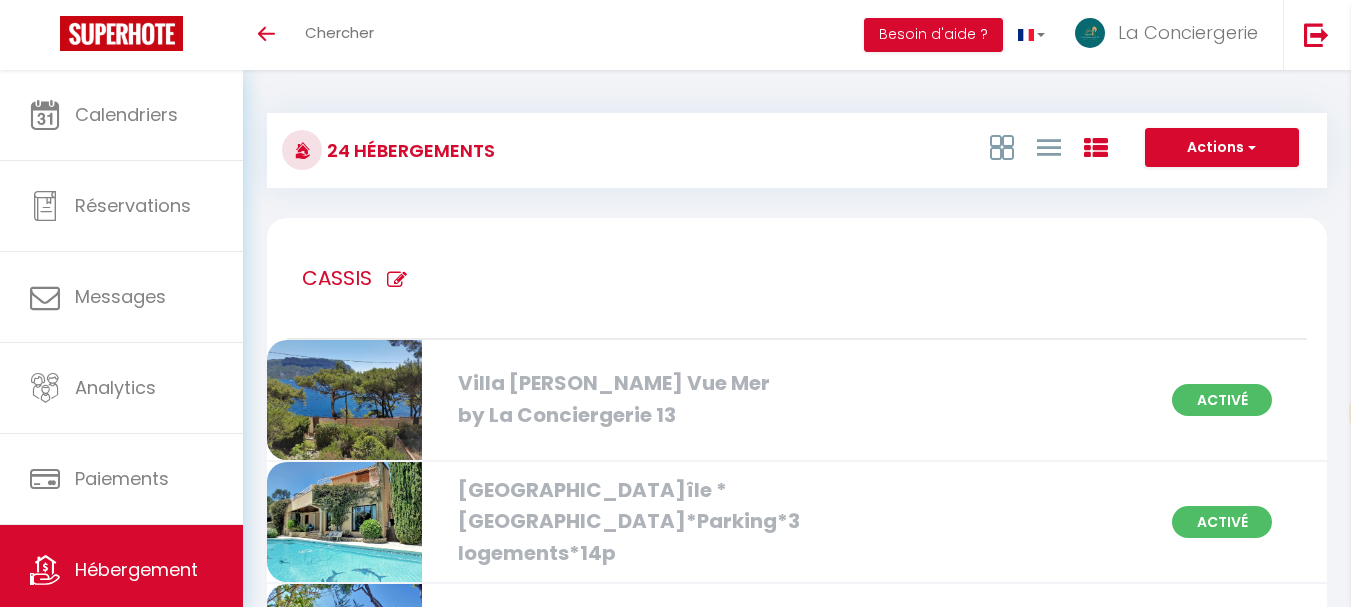 select on "fr" 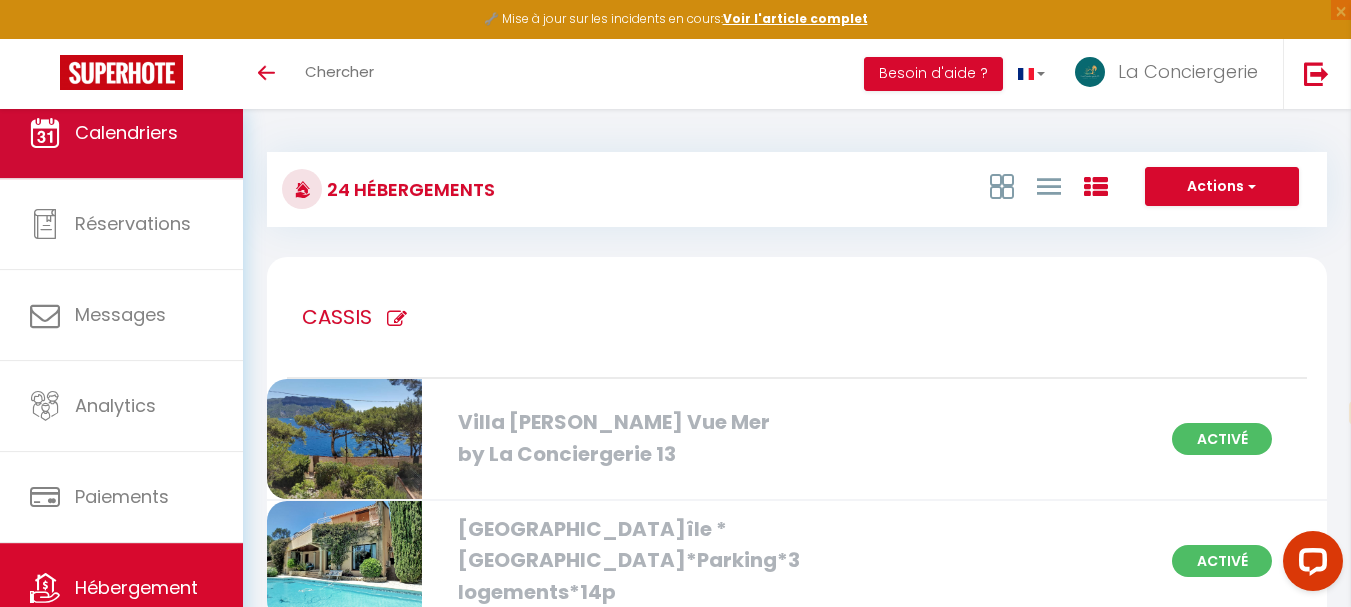 scroll, scrollTop: 0, scrollLeft: 0, axis: both 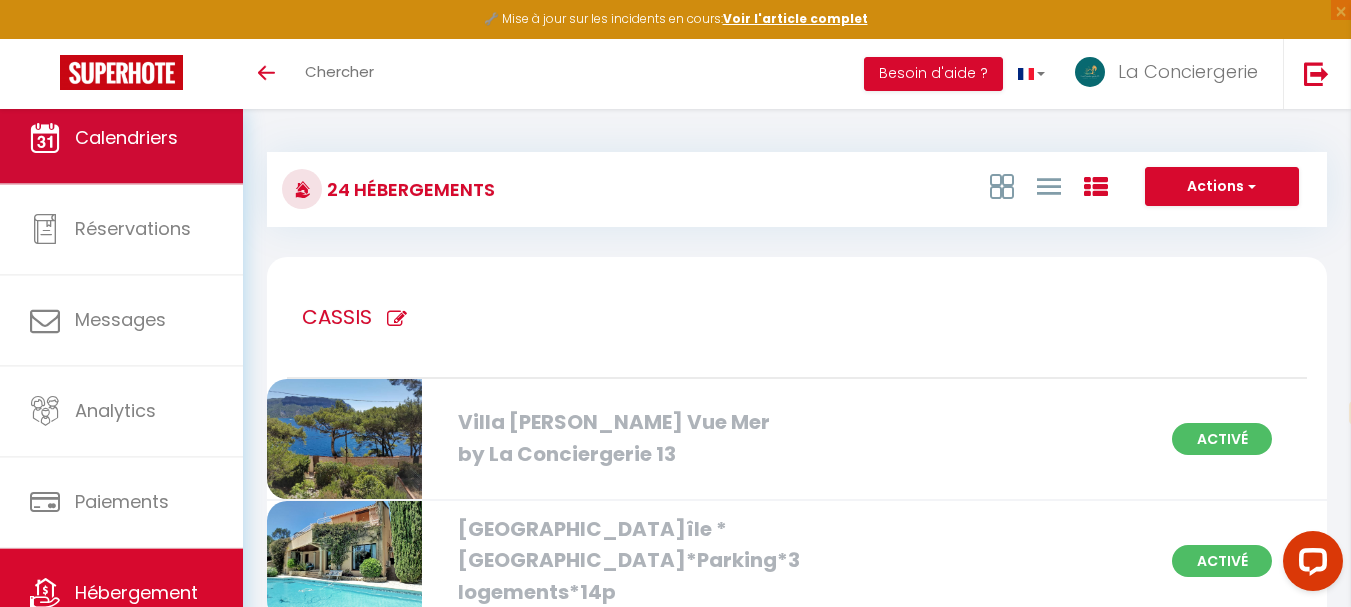 click on "Calendriers" at bounding box center [121, 138] 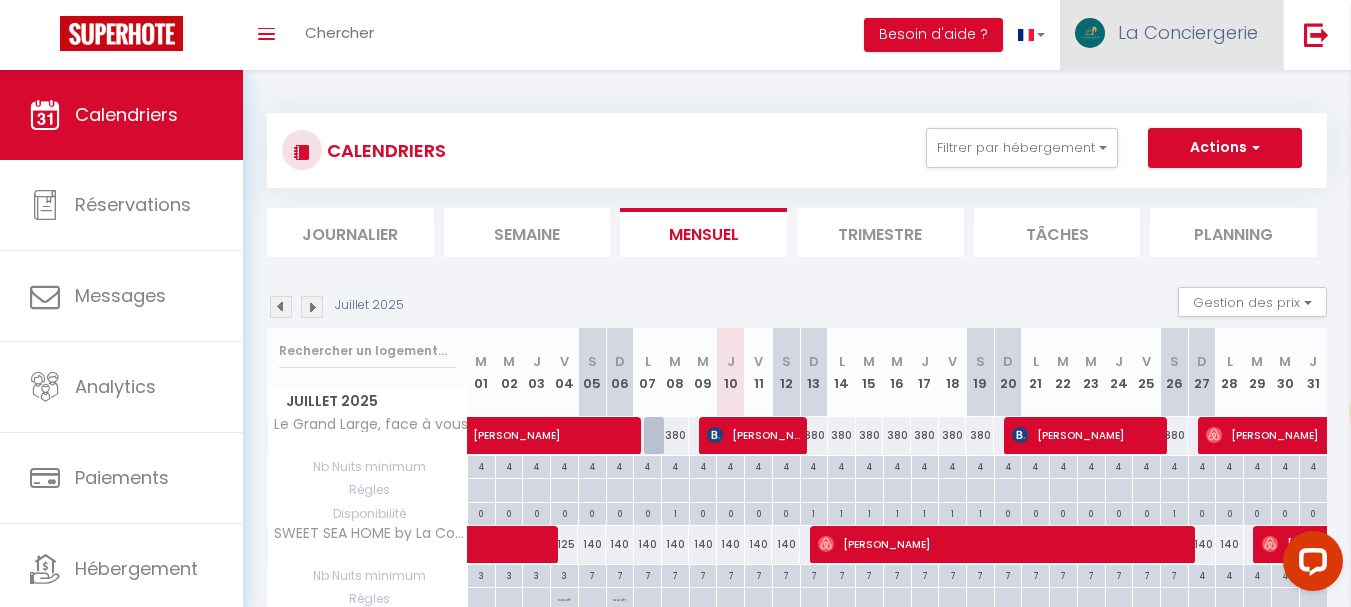 click on "La Conciergerie" at bounding box center [1188, 32] 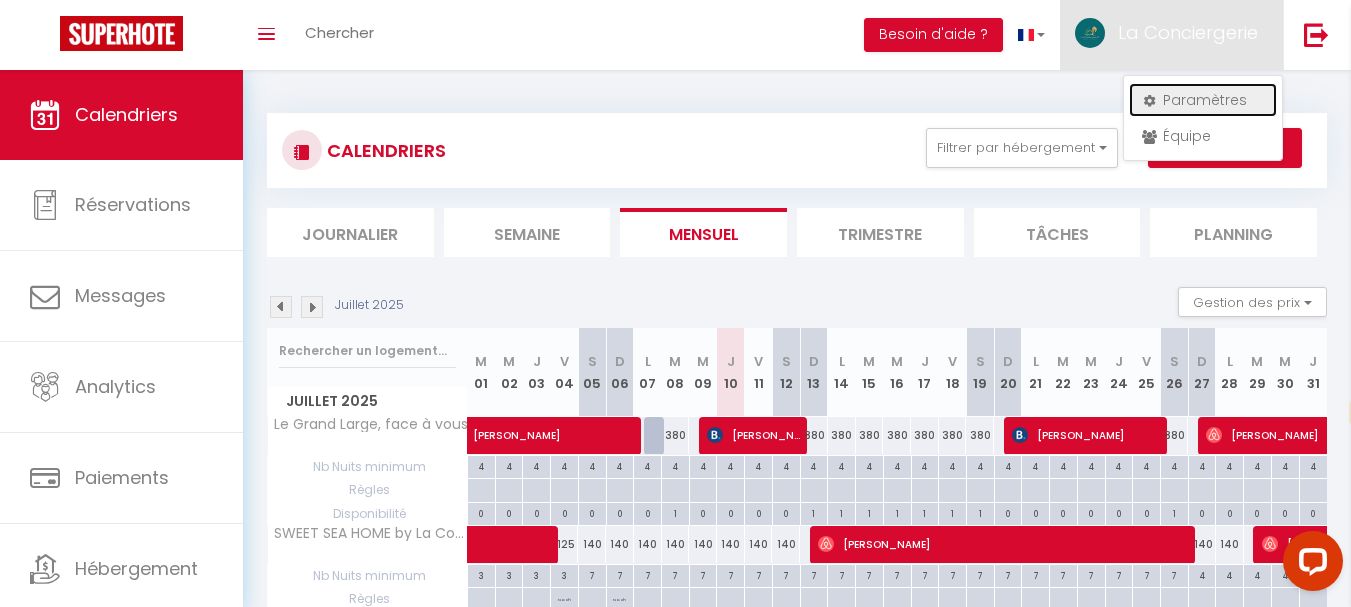 click on "Paramètres" at bounding box center [1203, 100] 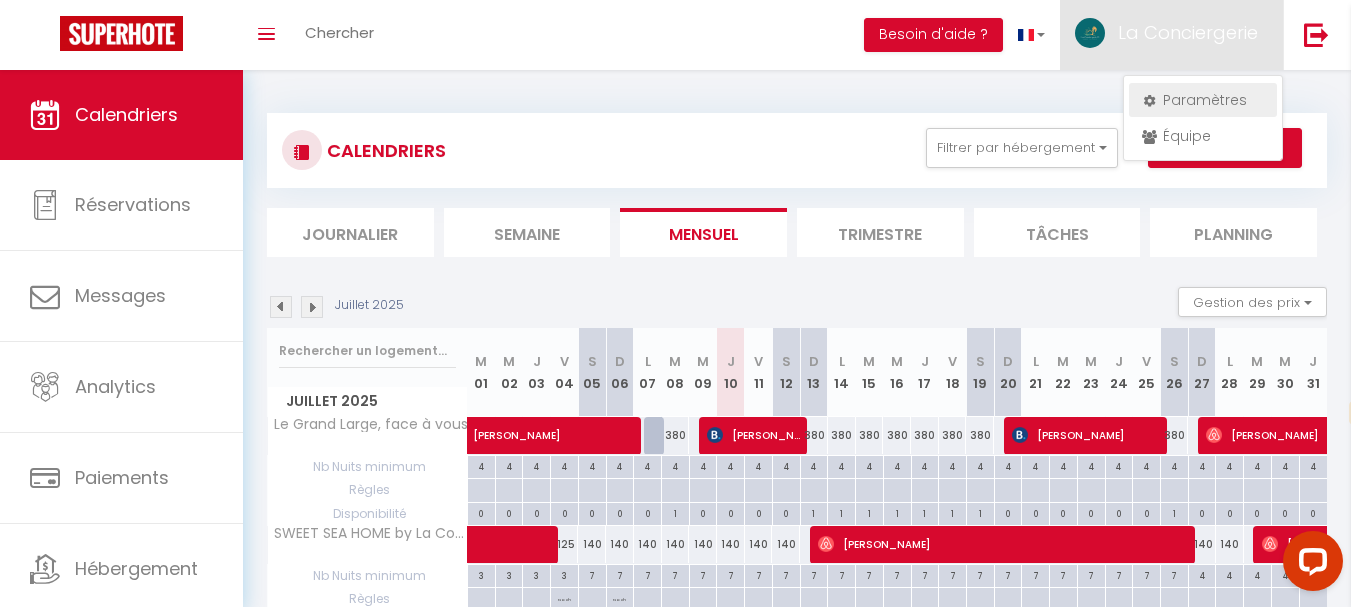 select on "fr" 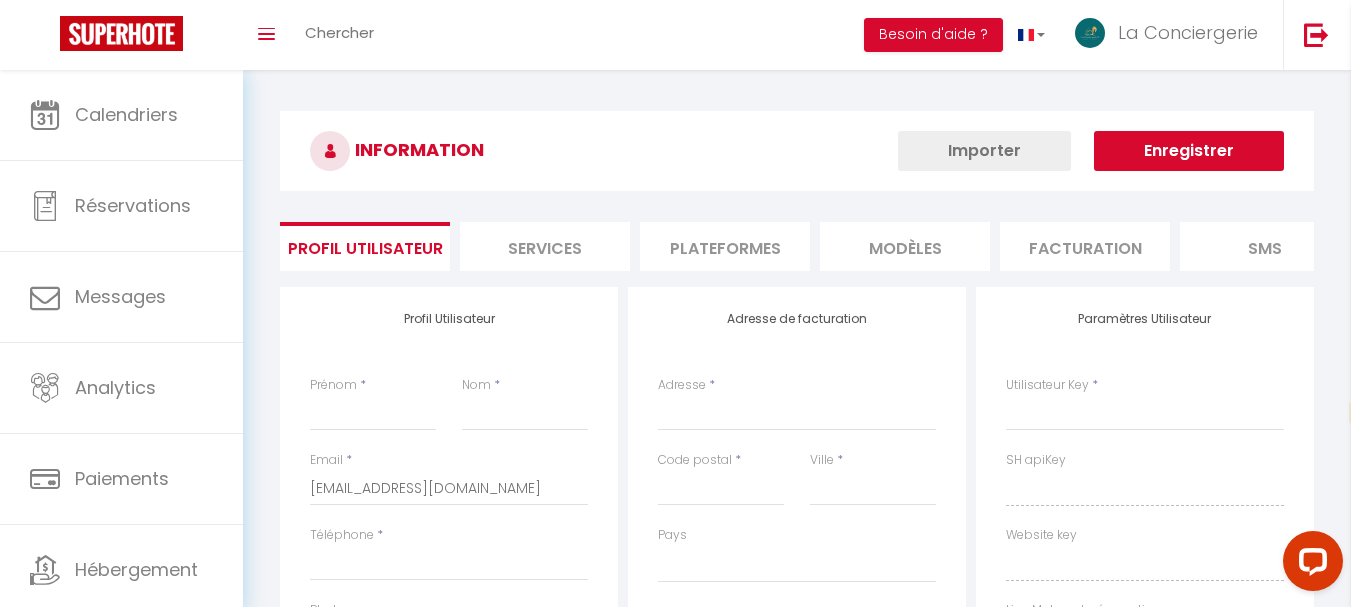 select 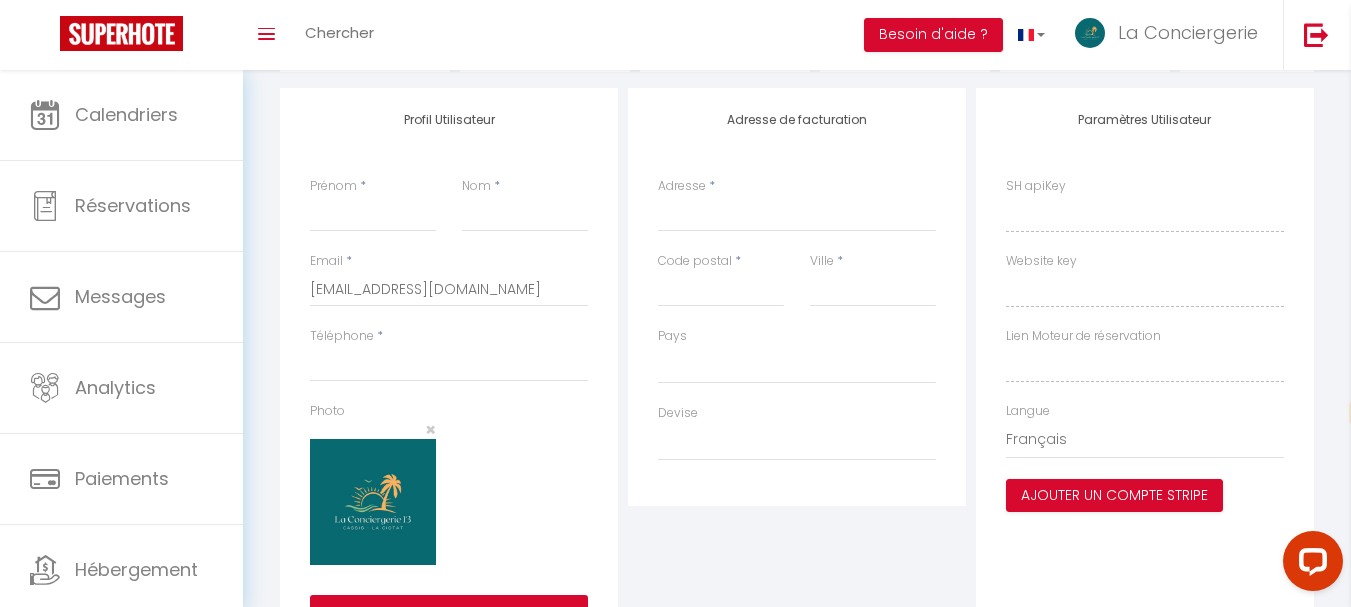 scroll, scrollTop: 200, scrollLeft: 0, axis: vertical 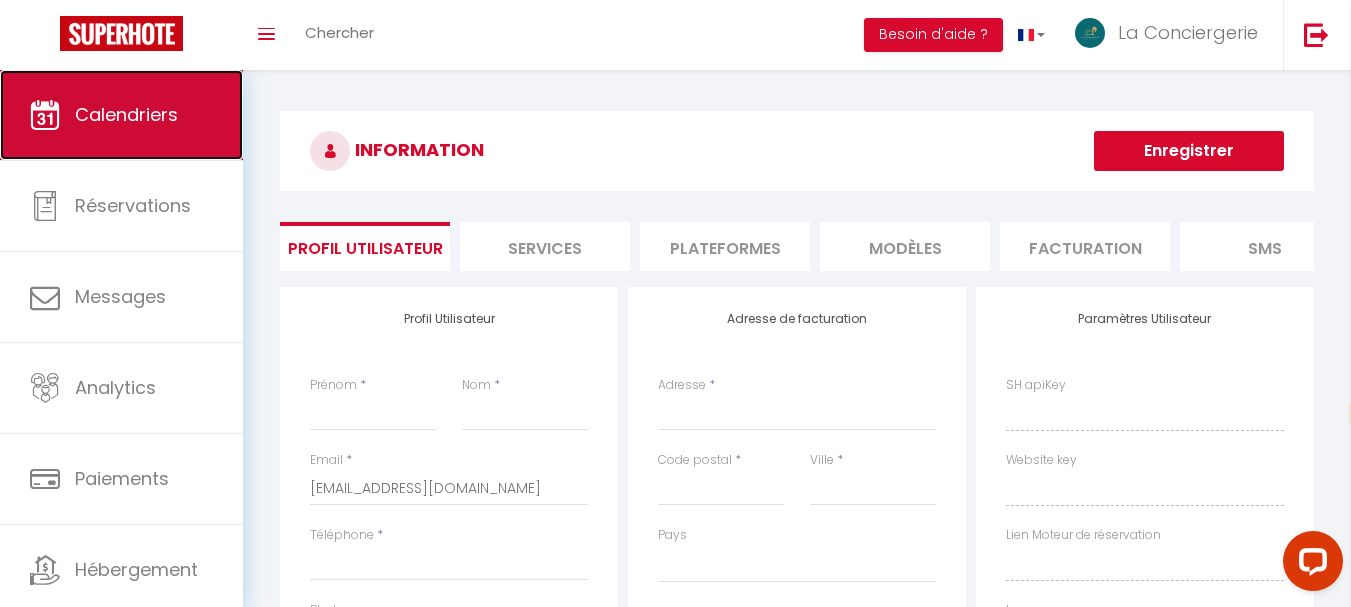 click on "Calendriers" at bounding box center (126, 114) 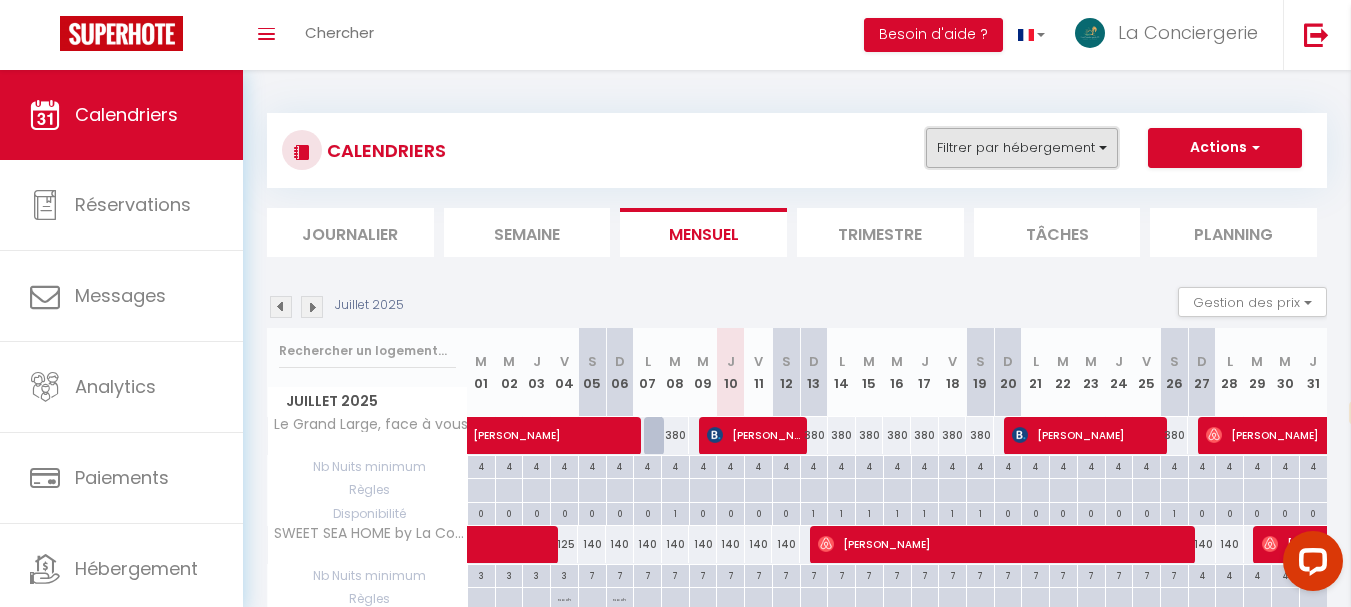 click on "Filtrer par hébergement" at bounding box center (1022, 148) 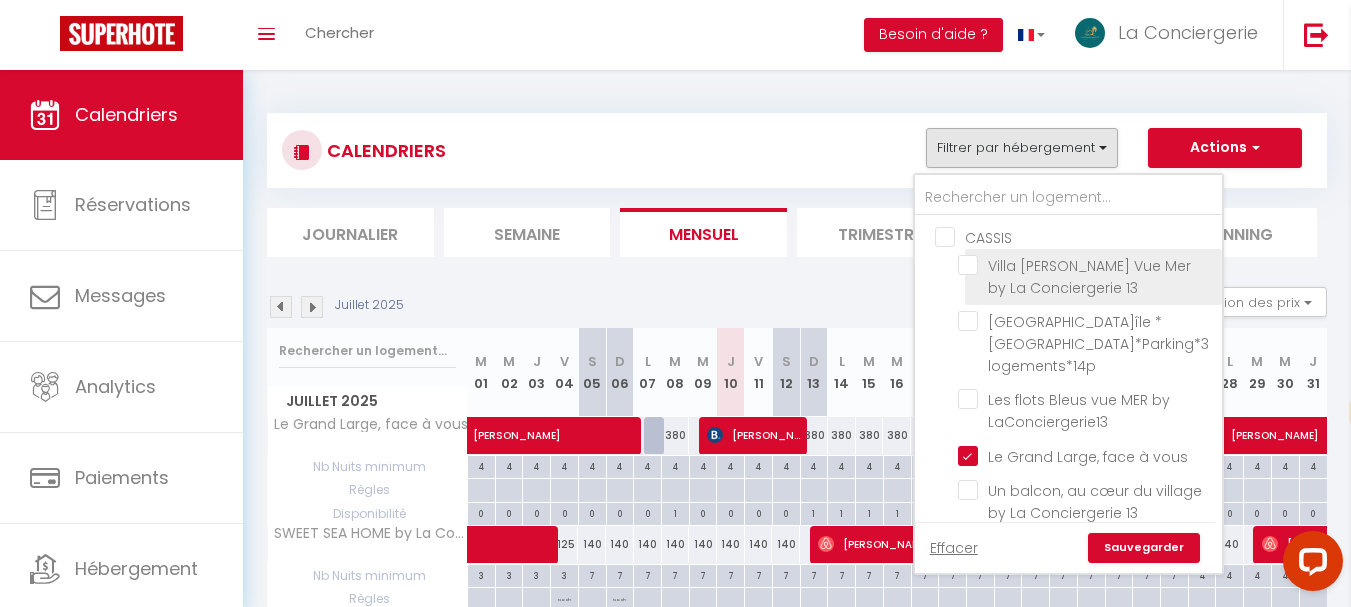 click on "Villa [PERSON_NAME] Vue Mer by La Conciergerie 13" at bounding box center (1086, 265) 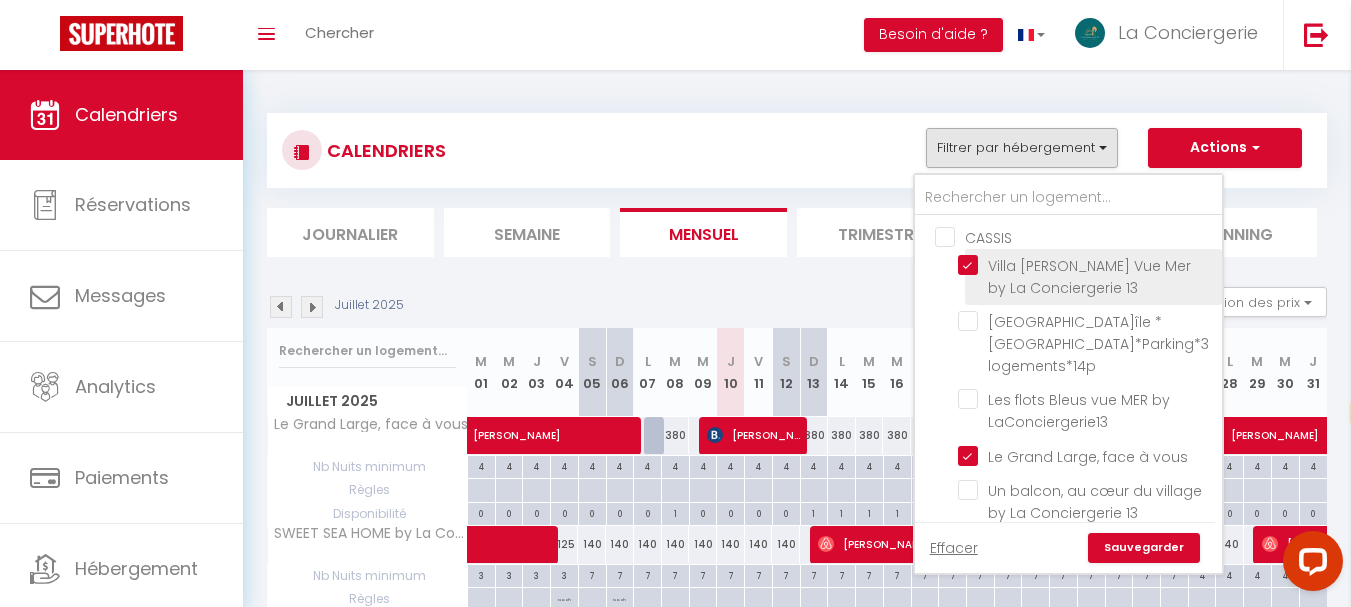 checkbox on "false" 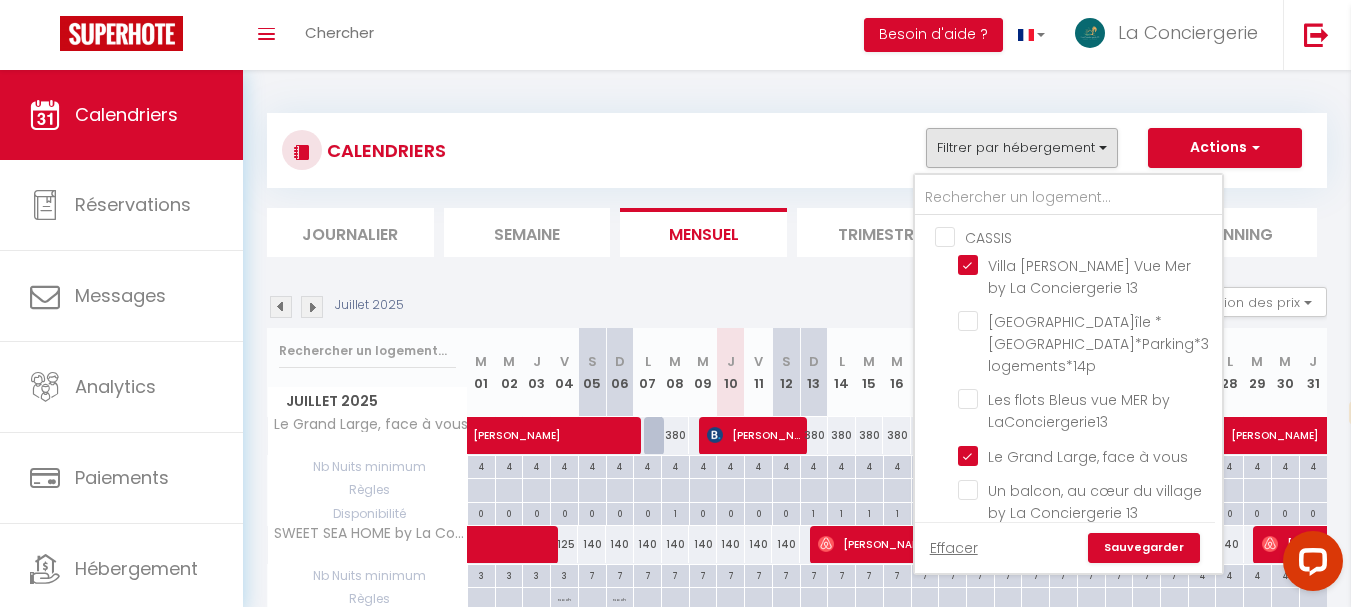click on "Sauvegarder" at bounding box center (1144, 548) 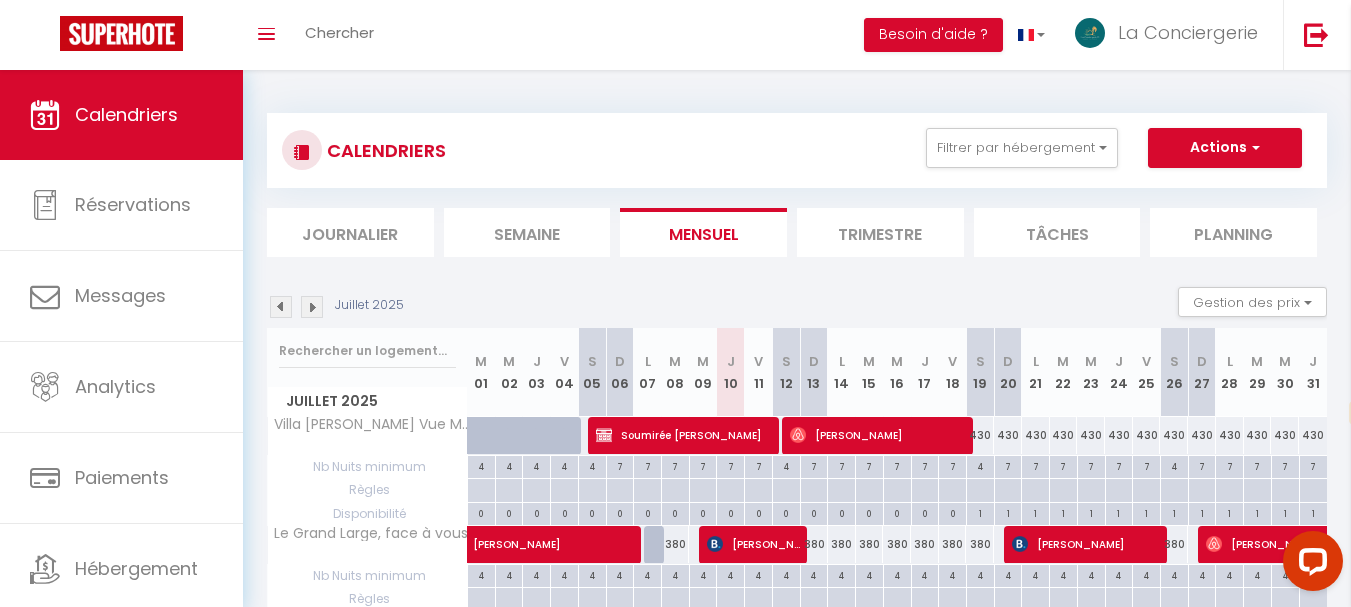 click at bounding box center (312, 307) 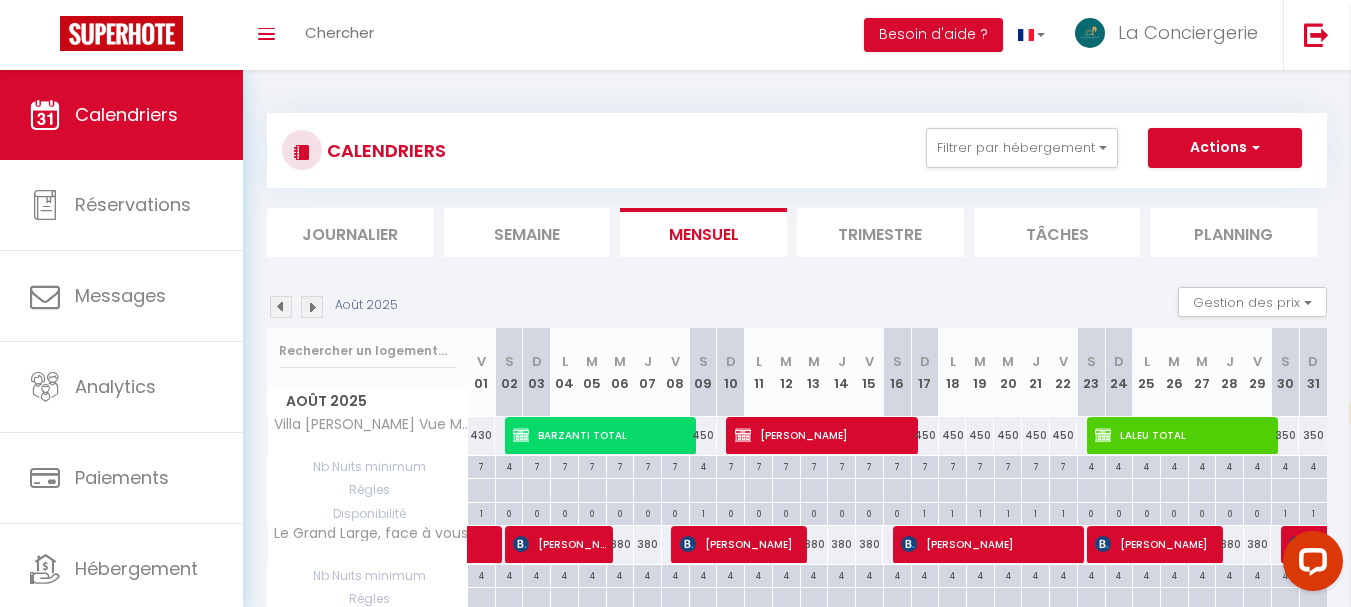 click at bounding box center (312, 307) 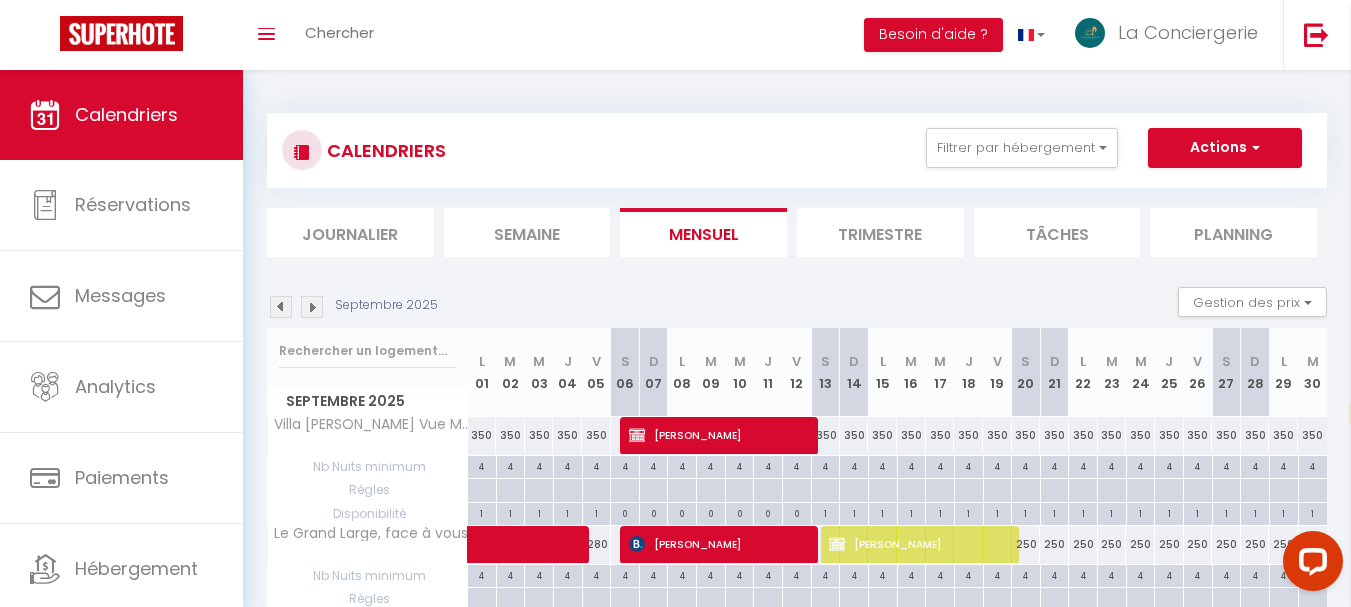 click on "350" at bounding box center [940, 435] 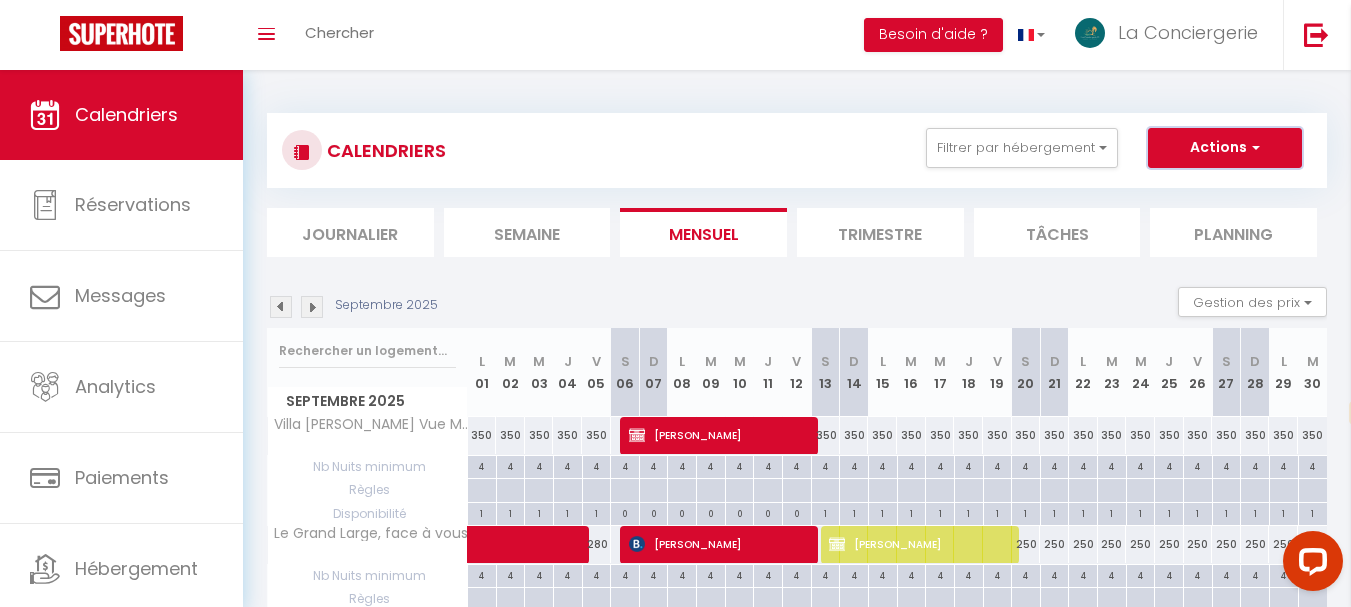 click at bounding box center (1253, 147) 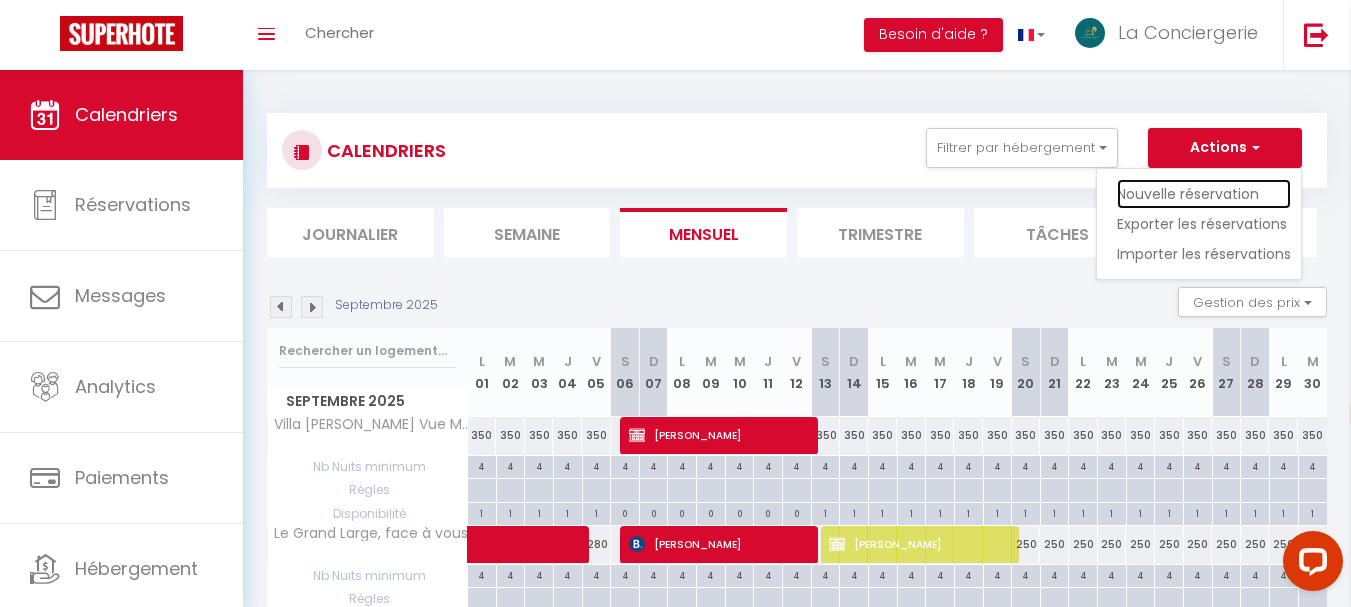 click on "Nouvelle réservation" at bounding box center [1204, 194] 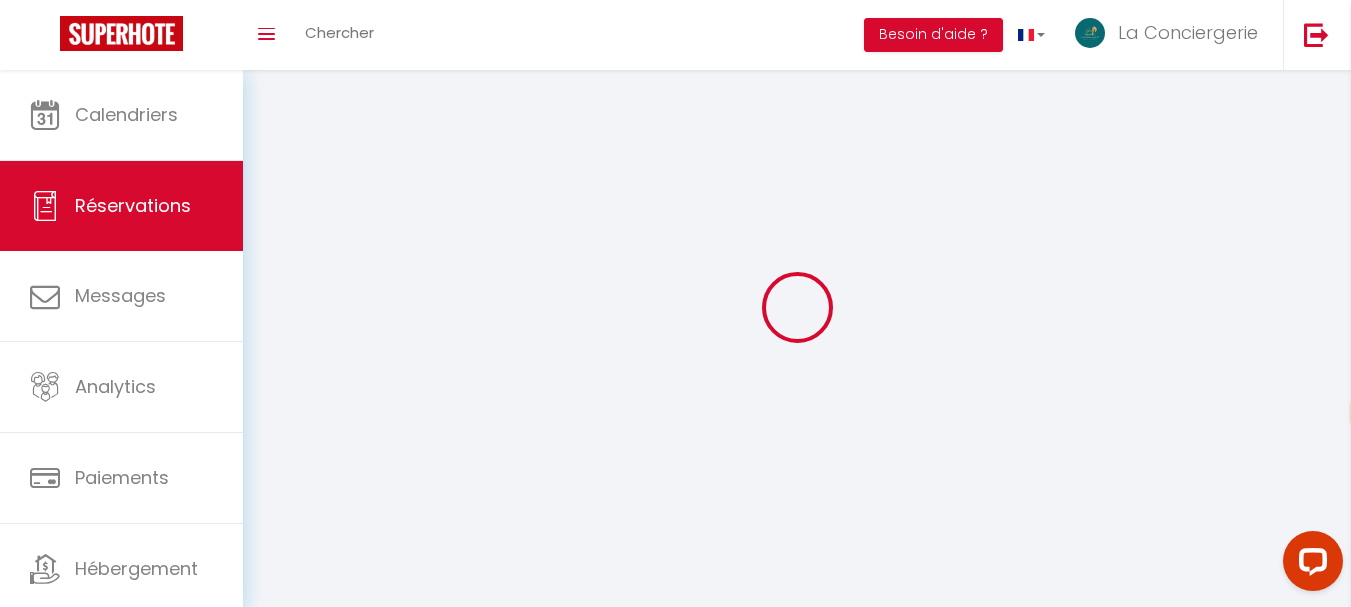 select 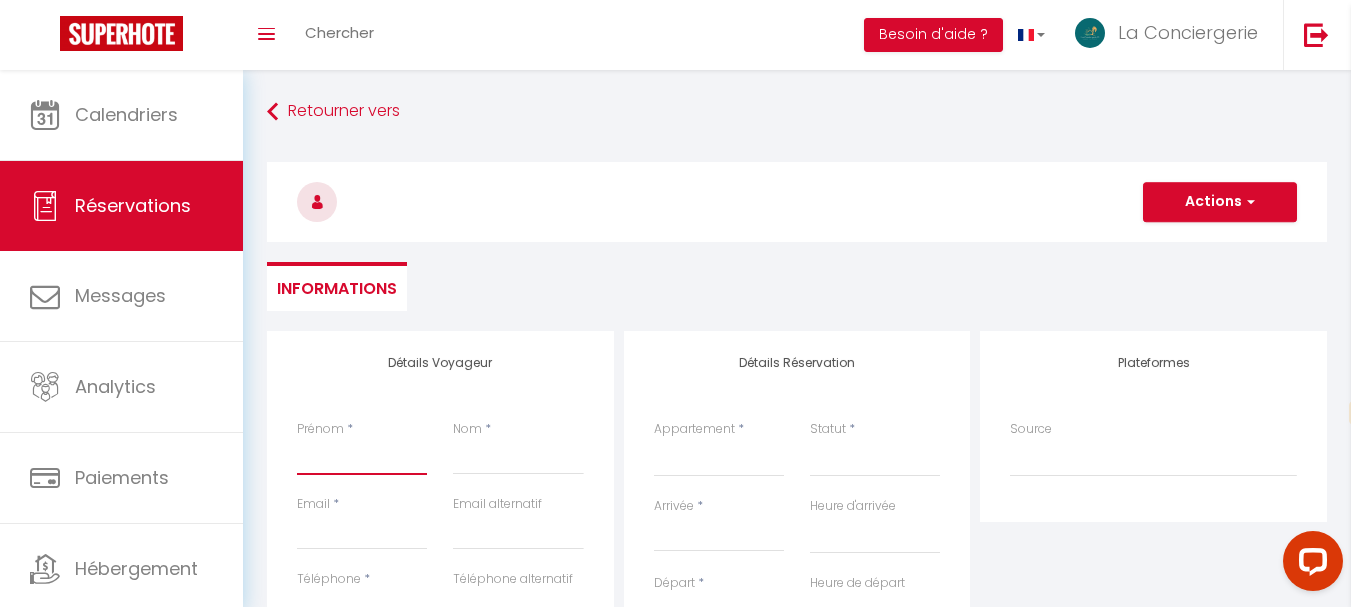 click on "Prénom" at bounding box center [362, 457] 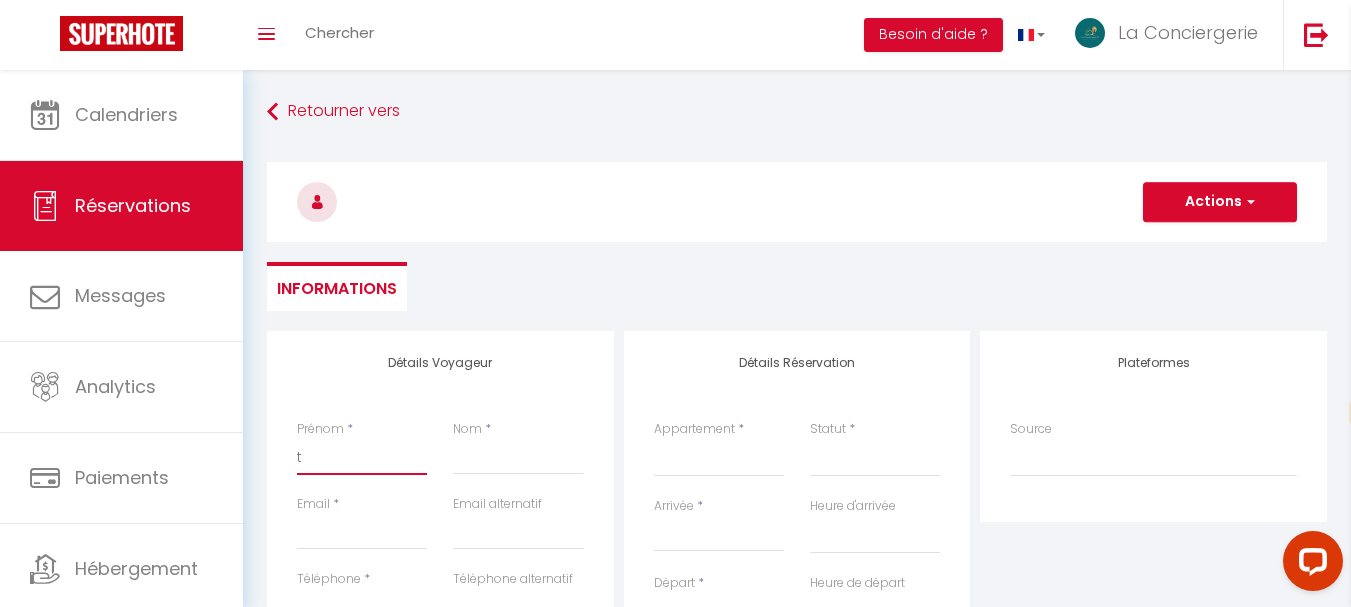 select 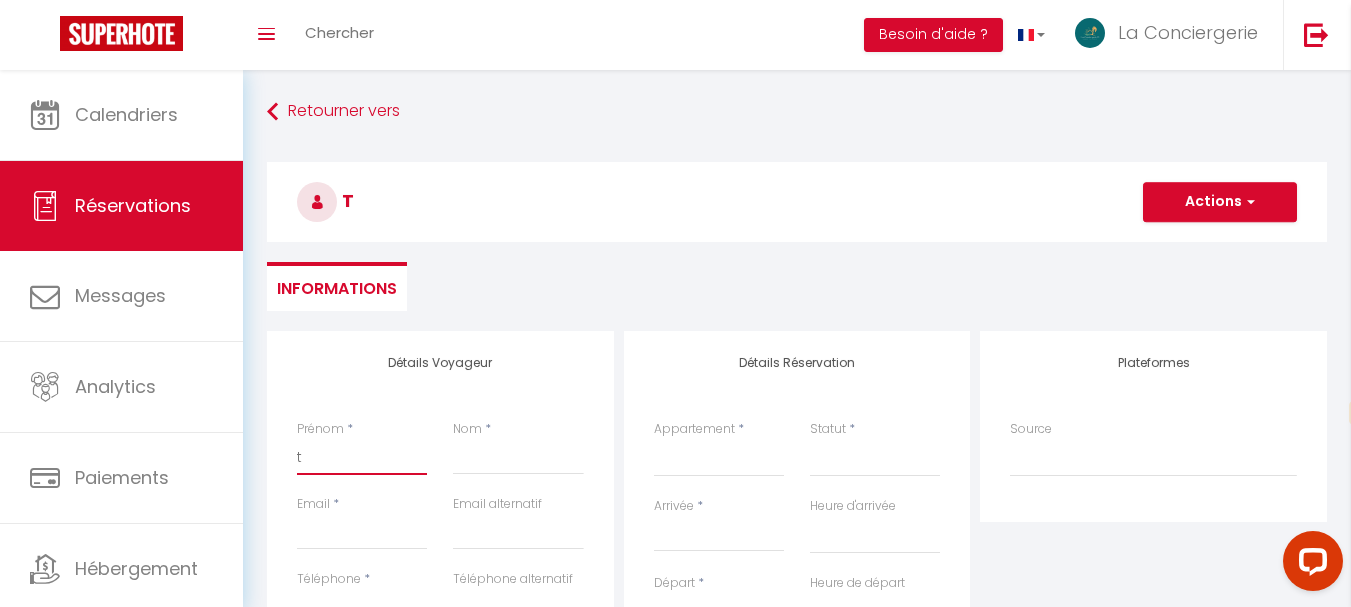 type on "th" 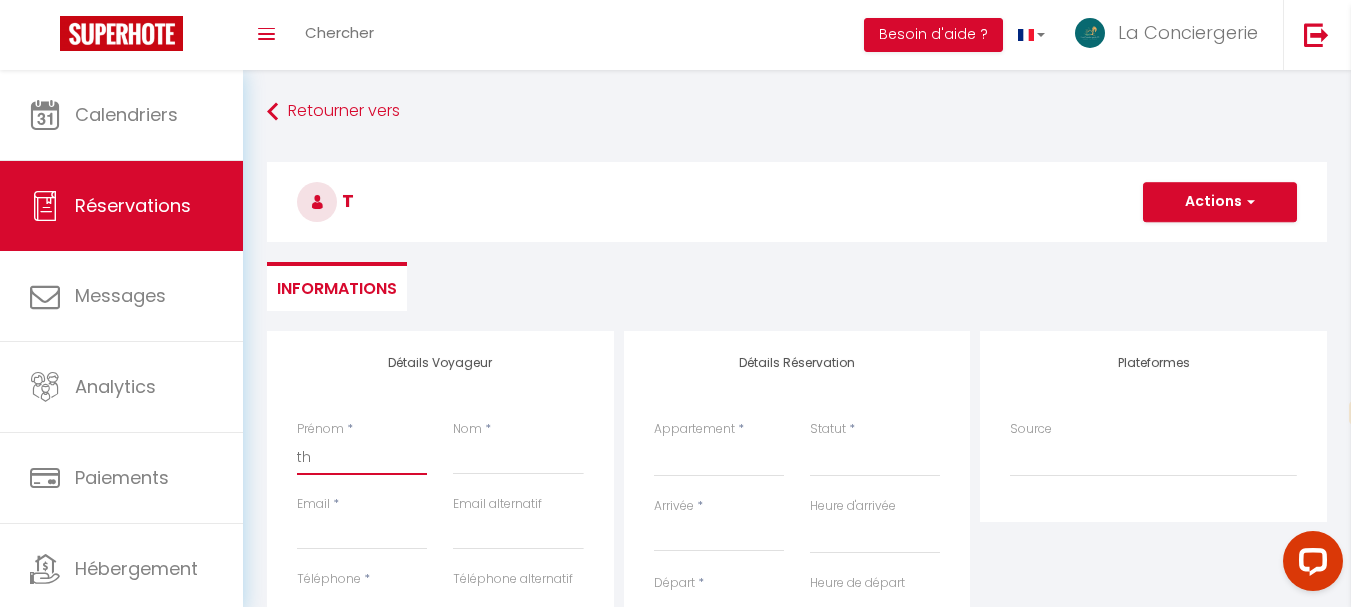 select 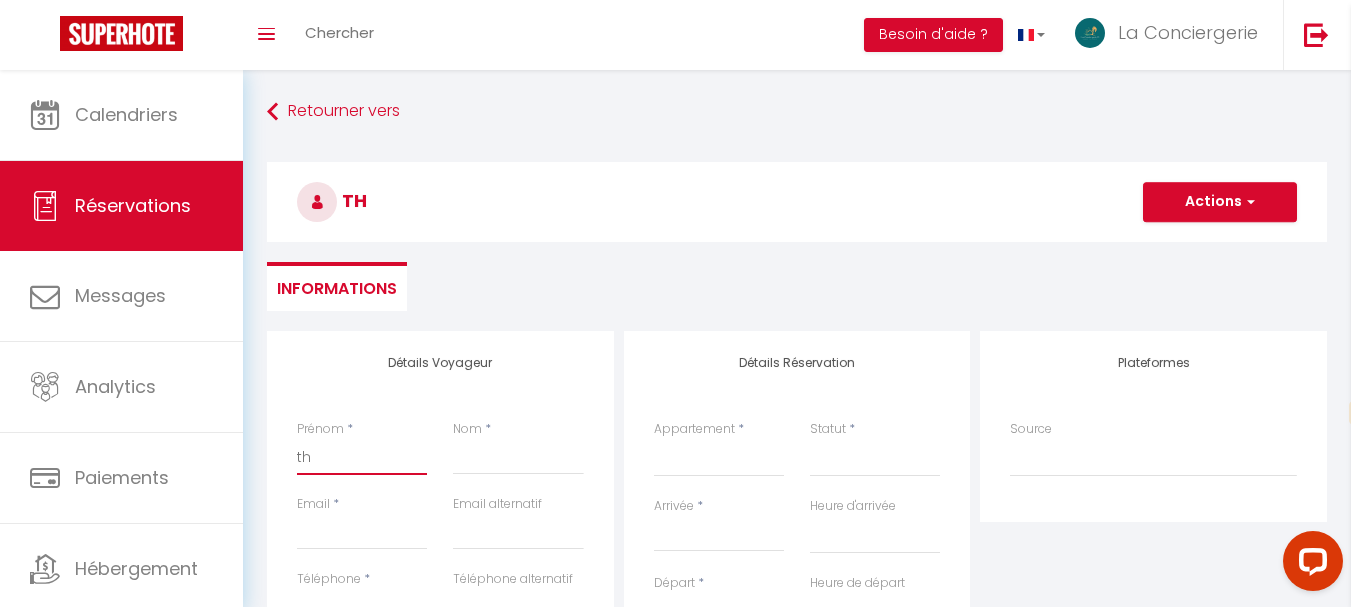 type on "thi" 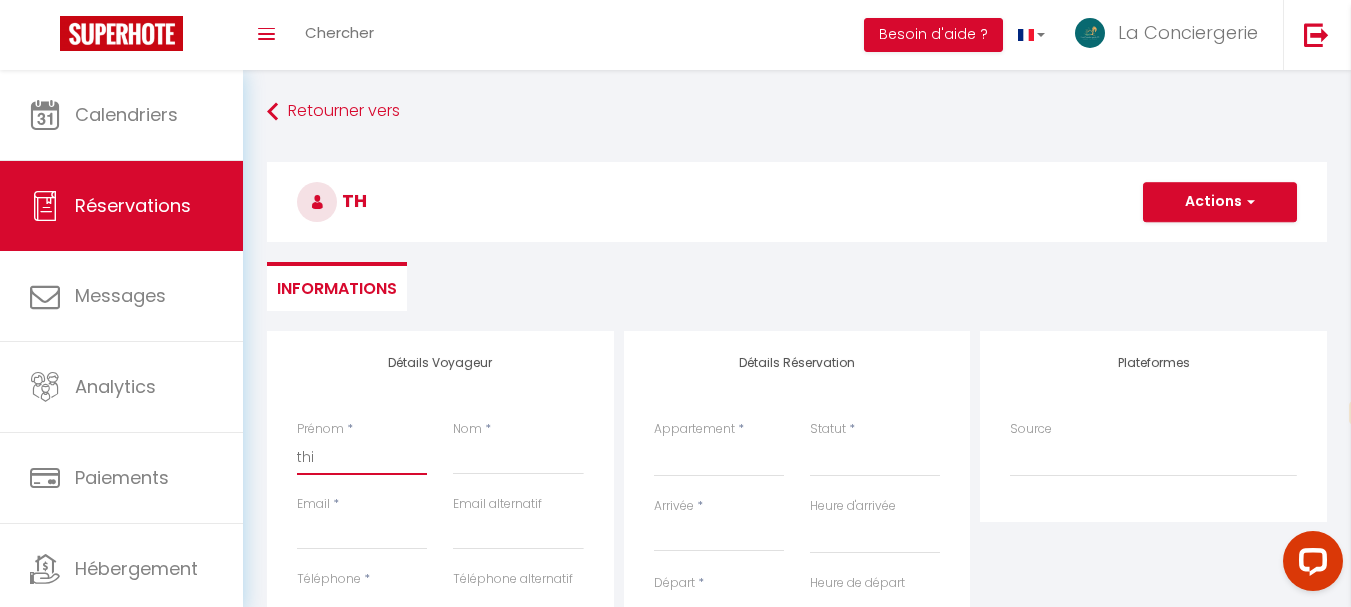 select 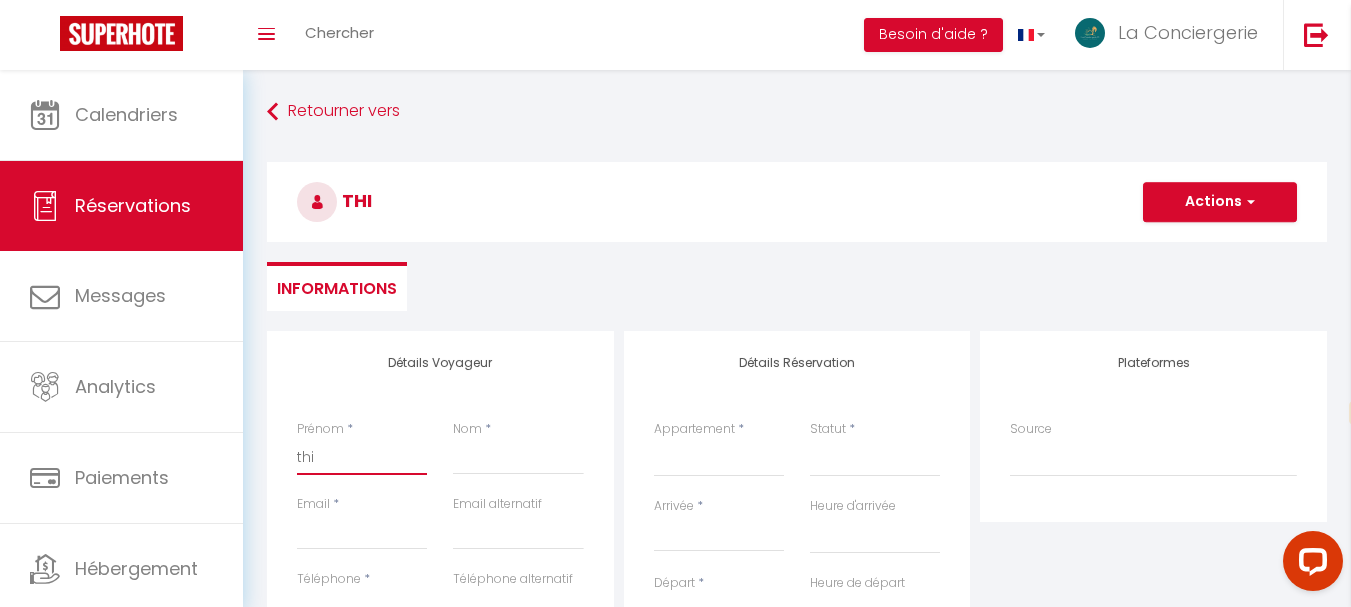 type on "thie" 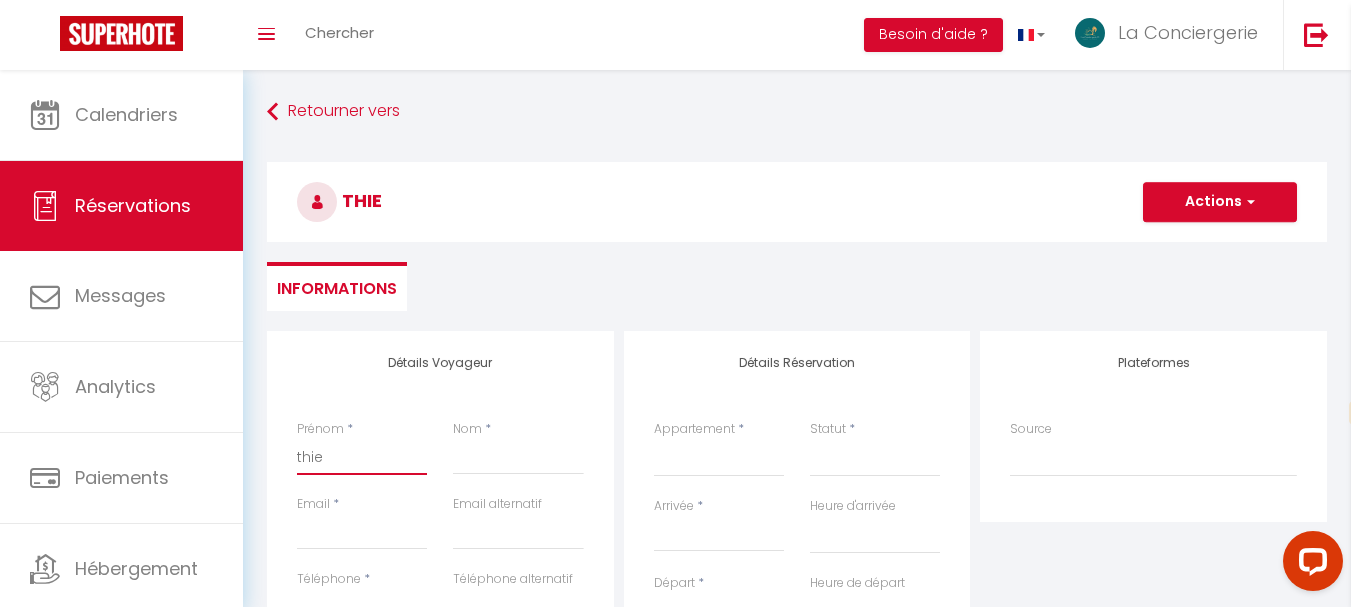 select 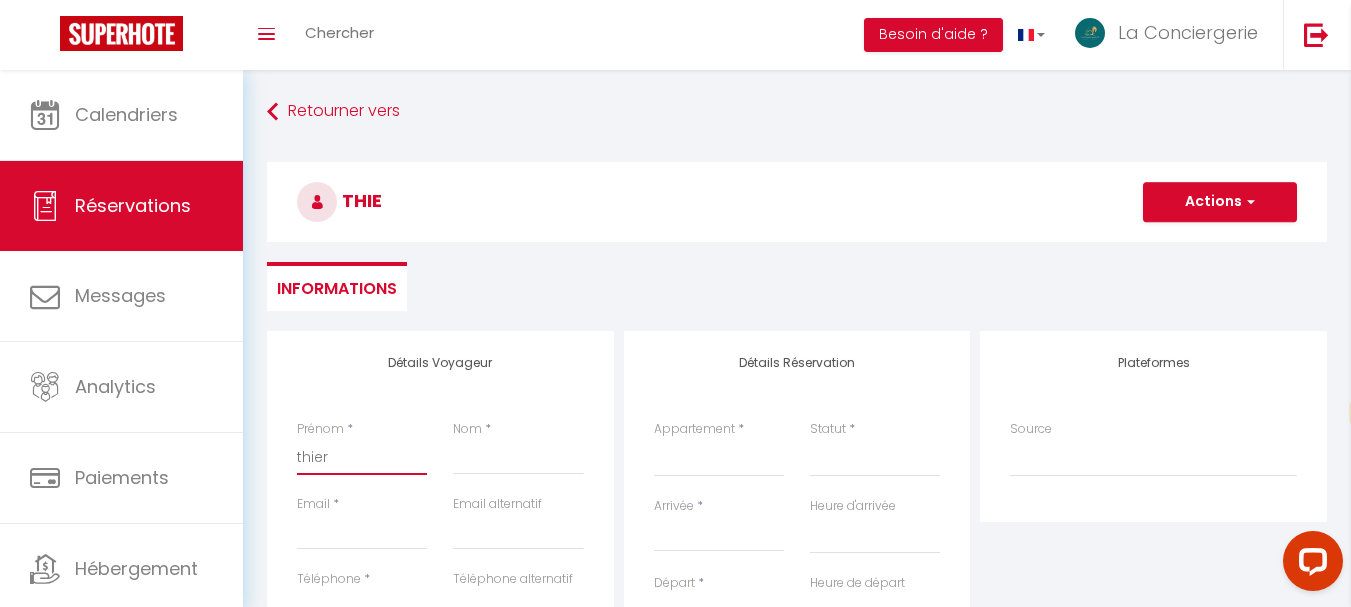 select 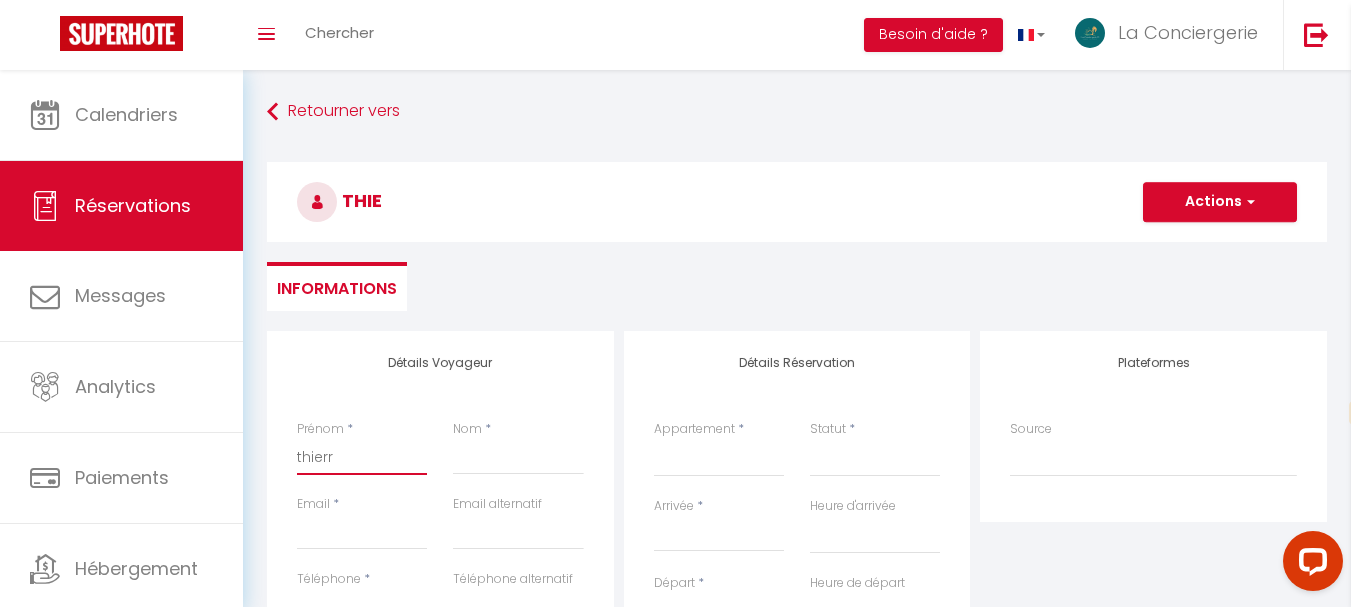 select 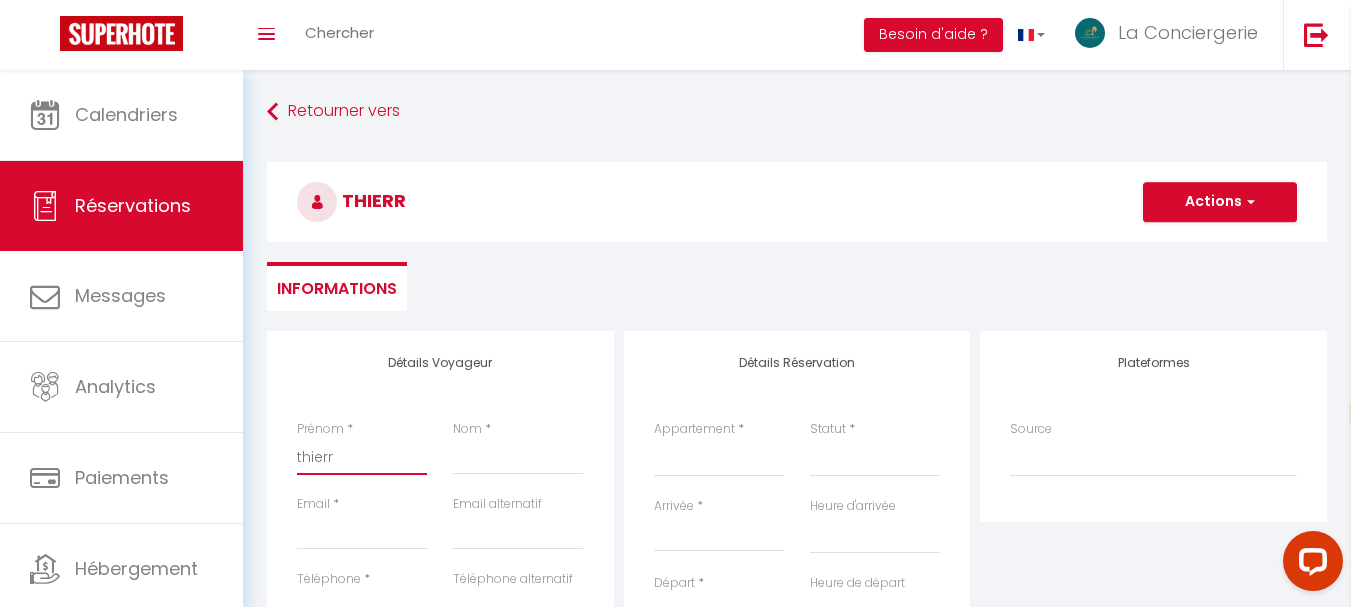 type on "[PERSON_NAME]" 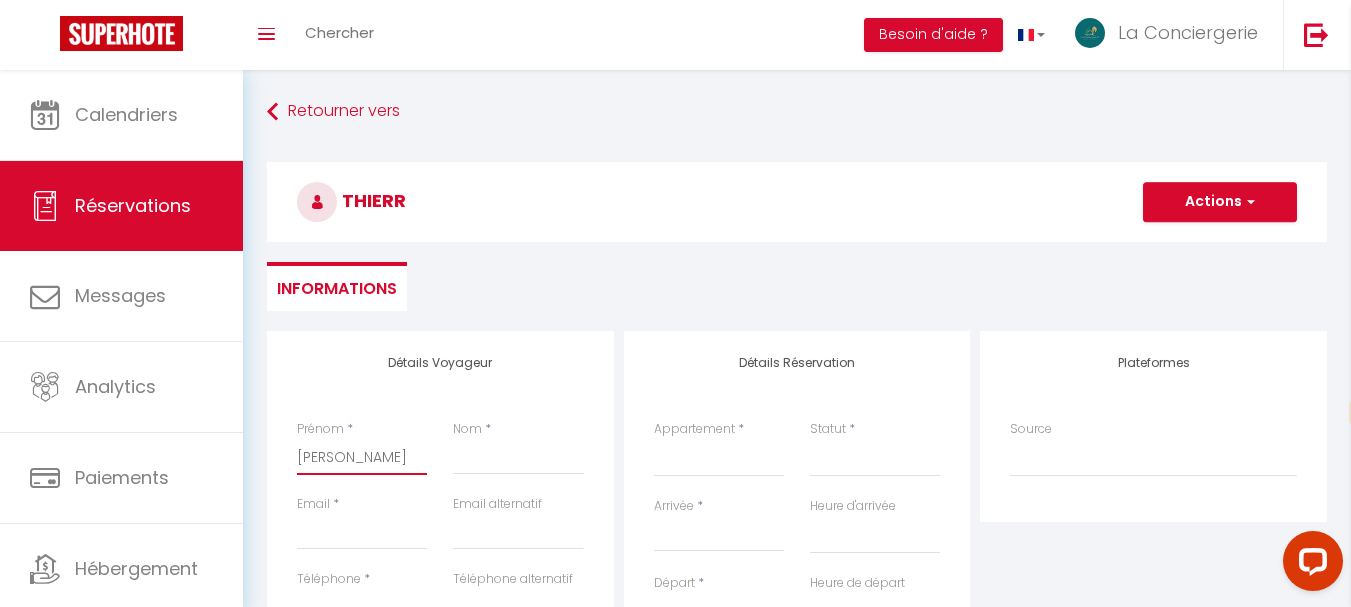 select 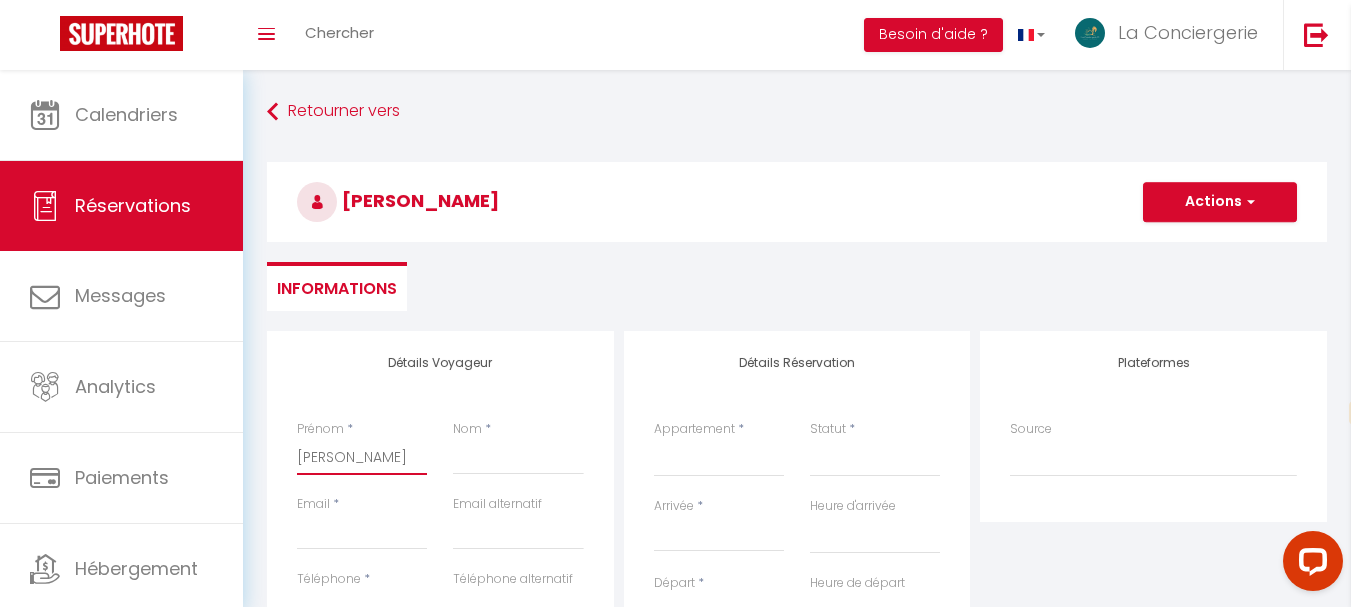 type on "[PERSON_NAME]" 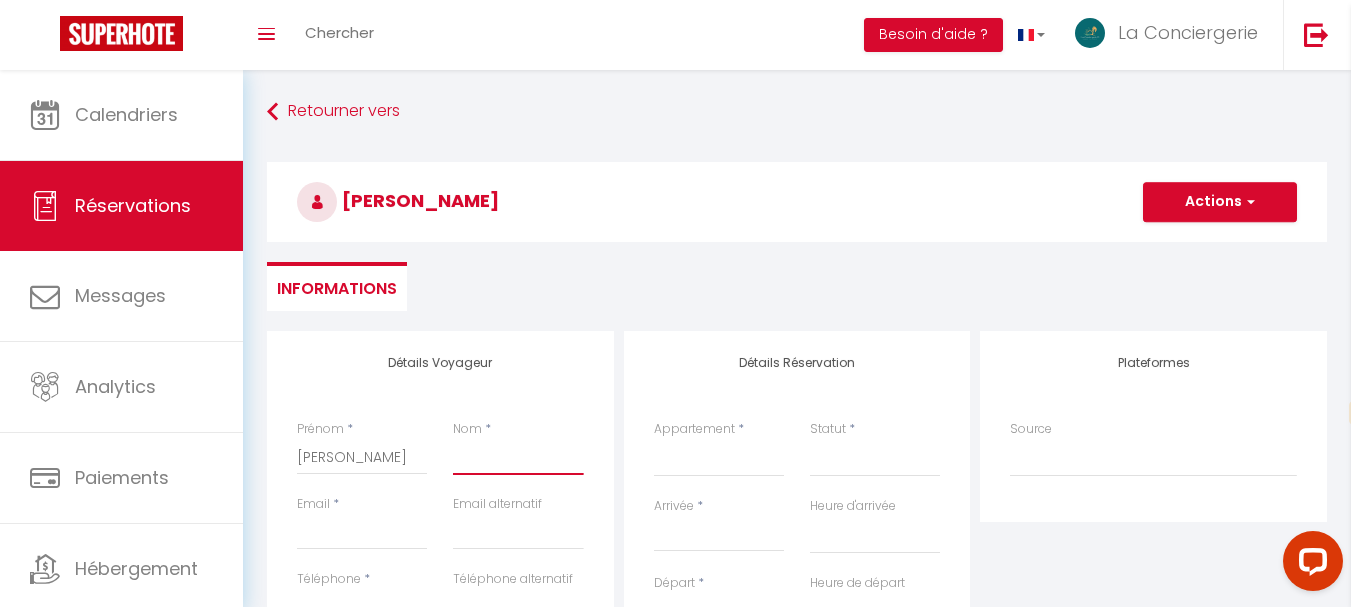 type on "t" 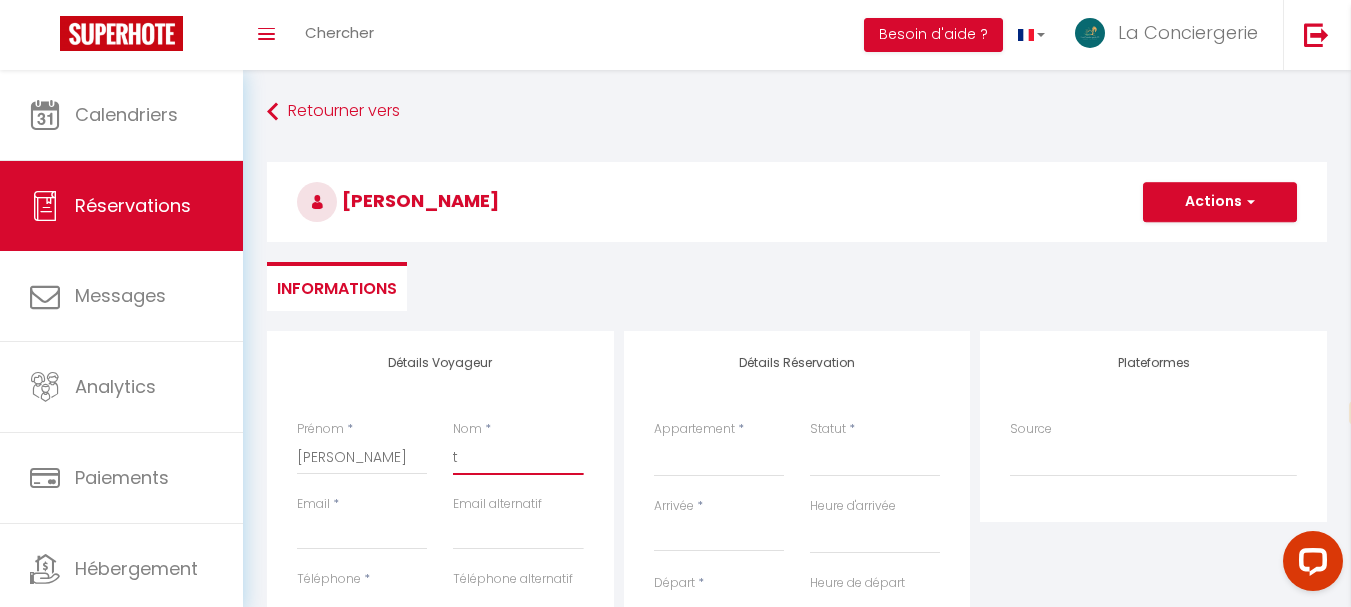 select 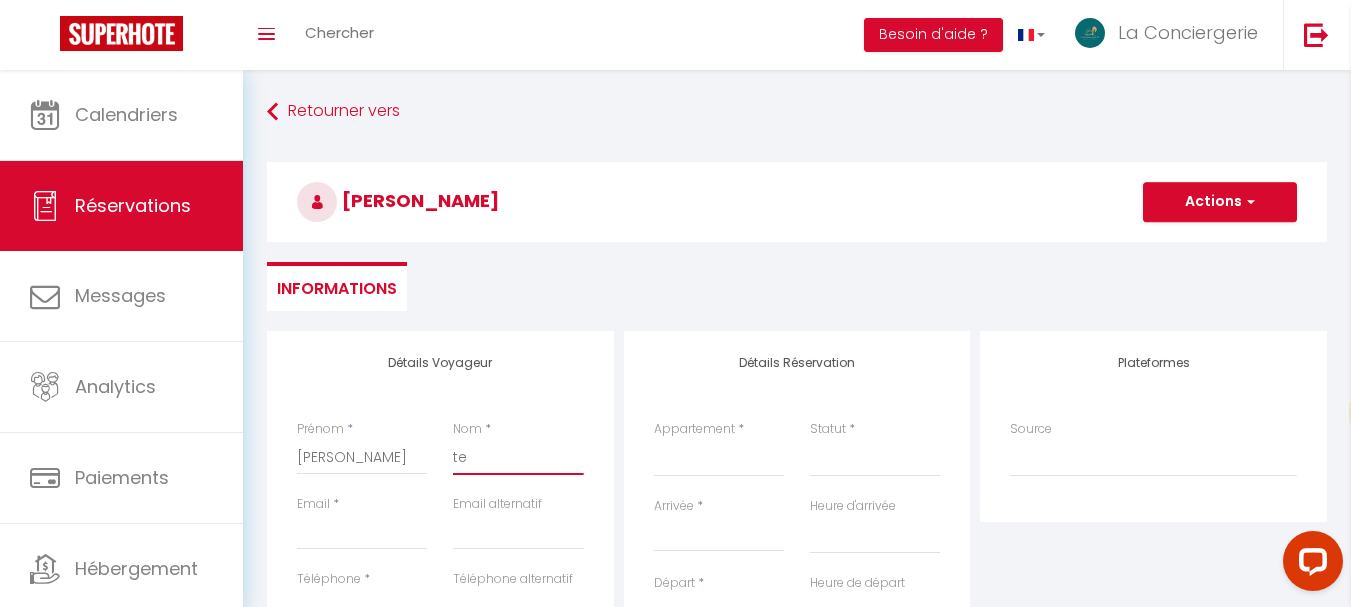 select 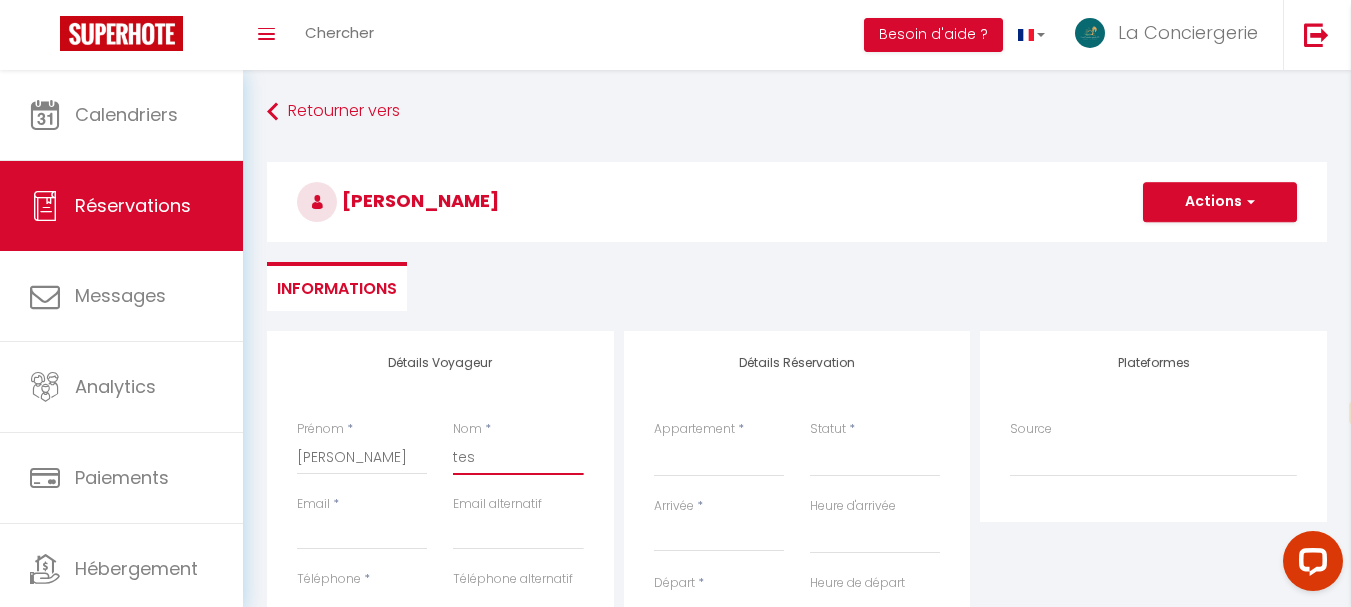 select 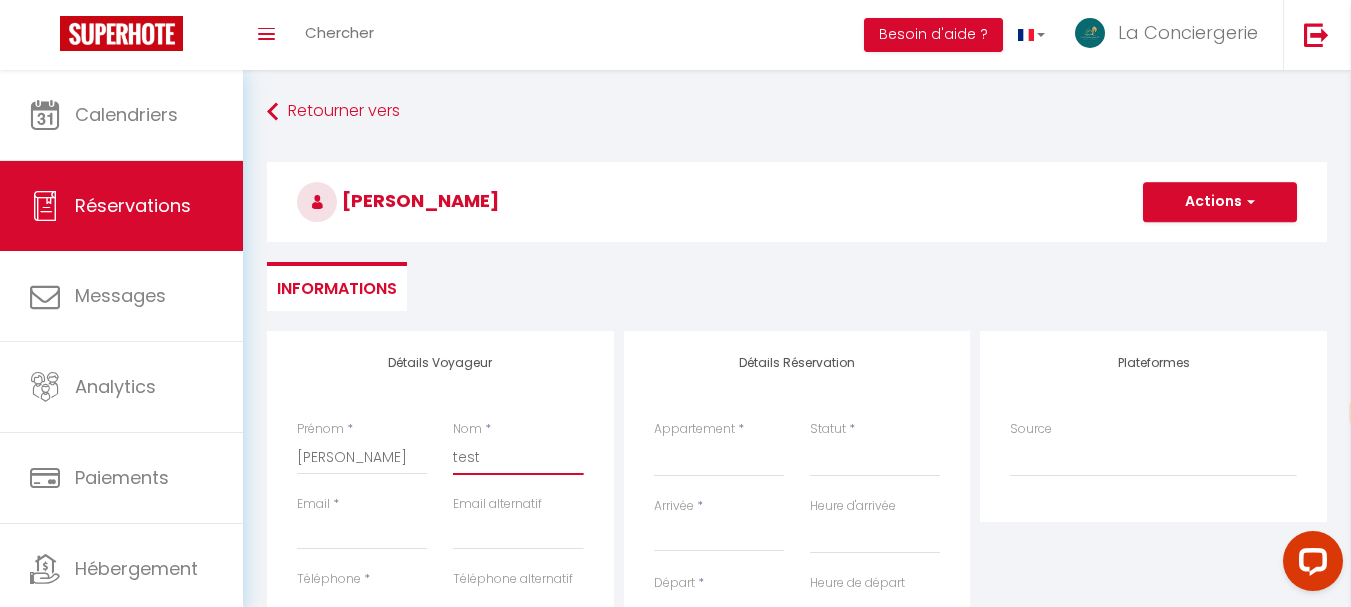 select 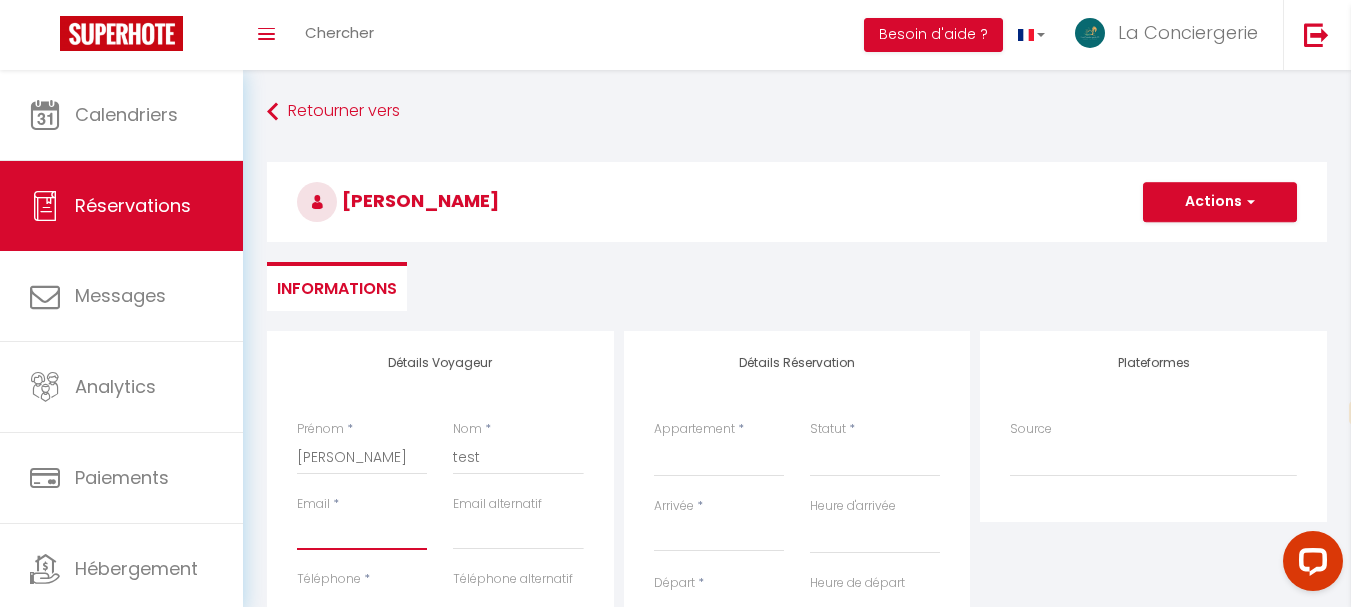 type on "t" 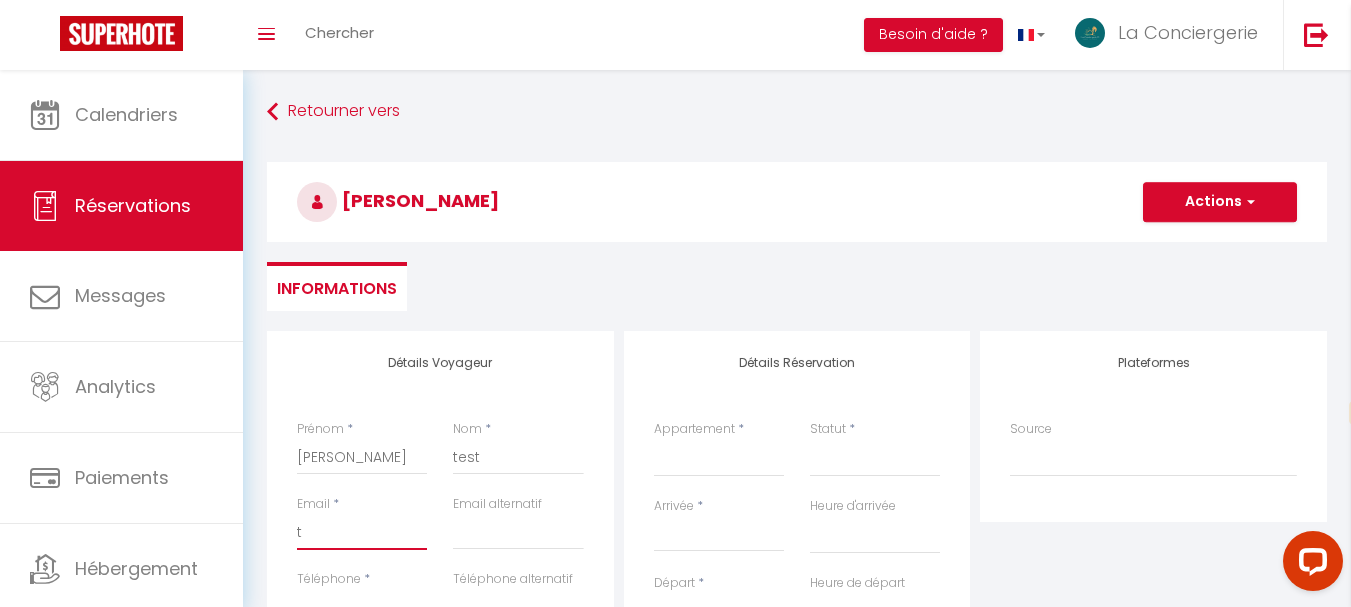 select 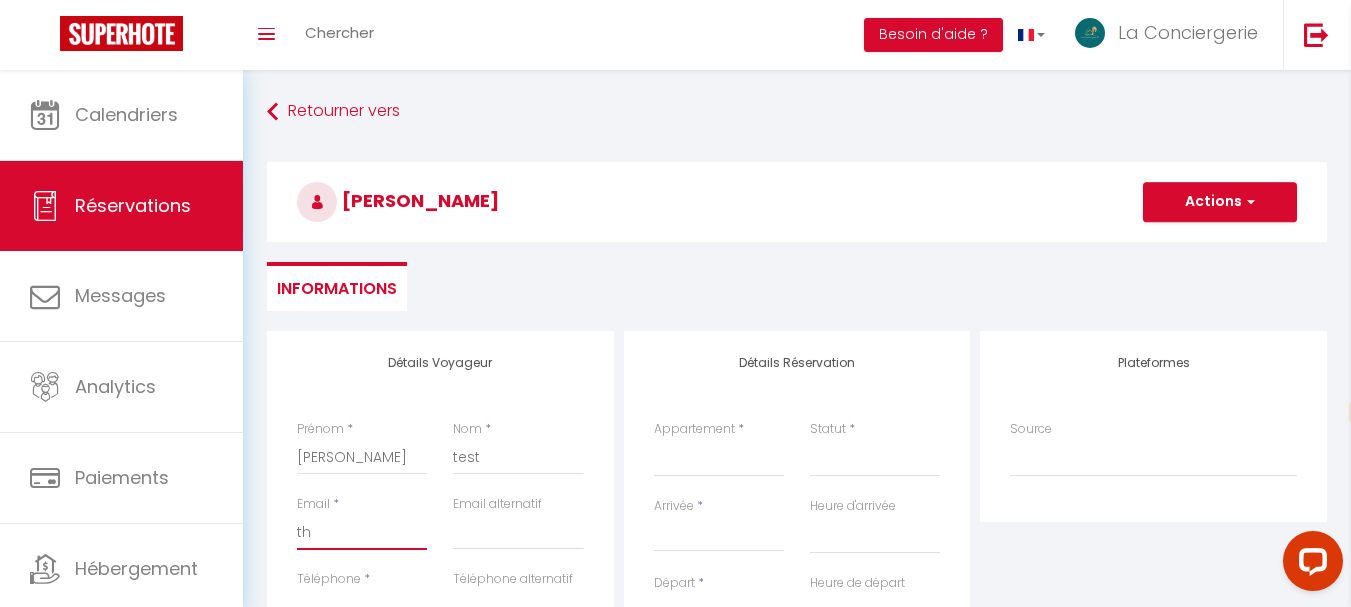select 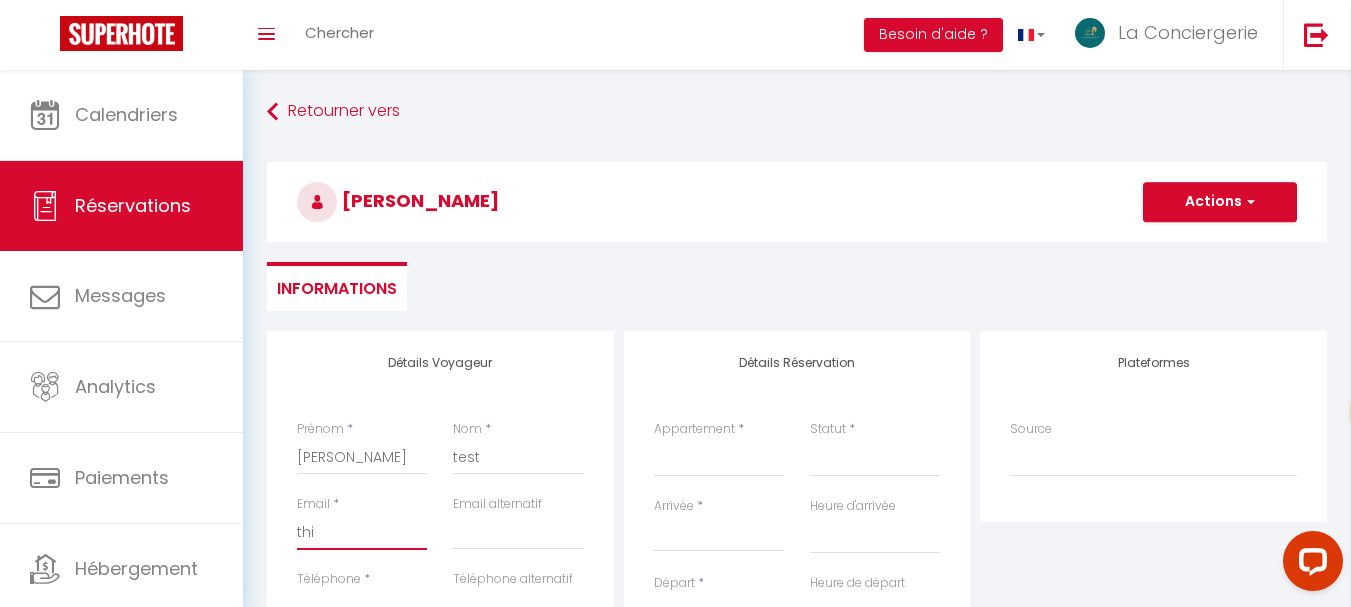 select 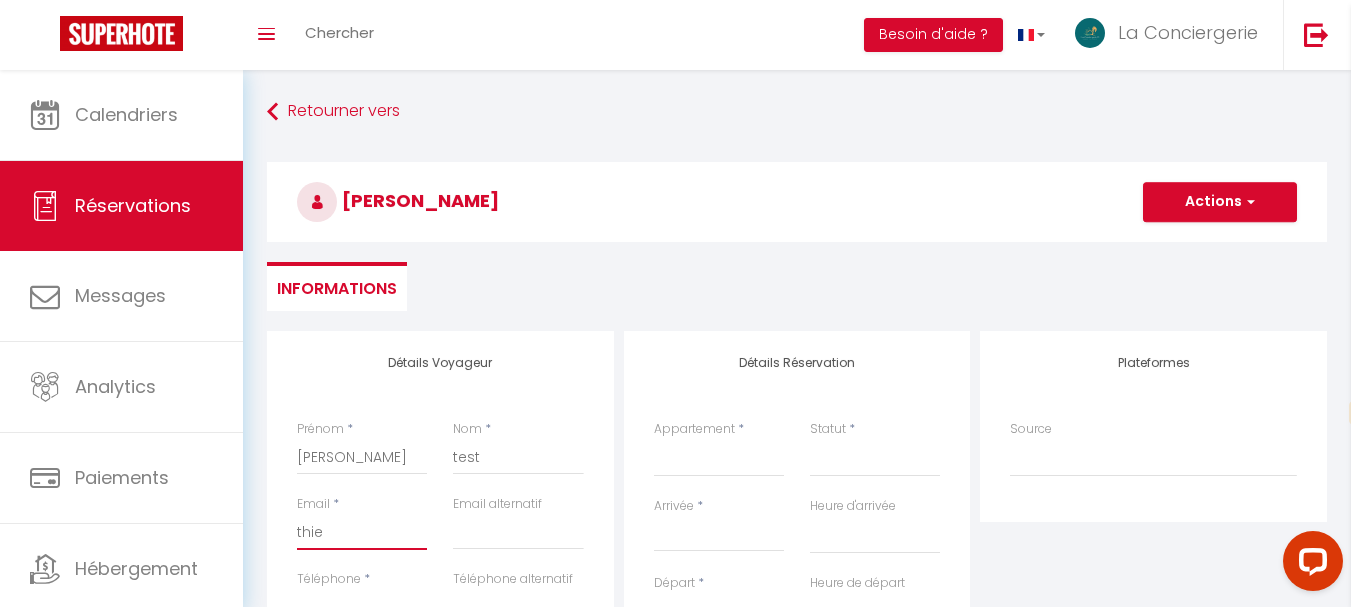 select 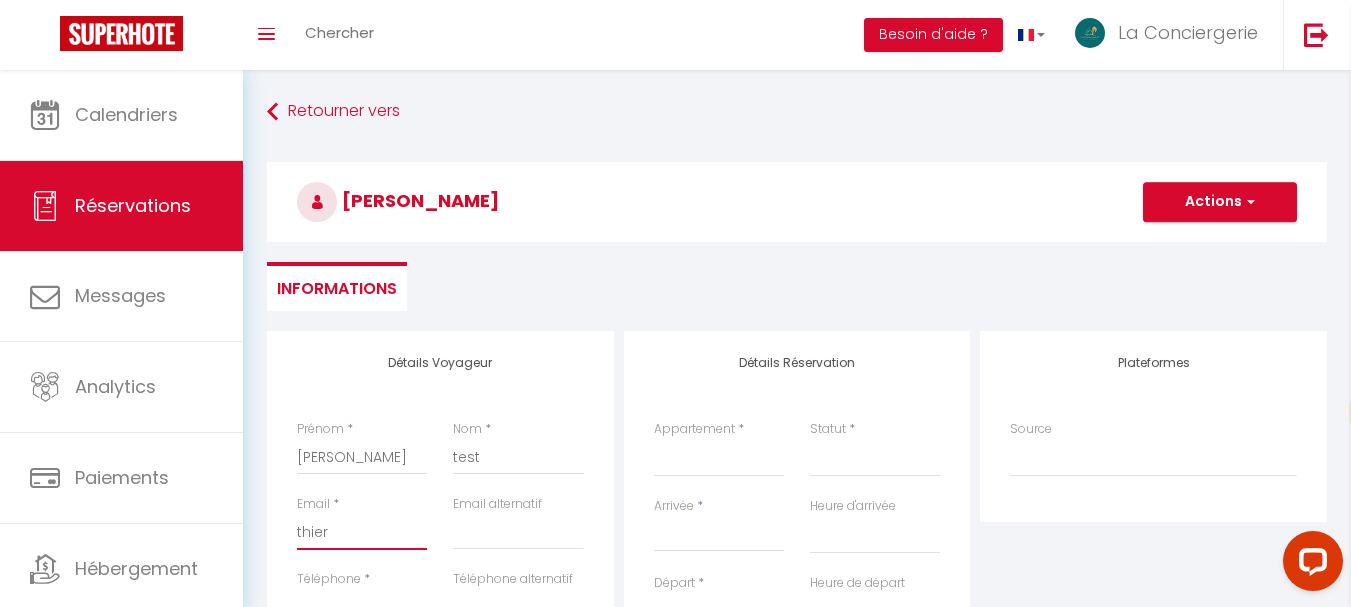 select 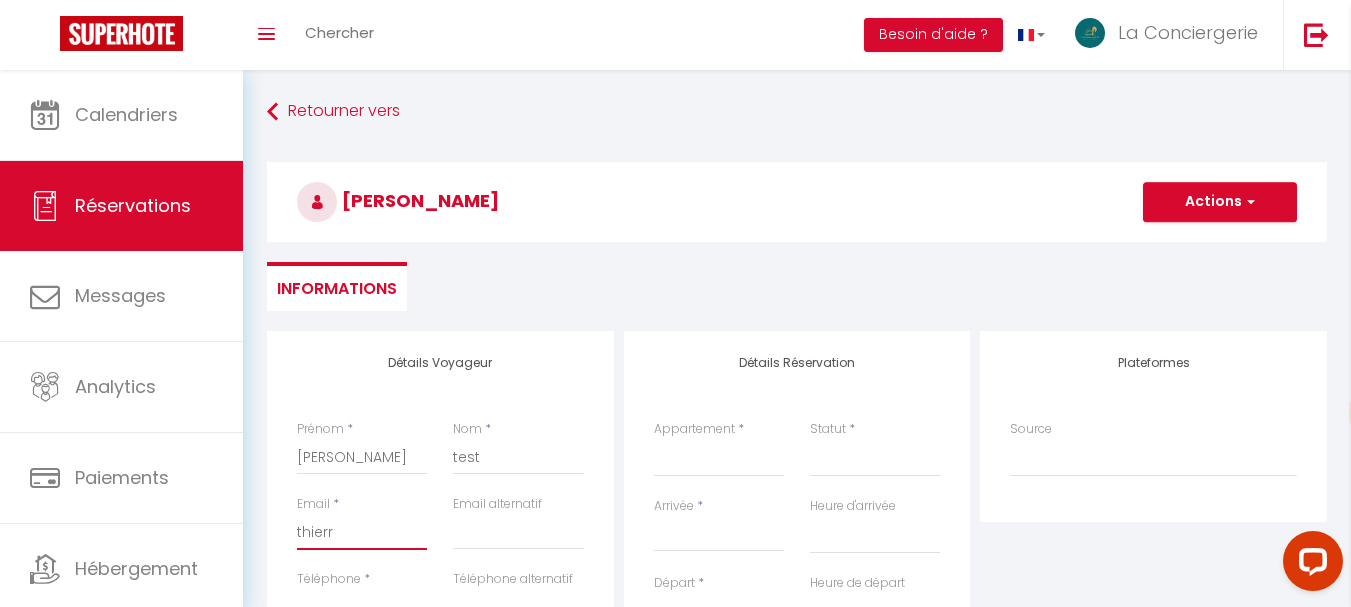 select 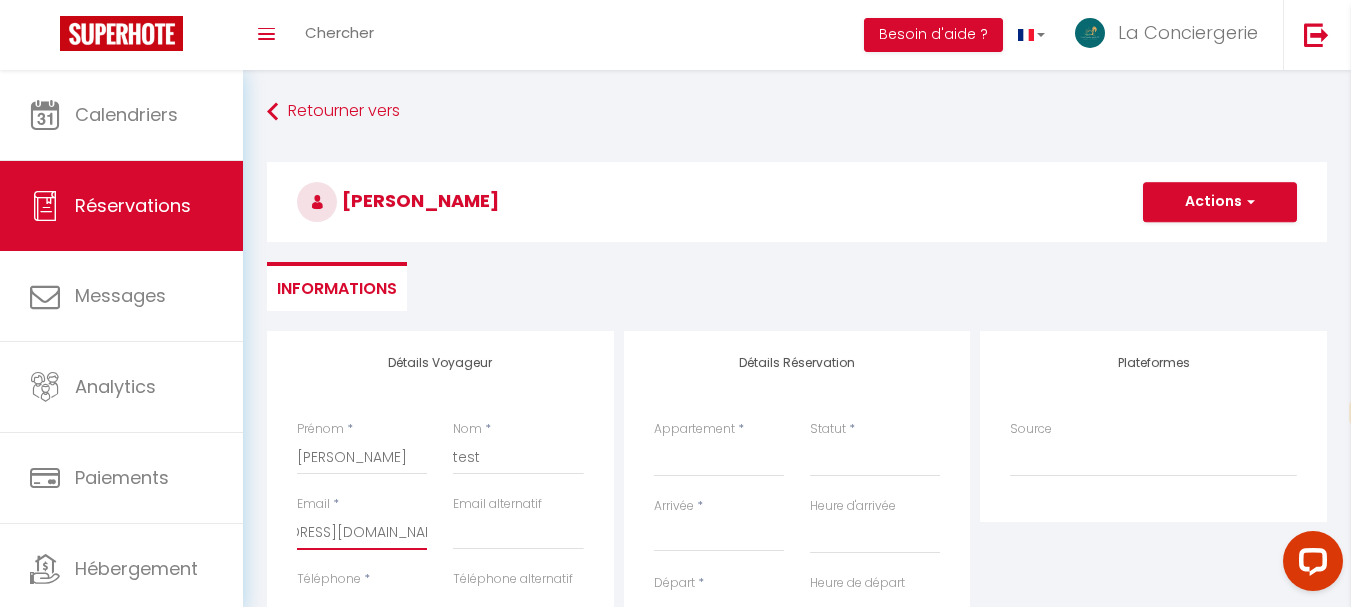 scroll, scrollTop: 0, scrollLeft: 92, axis: horizontal 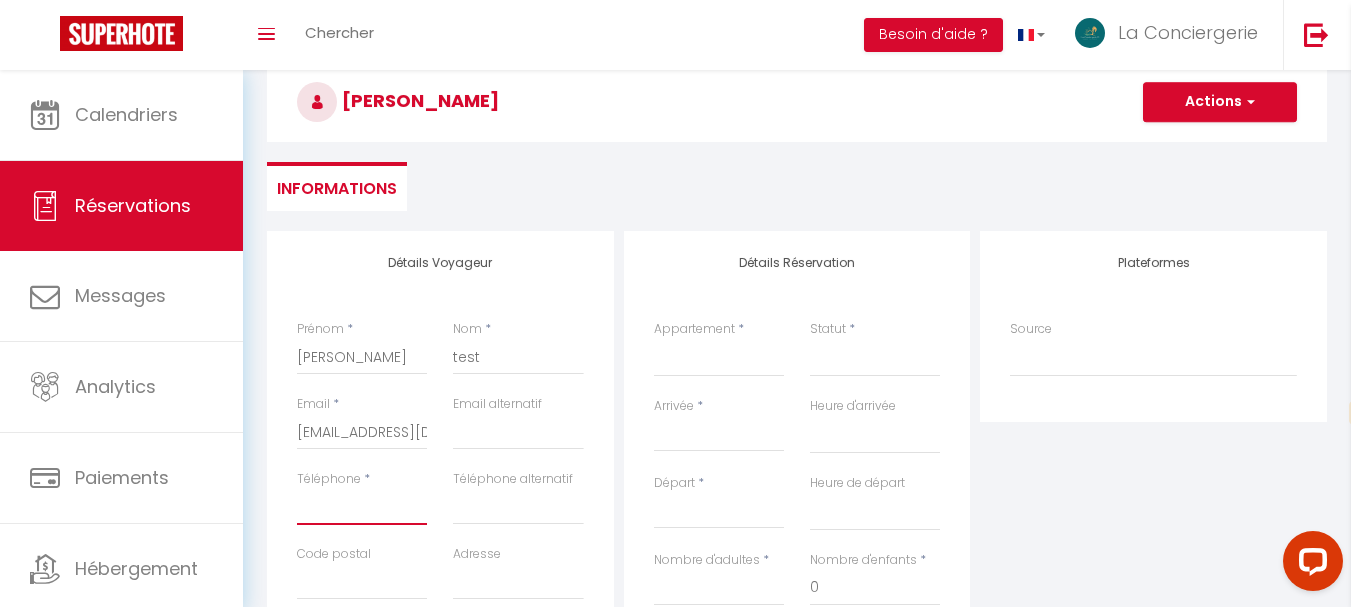 click on "Téléphone" at bounding box center [362, 507] 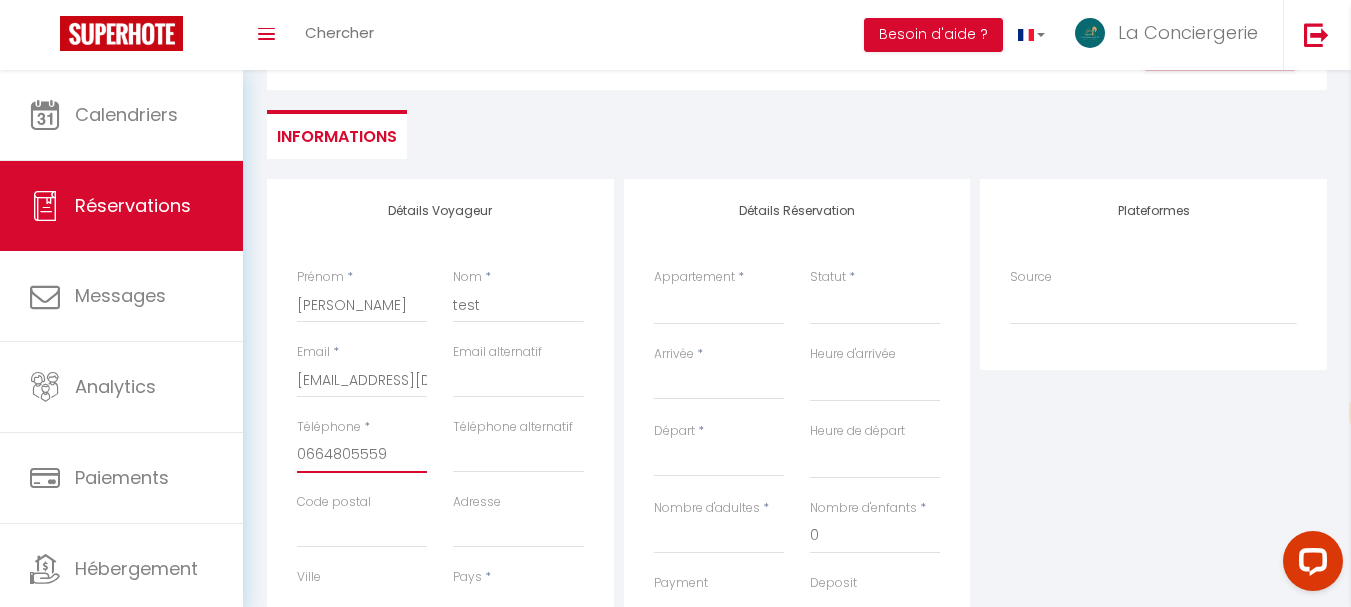scroll, scrollTop: 200, scrollLeft: 0, axis: vertical 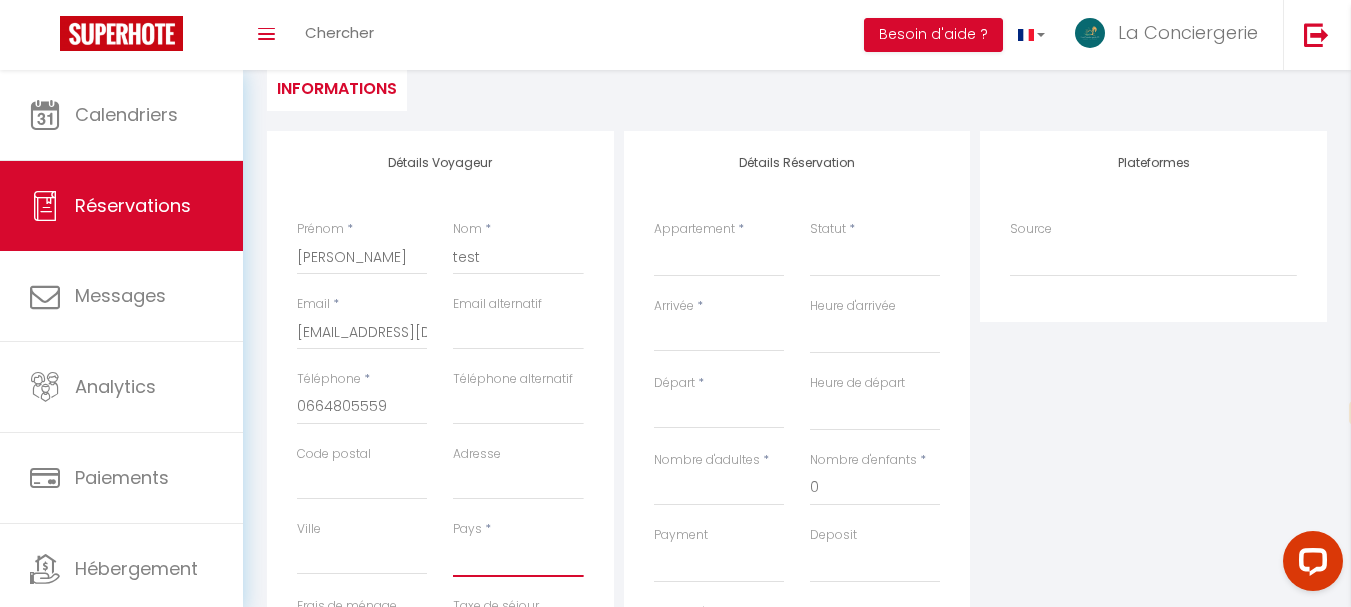 click on "[GEOGRAPHIC_DATA]
[GEOGRAPHIC_DATA]
[GEOGRAPHIC_DATA]
[GEOGRAPHIC_DATA]
[GEOGRAPHIC_DATA]
[US_STATE]
[GEOGRAPHIC_DATA]
[GEOGRAPHIC_DATA]
[GEOGRAPHIC_DATA]
[GEOGRAPHIC_DATA]
[GEOGRAPHIC_DATA]
[GEOGRAPHIC_DATA]
[GEOGRAPHIC_DATA]
[GEOGRAPHIC_DATA]
[GEOGRAPHIC_DATA]
[GEOGRAPHIC_DATA]
[GEOGRAPHIC_DATA]
[GEOGRAPHIC_DATA]
[GEOGRAPHIC_DATA]
[GEOGRAPHIC_DATA]
[GEOGRAPHIC_DATA]
[GEOGRAPHIC_DATA]
[GEOGRAPHIC_DATA]
[GEOGRAPHIC_DATA]" at bounding box center (518, 558) 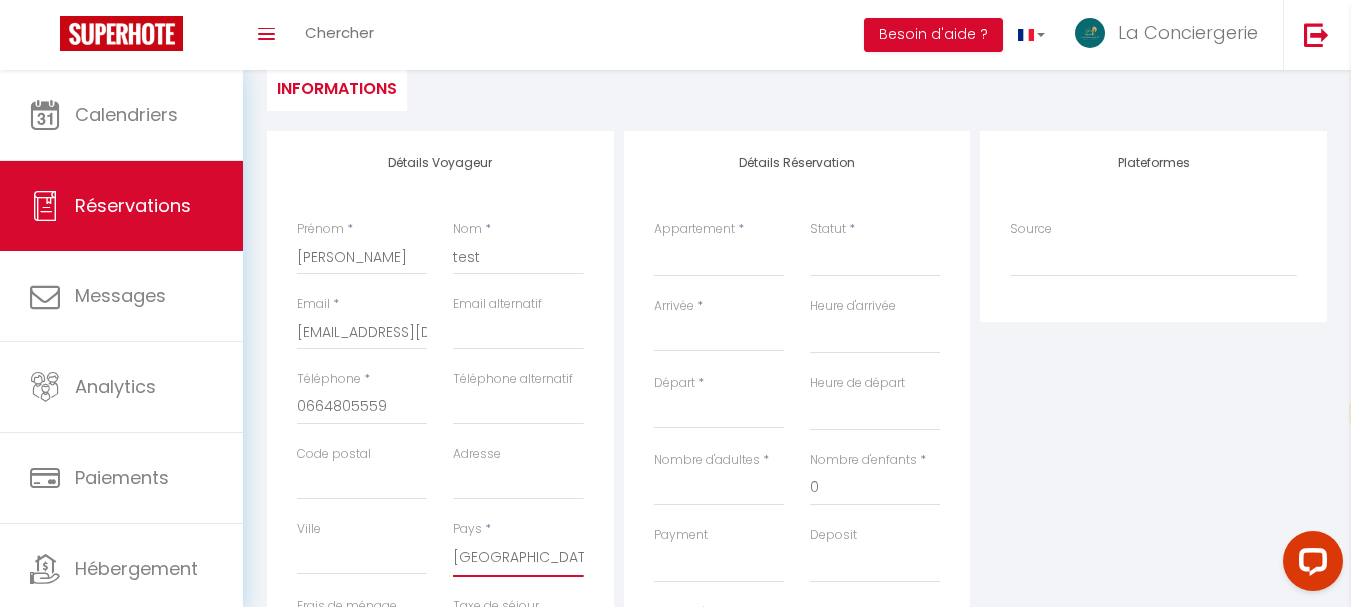click on "[GEOGRAPHIC_DATA]
[GEOGRAPHIC_DATA]
[GEOGRAPHIC_DATA]
[GEOGRAPHIC_DATA]
[GEOGRAPHIC_DATA]
[US_STATE]
[GEOGRAPHIC_DATA]
[GEOGRAPHIC_DATA]
[GEOGRAPHIC_DATA]
[GEOGRAPHIC_DATA]
[GEOGRAPHIC_DATA]
[GEOGRAPHIC_DATA]
[GEOGRAPHIC_DATA]
[GEOGRAPHIC_DATA]
[GEOGRAPHIC_DATA]
[GEOGRAPHIC_DATA]
[GEOGRAPHIC_DATA]
[GEOGRAPHIC_DATA]
[GEOGRAPHIC_DATA]
[GEOGRAPHIC_DATA]
[GEOGRAPHIC_DATA]
[GEOGRAPHIC_DATA]
[GEOGRAPHIC_DATA]
[GEOGRAPHIC_DATA]" at bounding box center [518, 558] 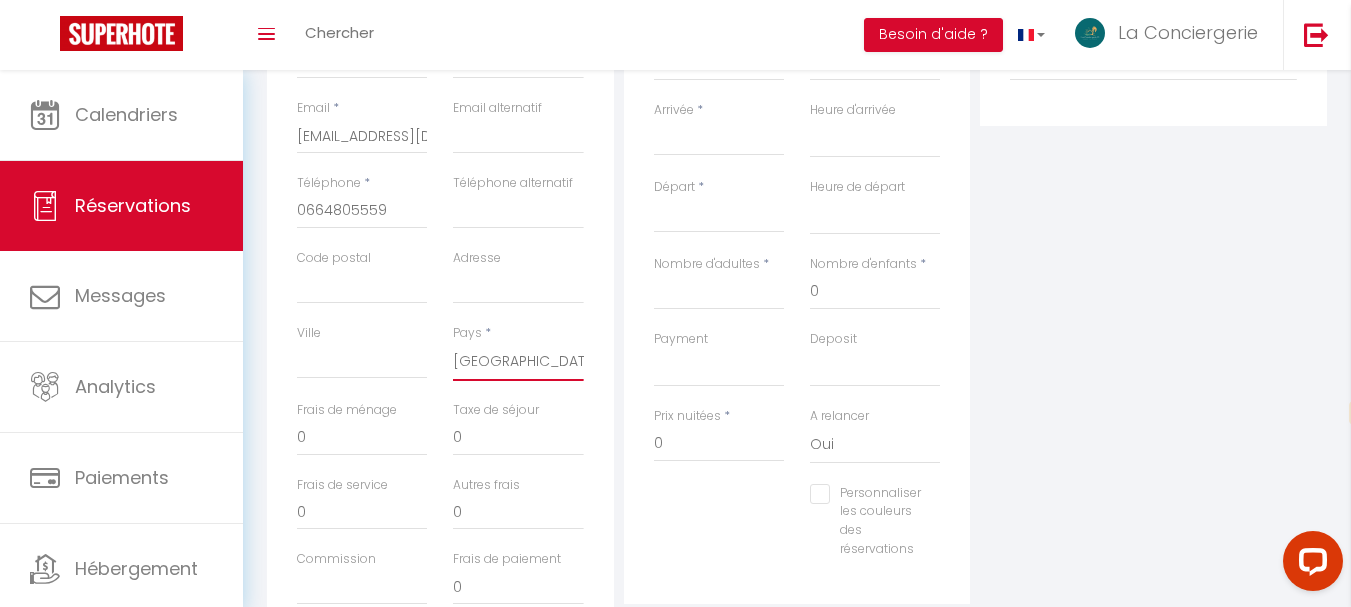 scroll, scrollTop: 400, scrollLeft: 0, axis: vertical 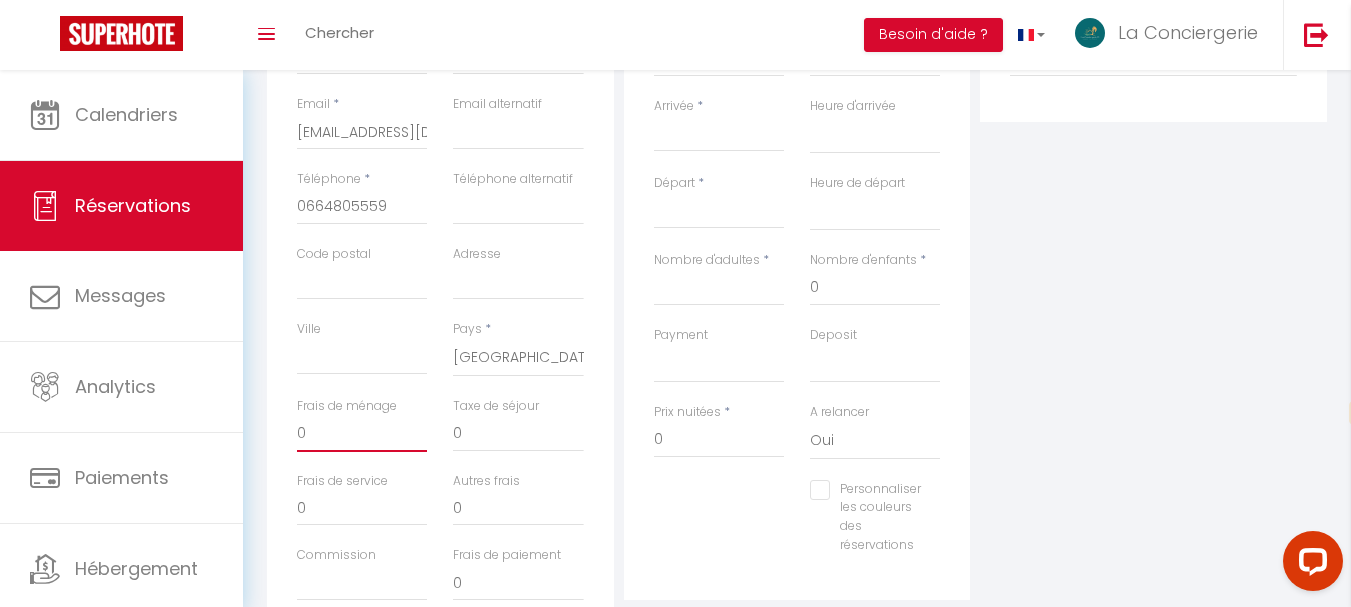 click on "0" at bounding box center (362, 434) 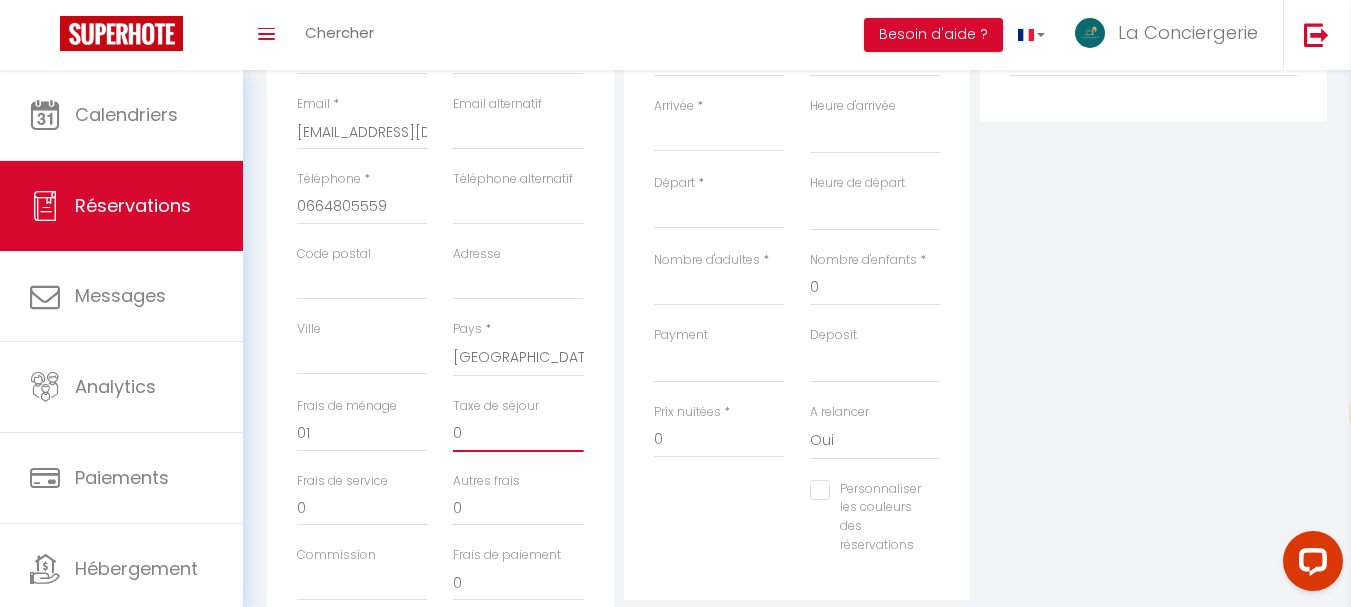 click on "0" at bounding box center (518, 434) 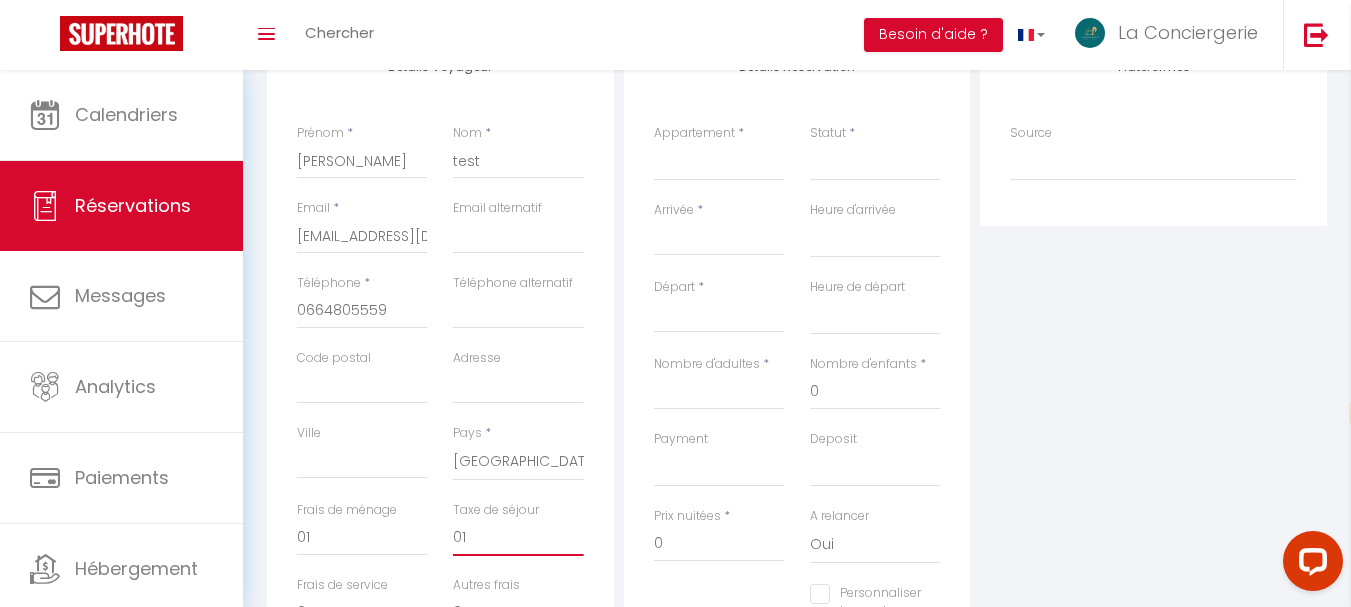 scroll, scrollTop: 200, scrollLeft: 0, axis: vertical 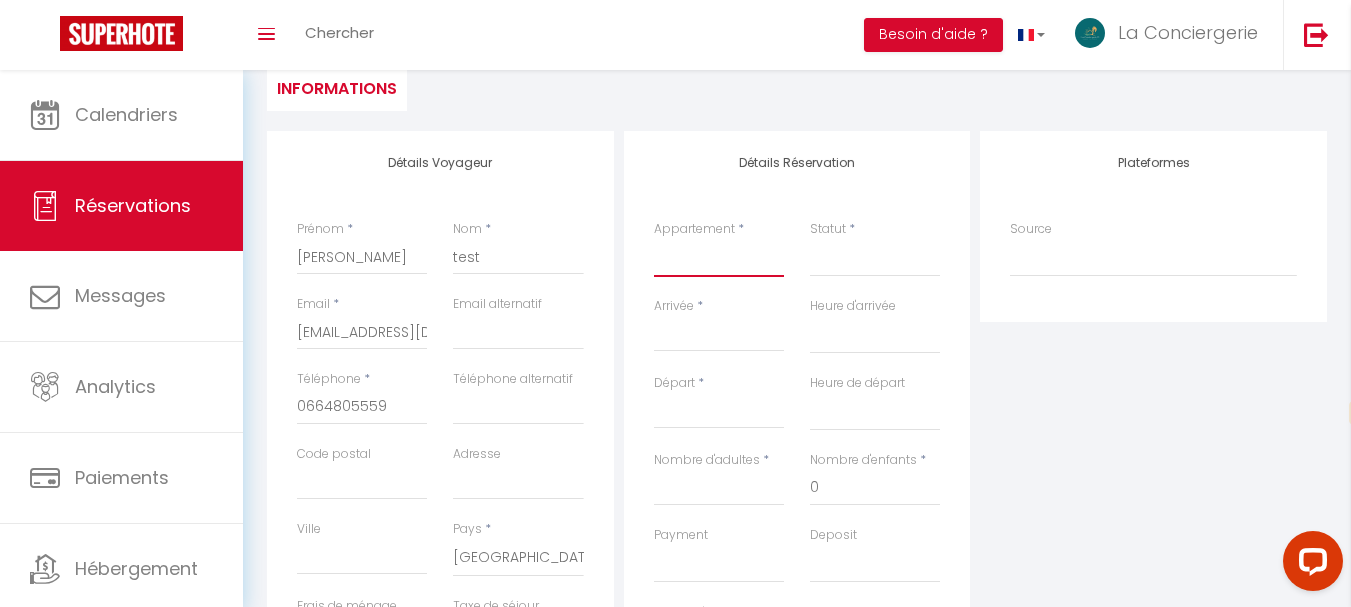 click on "ALOHA Climatisé centre ville by La Conciergerie 13 Bay View Studio Cabine 4 personnes by LaConciergerie13 CHEZ [PERSON_NAME], vue mer, ascenseur et garage by LaConciergerie13 EOLE appartement 2 pers 47m² by La Conciergerie 13 CANOLLE atypique à 1mn du port by La Conciergerie 13 CASA classé 2** sur une jolie place by La Conciergerie 13 EDEN-PLACE au calme proche de tout à pieds by La Conciergerie 13 FIGALOU Classé 3 *** climatisé Centre ancien au calme By LaConciergerie 13 LAVANDE Classé 3*** [GEOGRAPHIC_DATA] ville piétonnier by La Conciergerie 13 LE 7B LOFT Classé 3*** climatisé près des ports  by La Conciergerie 13 LOU PARADOU Classé 3 *** Climatisé Plage à 2mn By La Conciergerie13 SEA VIEW Classé 3*** climatisé belle terrasse parking by La Conciergerie 13 Shangri Classé 3 *** Climatisé [GEOGRAPHIC_DATA]  by laConciergerie13 SUNNY Duplex Classé 3 ***  climatisé 1 mn des  Ports by LaConciergerie 13 VANILLE à côté du port et des plages by La Conciergerie 13" at bounding box center (719, 258) 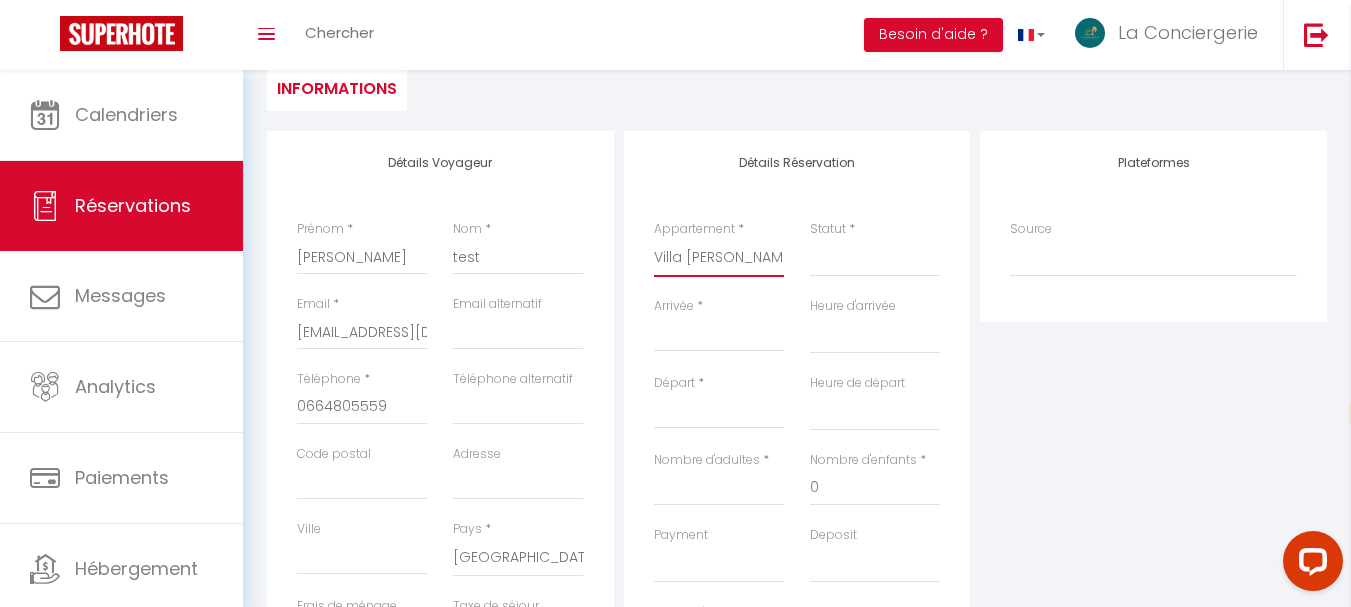 click on "ALOHA Climatisé centre ville by La Conciergerie 13 Bay View Studio Cabine 4 personnes by LaConciergerie13 CHEZ [PERSON_NAME], vue mer, ascenseur et garage by LaConciergerie13 EOLE appartement 2 pers 47m² by La Conciergerie 13 CANOLLE atypique à 1mn du port by La Conciergerie 13 CASA classé 2** sur une jolie place by La Conciergerie 13 EDEN-PLACE au calme proche de tout à pieds by La Conciergerie 13 FIGALOU Classé 3 *** climatisé Centre ancien au calme By LaConciergerie 13 LAVANDE Classé 3*** [GEOGRAPHIC_DATA] ville piétonnier by La Conciergerie 13 LE 7B LOFT Classé 3*** climatisé près des ports  by La Conciergerie 13 LOU PARADOU Classé 3 *** Climatisé Plage à 2mn By La Conciergerie13 SEA VIEW Classé 3*** climatisé belle terrasse parking by La Conciergerie 13 Shangri Classé 3 *** Climatisé [GEOGRAPHIC_DATA]  by laConciergerie13 SUNNY Duplex Classé 3 ***  climatisé 1 mn des  Ports by LaConciergerie 13 VANILLE à côté du port et des plages by La Conciergerie 13" at bounding box center (719, 258) 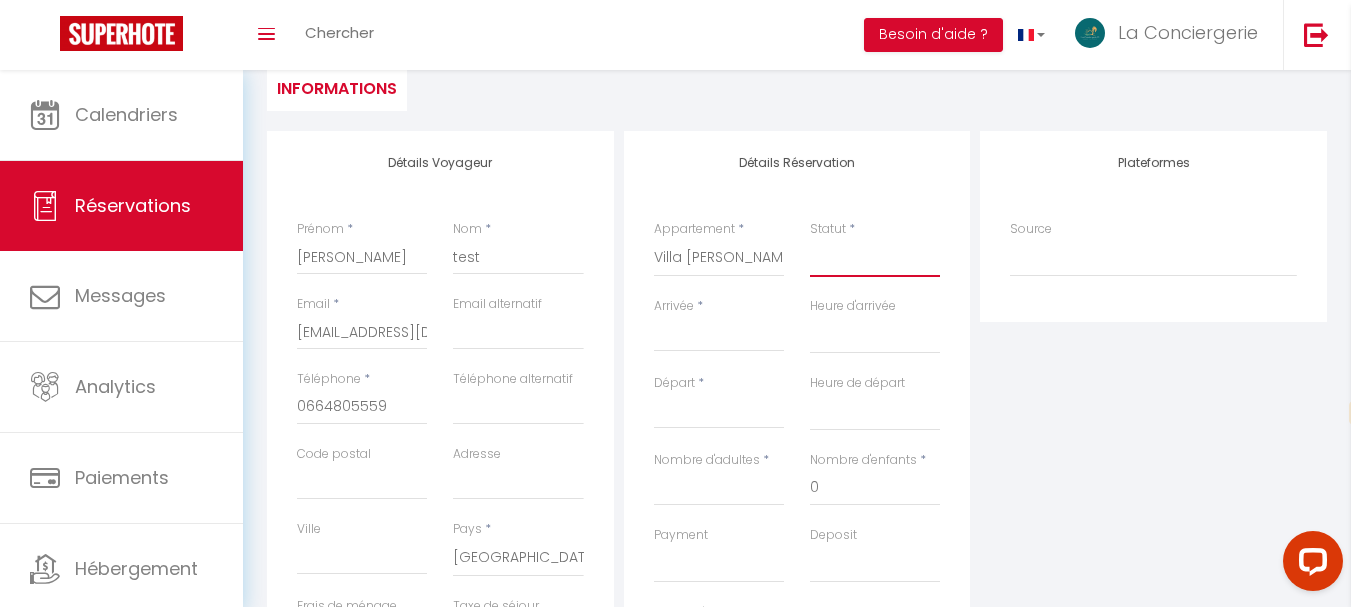 click on "Confirmé Non Confirmé [PERSON_NAME] par le voyageur No Show Request" at bounding box center [875, 258] 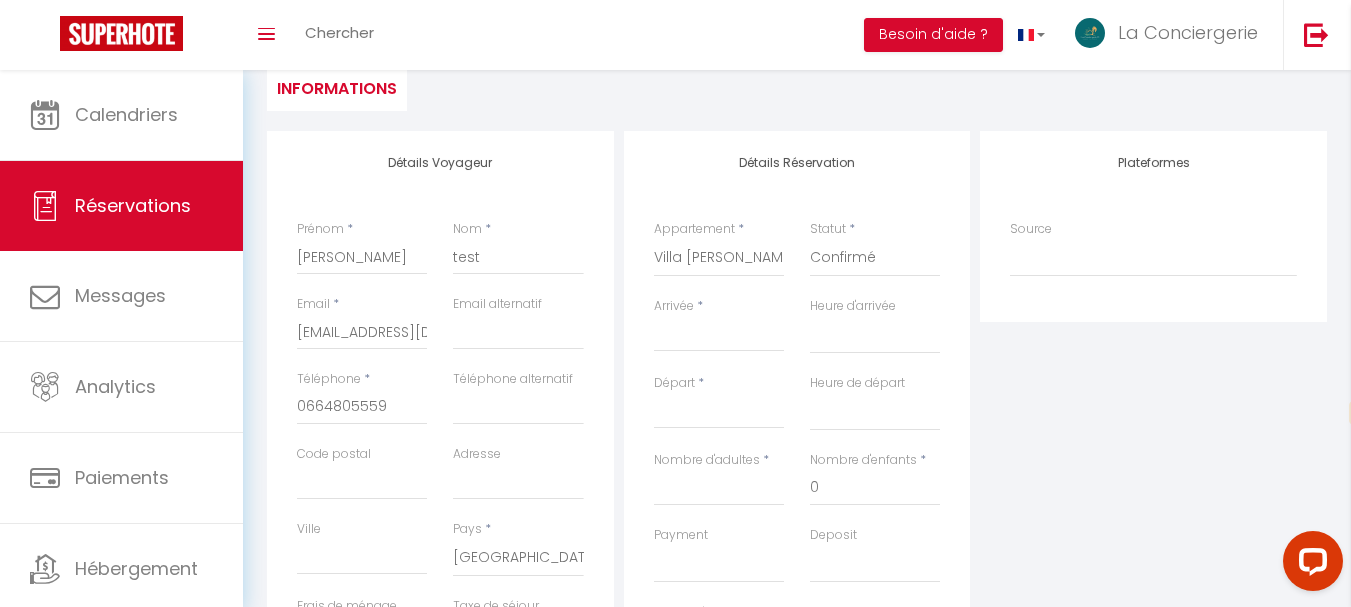 click on "Arrivée" at bounding box center (719, 336) 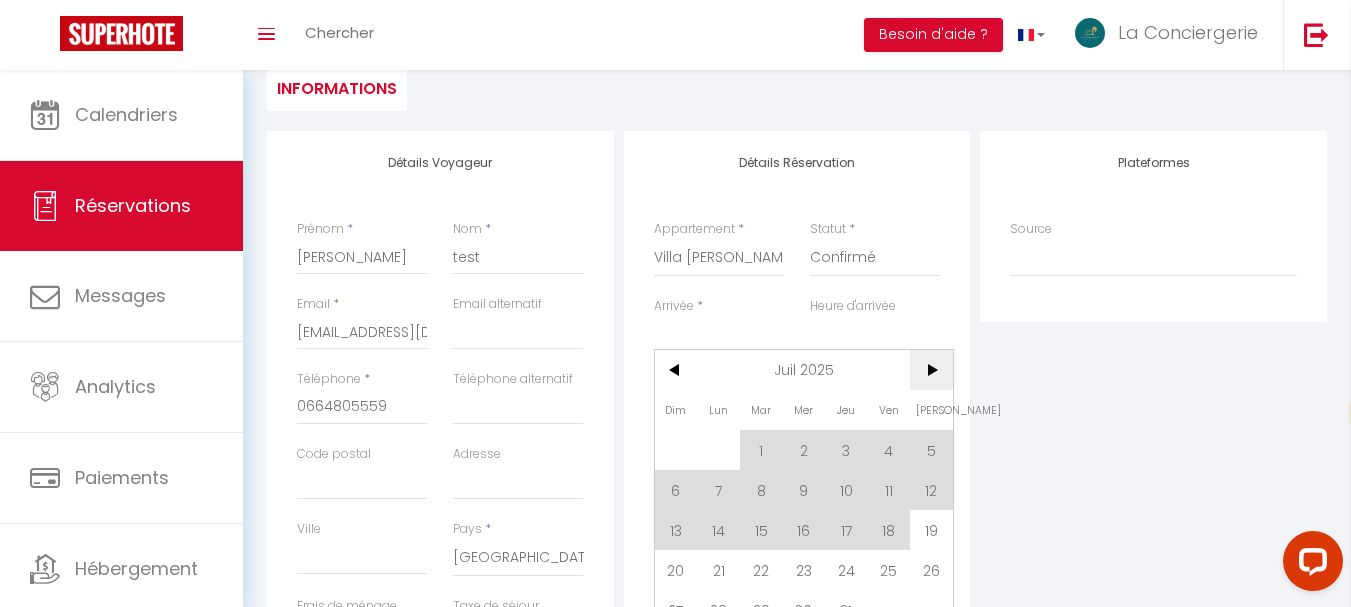 click on ">" at bounding box center [931, 370] 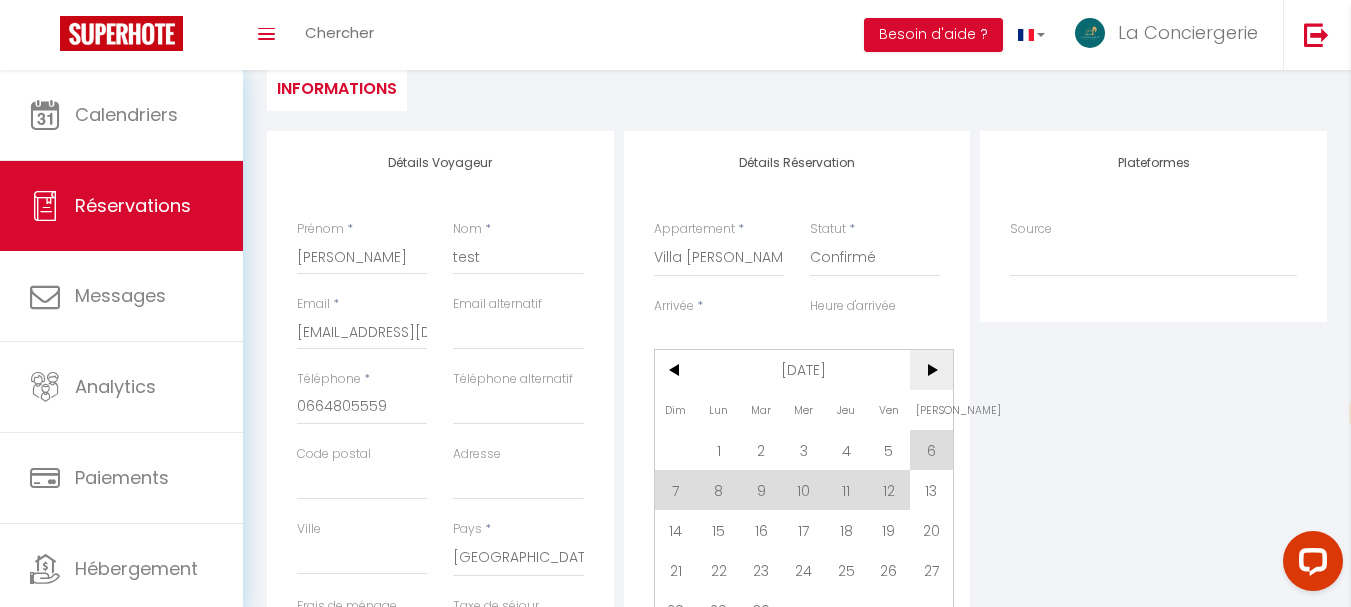 click on ">" at bounding box center (931, 370) 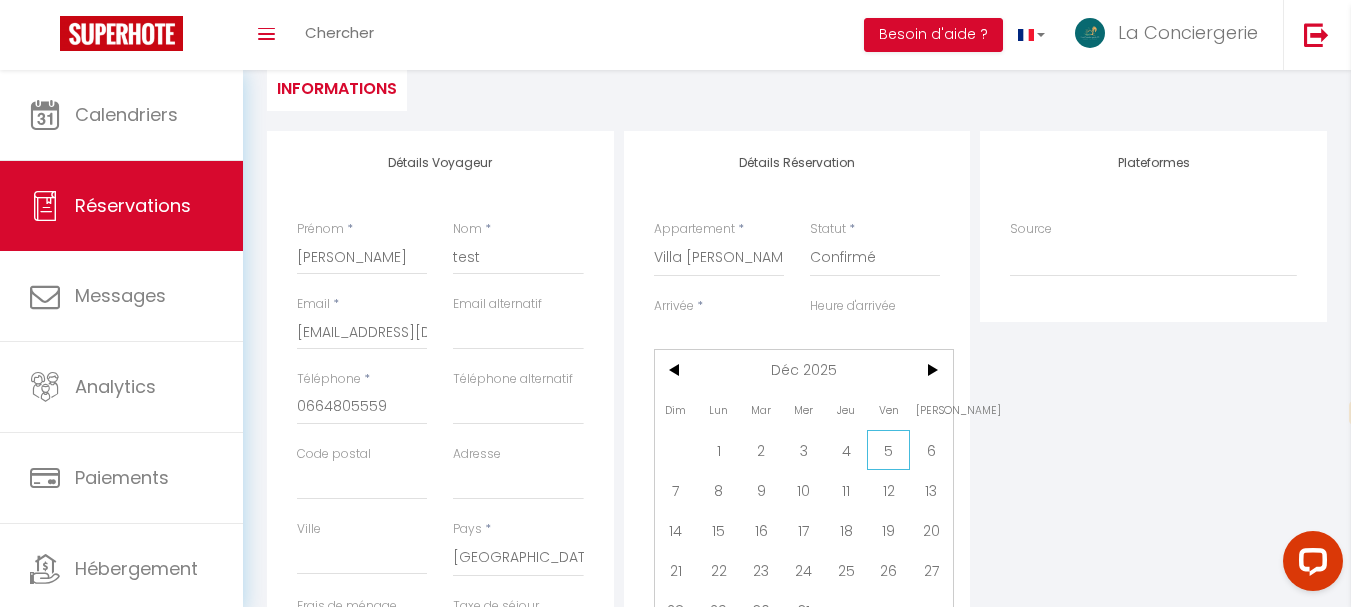 click on "5" at bounding box center (888, 450) 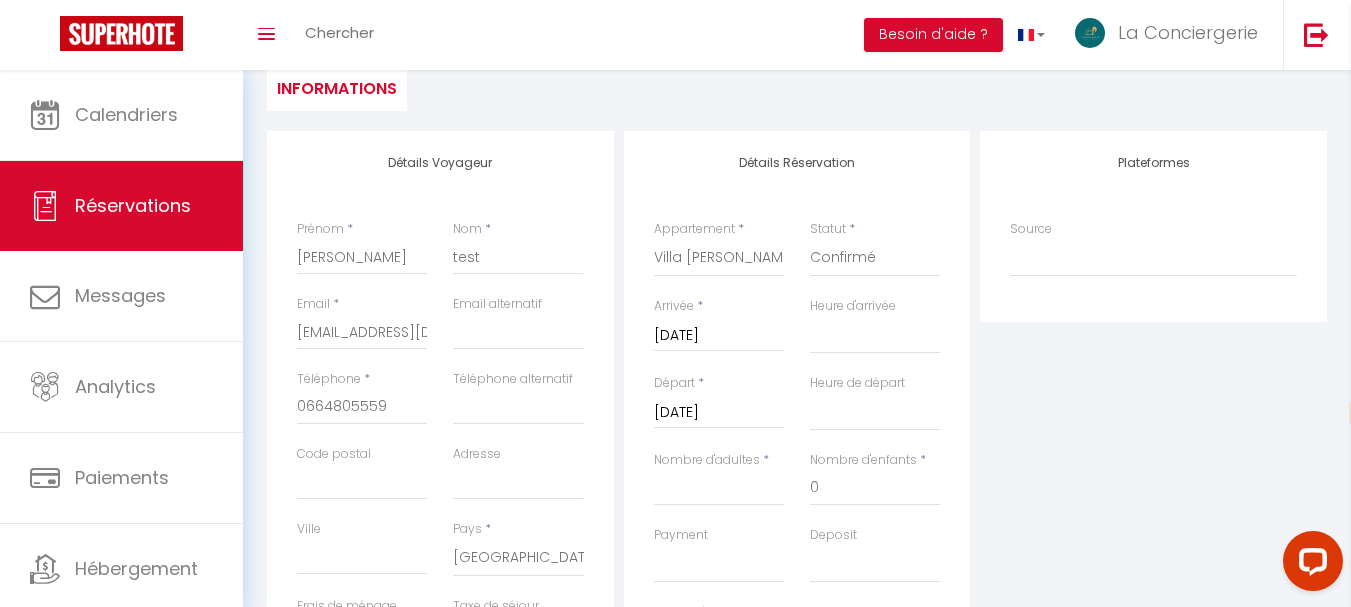 click on "[DATE]" at bounding box center (719, 413) 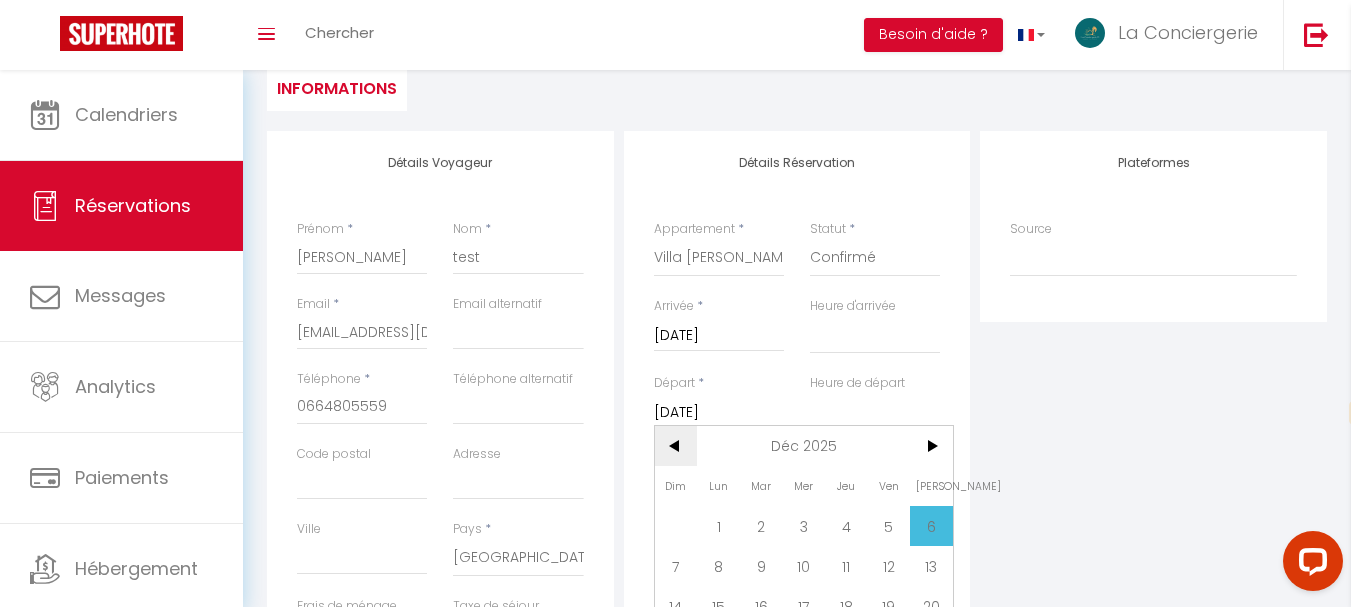 drag, startPoint x: 673, startPoint y: 437, endPoint x: 674, endPoint y: 450, distance: 13.038404 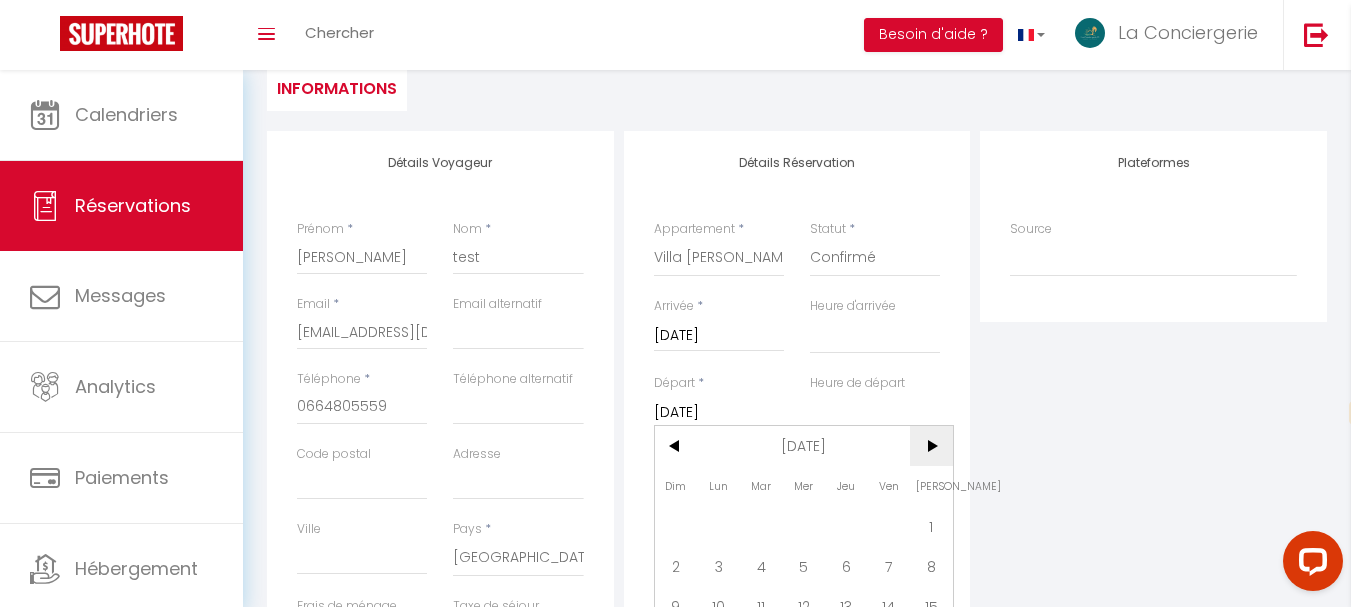 click on ">" at bounding box center [931, 446] 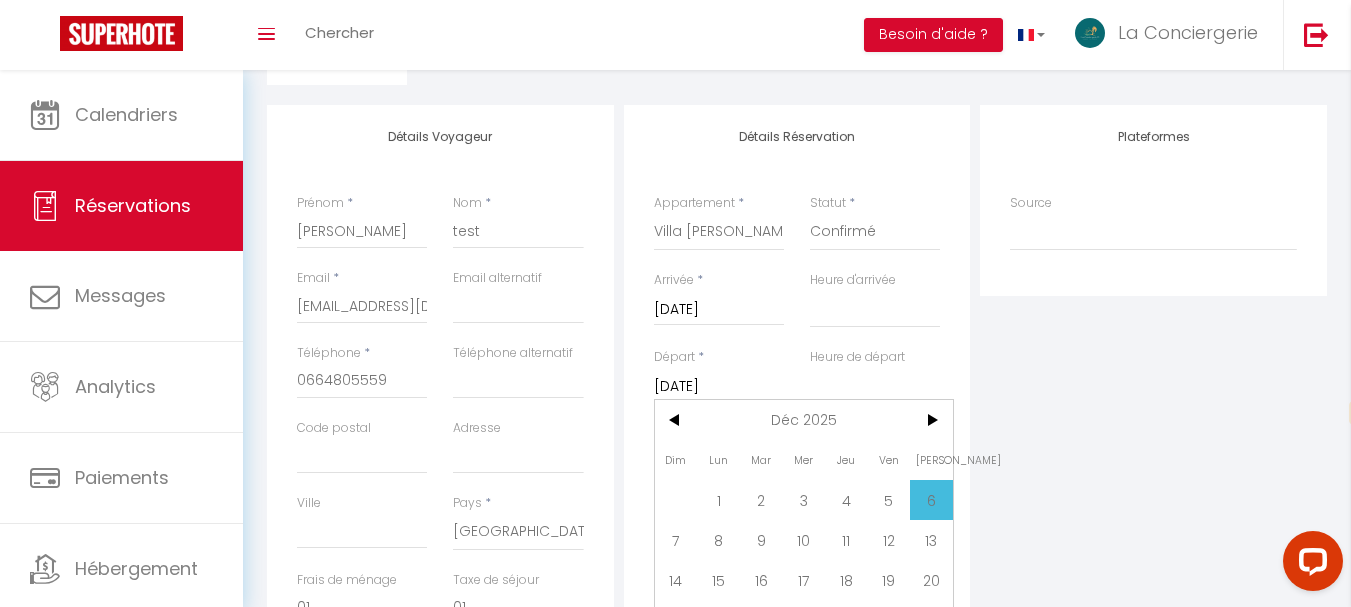 scroll, scrollTop: 300, scrollLeft: 0, axis: vertical 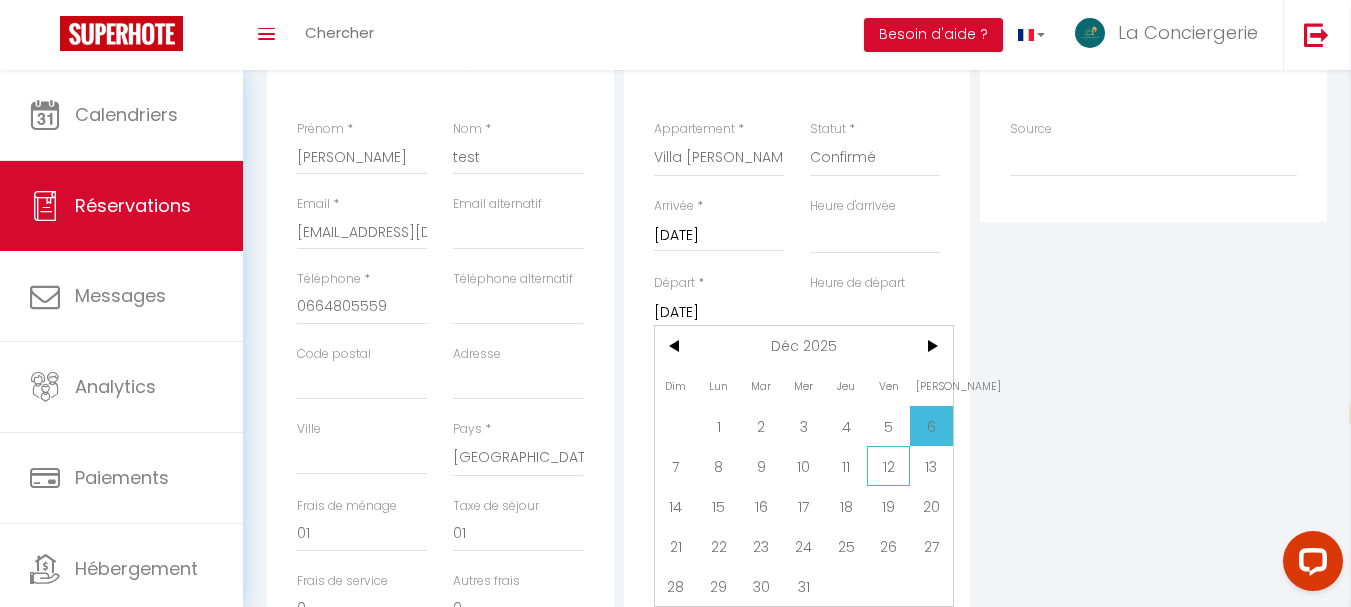 click on "12" at bounding box center [888, 466] 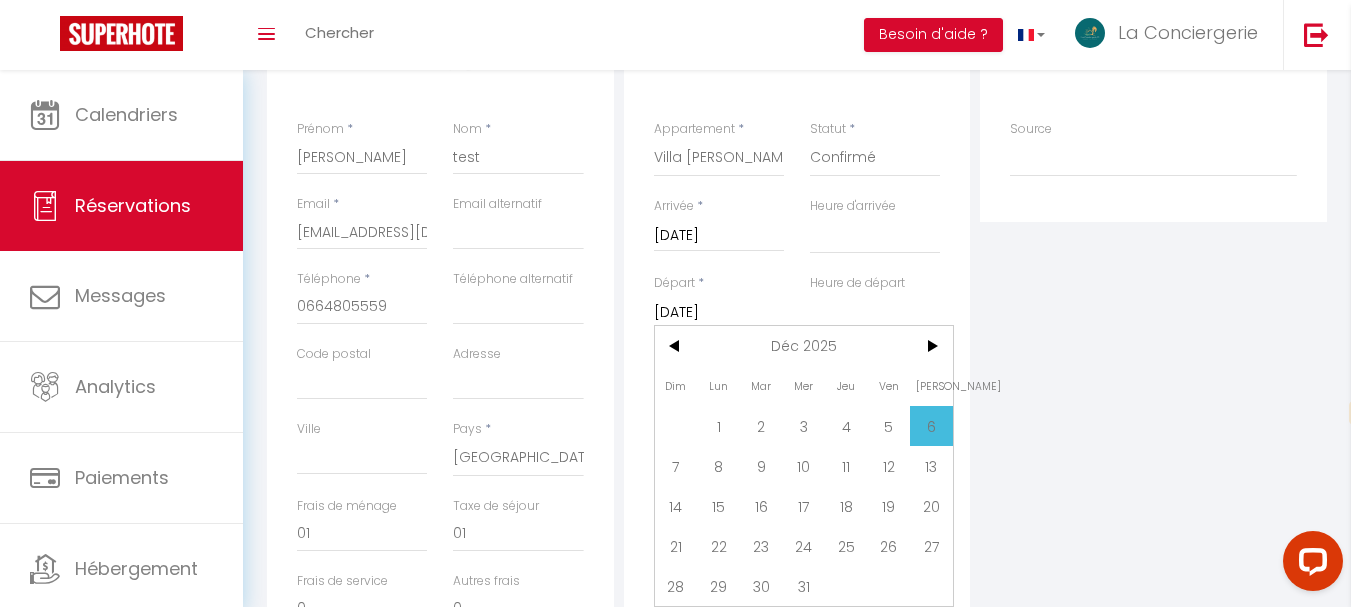 drag, startPoint x: 888, startPoint y: 468, endPoint x: 942, endPoint y: 318, distance: 159.42397 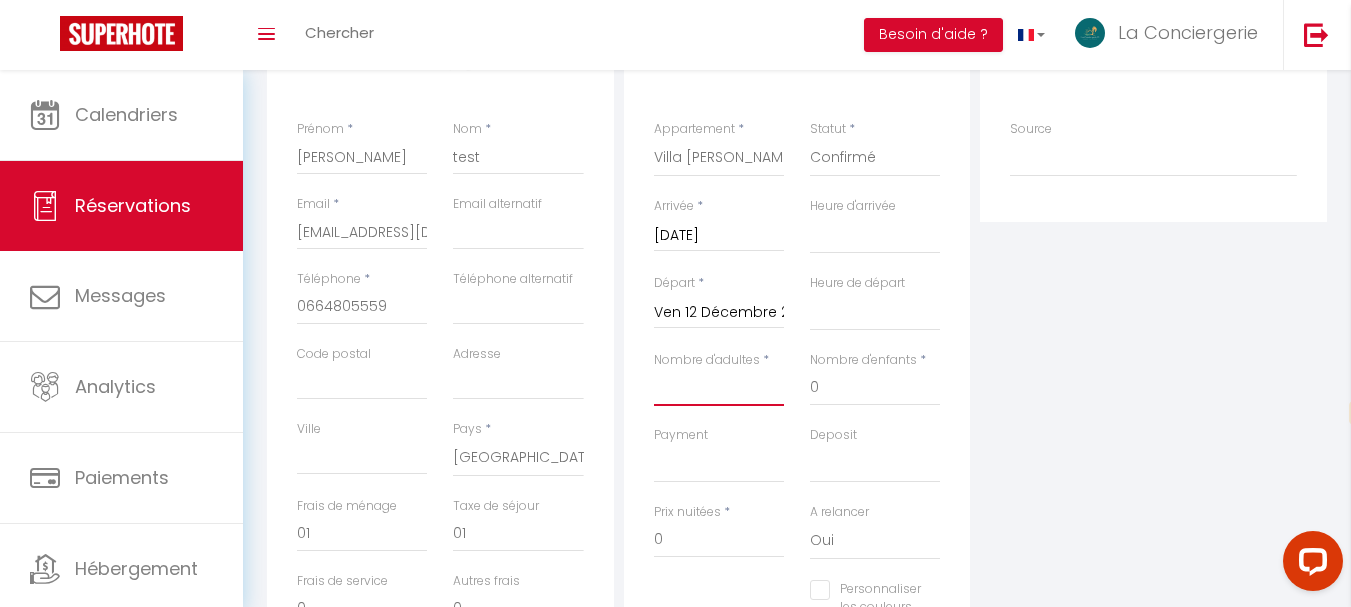 click on "Nombre d'adultes" at bounding box center (719, 388) 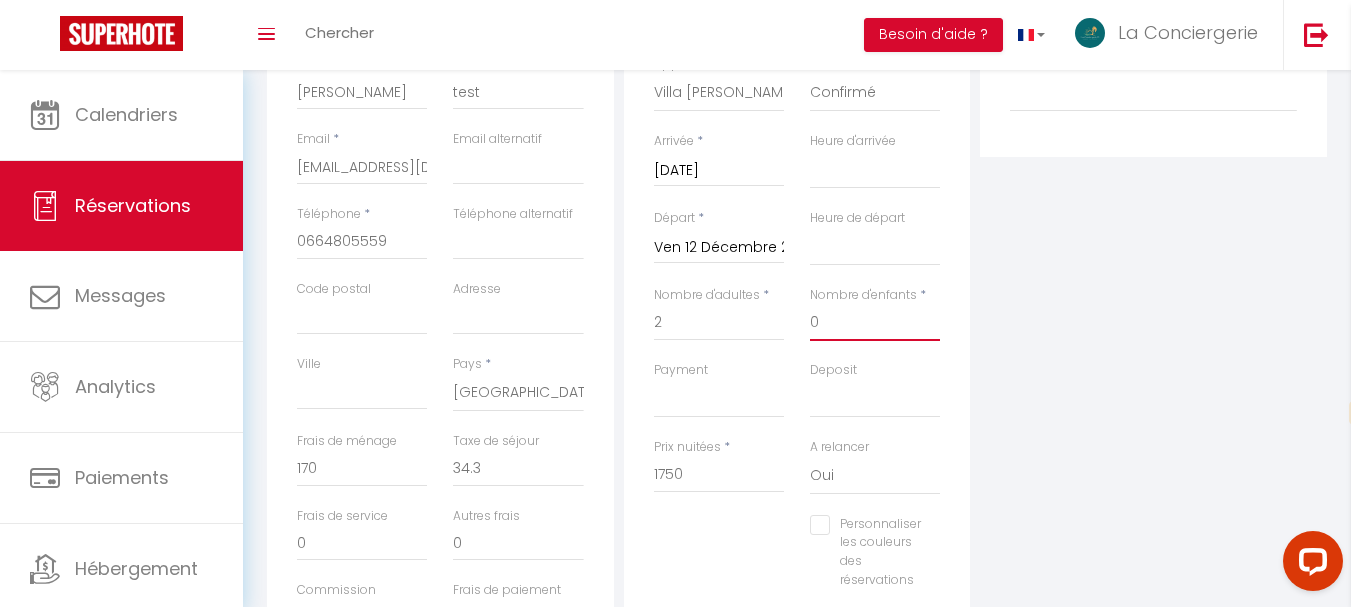 scroll, scrollTop: 400, scrollLeft: 0, axis: vertical 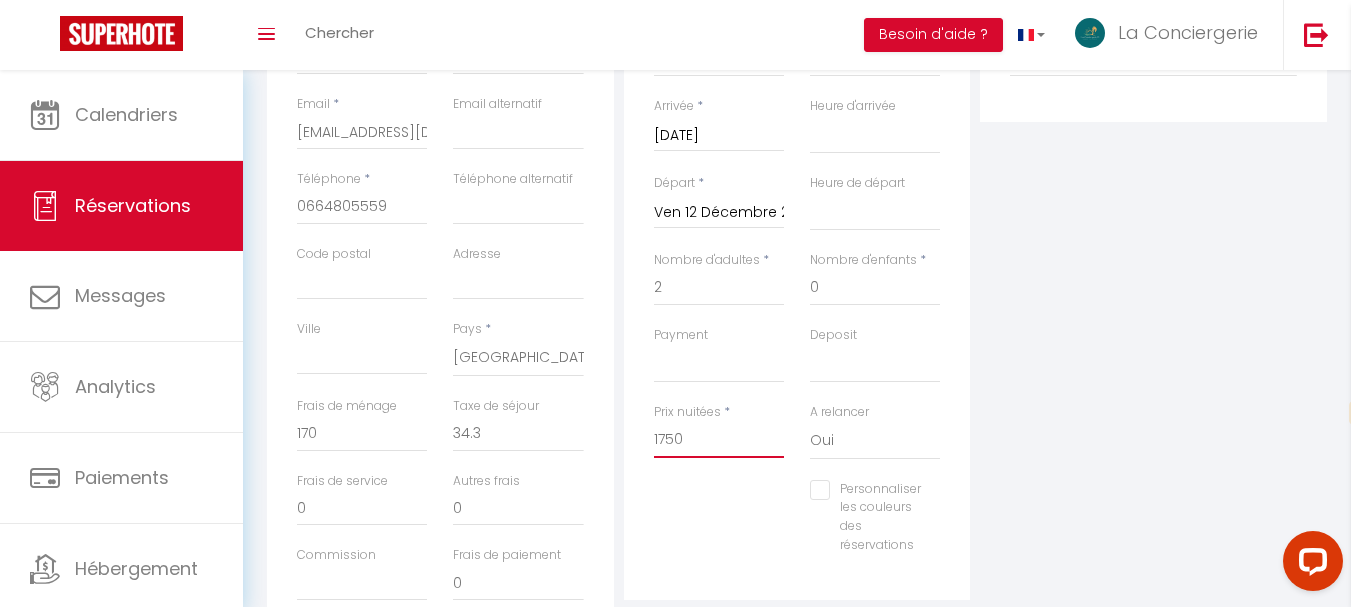 drag, startPoint x: 686, startPoint y: 435, endPoint x: 648, endPoint y: 435, distance: 38 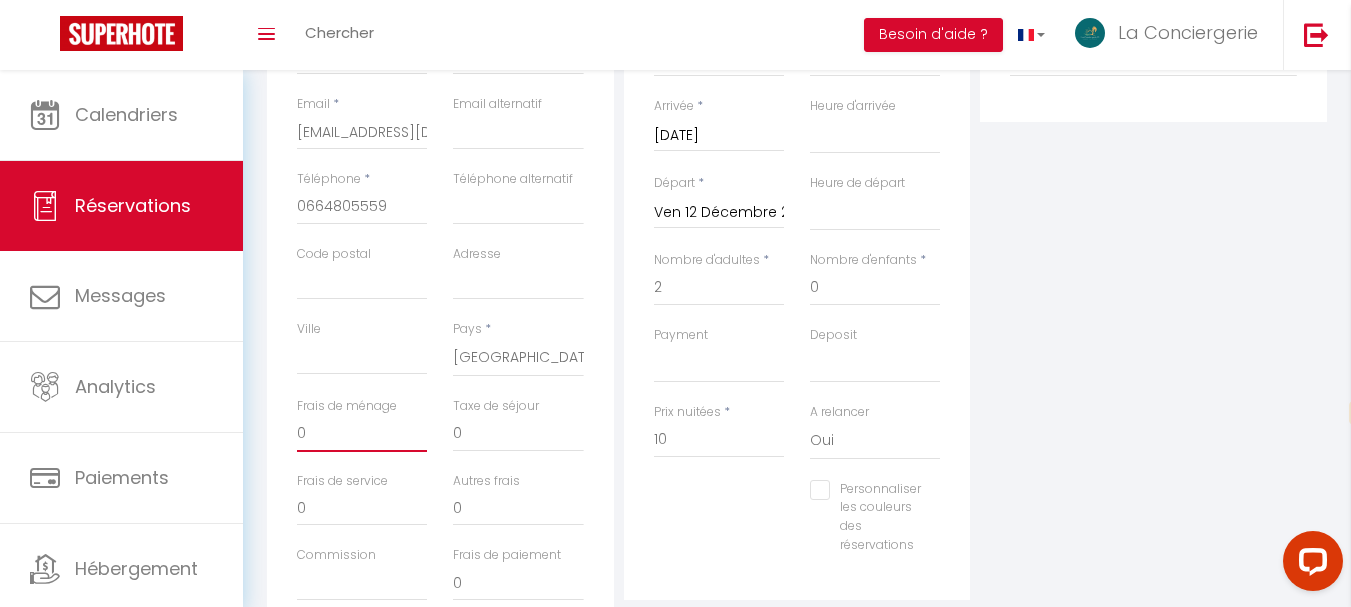 click on "0" at bounding box center (362, 434) 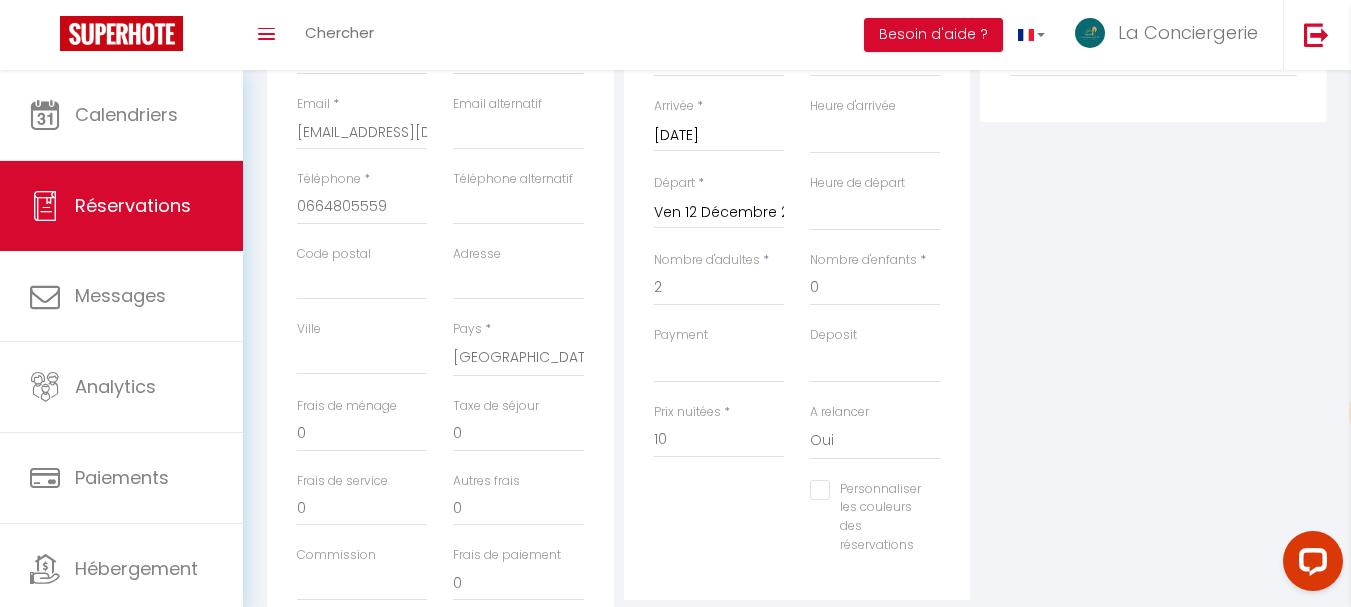 click on "Personnaliser les couleurs des réservations     #D7092E" at bounding box center (797, 527) 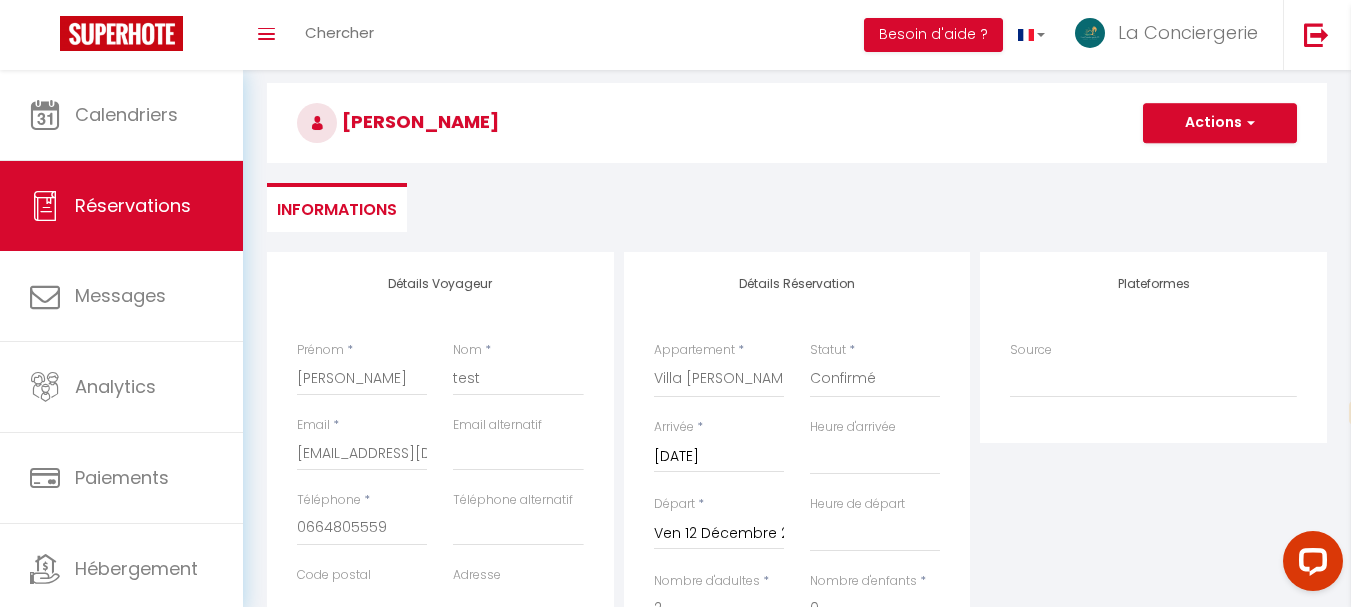 scroll, scrollTop: 0, scrollLeft: 0, axis: both 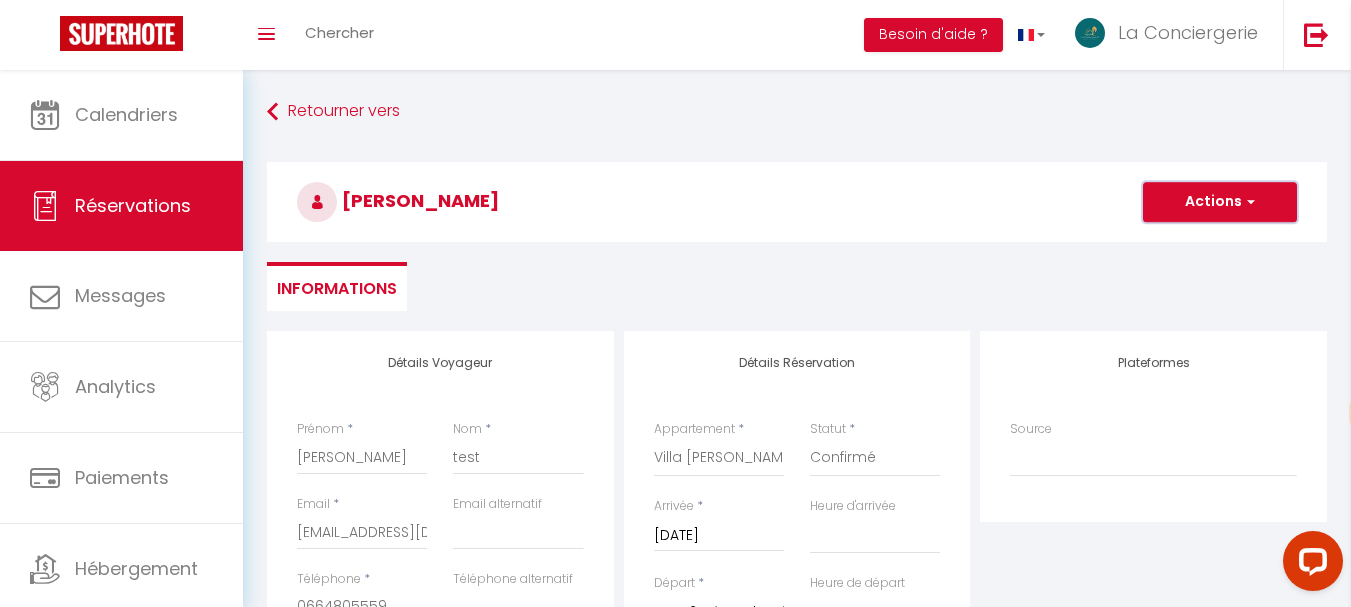 click at bounding box center (1248, 202) 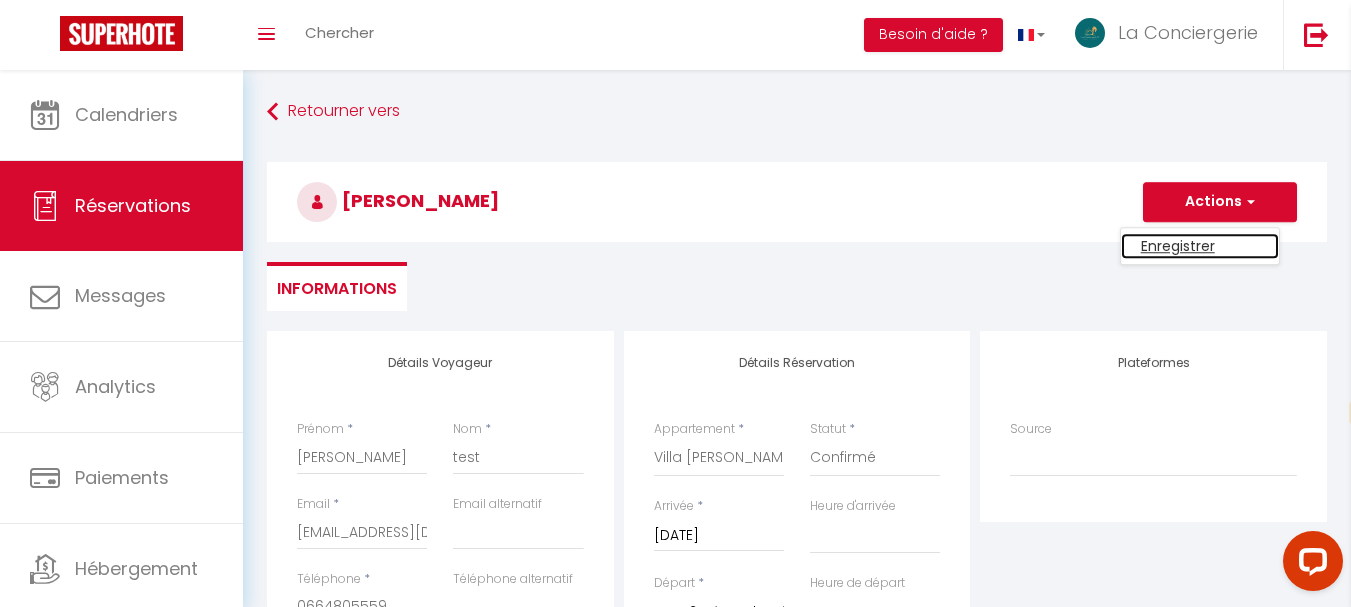 click on "Enregistrer" at bounding box center (1200, 246) 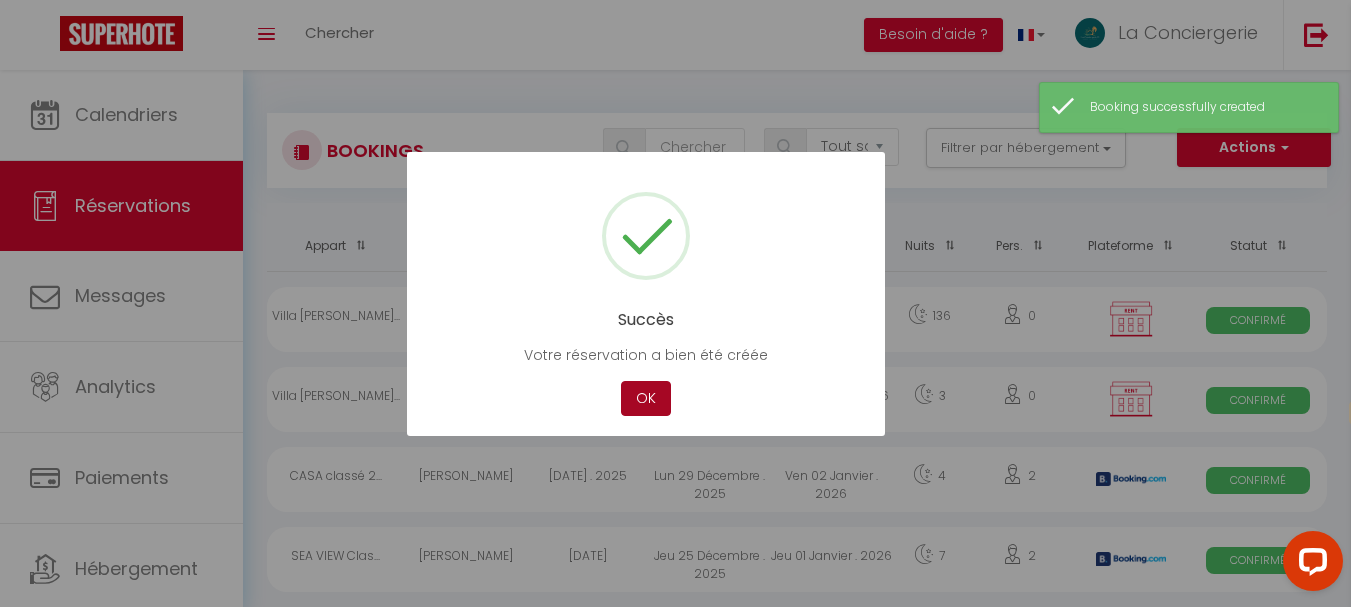 click on "OK" at bounding box center (646, 398) 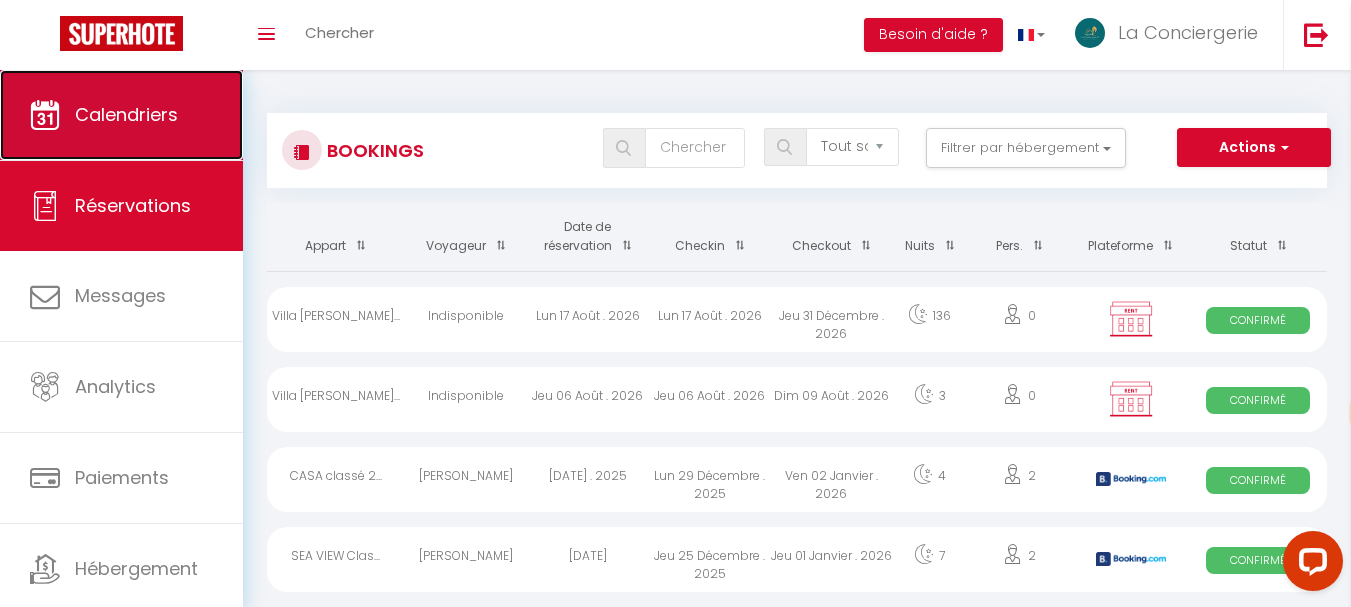 click on "Calendriers" at bounding box center (126, 114) 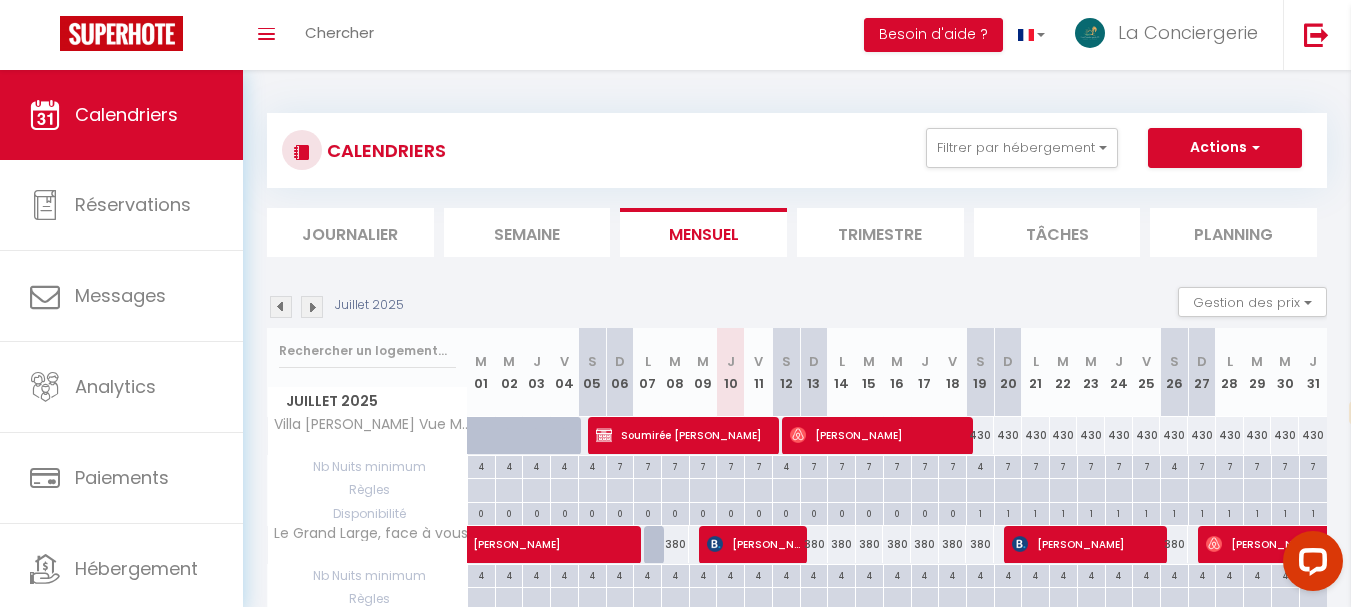 click at bounding box center [312, 307] 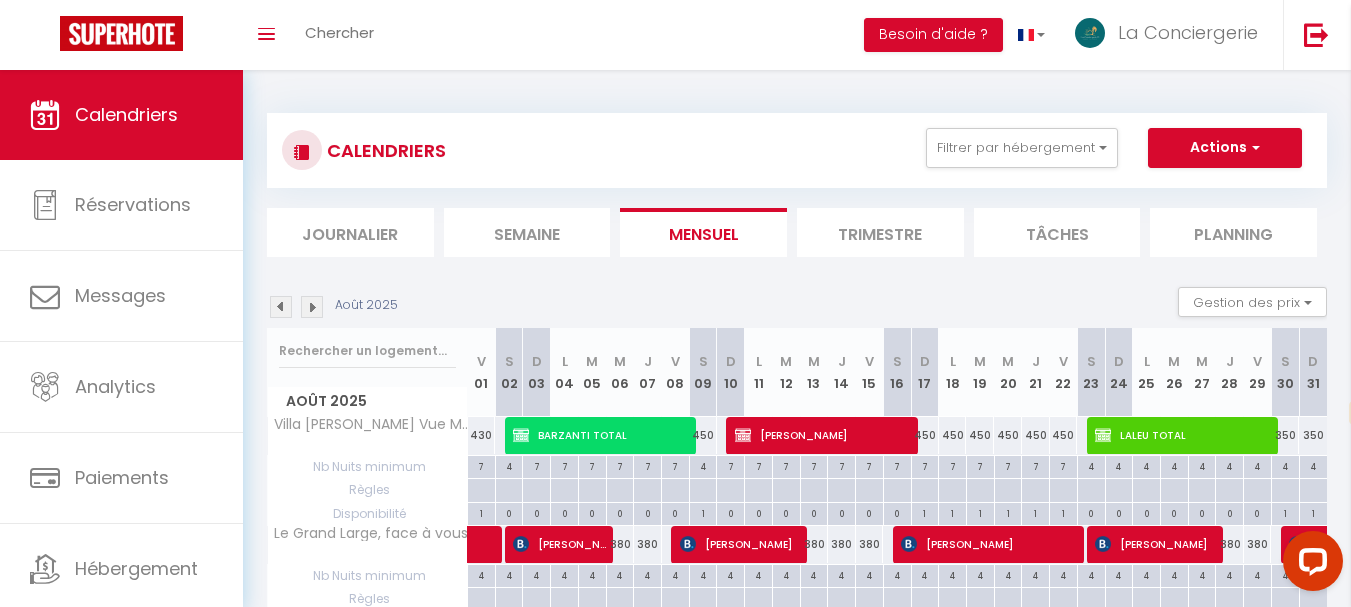 click at bounding box center (312, 307) 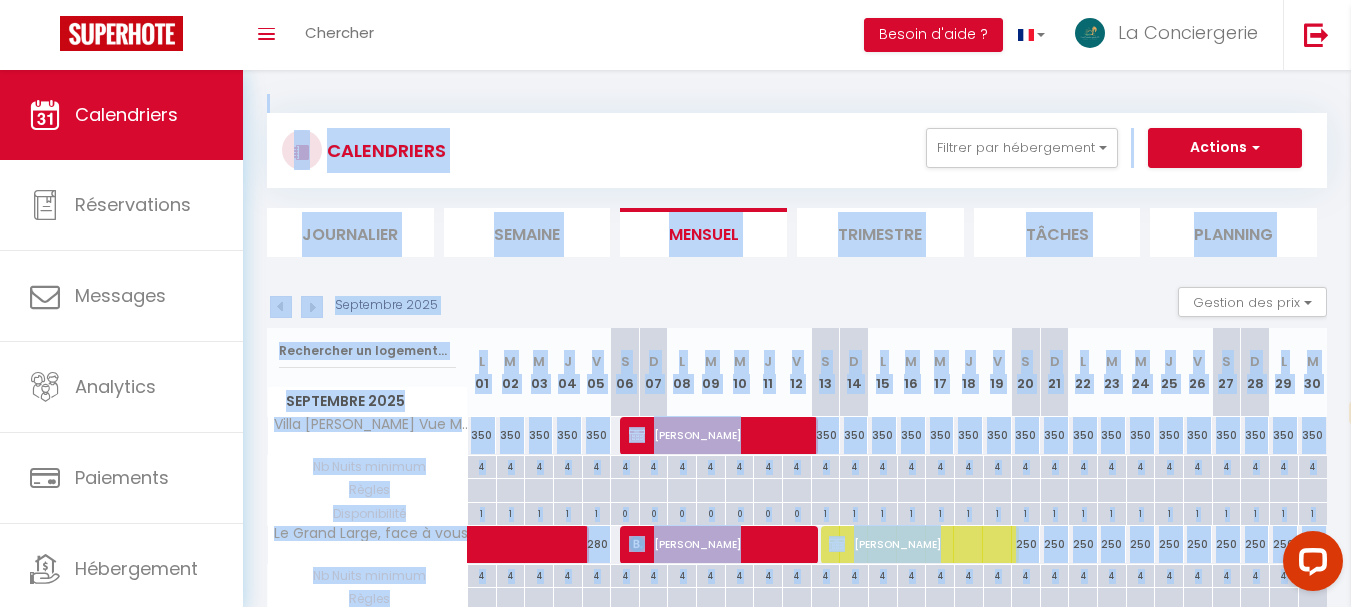 click on "CALENDRIERS
Filtrer par hébergement
CASSIS       Villa [PERSON_NAME] Charme Vue Mer by La Conciergerie 13     Villa Presqu'île *[GEOGRAPHIC_DATA]*Parking*3 logements*14p     Les flots Bleus vue MER by LaConciergerie13     Le Grand Large, face à vous     Un balcon, au cœur du village by La Conciergerie 13     SWEET SEA HOME by La Conciergerie 13     LE FONTVERT · Le Fonvert à Cassis appart mer by La Conciergerie 13     LA CIOTAT       ALOHA Climatisé centre ville by La Conciergerie 13     Bay View Studio Cabine 4 personnes by LaConciergerie13     CHEZ [PERSON_NAME], vue mer, ascenseur et garage by LaConciergerie13     EOLE appartement 2 pers 47m² by La Conciergerie 13     CANOLLE atypique à 1mn du port by La Conciergerie 13     CASA classé 2** sur une jolie place by La Conciergerie 13     EDEN-PLACE au calme proche de tout à pieds by La Conciergerie 13     FIGALOU Classé 3 *** climatisé Centre ancien au calme By LaConciergerie 13" at bounding box center (797, 150) 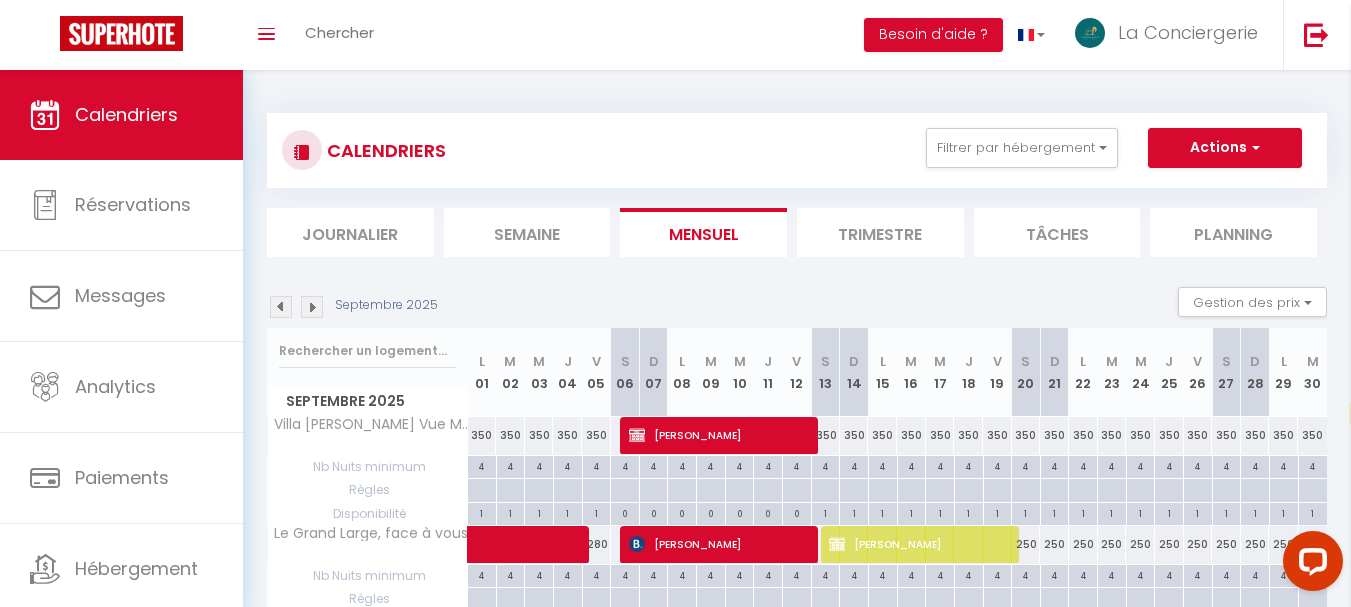 click at bounding box center [312, 307] 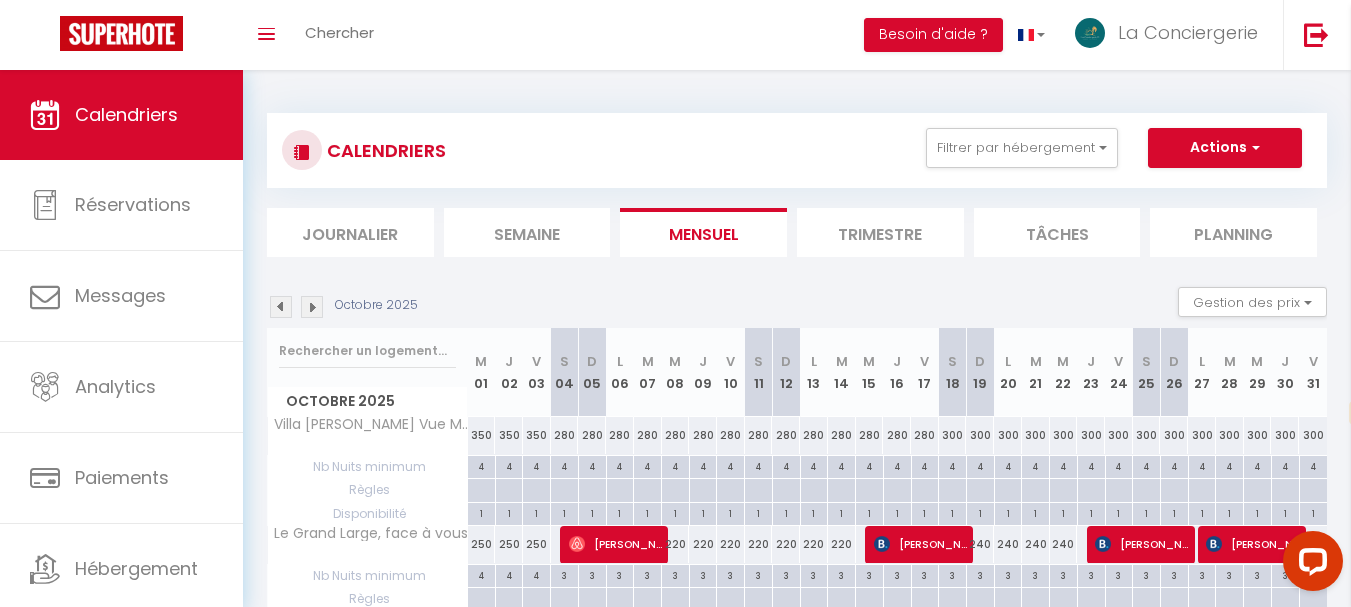 click at bounding box center [312, 307] 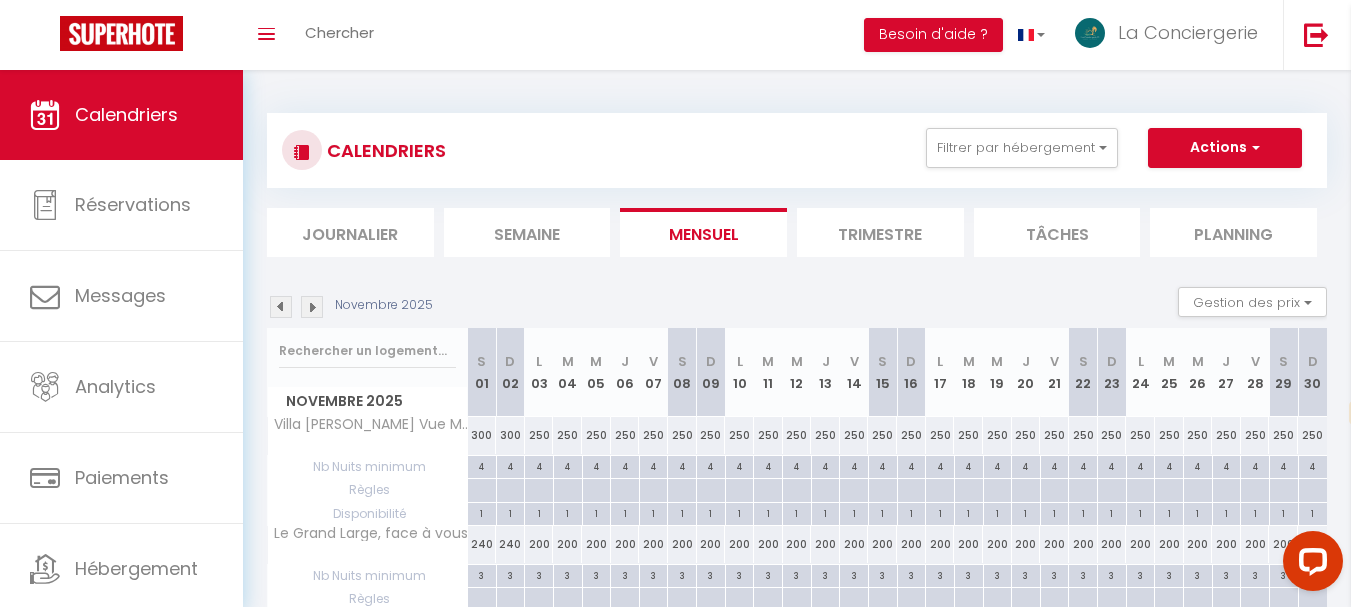 click at bounding box center (312, 307) 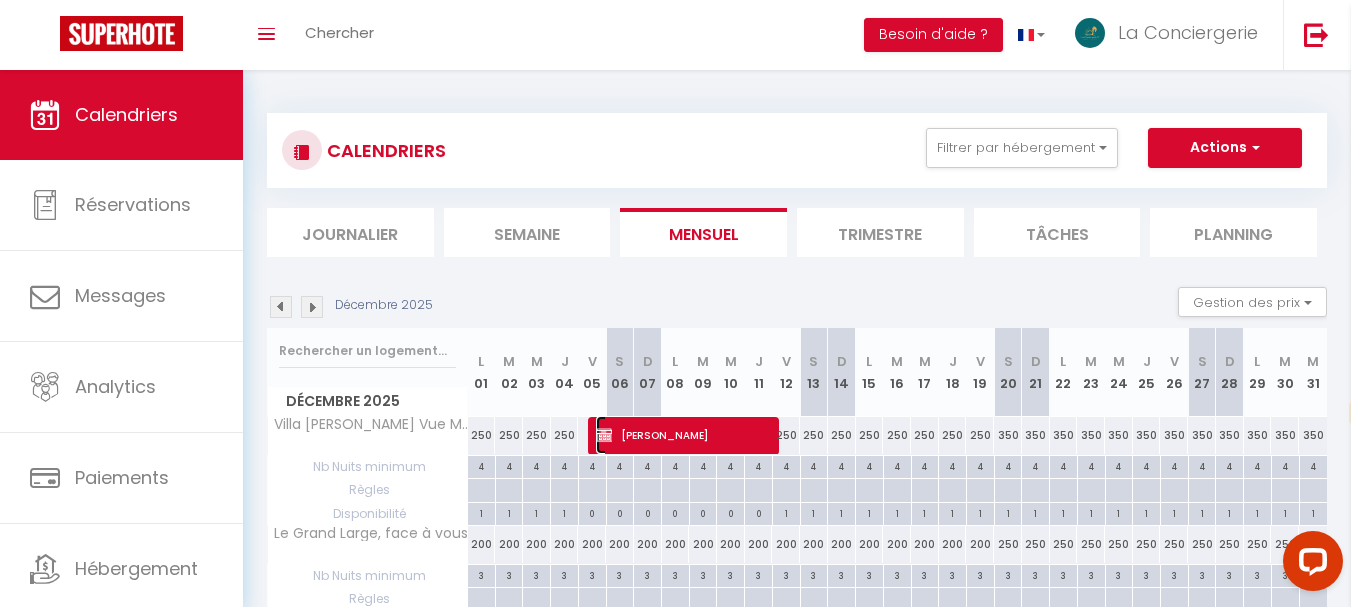 click on "[PERSON_NAME]" at bounding box center (684, 435) 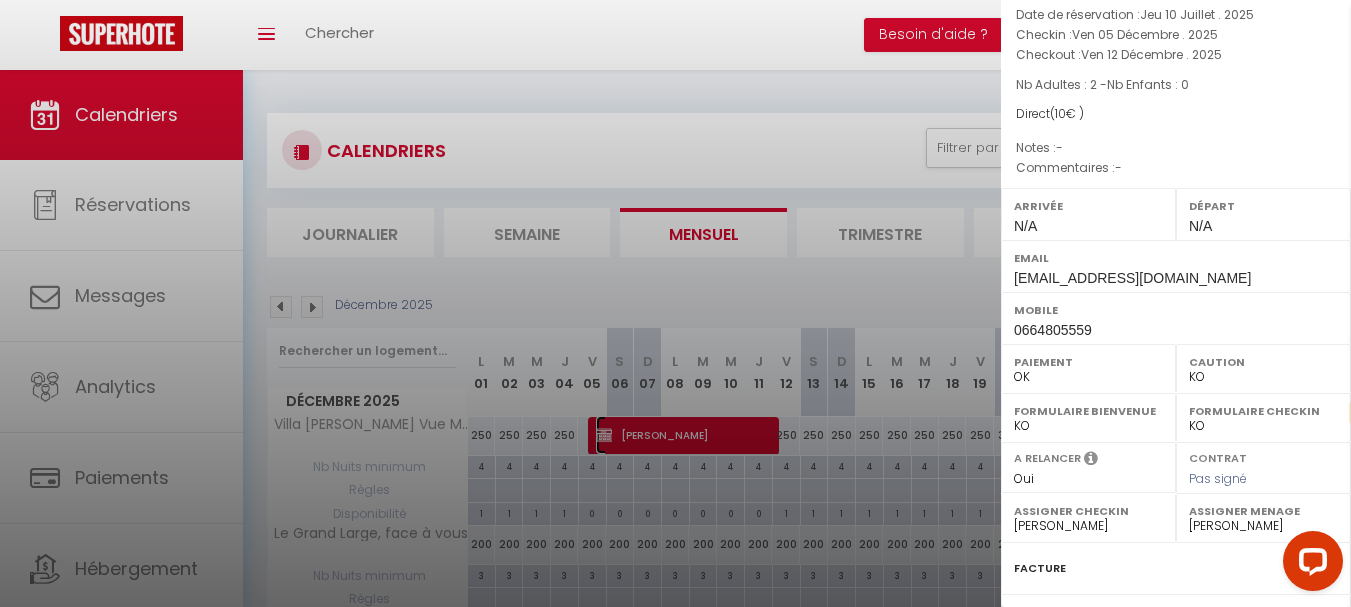 scroll, scrollTop: 345, scrollLeft: 0, axis: vertical 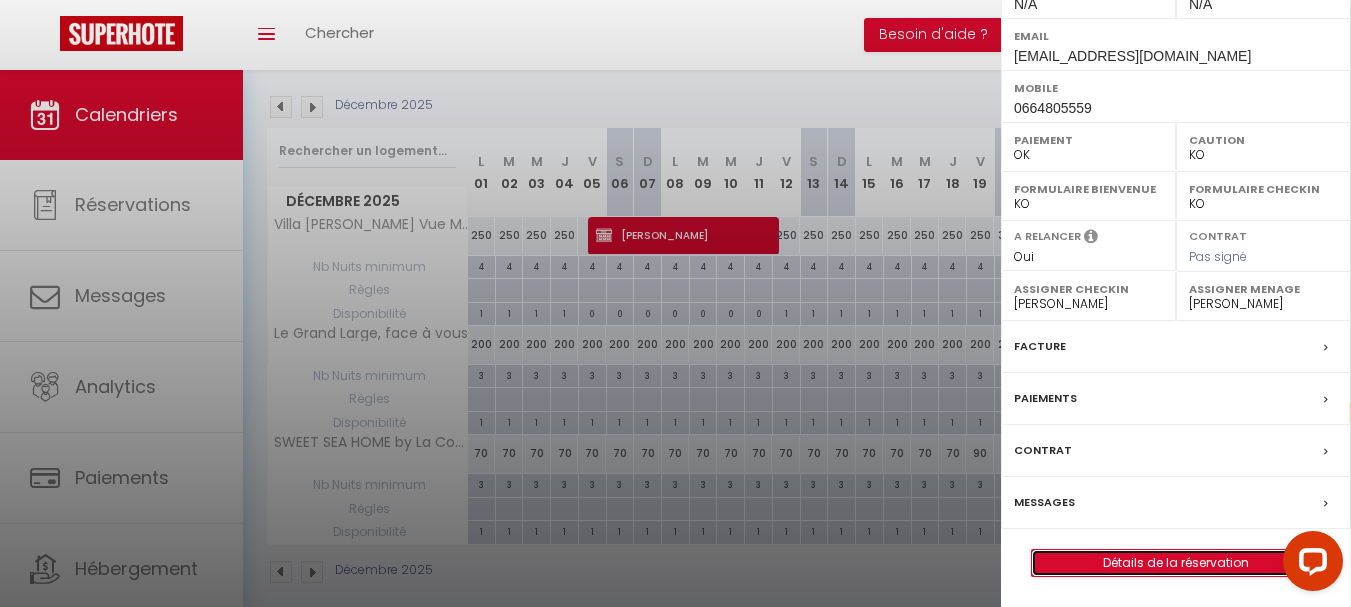 click on "Détails de la réservation" at bounding box center [1176, 563] 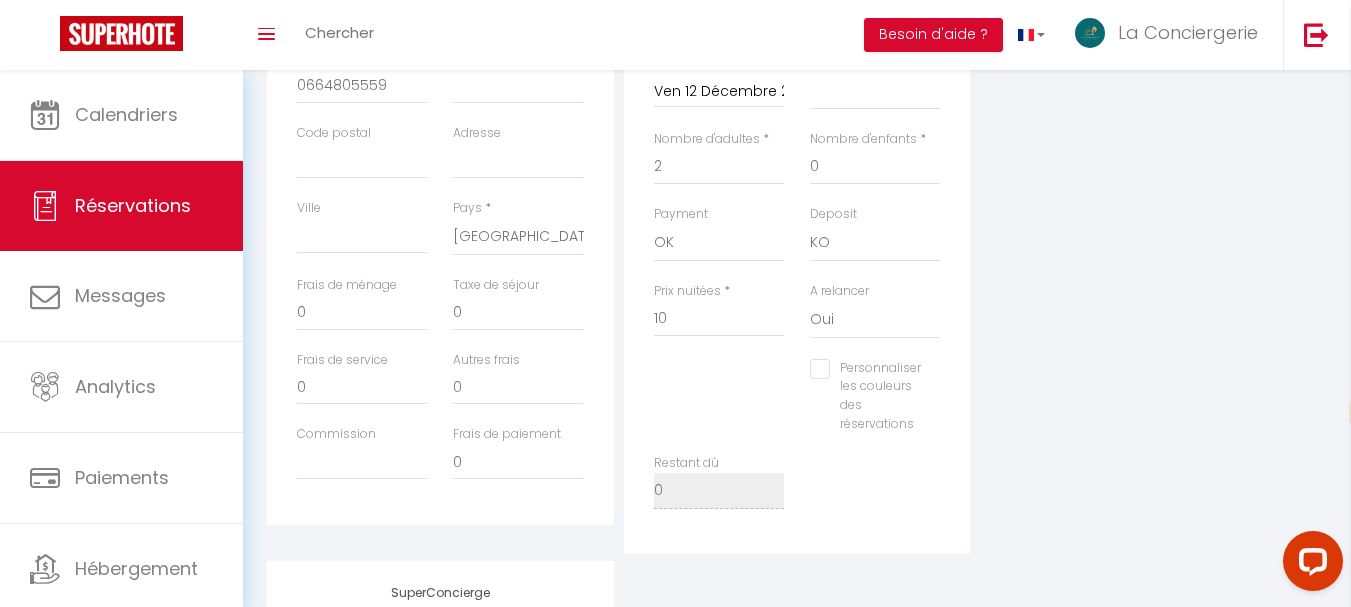 scroll, scrollTop: 100, scrollLeft: 0, axis: vertical 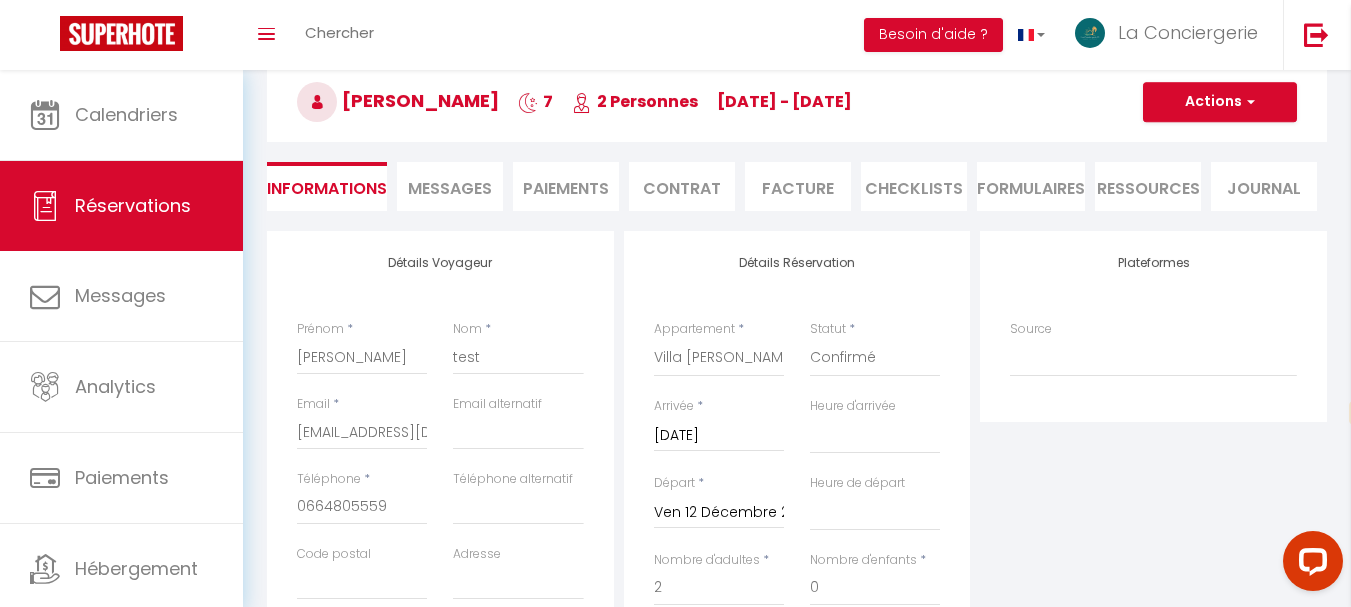 click on "Paiements" at bounding box center (566, 186) 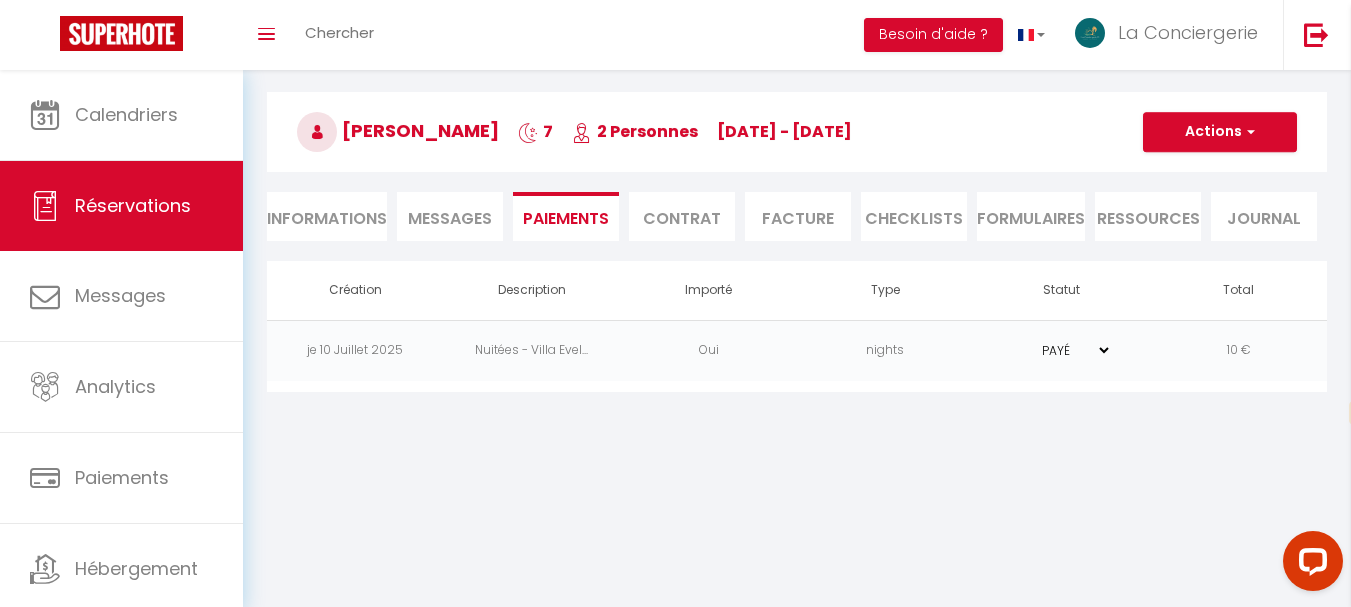 scroll, scrollTop: 70, scrollLeft: 0, axis: vertical 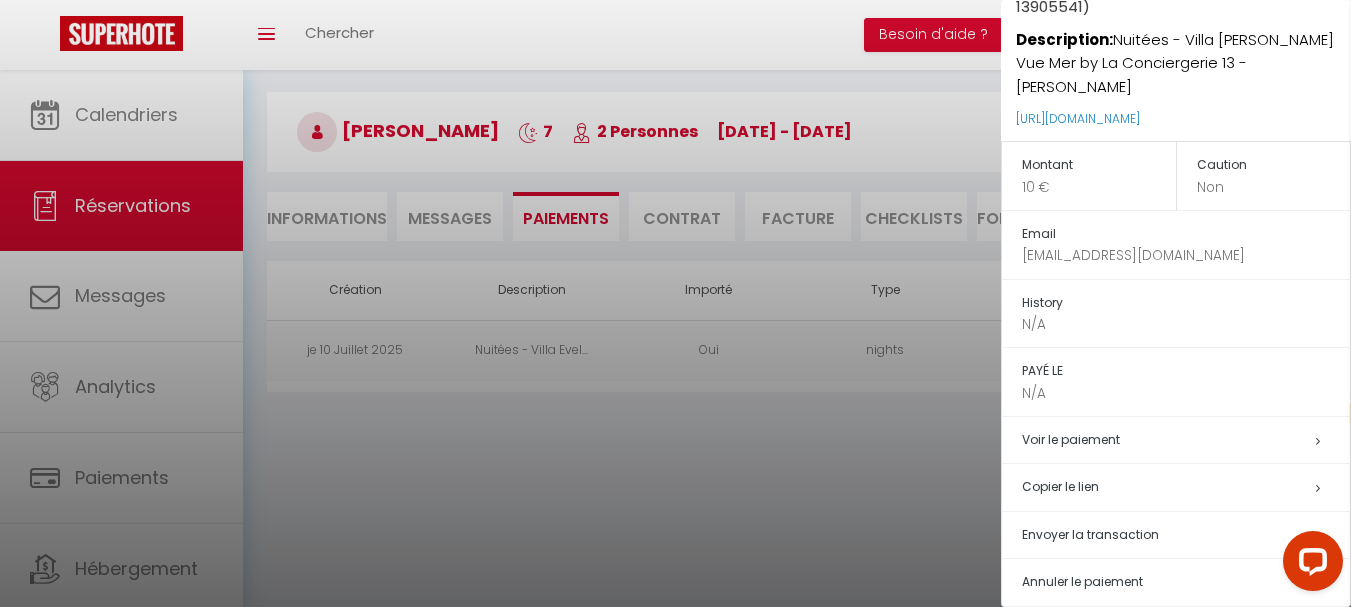 click at bounding box center (675, 303) 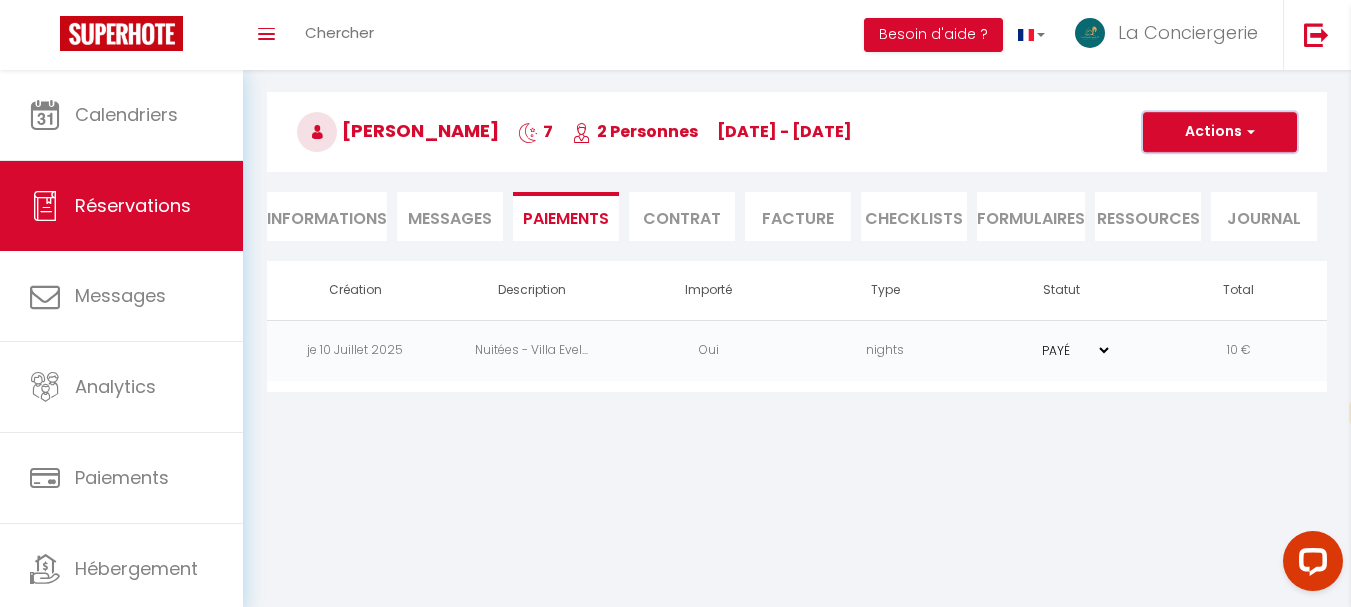click on "Actions" at bounding box center (1220, 132) 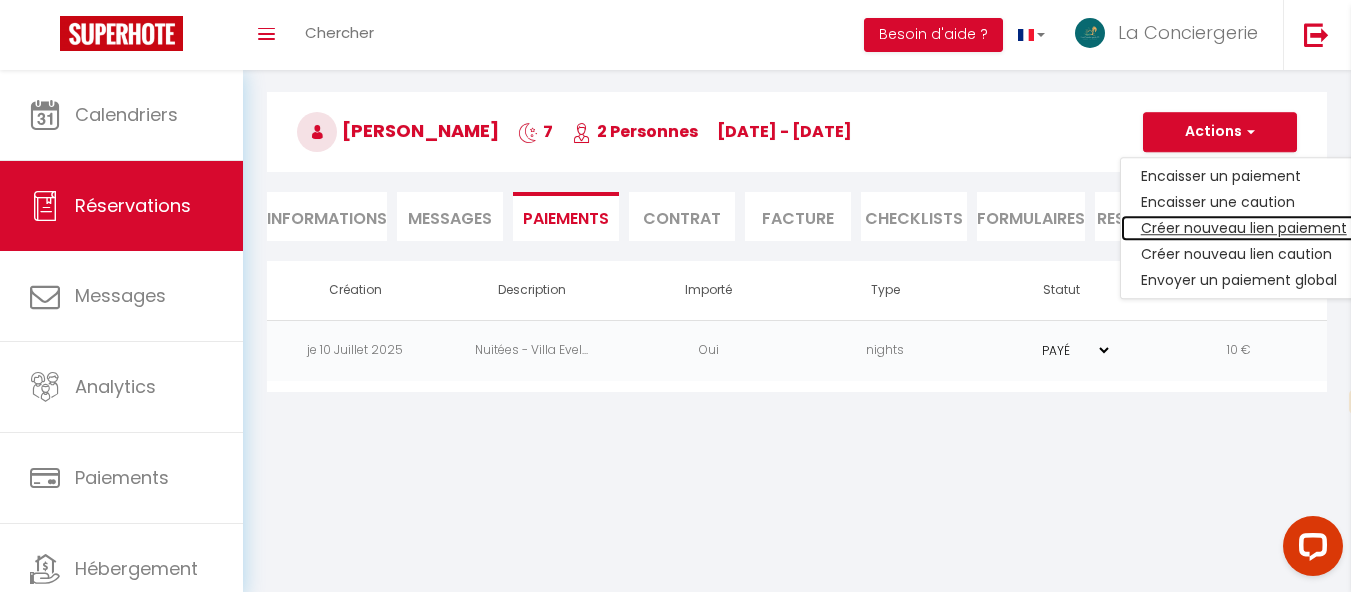 click on "Créer nouveau lien paiement" at bounding box center (1244, 228) 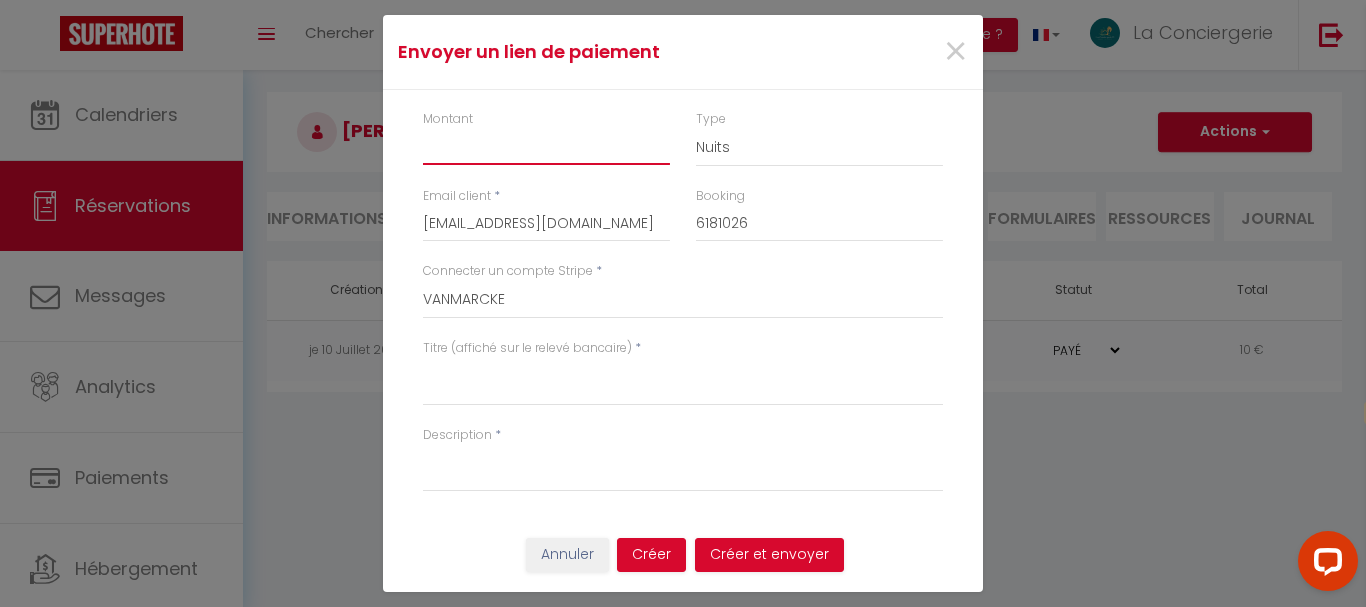 click on "Montant" at bounding box center [546, 147] 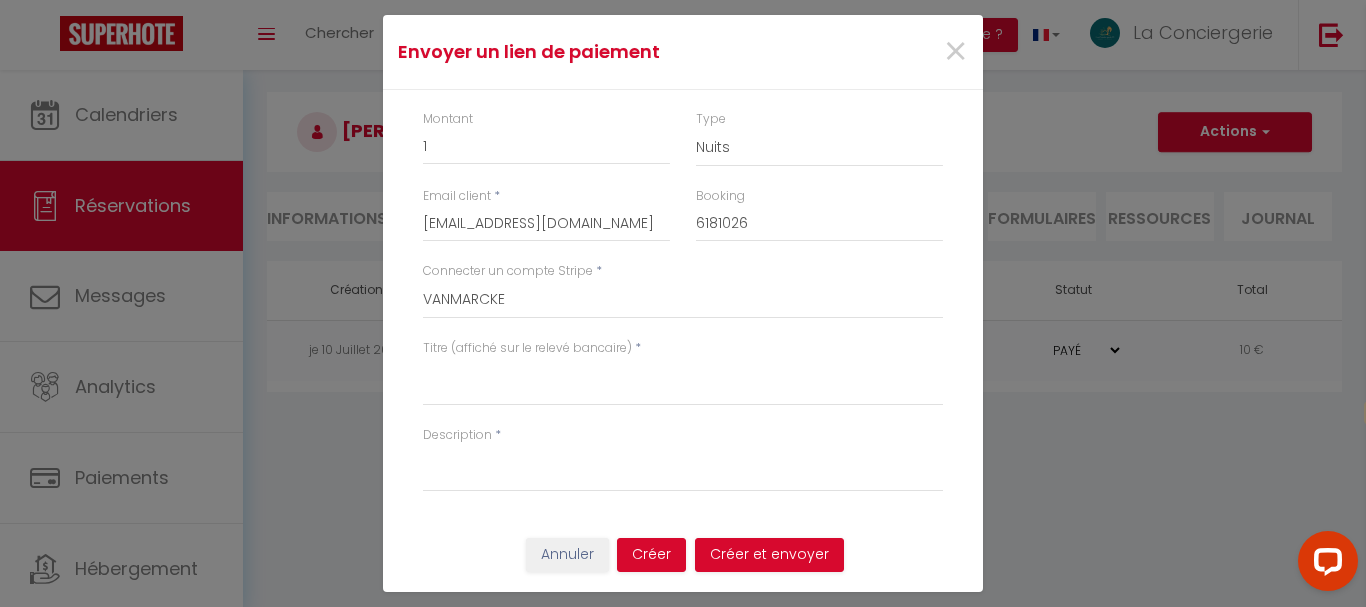 click on "Titre (affiché sur le relevé bancaire)" at bounding box center [527, 348] 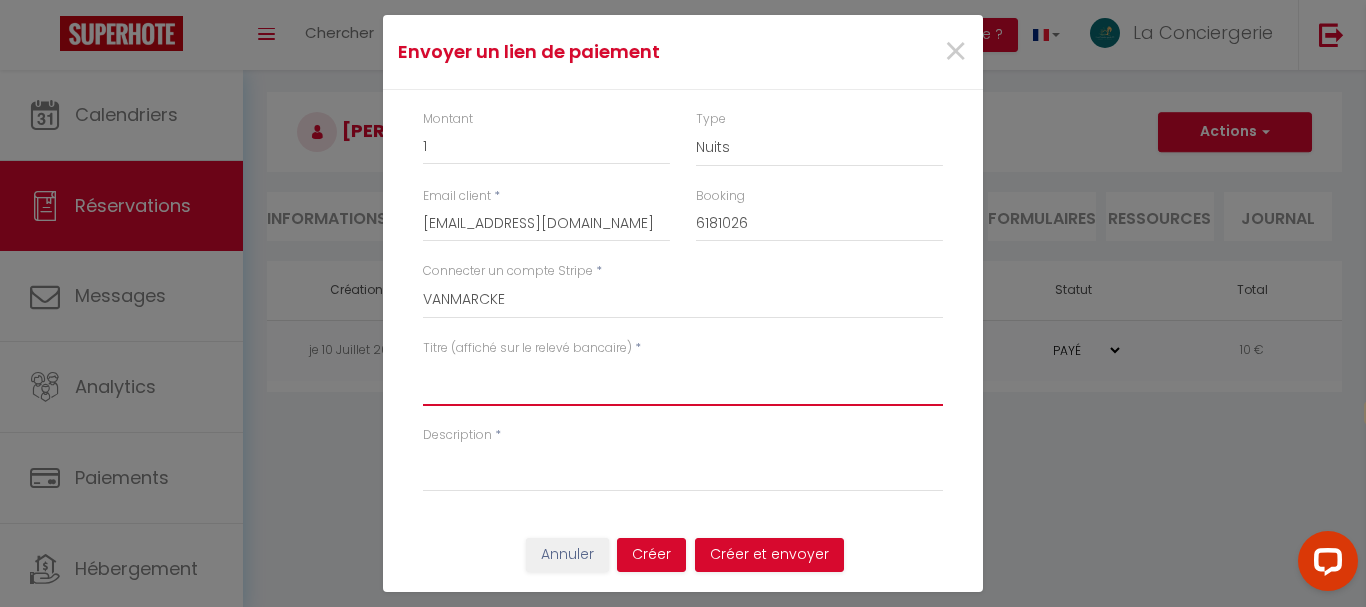 click on "Titre (affiché sur le relevé bancaire)" at bounding box center (683, 382) 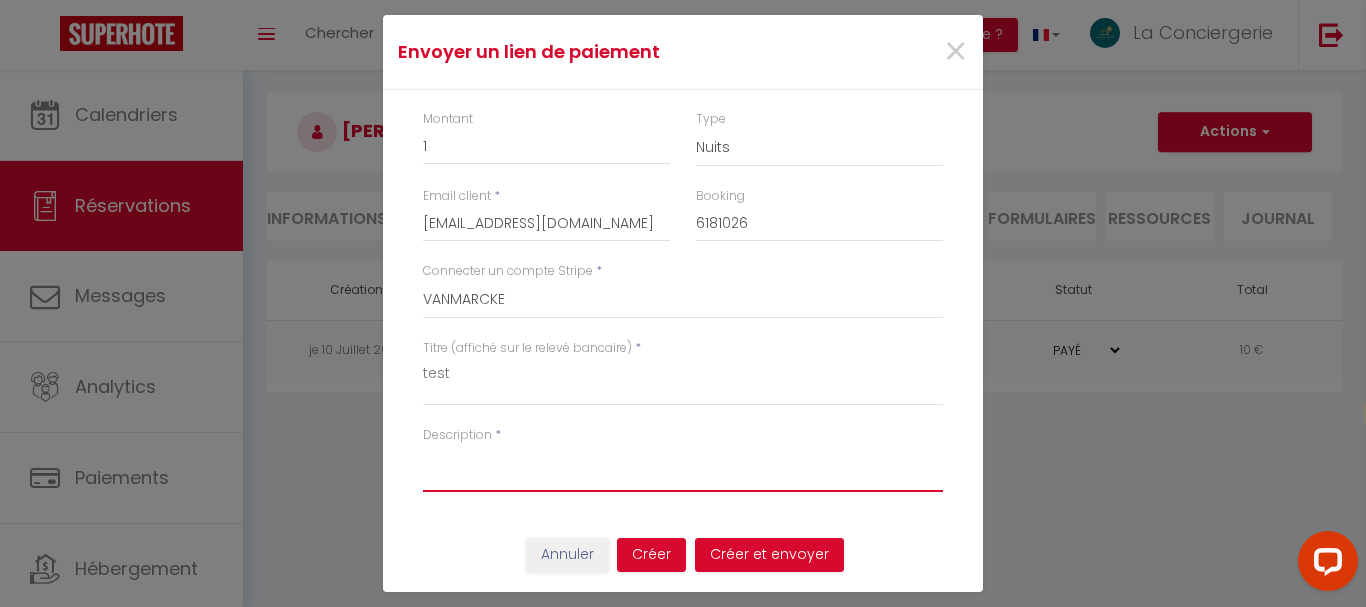 click on "Description" at bounding box center [683, 468] 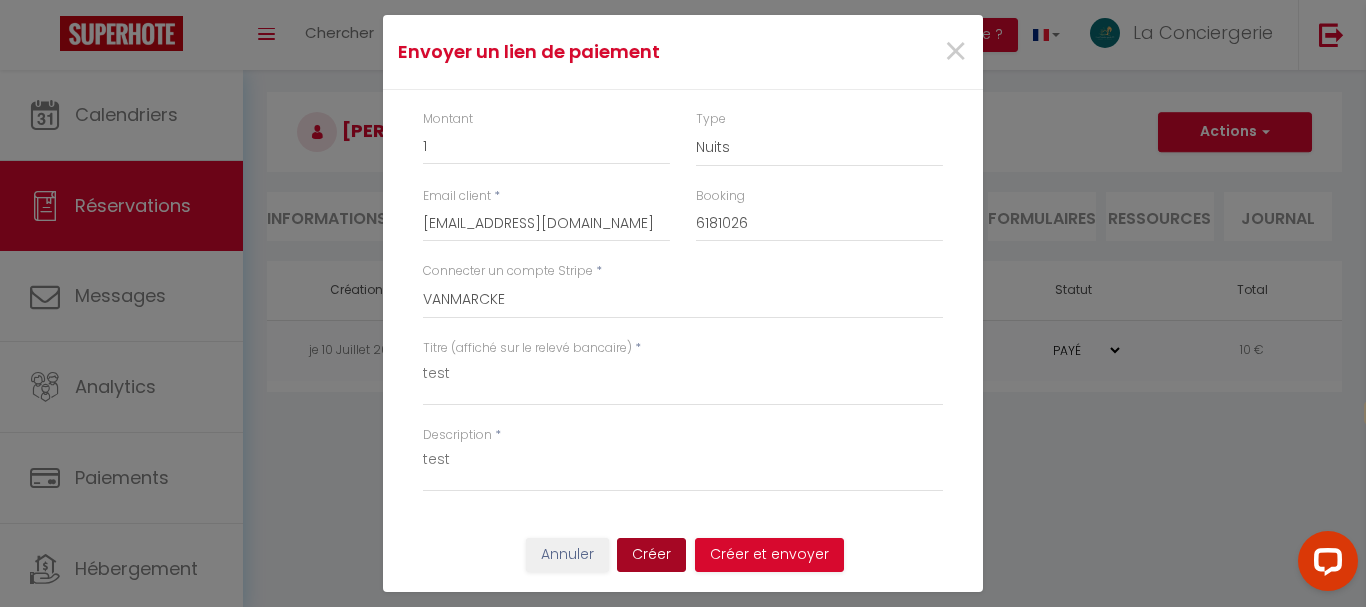 click on "Créer" at bounding box center (651, 555) 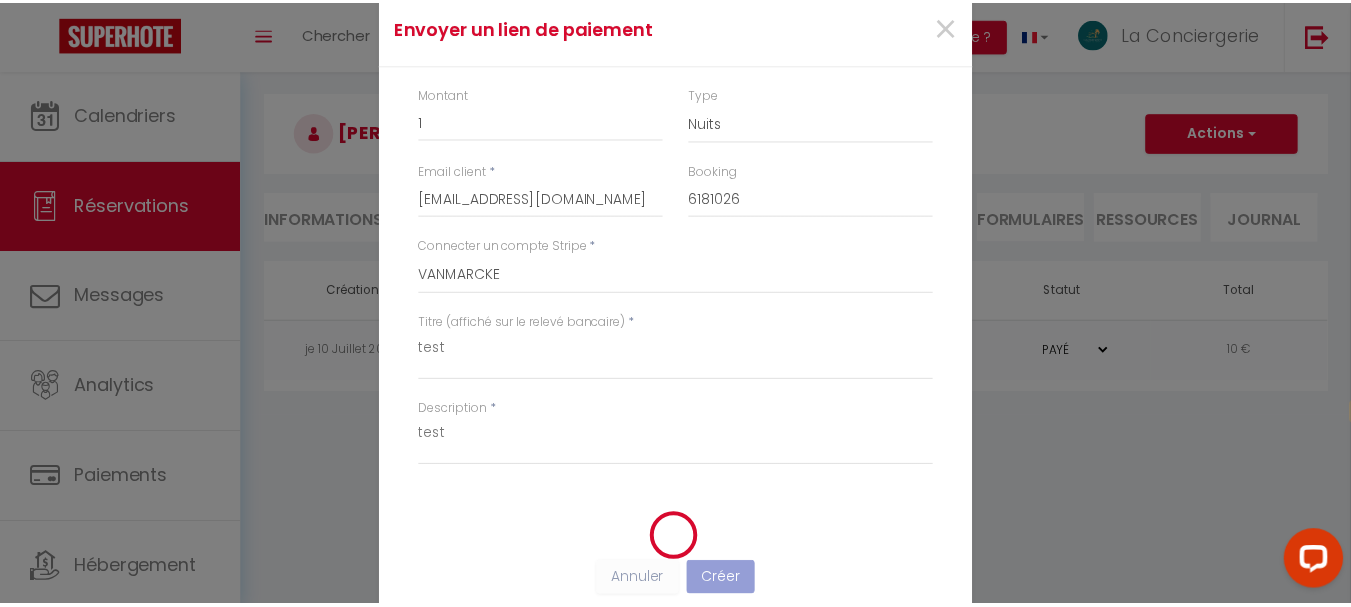 scroll, scrollTop: 38, scrollLeft: 0, axis: vertical 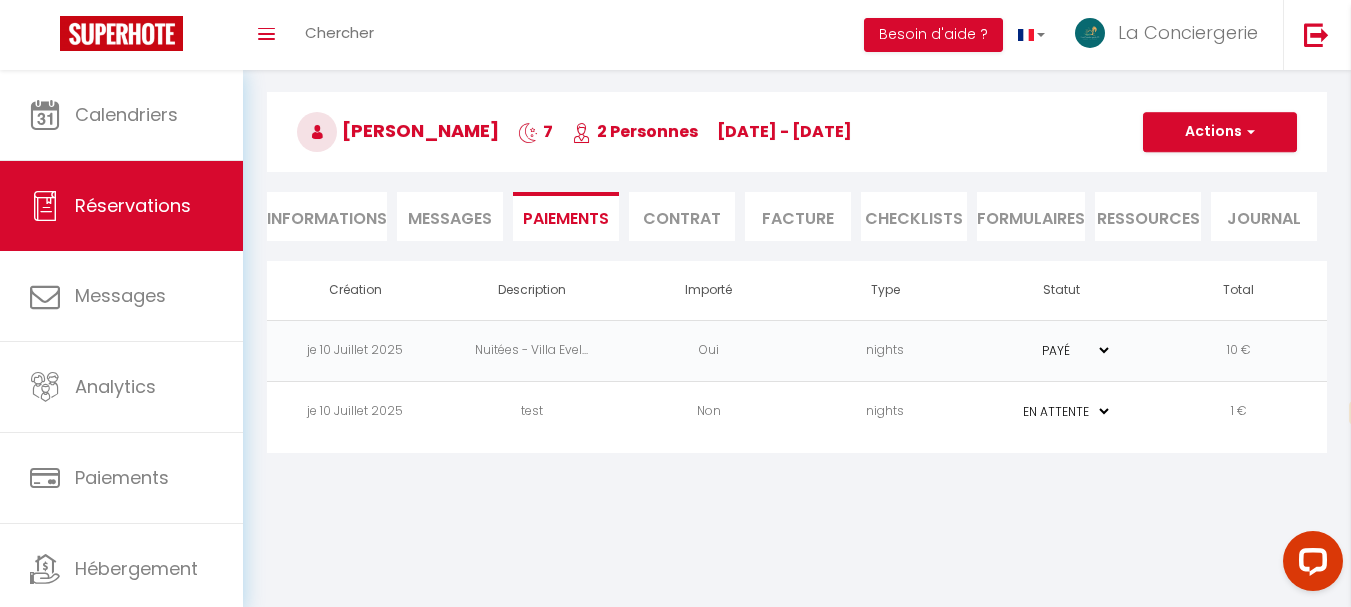 click on "je 10 Juillet 2025" at bounding box center (355, 411) 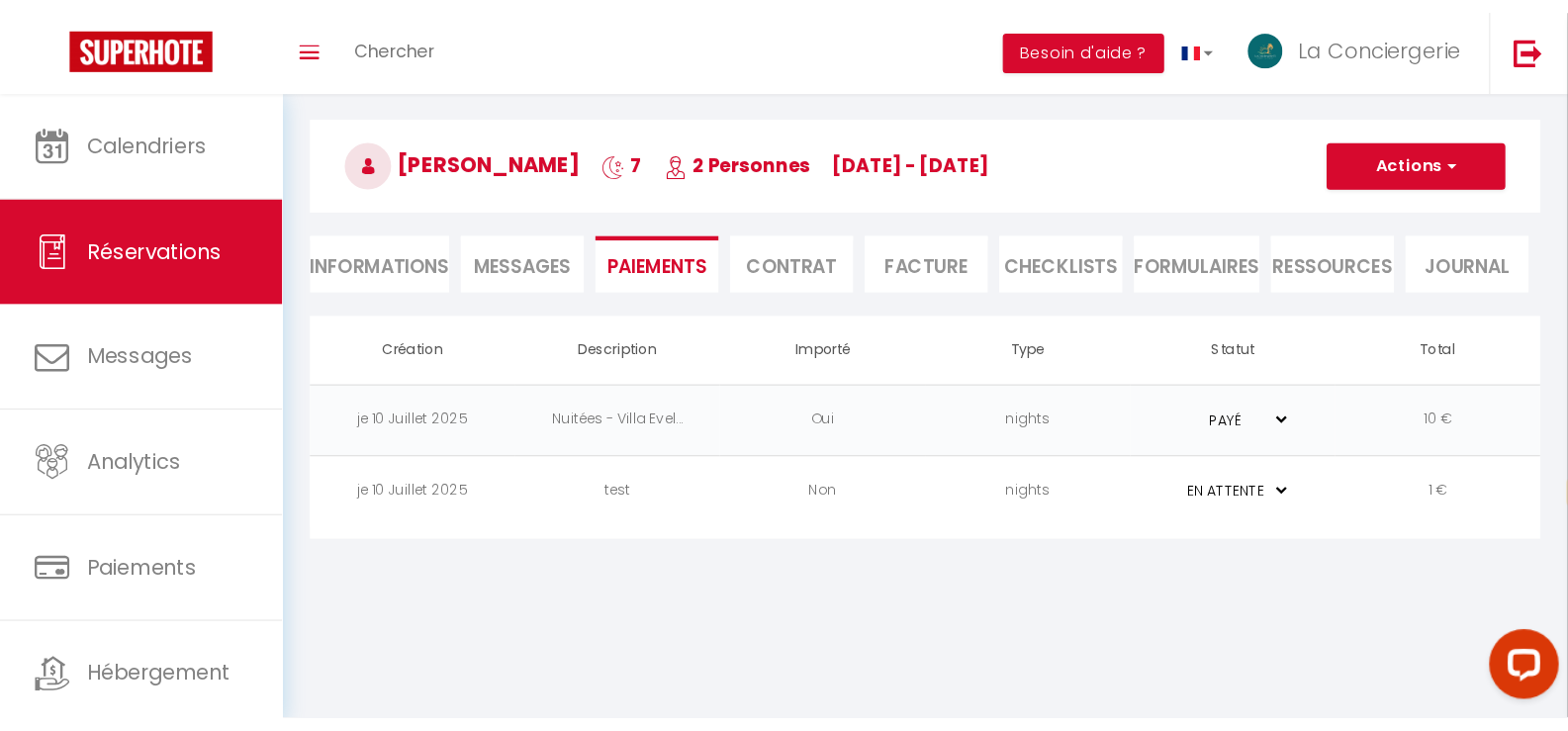 scroll, scrollTop: 58, scrollLeft: 0, axis: vertical 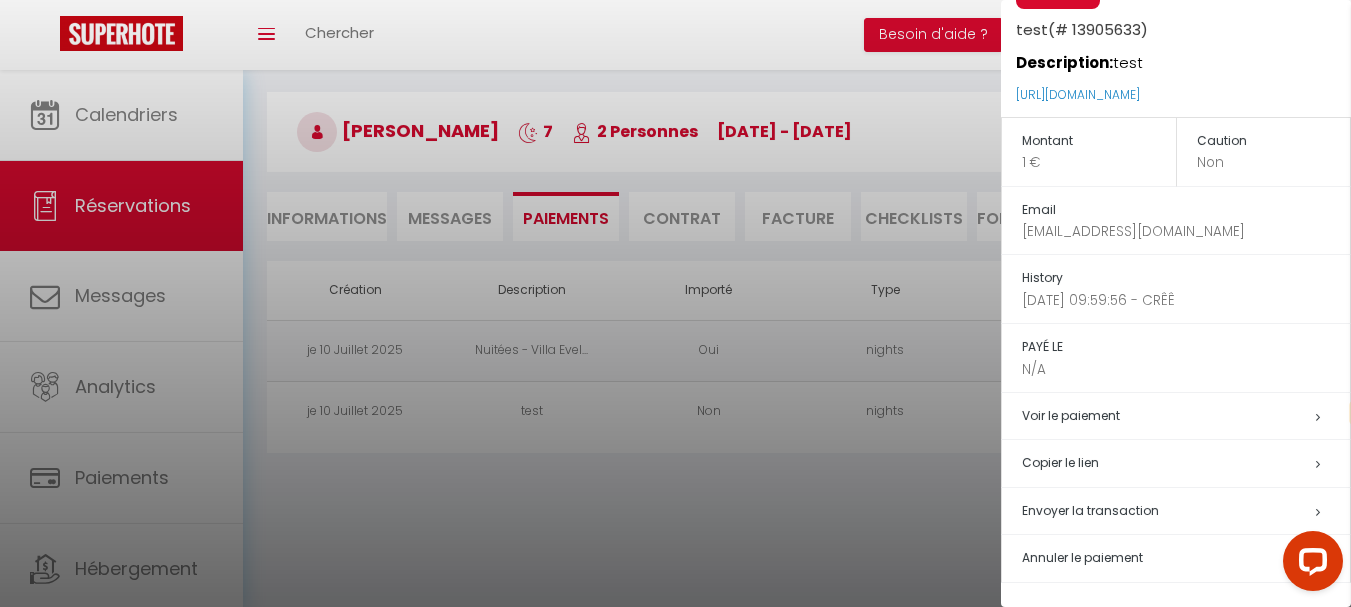 click at bounding box center (675, 303) 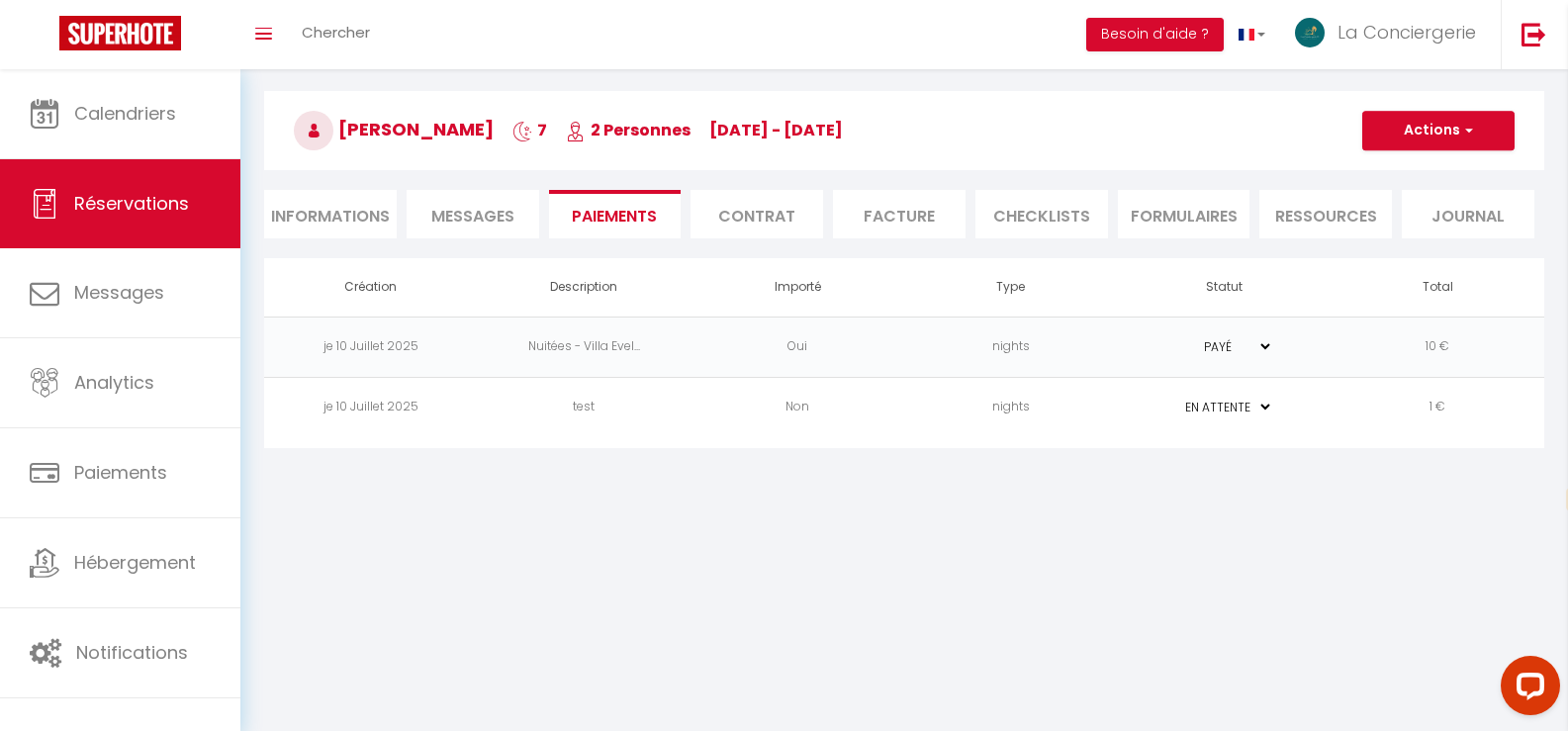 scroll, scrollTop: 0, scrollLeft: 0, axis: both 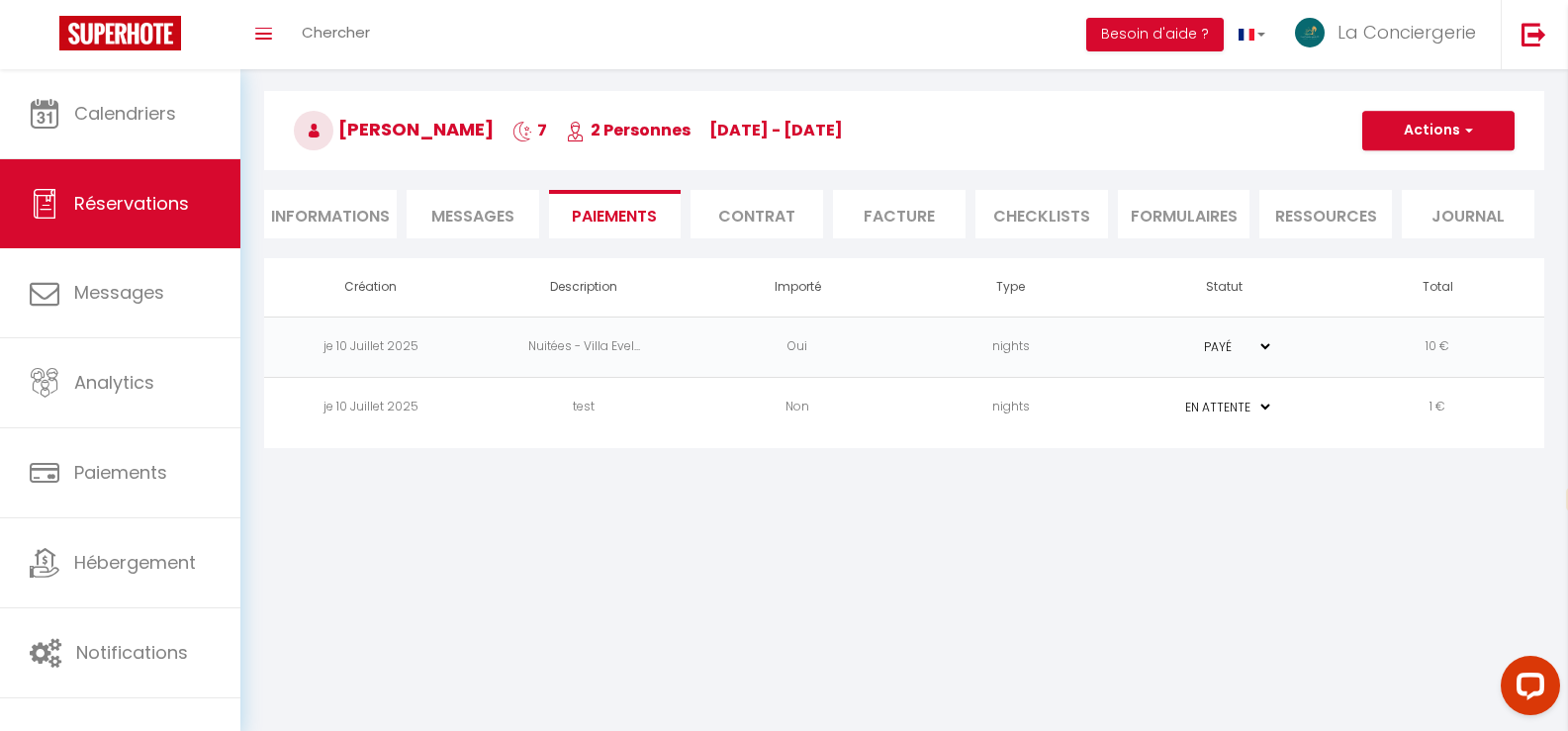click on "Informations" at bounding box center [330, 214] 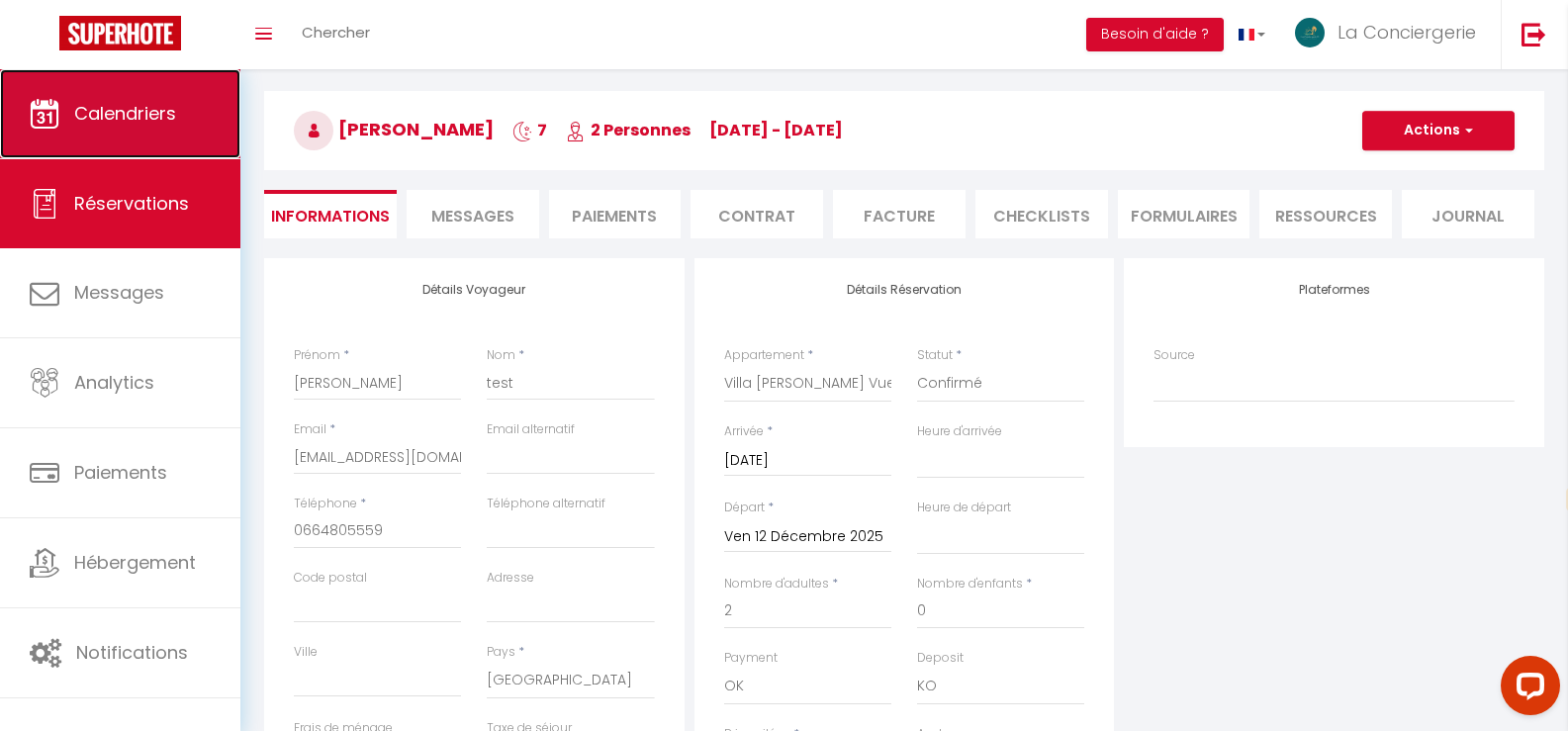 click on "Calendriers" at bounding box center [125, 113] 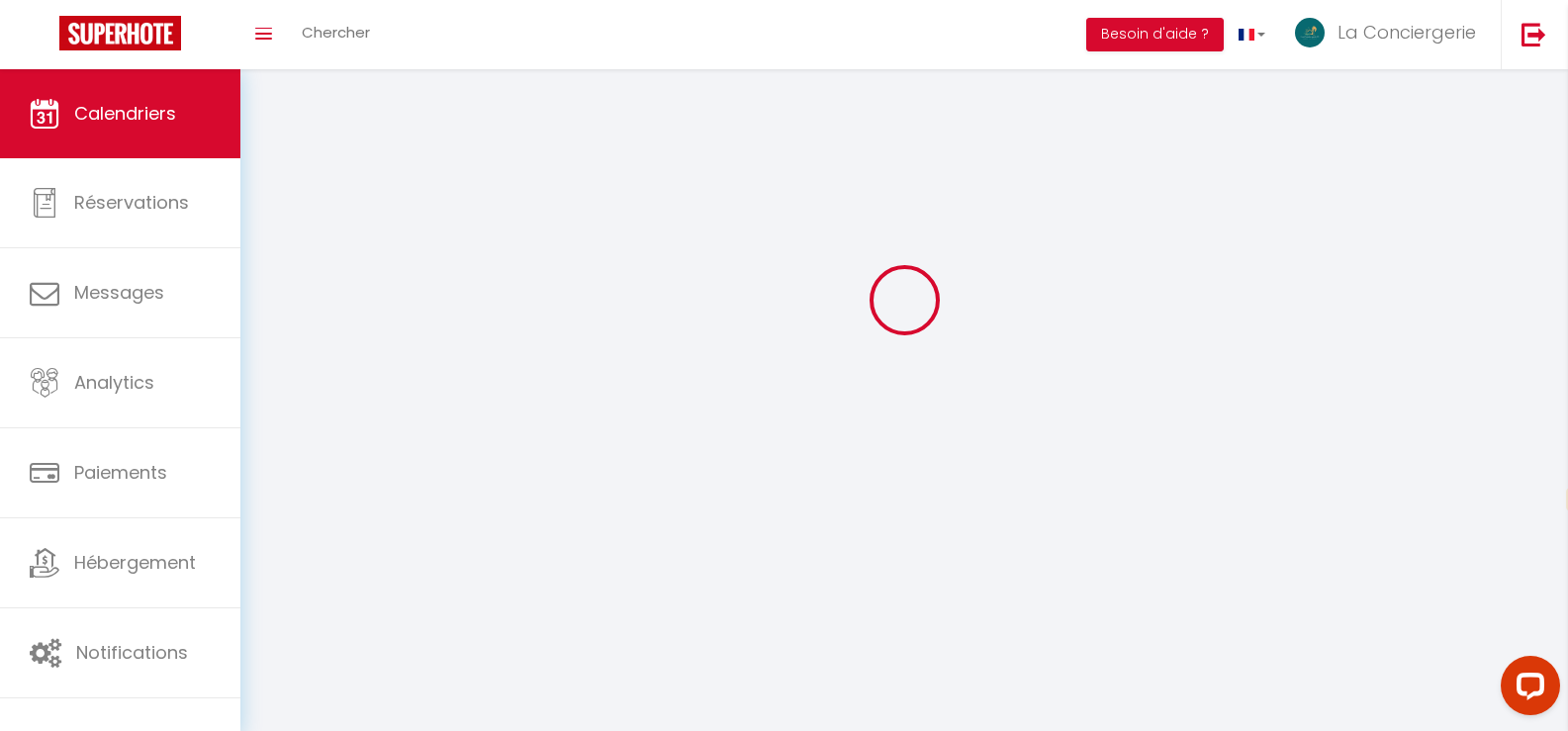 scroll, scrollTop: 0, scrollLeft: 0, axis: both 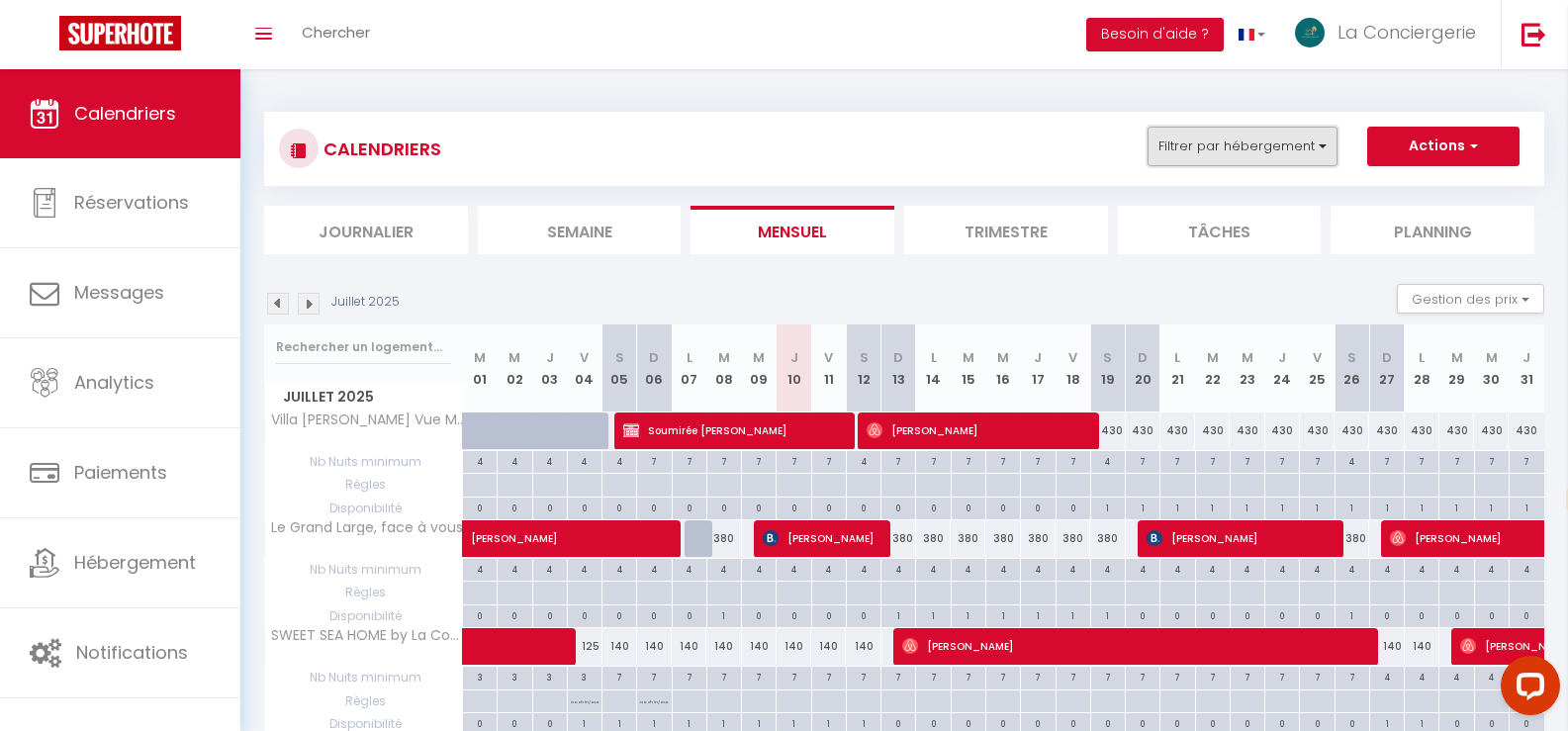 click on "Filtrer par hébergement" at bounding box center [1243, 146] 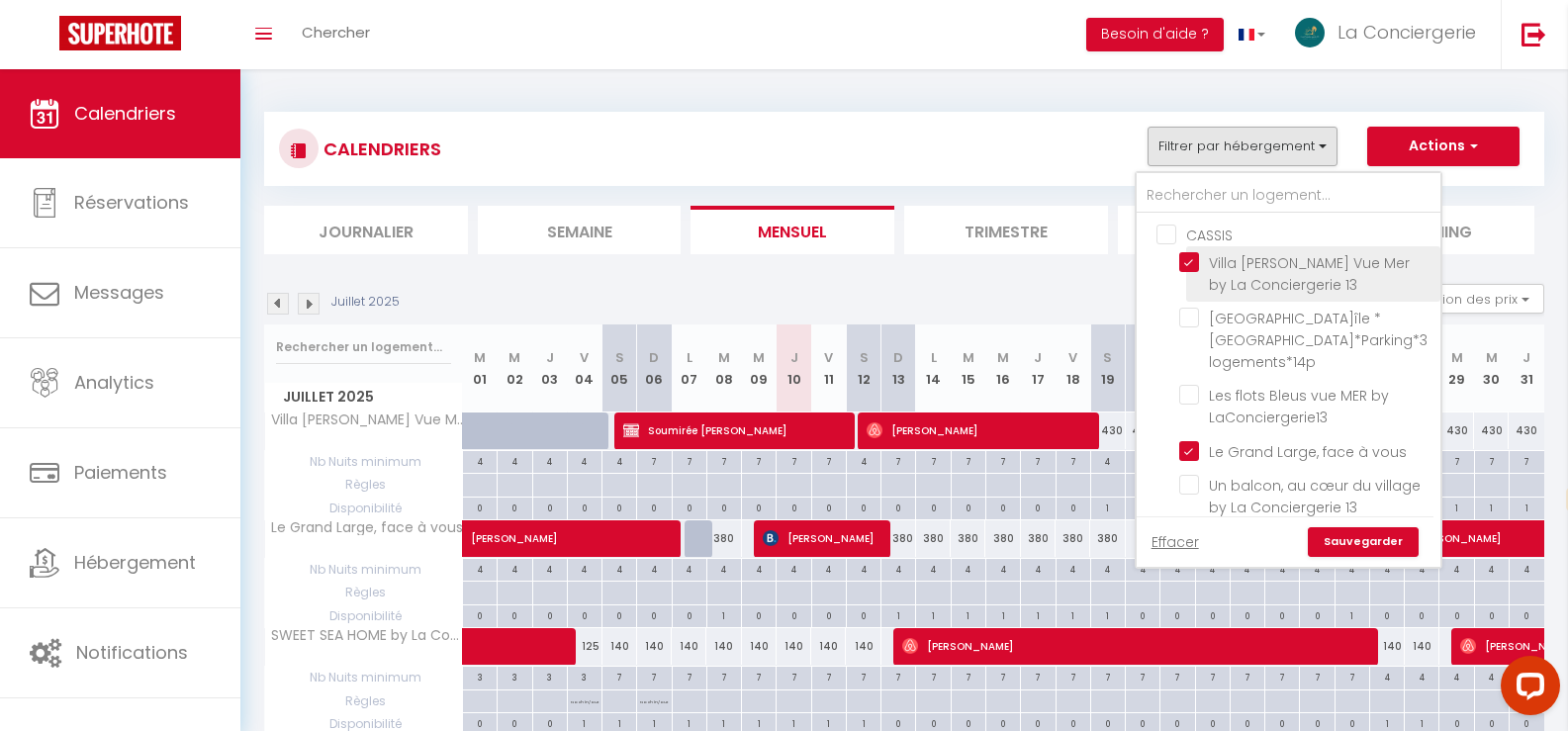 click on "Villa [PERSON_NAME] Vue Mer by La Conciergerie 13" at bounding box center (1306, 262) 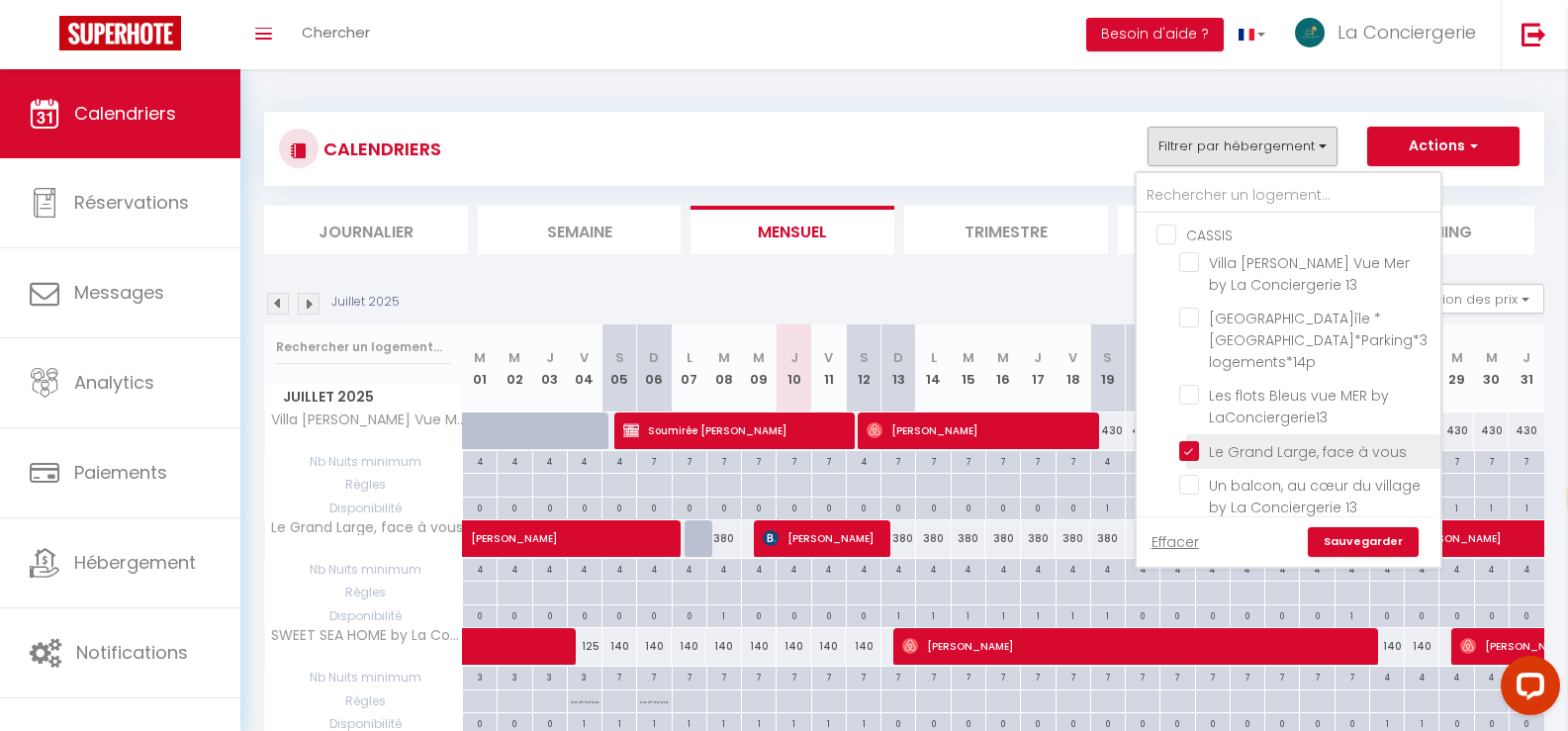click on "Le Grand Large, face à vous" at bounding box center (1306, 450) 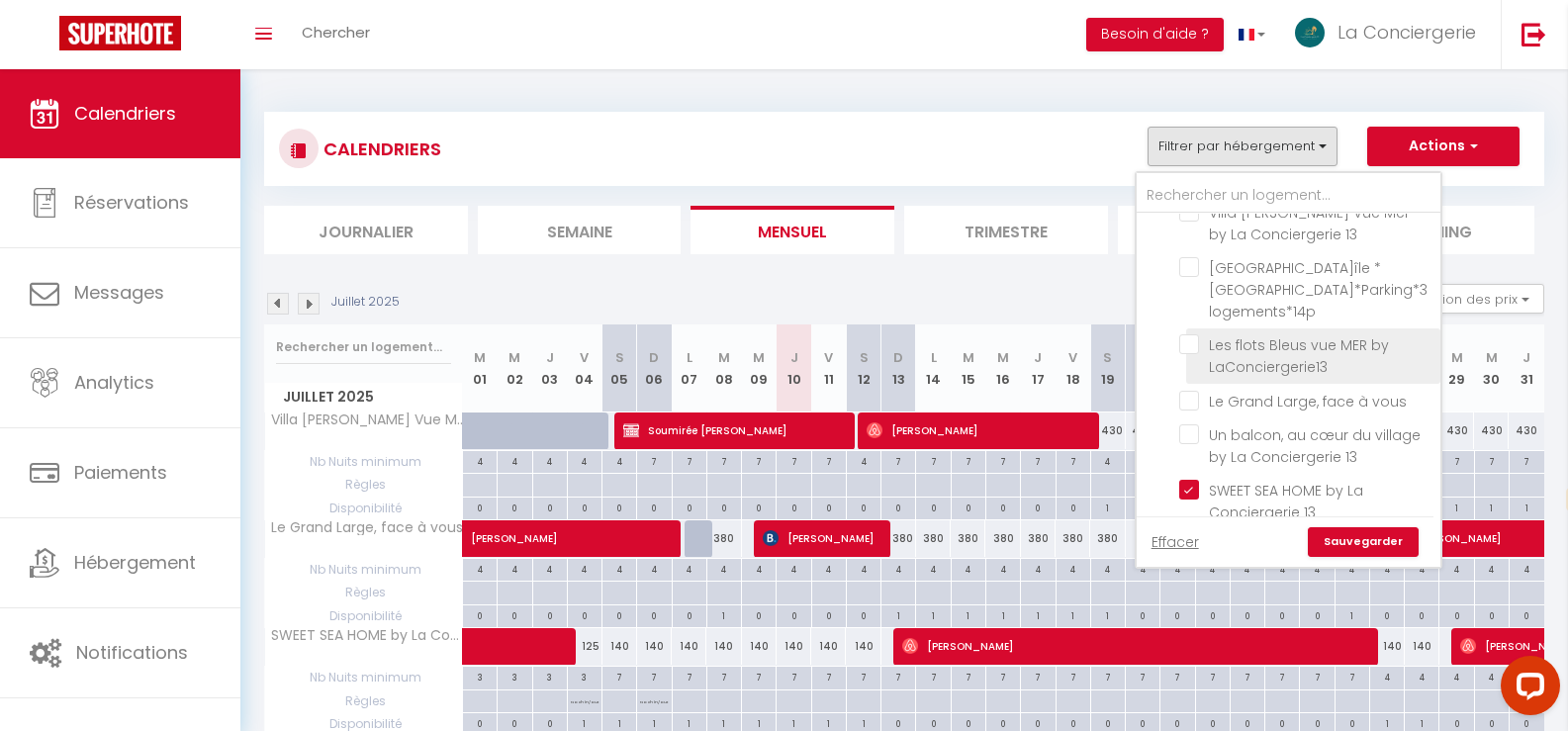scroll, scrollTop: 99, scrollLeft: 0, axis: vertical 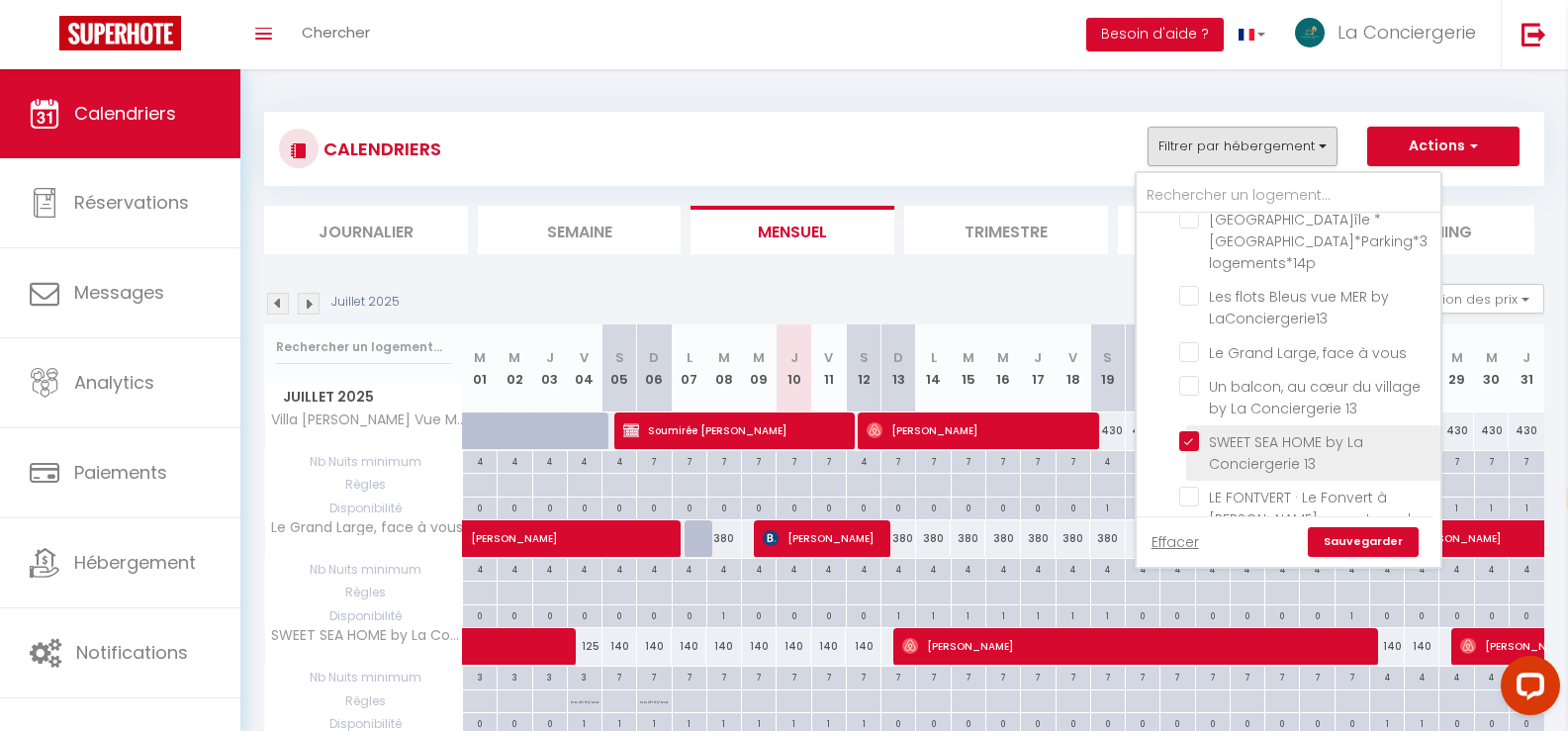 click on "SWEET SEA HOME by La Conciergerie 13" at bounding box center [1306, 441] 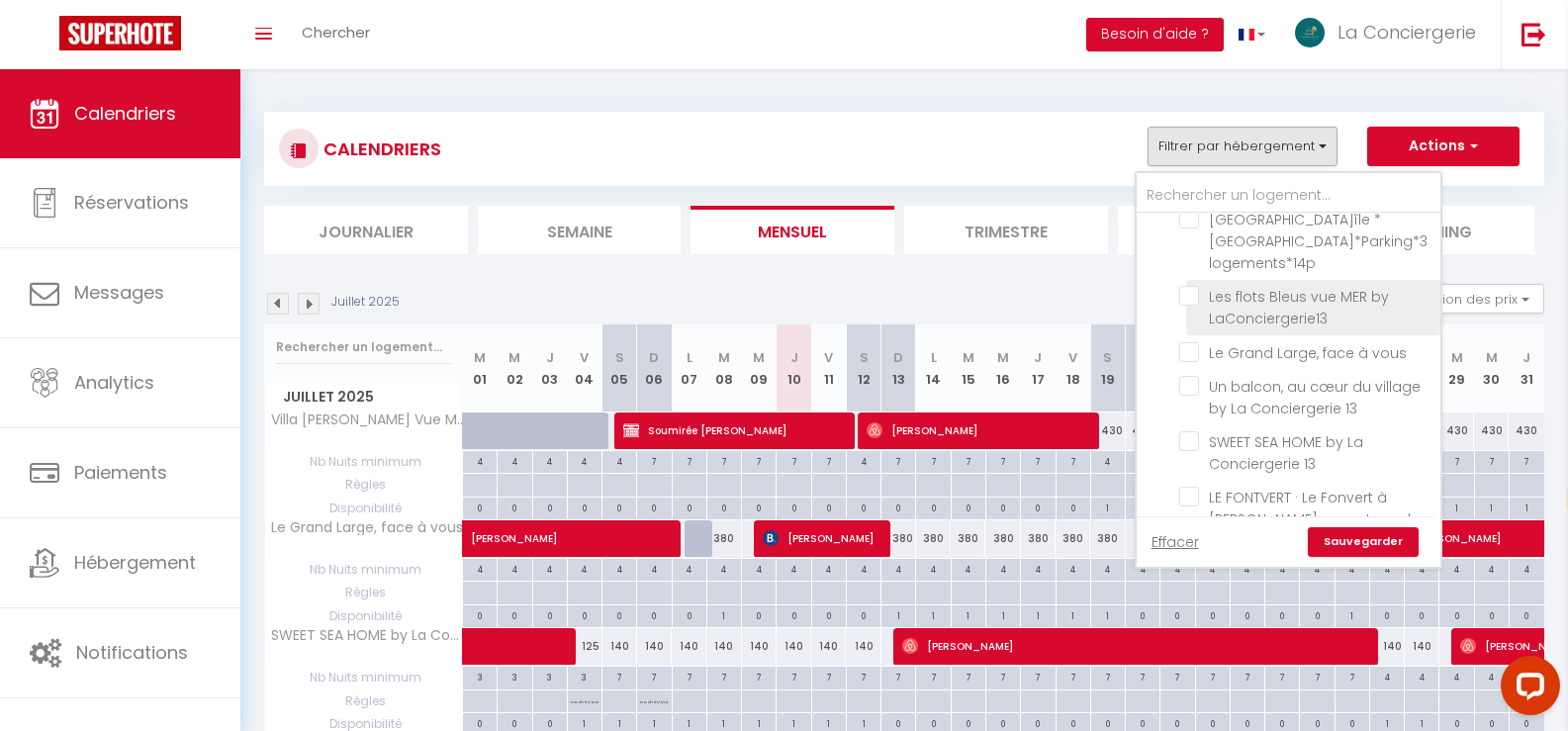 click on "Les flots Bleus vue MER by LaConciergerie13" at bounding box center [1306, 296] 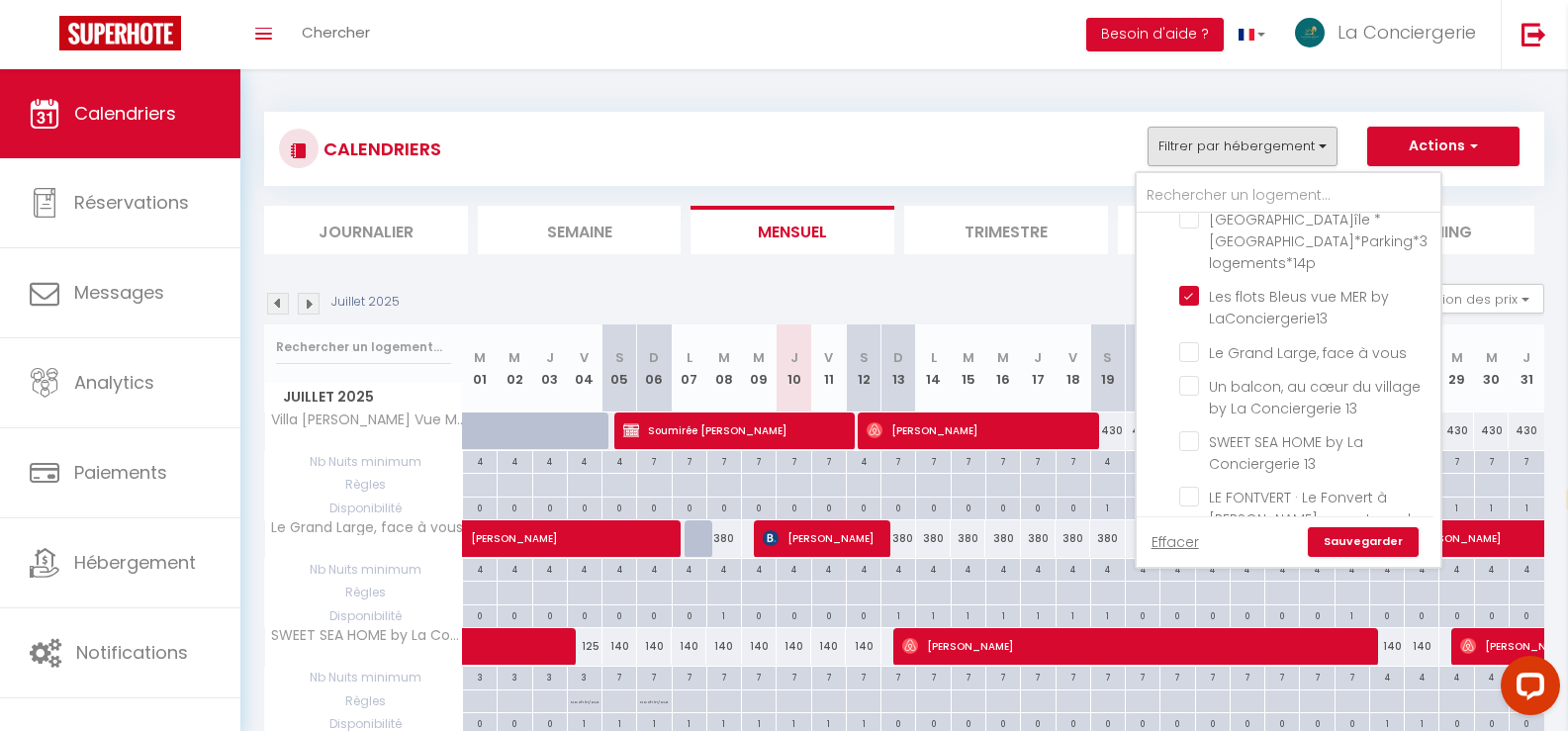 click on "Sauvegarder" at bounding box center (1363, 542) 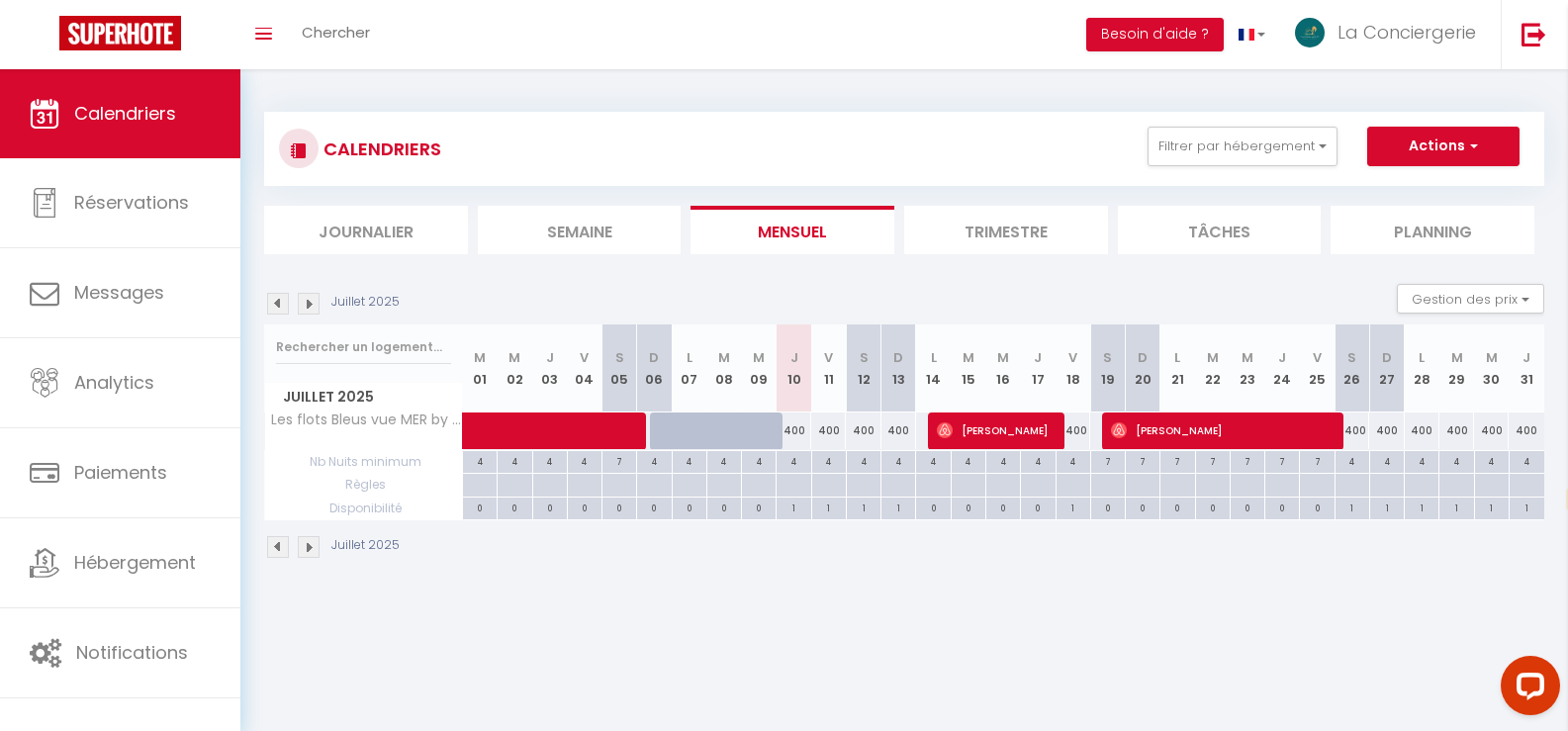 click at bounding box center (309, 304) 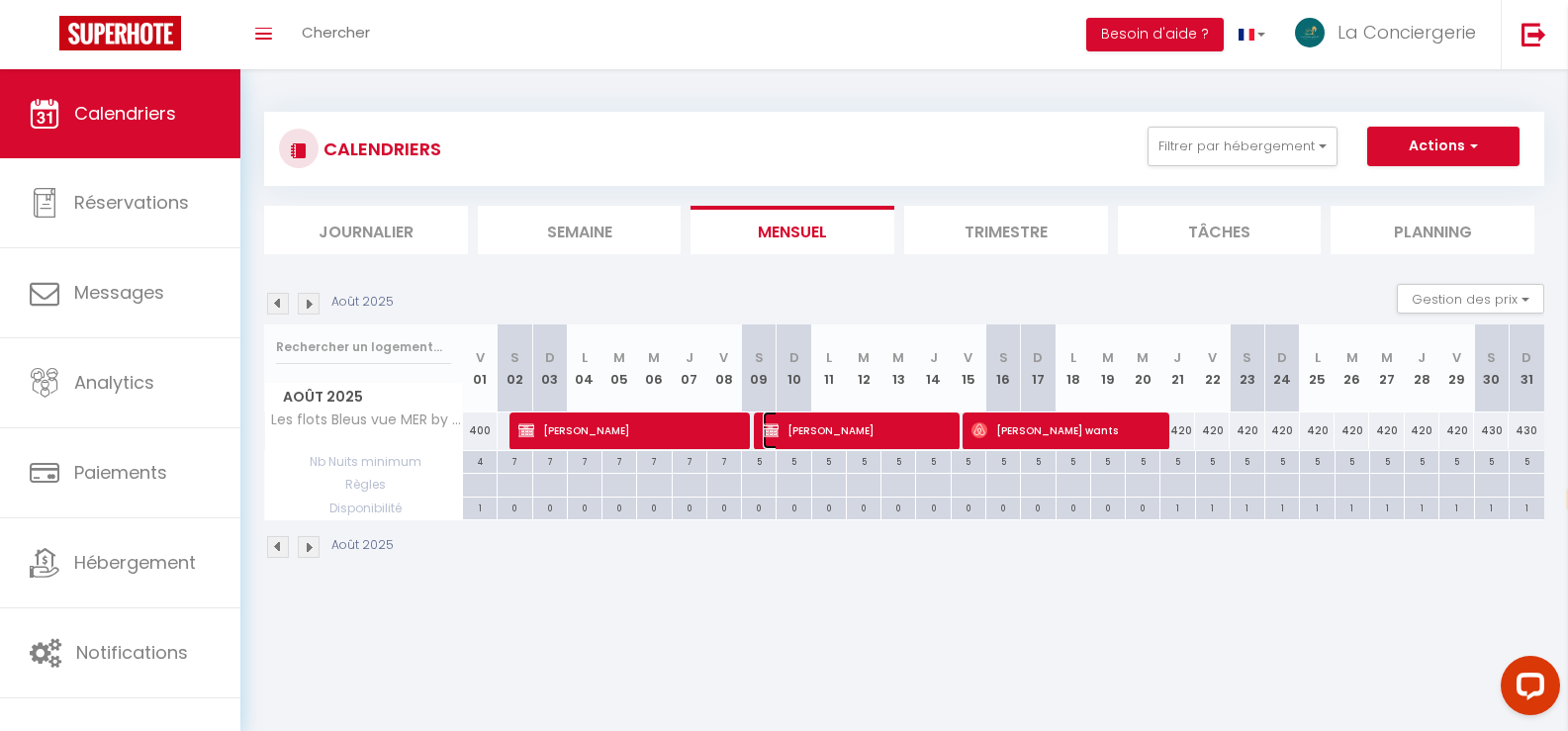 click on "[PERSON_NAME]" at bounding box center [855, 430] 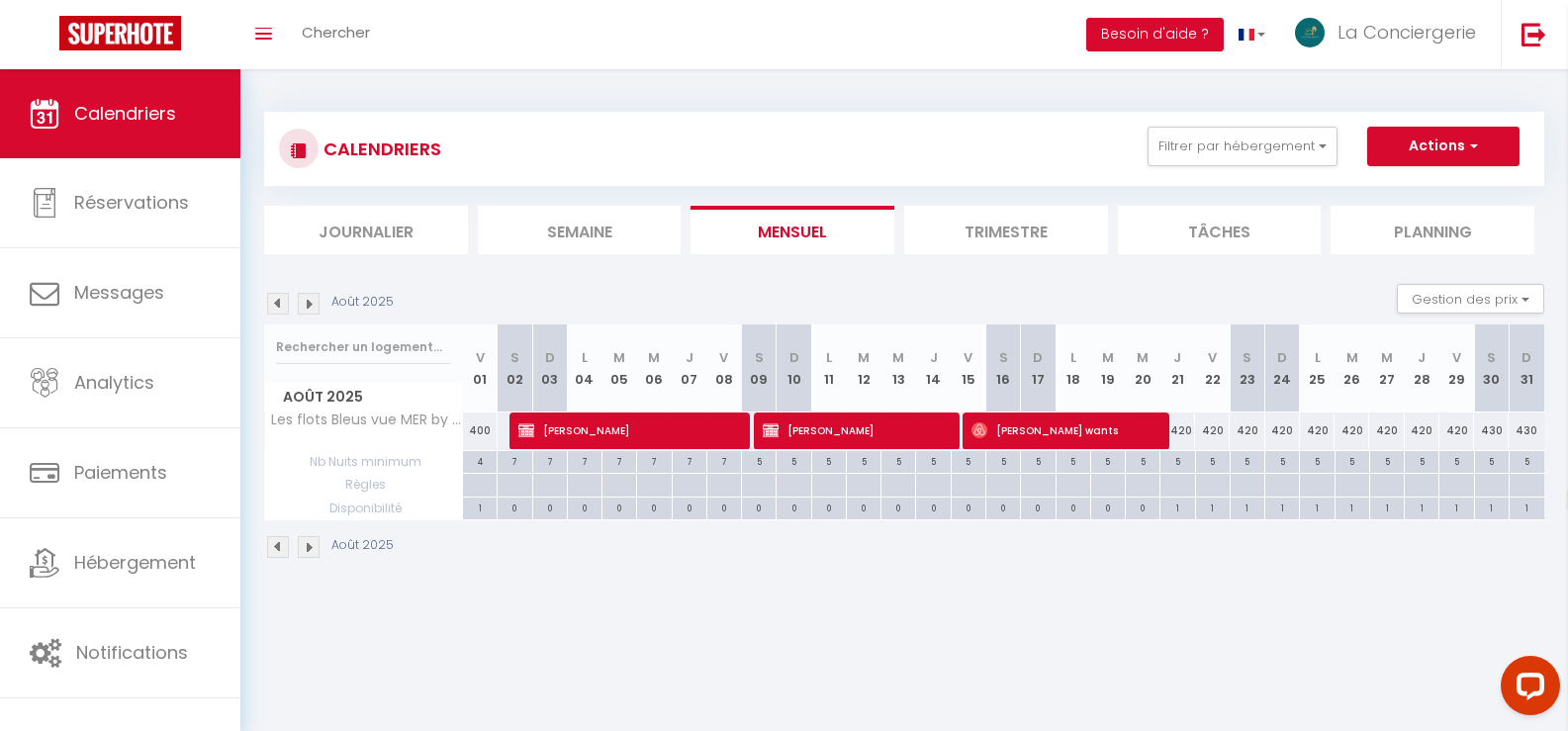 click at bounding box center (0, 0) 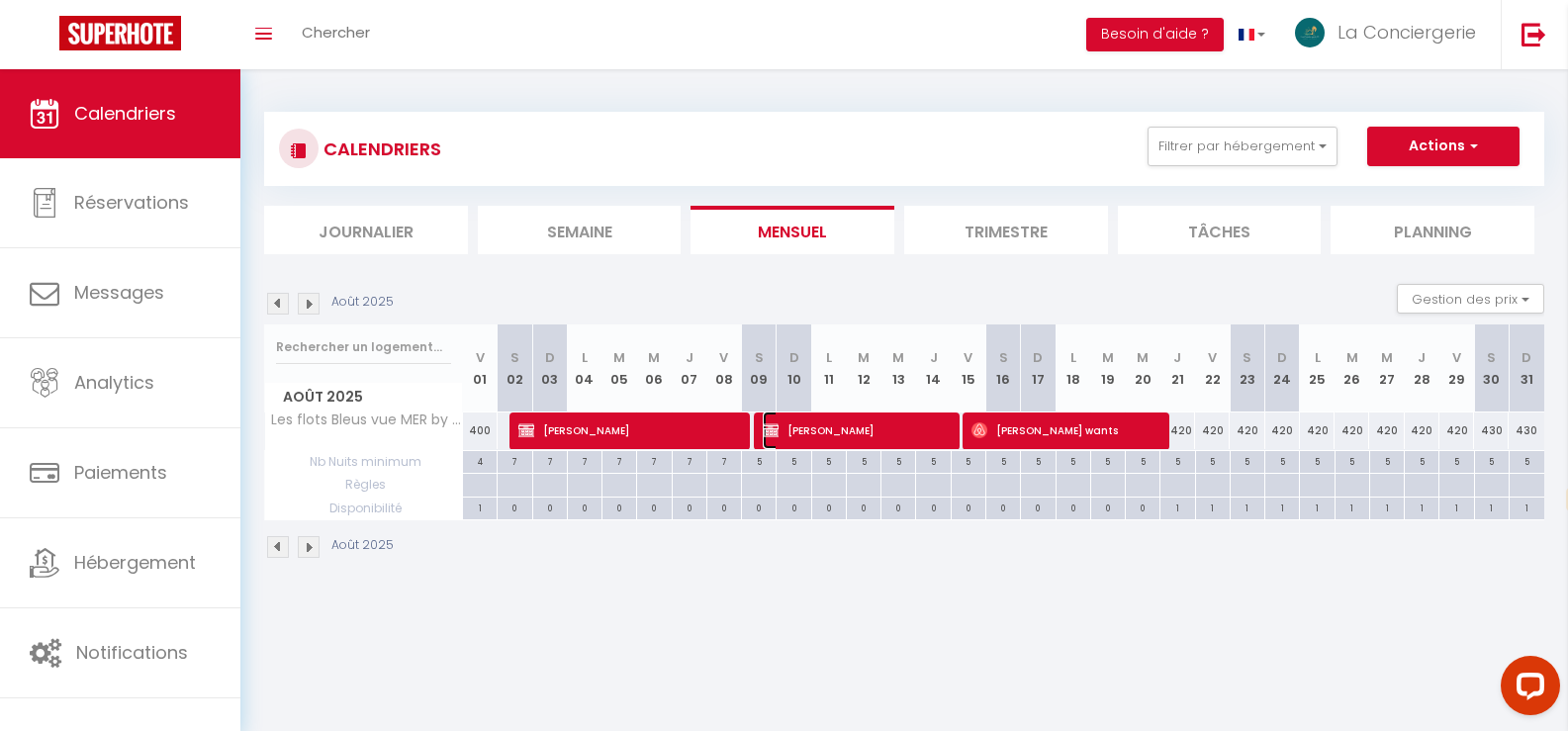 click on "[PERSON_NAME]" at bounding box center (855, 430) 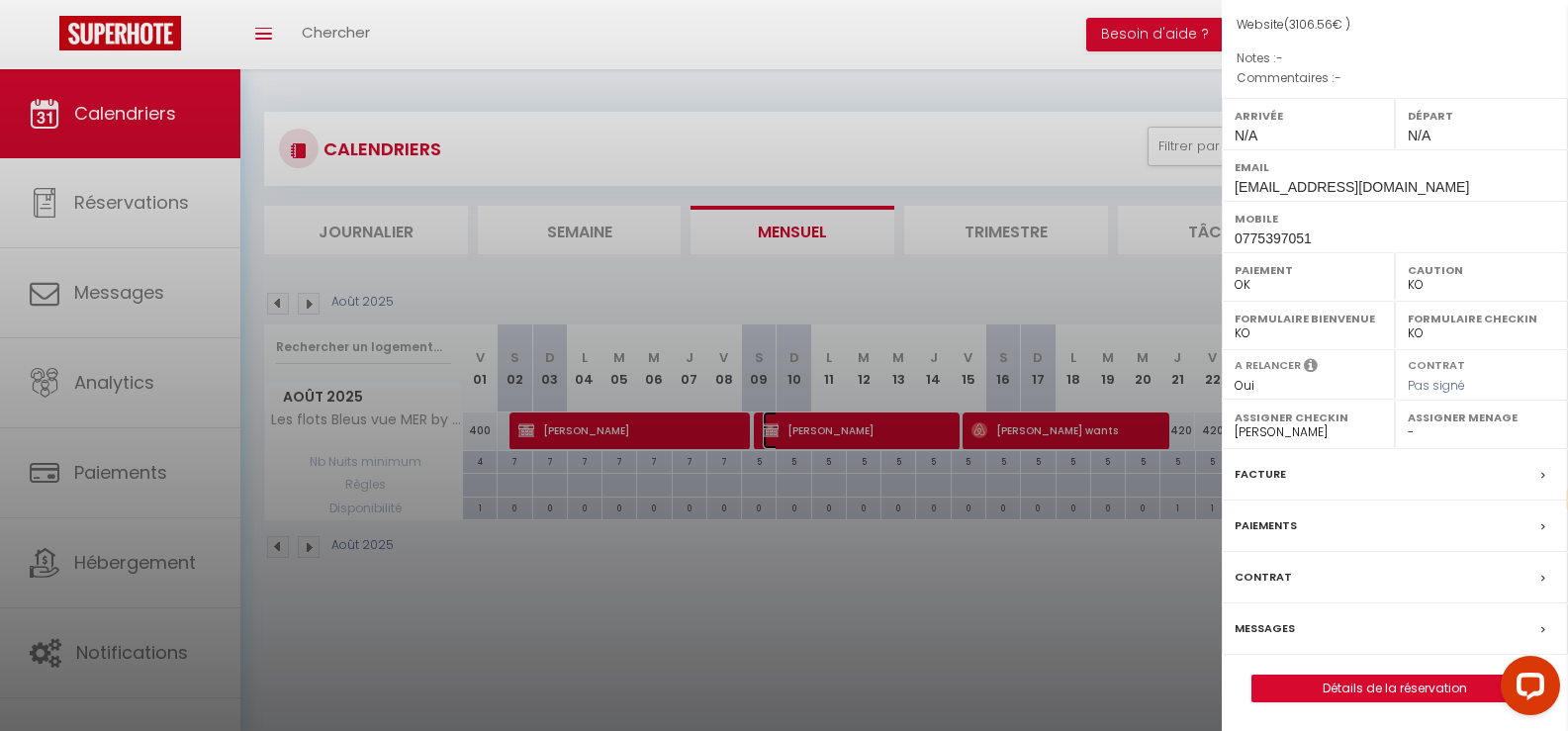 scroll, scrollTop: 211, scrollLeft: 0, axis: vertical 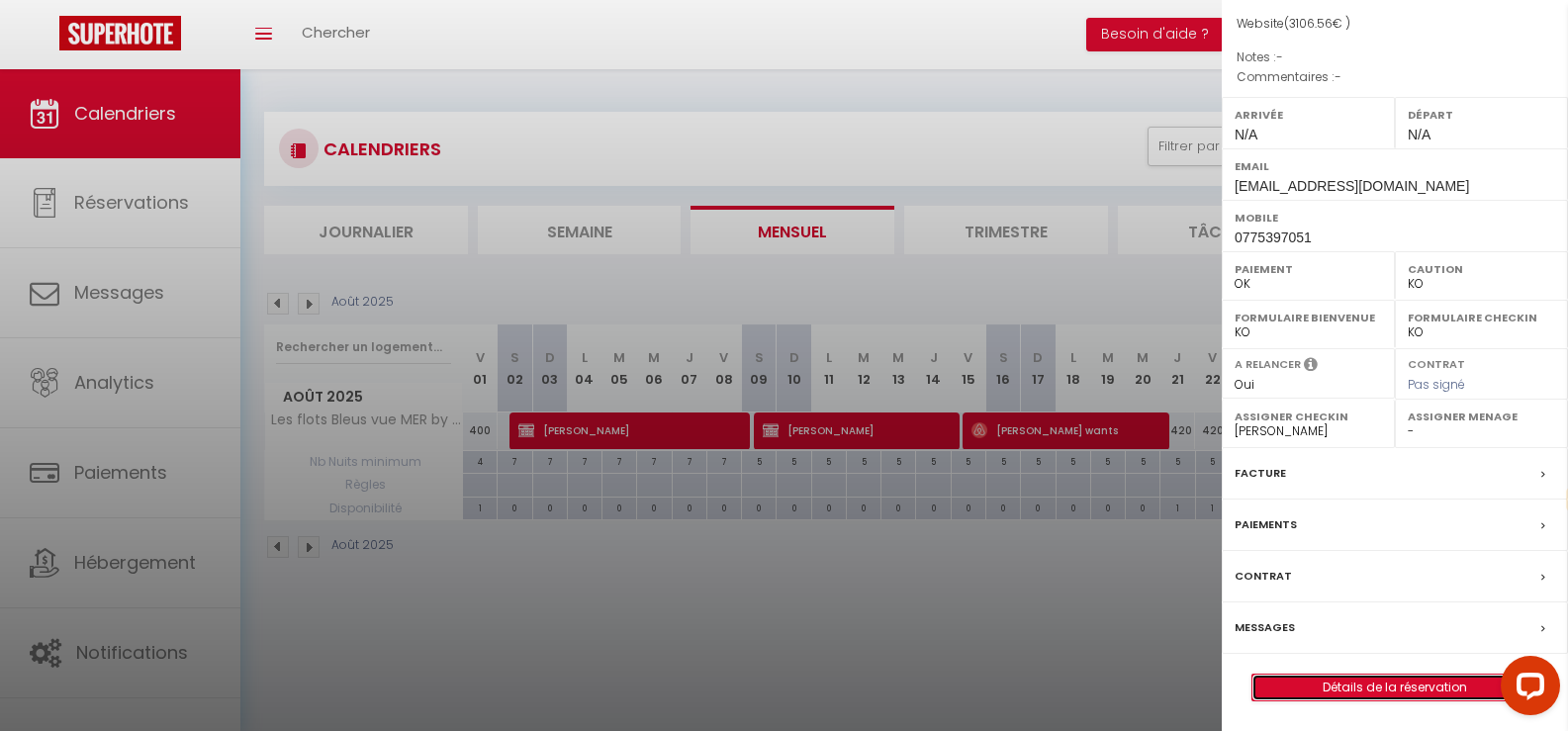 click on "Détails de la réservation" at bounding box center [1395, 687] 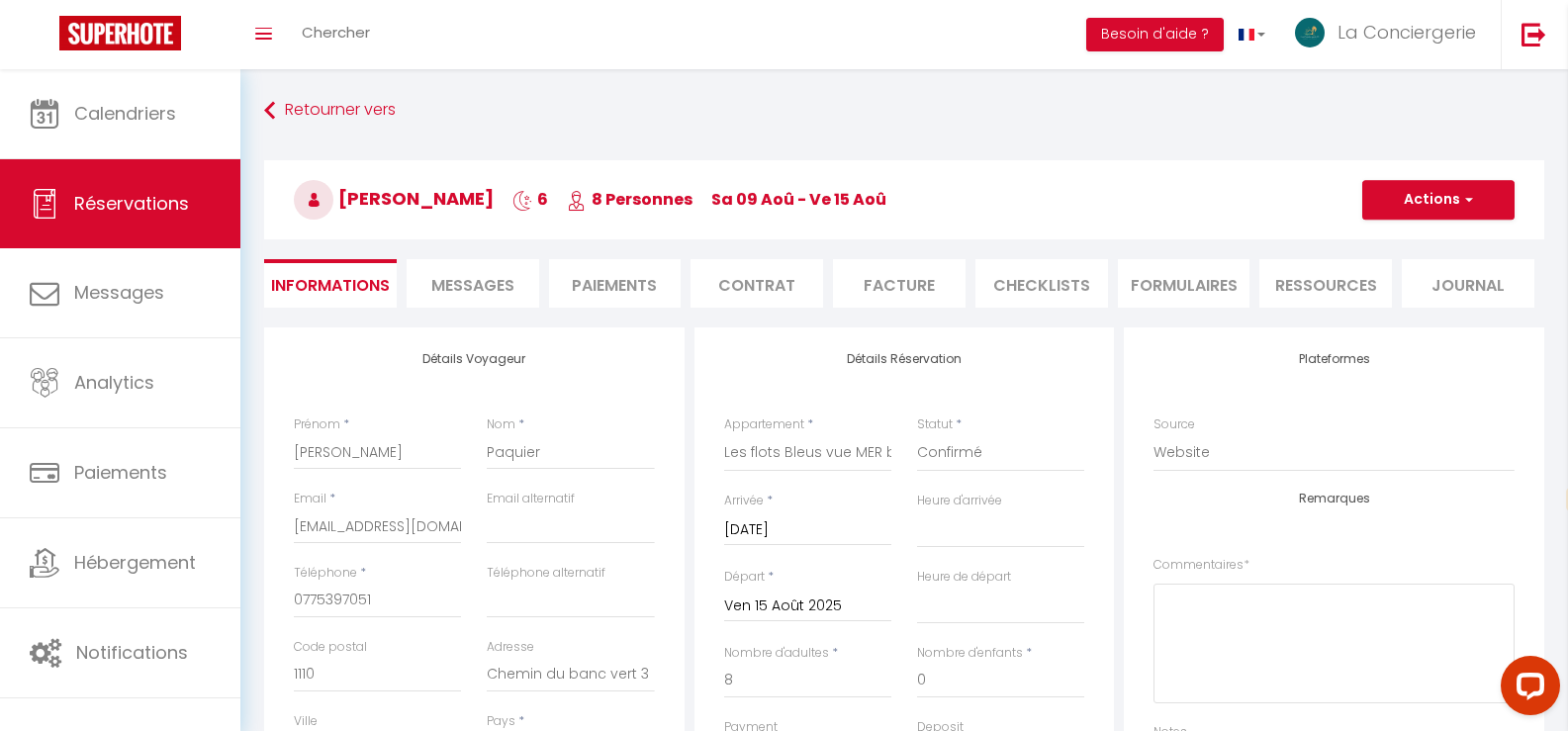 click on "Paiements" at bounding box center [615, 283] 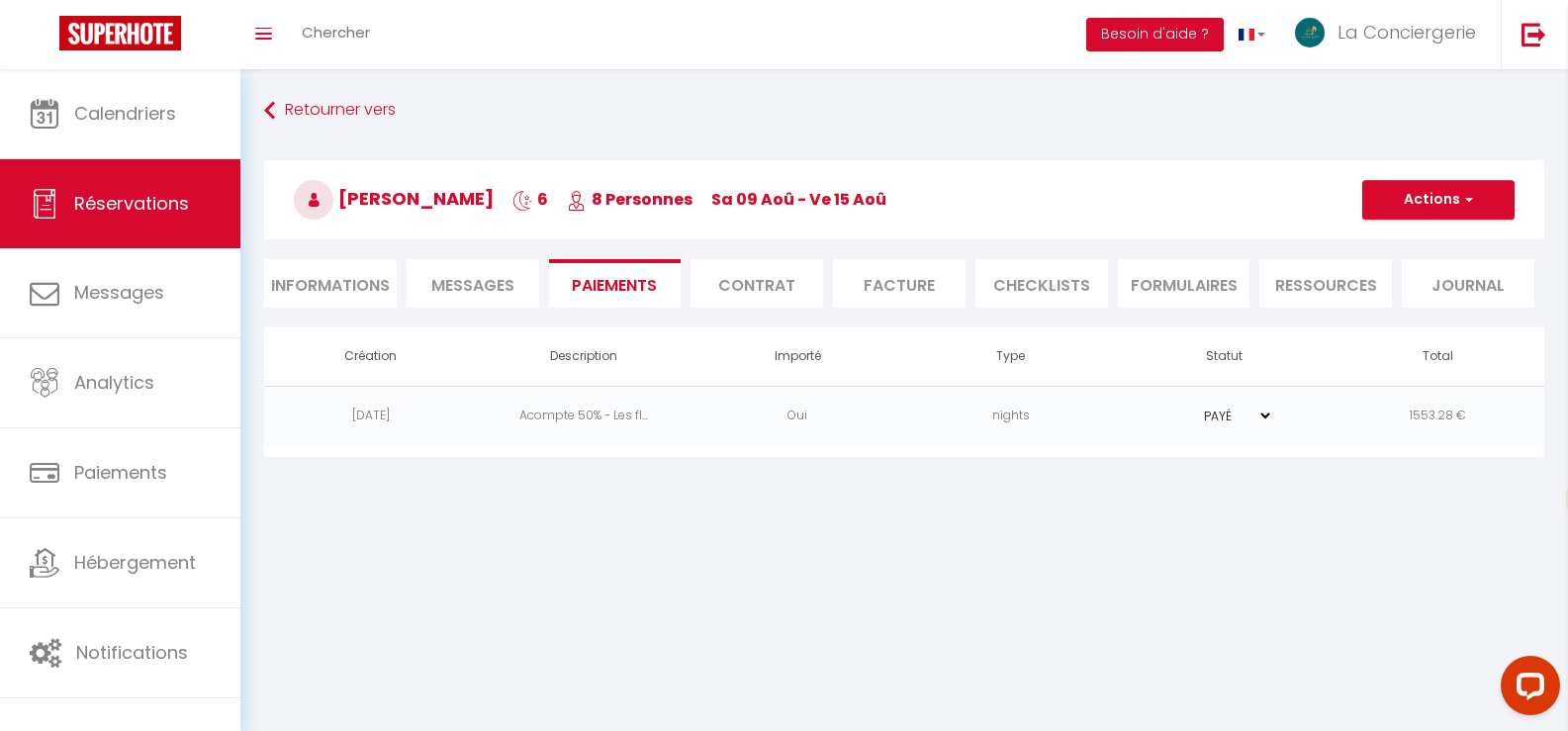 click on "Messages" at bounding box center (473, 285) 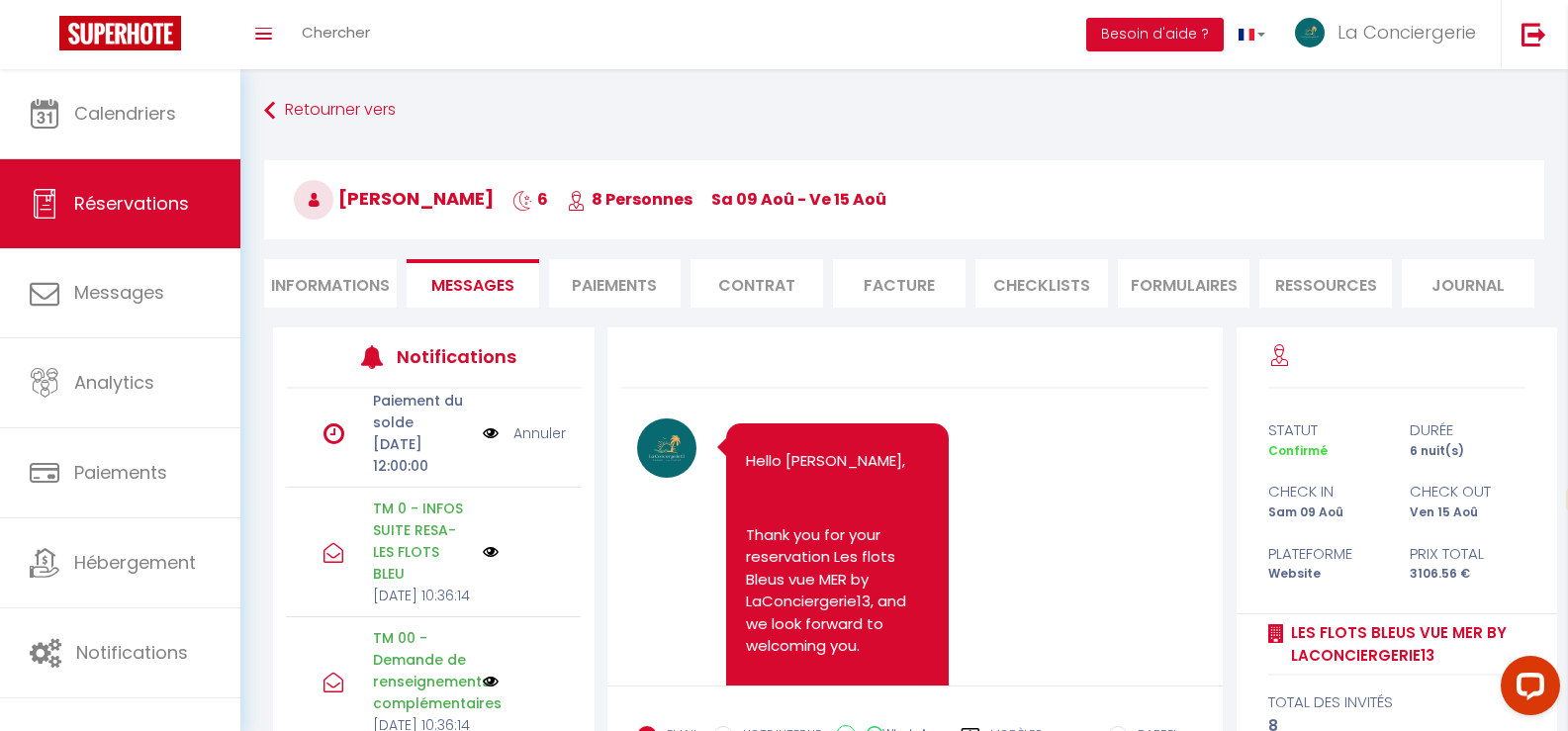 scroll, scrollTop: 680, scrollLeft: 0, axis: vertical 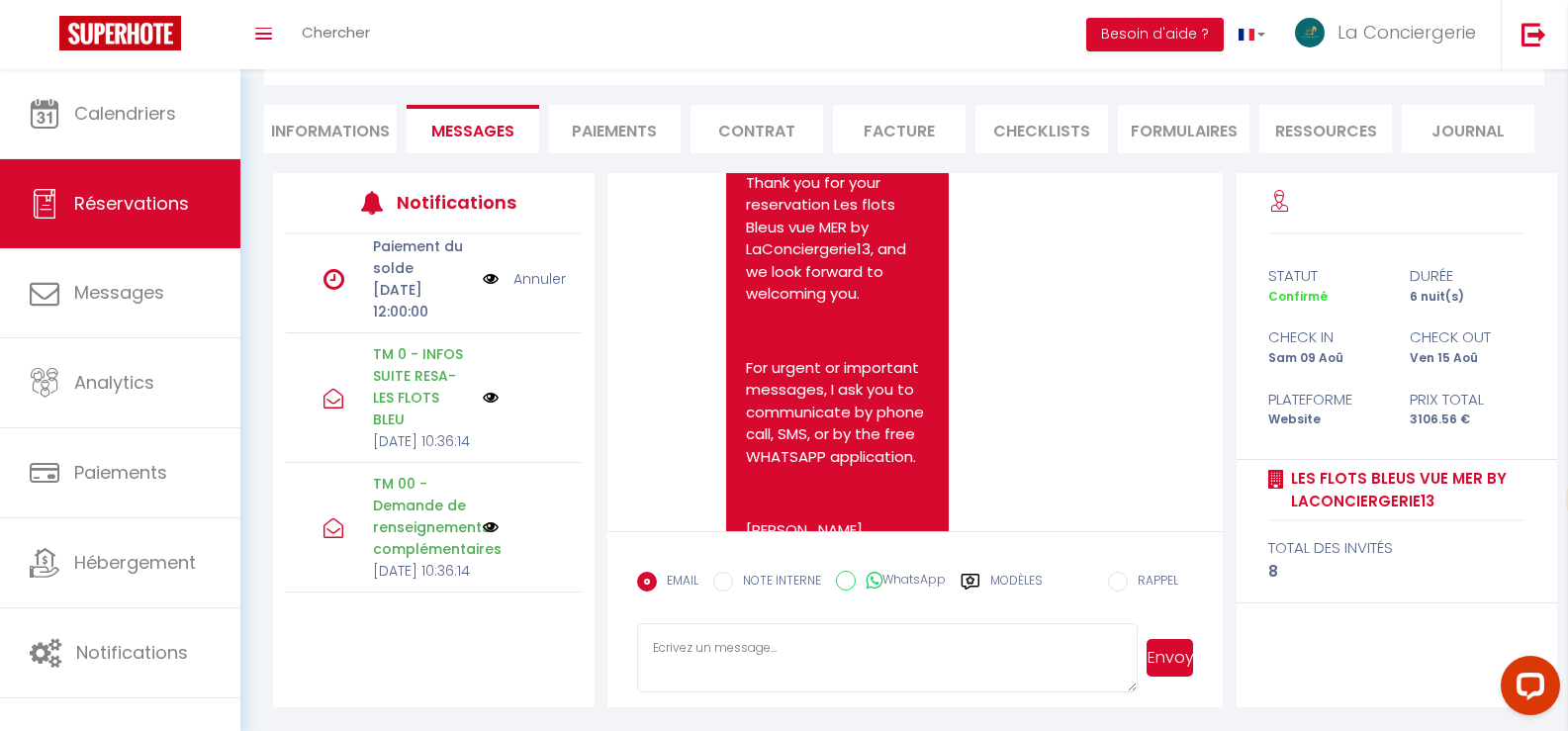 click on "Modèles" at bounding box center (1016, 589) 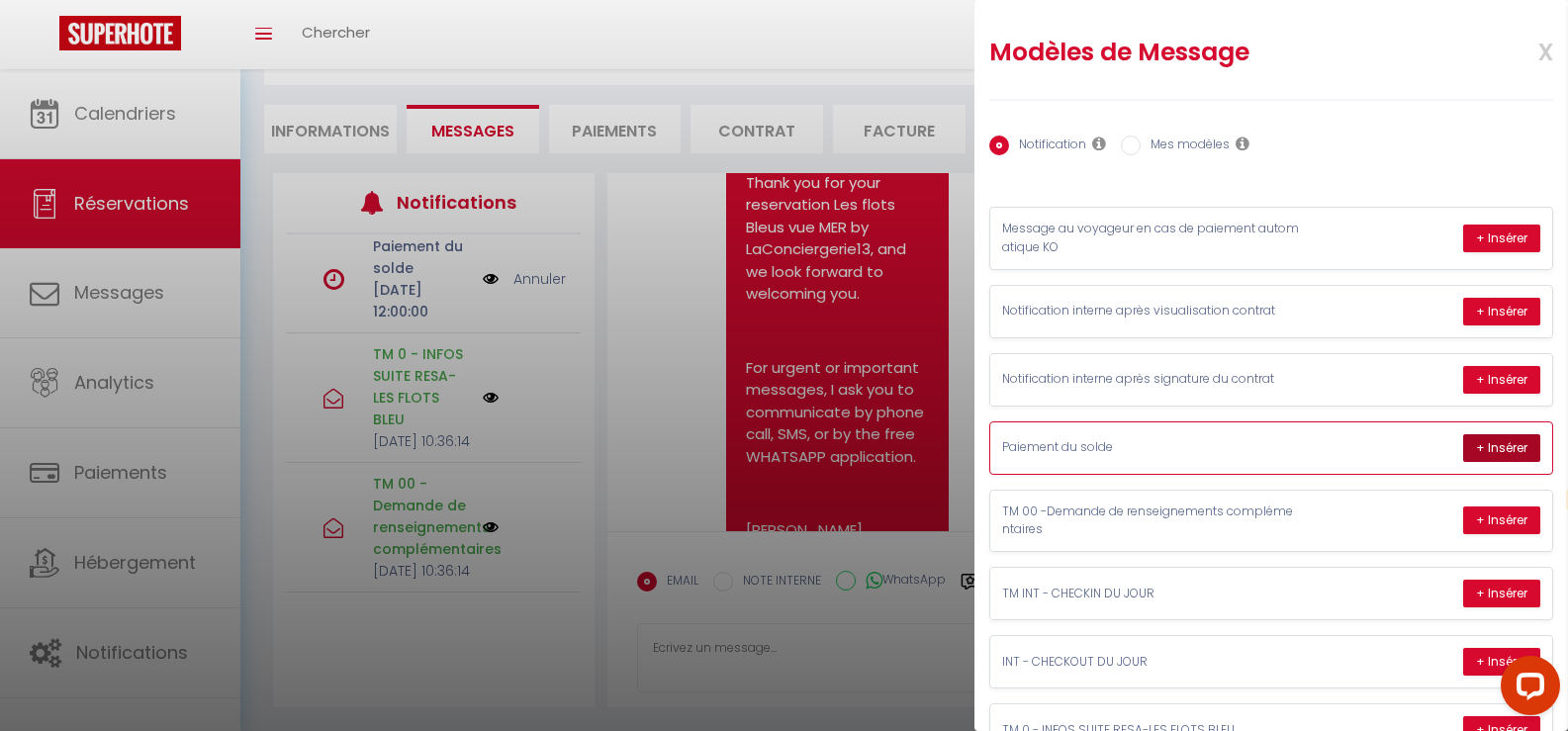 click on "+ Insérer" at bounding box center [1502, 448] 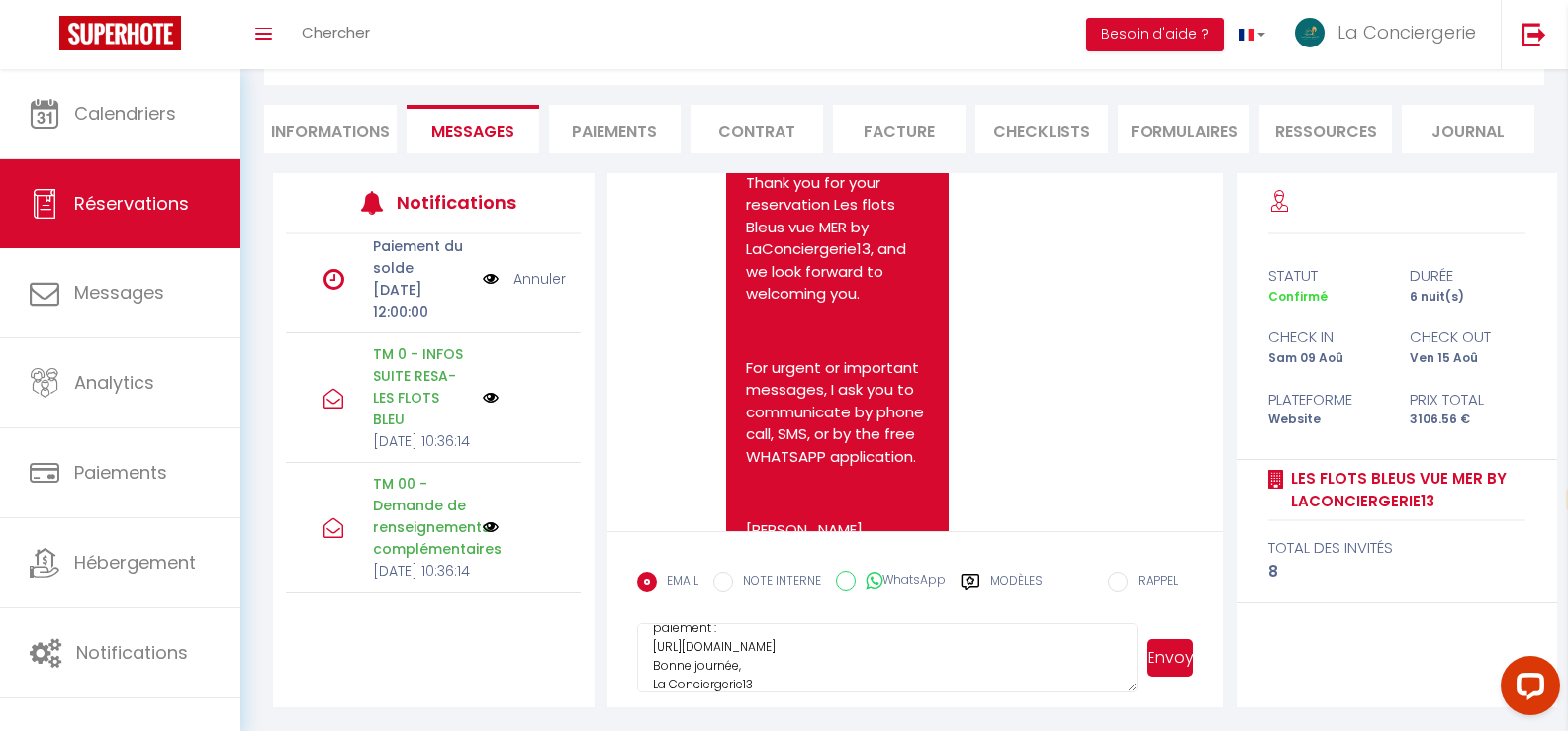 scroll, scrollTop: 167, scrollLeft: 0, axis: vertical 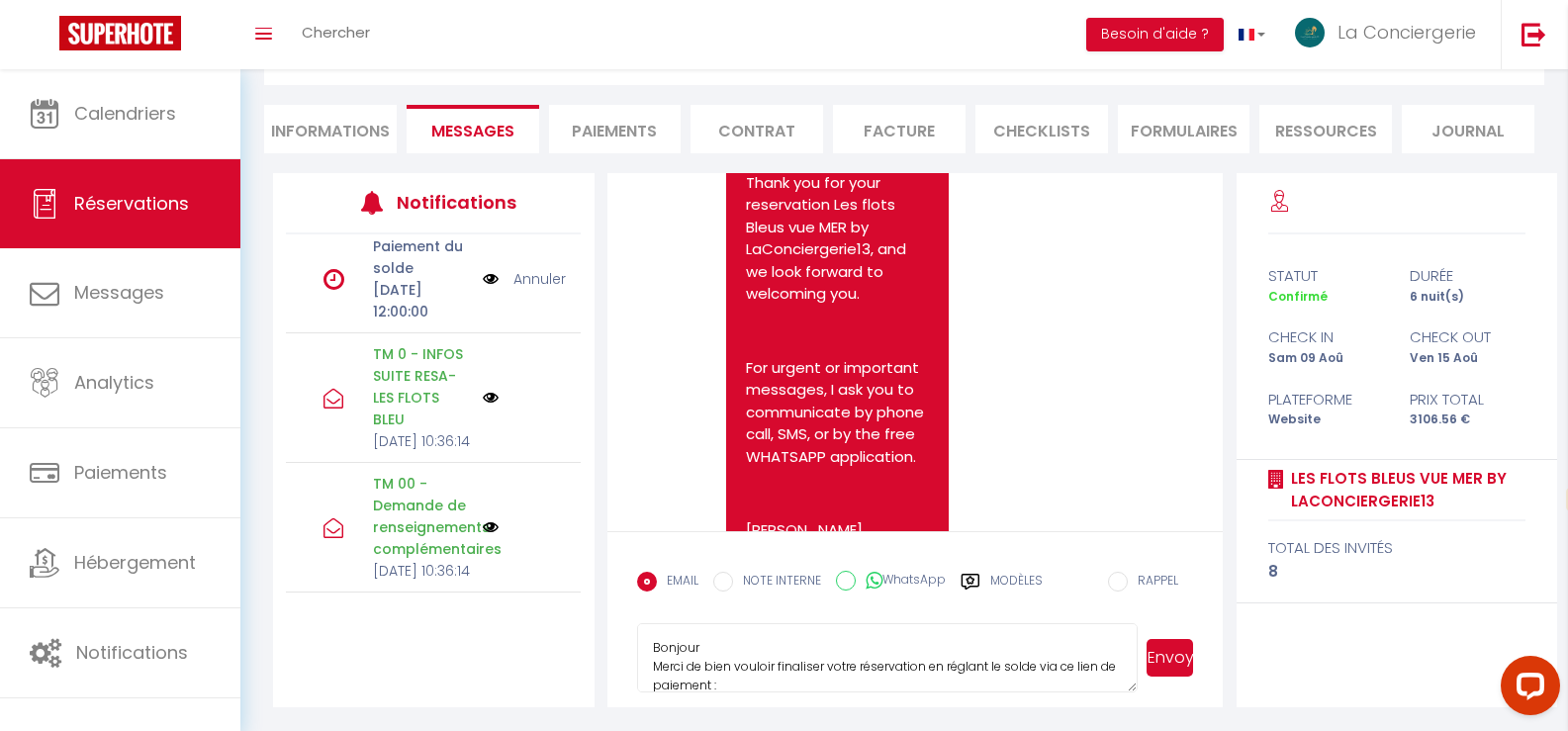 drag, startPoint x: 808, startPoint y: 678, endPoint x: 630, endPoint y: 613, distance: 189.4967 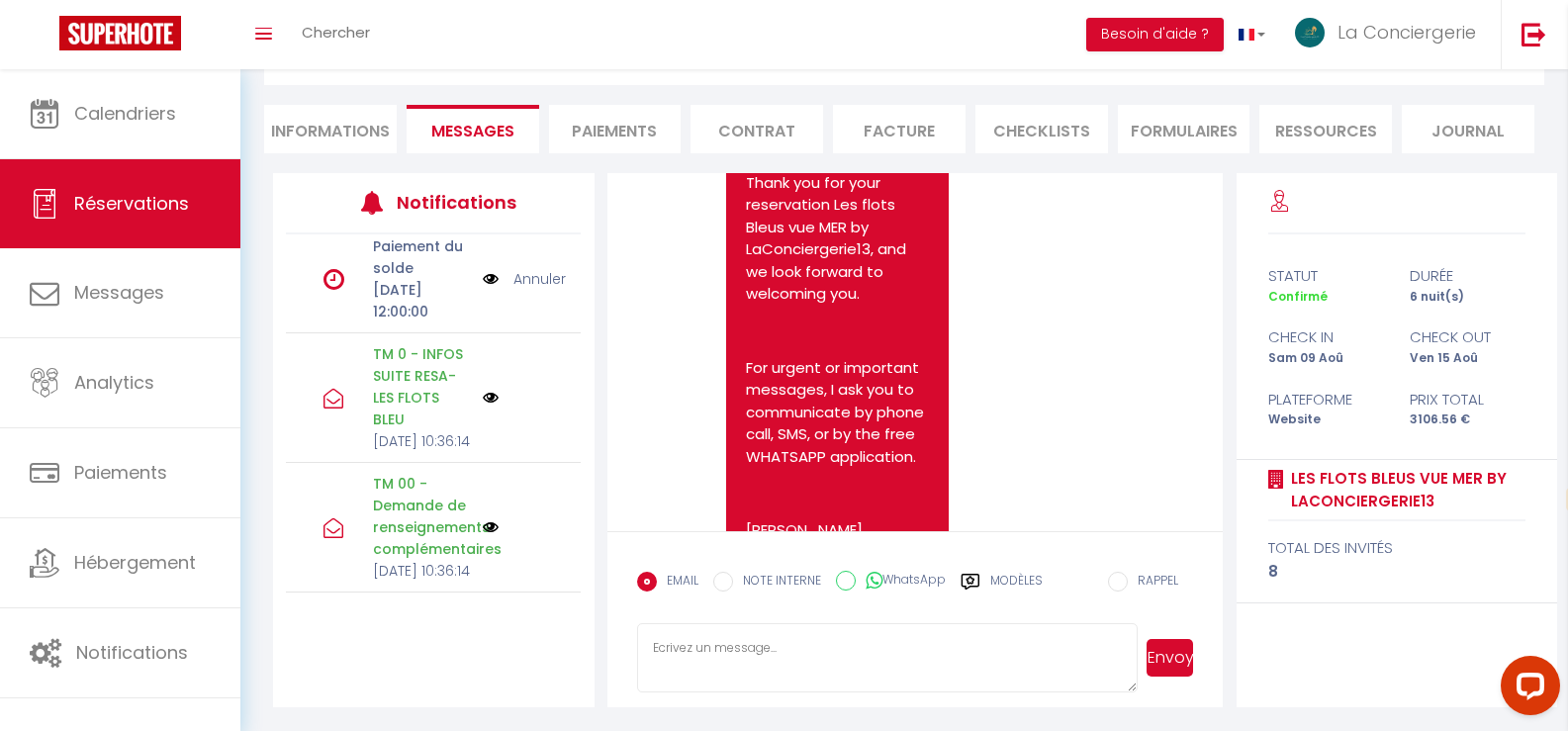 click on "RAPPEL" at bounding box center (1118, 582) 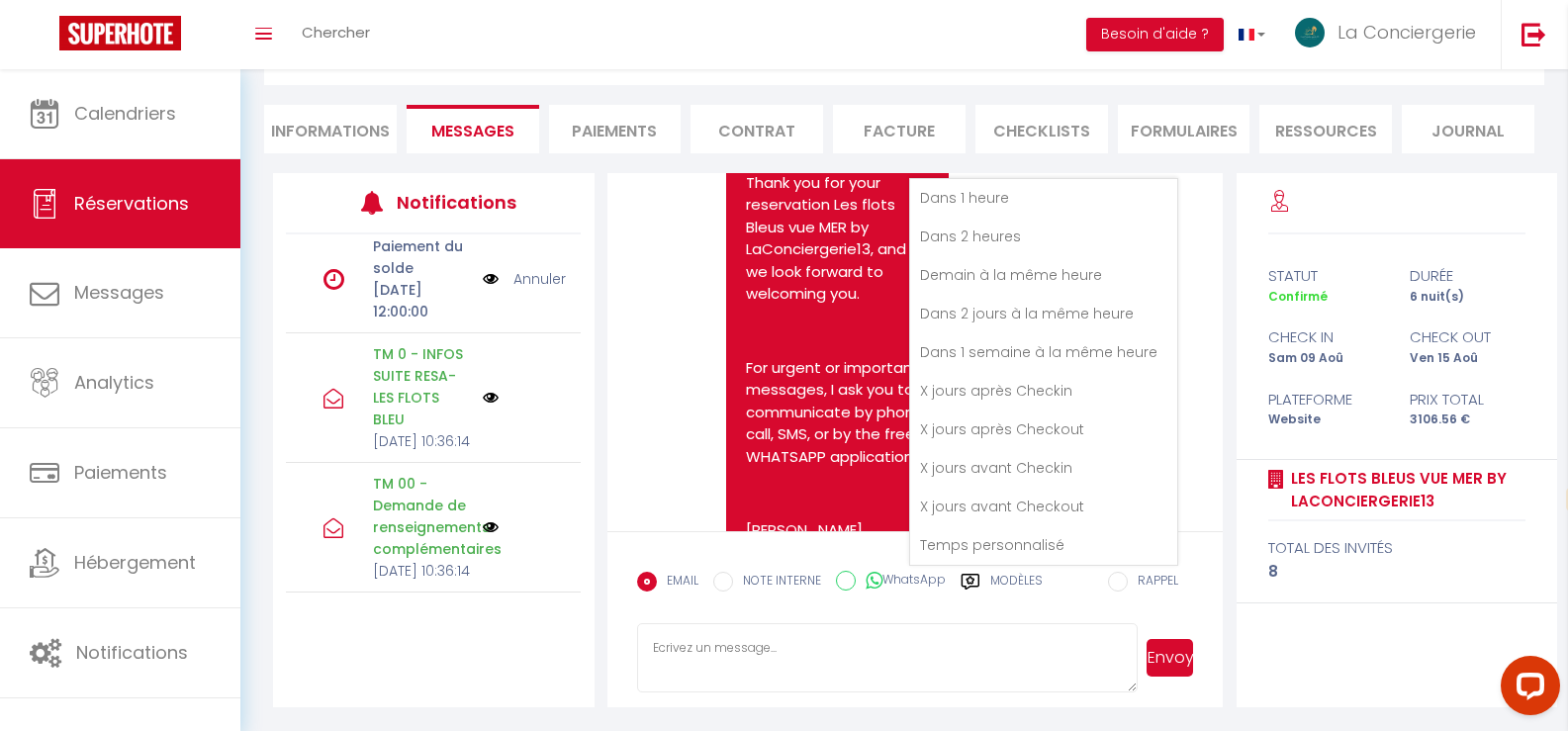 click on "X jours avant Checkin" at bounding box center [1044, 468] 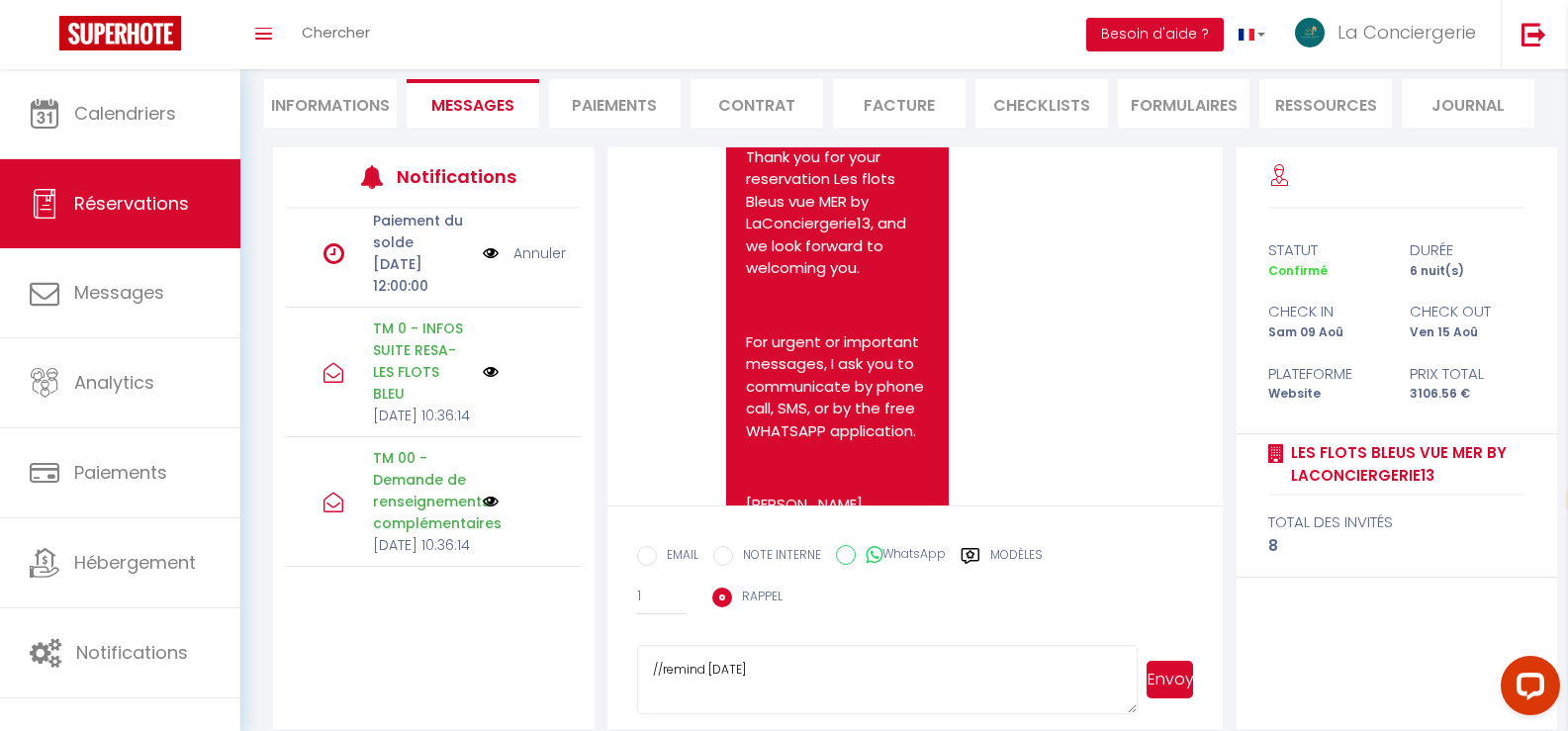 scroll, scrollTop: 202, scrollLeft: 0, axis: vertical 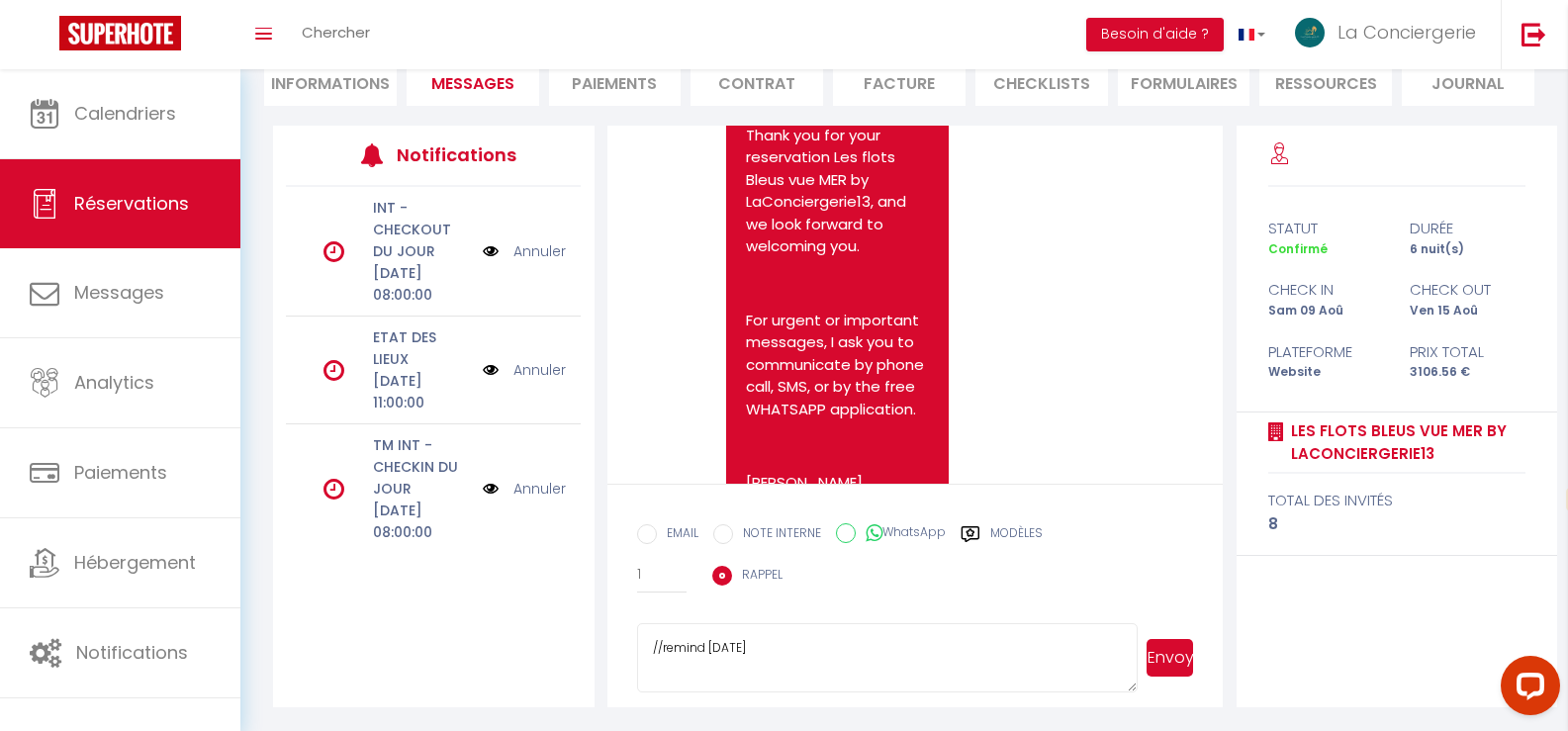 click on "Note Sms       Hello [PERSON_NAME],
Thank you for your reservation Les flots Bleus vue MER by LaConciergerie13, and we look forward to welcoming you.
For urgent or important messages, I ask you to communicate by phone call, SMS, or by the free WHATSAPP application.
[PERSON_NAME] [PHONE_NUMBER].
We also ask that you kindly provide us with your email address for more complete exchanges, as well as the names of other vacationers who will occupy the accommodation during your stay.
Soon, you will receive all the instructions to best prepare for your arrival.
See you soon
Cordialement Thierry La Conciergerie 13   [DATE] 10:36:16 - mail   Note Sms       Bonjour [PERSON_NAME], et bienvenue aux Flots Bleu Nous vous remercions pour votre réservation. le bien est situé au [STREET_ADDRESS] (près des tennis et du restaurant de [GEOGRAPHIC_DATA]ile) 13260 CASSIS. Je vous rappelle que les draps, serviettes de toilette et linge de maison vous sont fournis pour votre plus grand confort. ..." at bounding box center (915, 305) 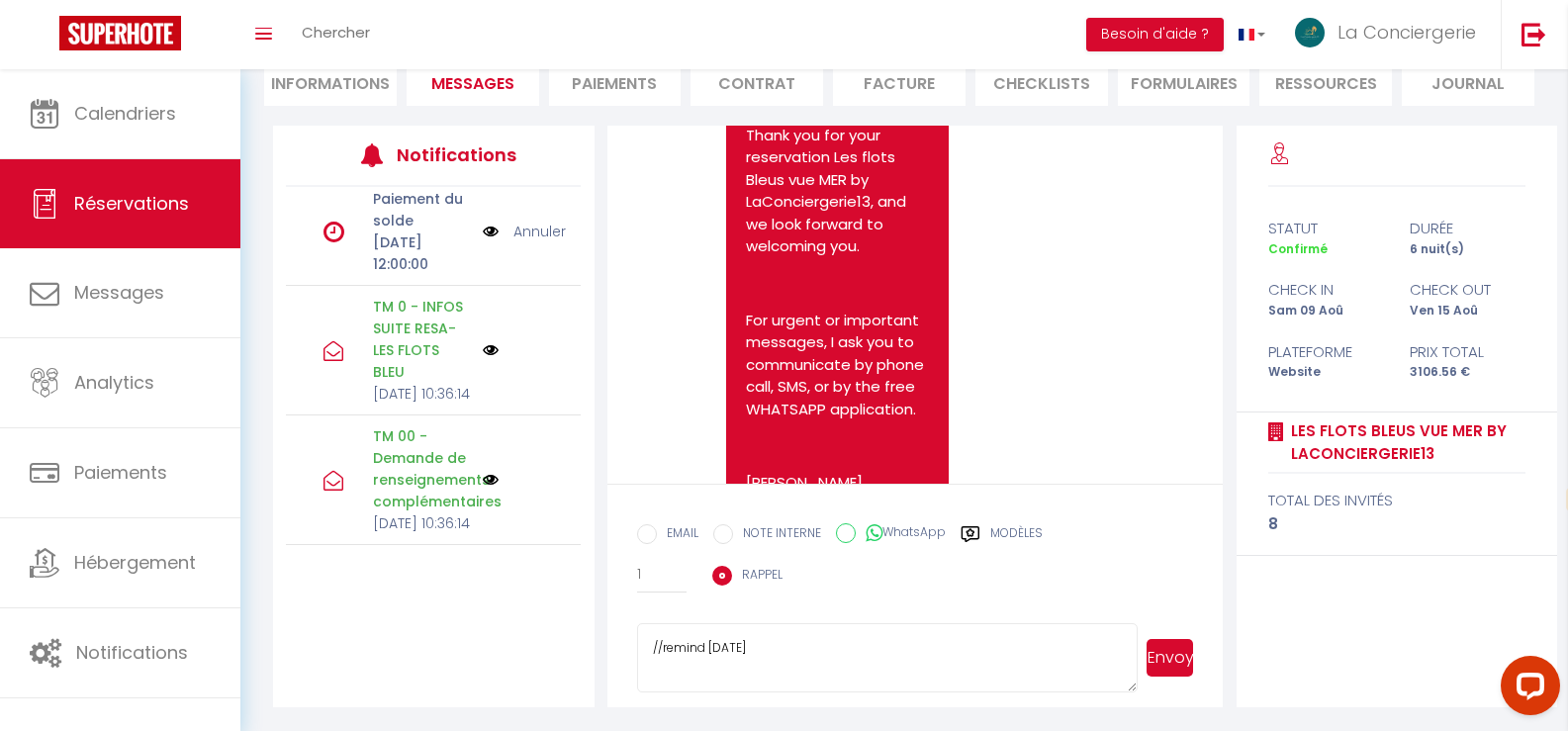 scroll, scrollTop: 680, scrollLeft: 0, axis: vertical 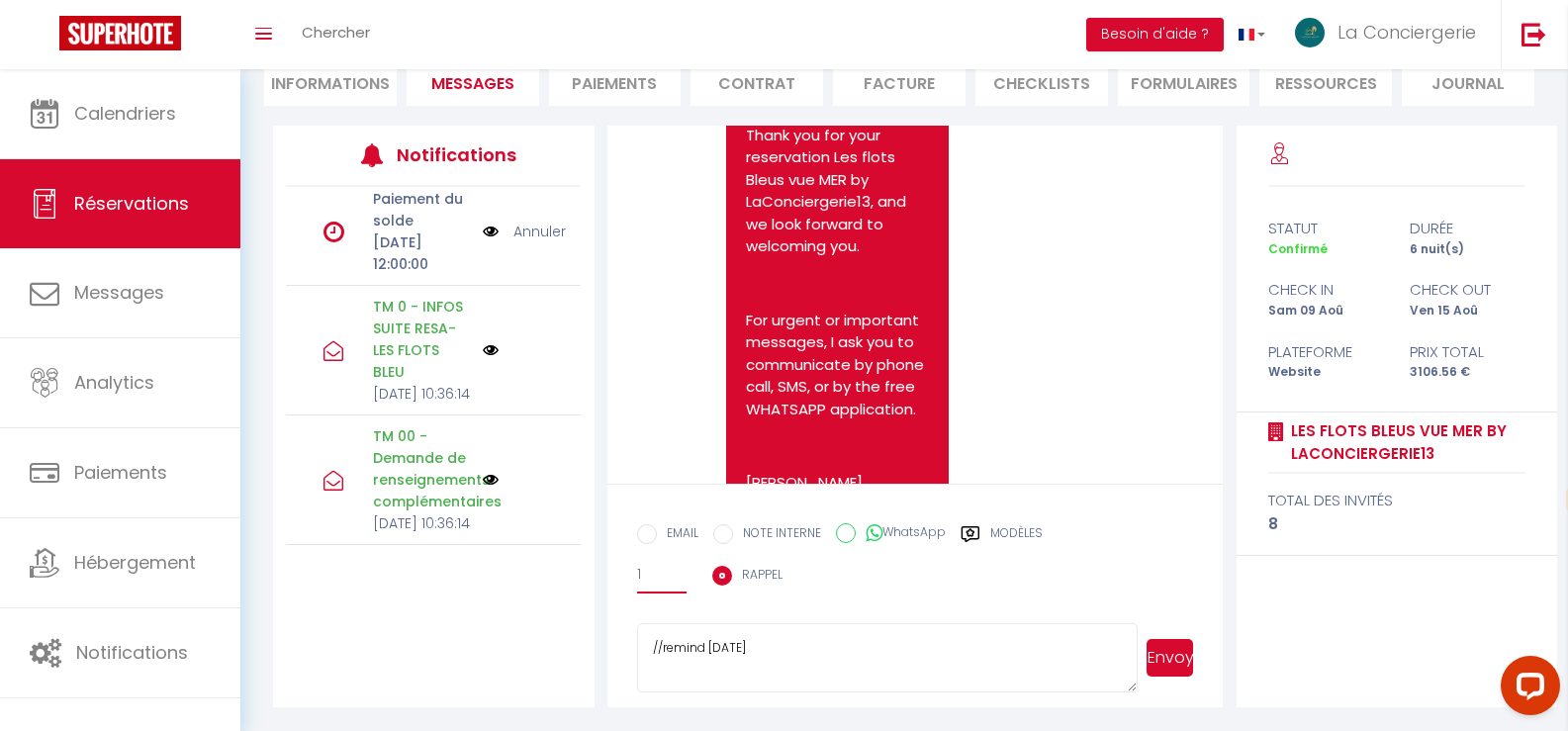 click on "1 2 3 4 5 6 7 8 9 10 11 12 13 14 15 16 17 18 19 20 21 22 23 24 25 26 27 28 29 30 31 32 33 34 35 36 37 38 39 40 41 42 43 44 45 46 47 48 49 50 51 52 53 54 55 56 57 58 59 60 61 62 63 64 65 66 67 68 69 70 71 72 73 74 75 76 77 78 79 80 81 82 83 84 85 86 87 88 89 90 91 92 93 94 95 96 97 98 99 100 101 102 103 104 105 106 107 108 109 110 111 112 113 114 115 116 117 118 119 120 121 122 123 124 125 126 127 128 129 130 131 132 133 134 135 136 137 138 139 140 141 142 143 144 145 146 147 148 149 150 151 152 153 154 155 156 157 158 159 160 161 162 163 164 165 166 167 168 169 170 171 172 173 174 175 176 177 178 179 180 181 182 183 184 185 186 187 188 189 190 191 192 193 194 195 196 197 198 199 200" at bounding box center (662, 575) 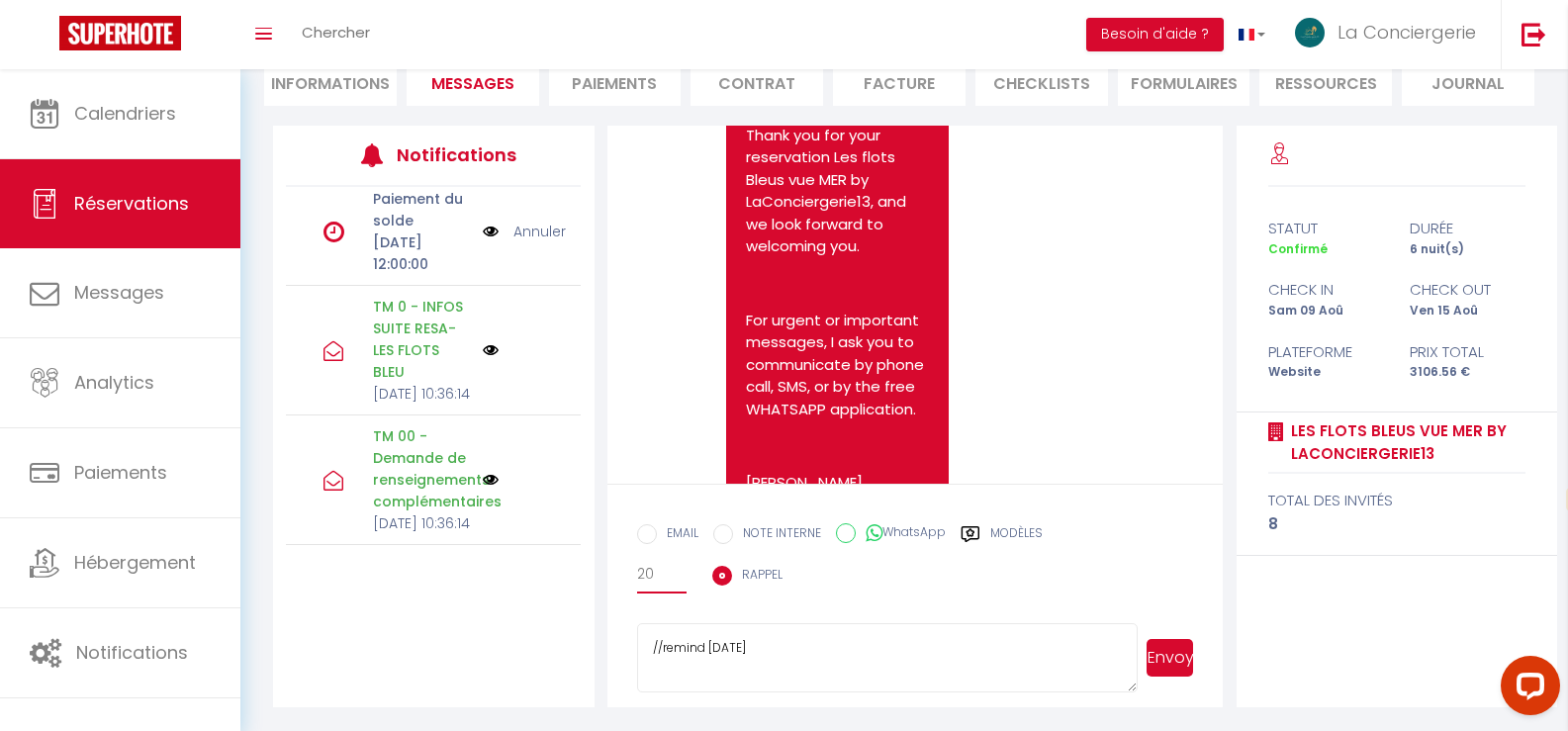 click on "1 2 3 4 5 6 7 8 9 10 11 12 13 14 15 16 17 18 19 20 21 22 23 24 25 26 27 28 29 30 31 32 33 34 35 36 37 38 39 40 41 42 43 44 45 46 47 48 49 50 51 52 53 54 55 56 57 58 59 60 61 62 63 64 65 66 67 68 69 70 71 72 73 74 75 76 77 78 79 80 81 82 83 84 85 86 87 88 89 90 91 92 93 94 95 96 97 98 99 100 101 102 103 104 105 106 107 108 109 110 111 112 113 114 115 116 117 118 119 120 121 122 123 124 125 126 127 128 129 130 131 132 133 134 135 136 137 138 139 140 141 142 143 144 145 146 147 148 149 150 151 152 153 154 155 156 157 158 159 160 161 162 163 164 165 166 167 168 169 170 171 172 173 174 175 176 177 178 179 180 181 182 183 184 185 186 187 188 189 190 191 192 193 194 195 196 197 198 199 200" at bounding box center [662, 575] 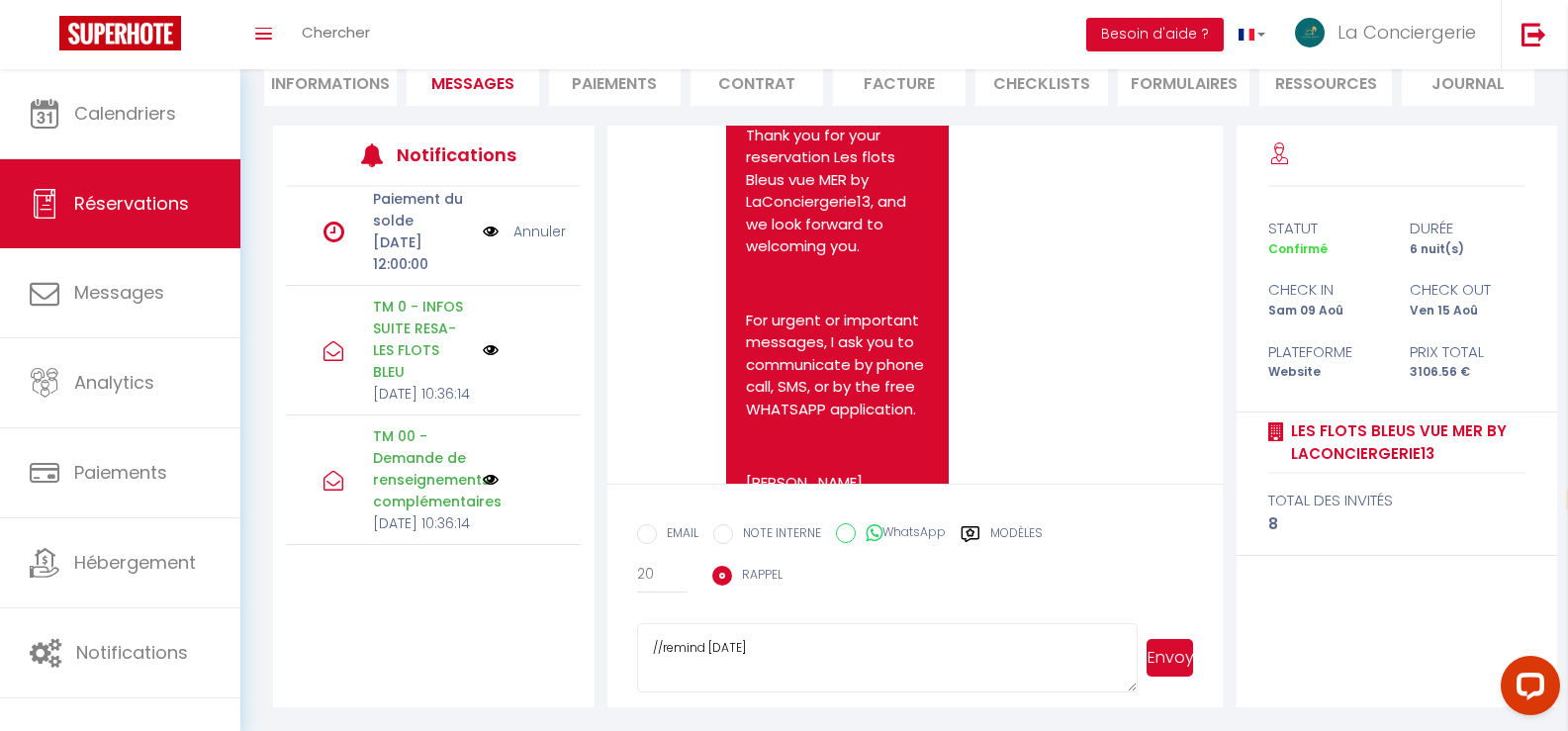 click on "Envoyer" at bounding box center (1170, 658) 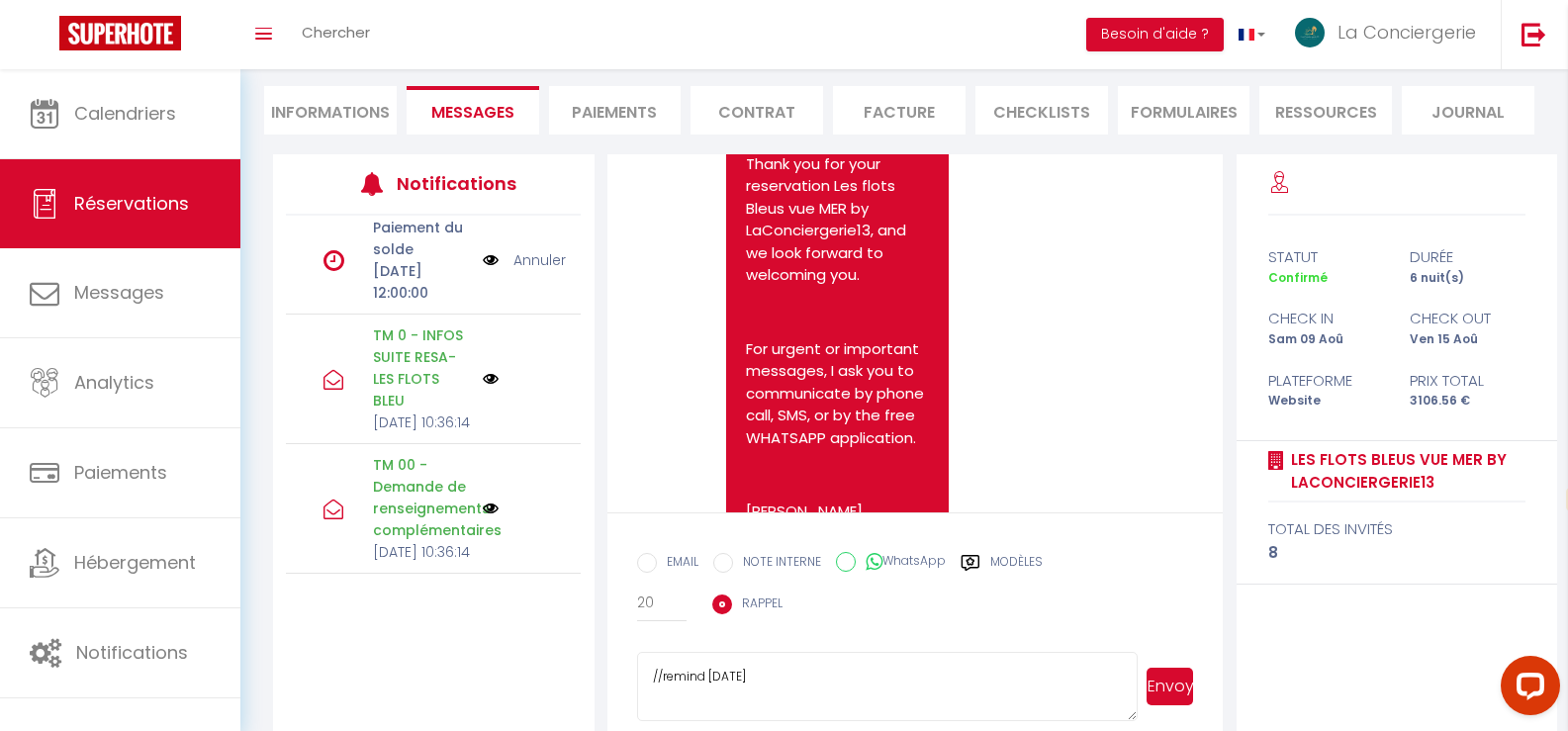click on "//remind [DATE]" at bounding box center (887, 686) 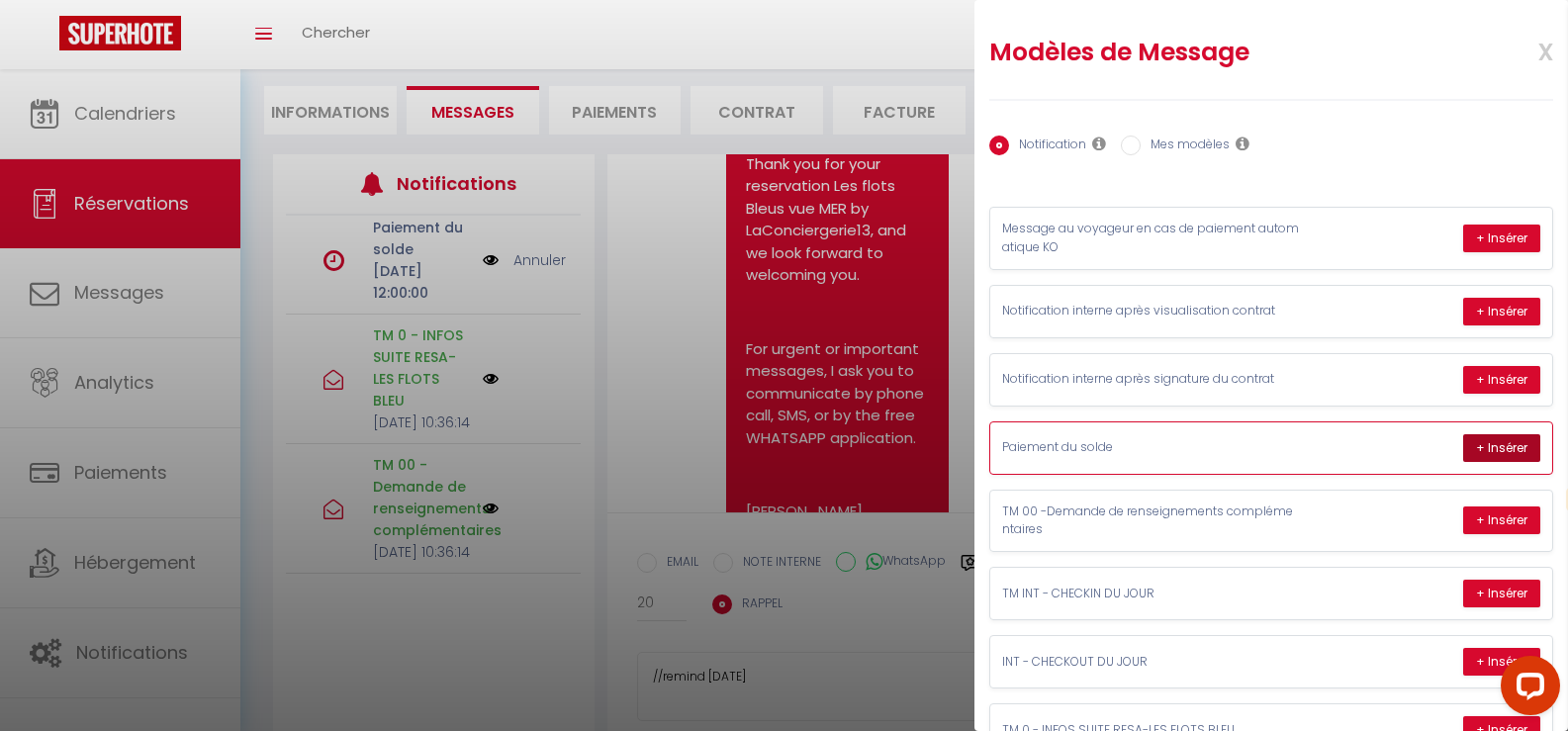 click on "+ Insérer" at bounding box center (1502, 448) 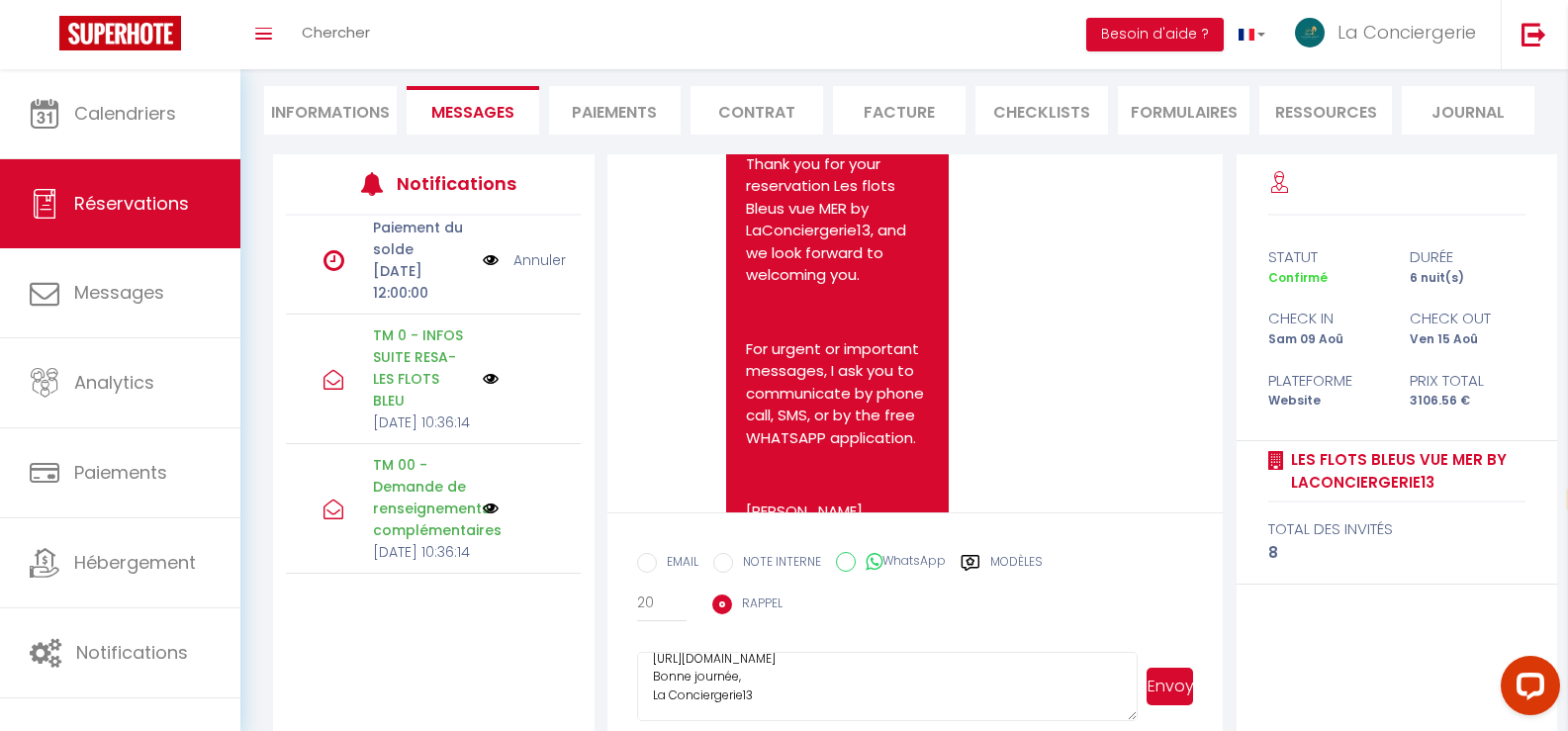 scroll, scrollTop: 0, scrollLeft: 0, axis: both 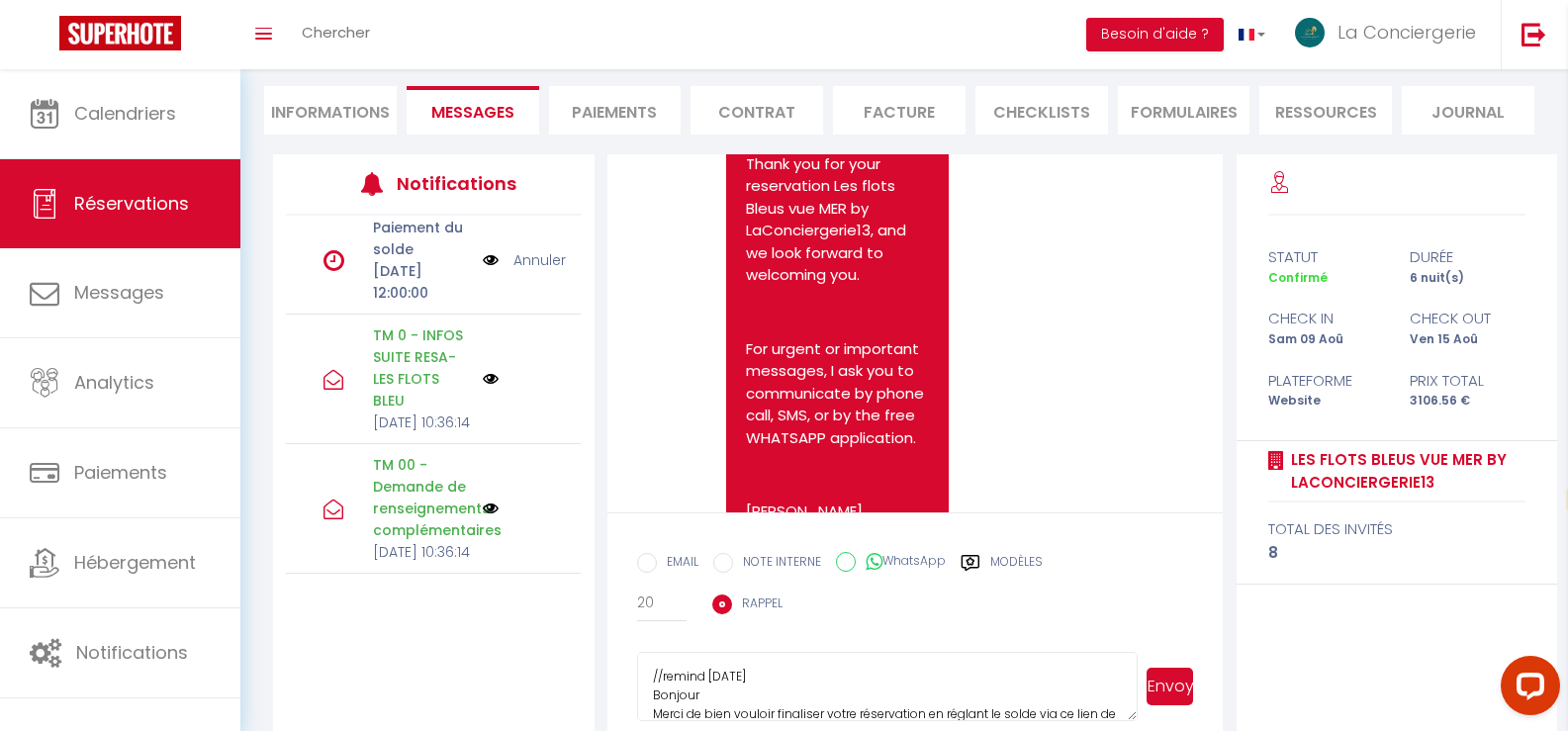 click on "Envoyer" at bounding box center (1170, 686) 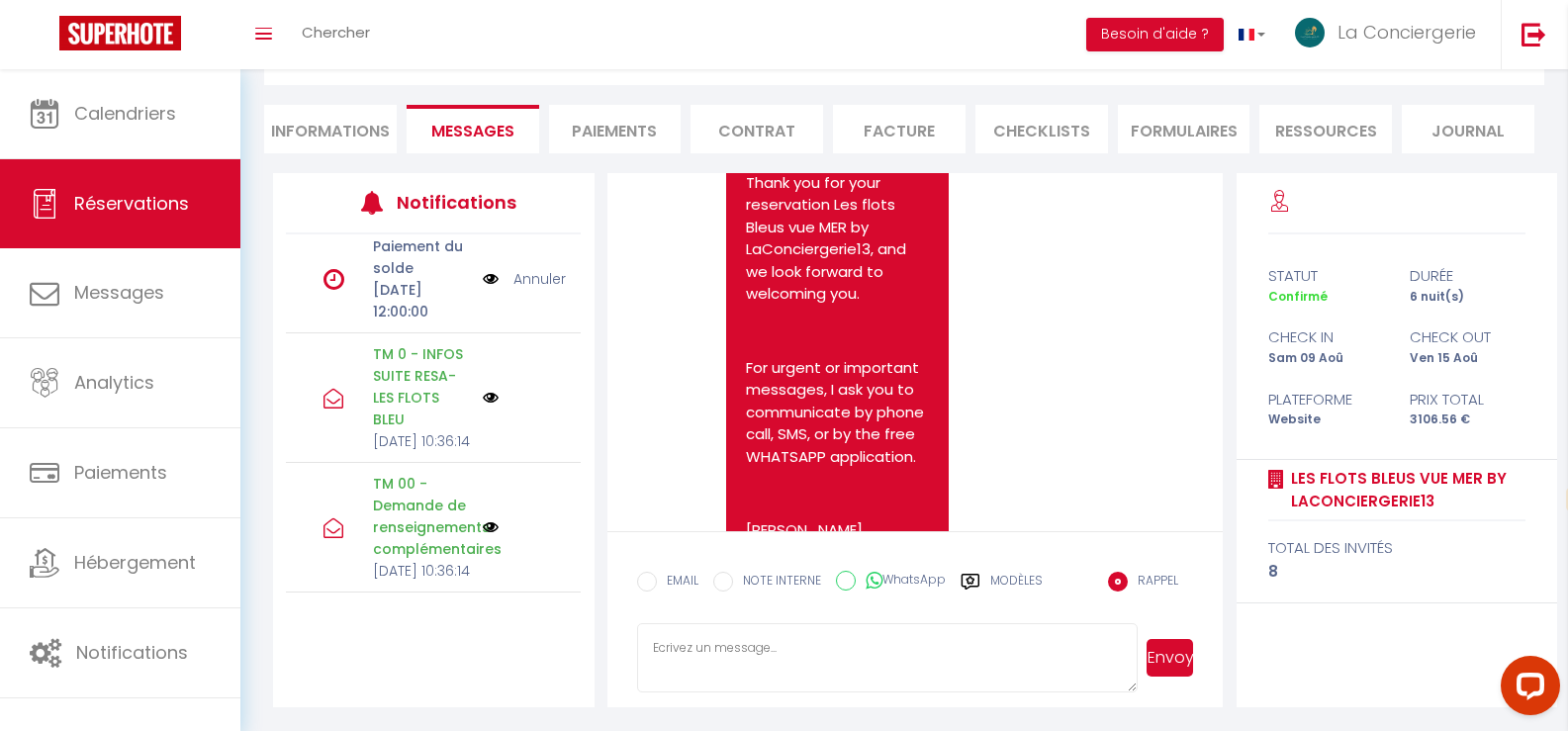 scroll, scrollTop: 154, scrollLeft: 0, axis: vertical 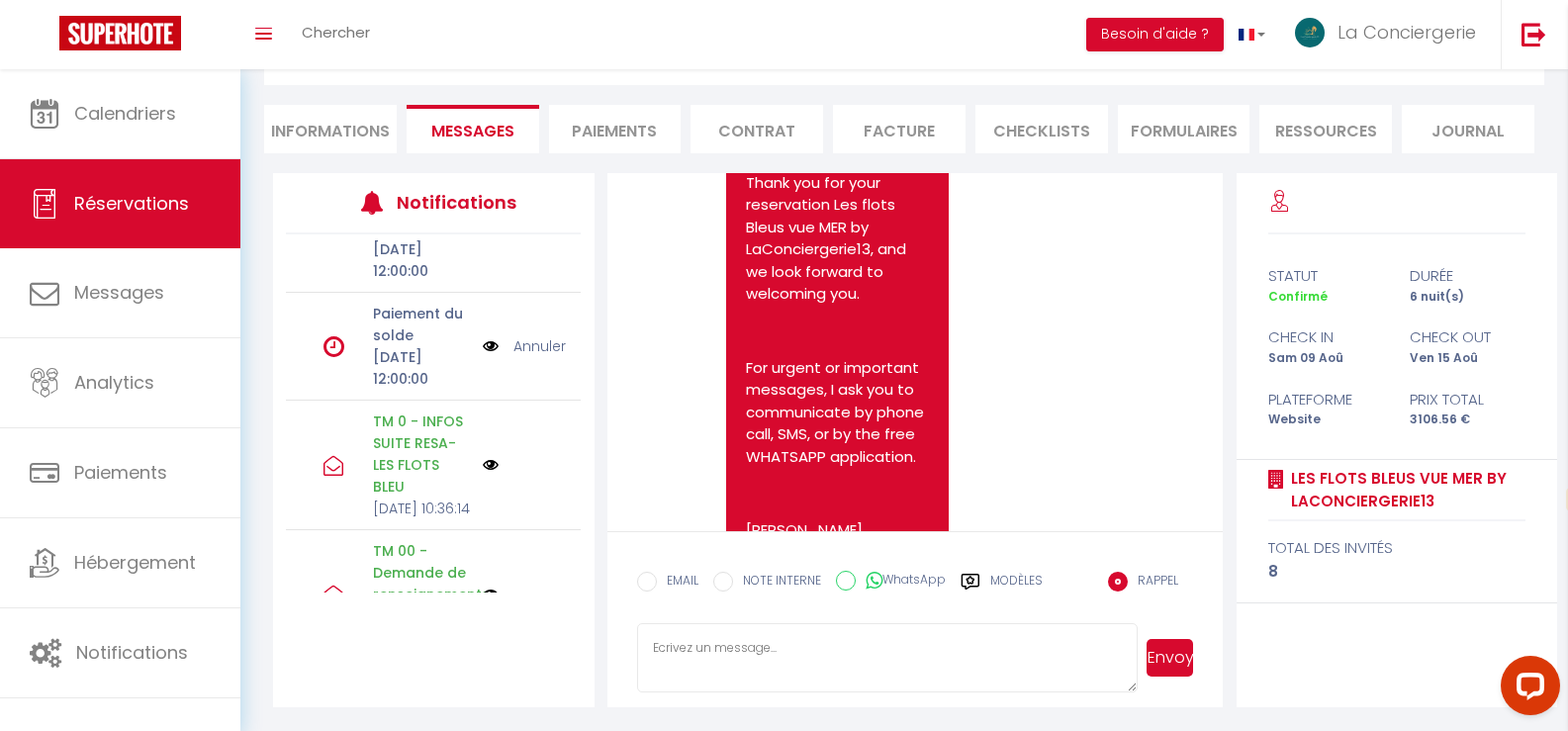 click at bounding box center (491, 346) 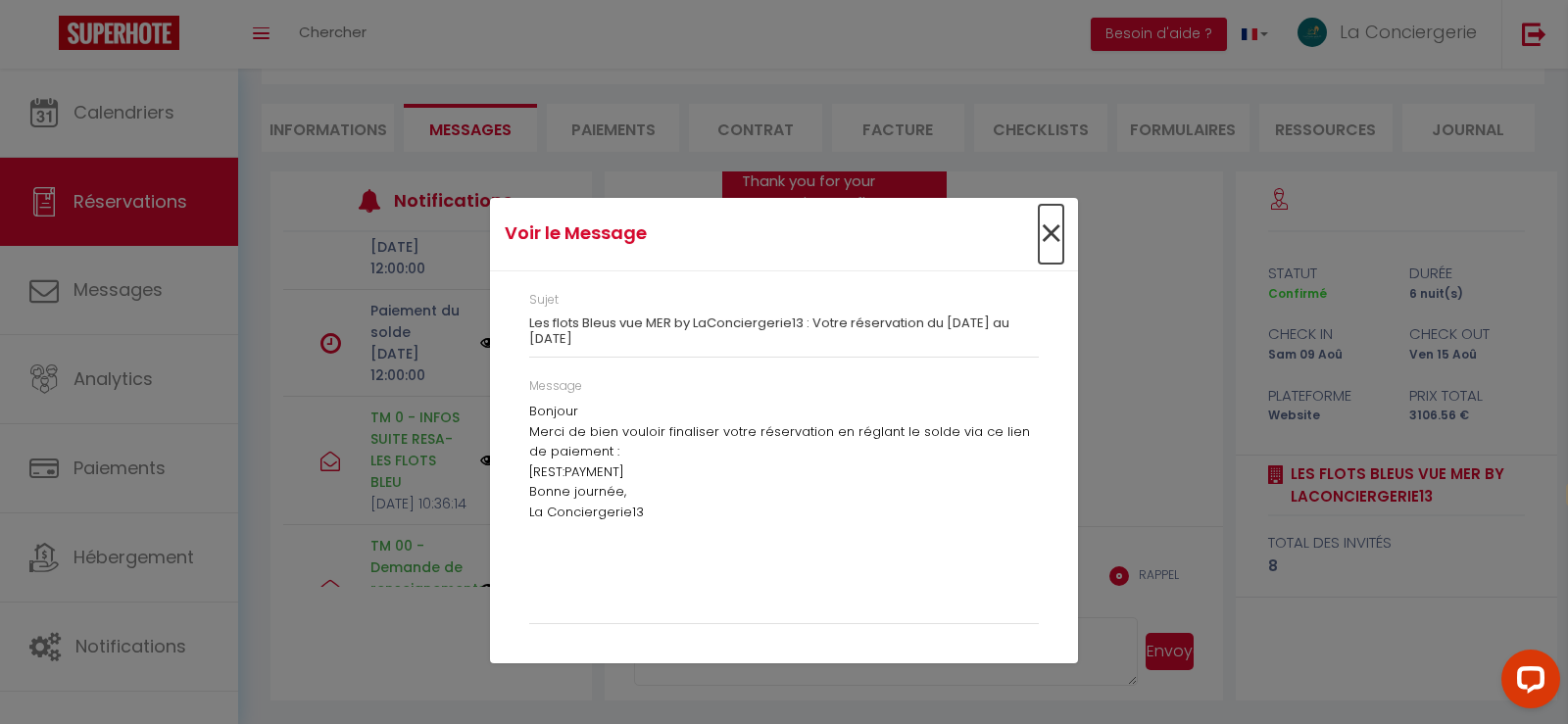 click on "×" at bounding box center (1051, 234) 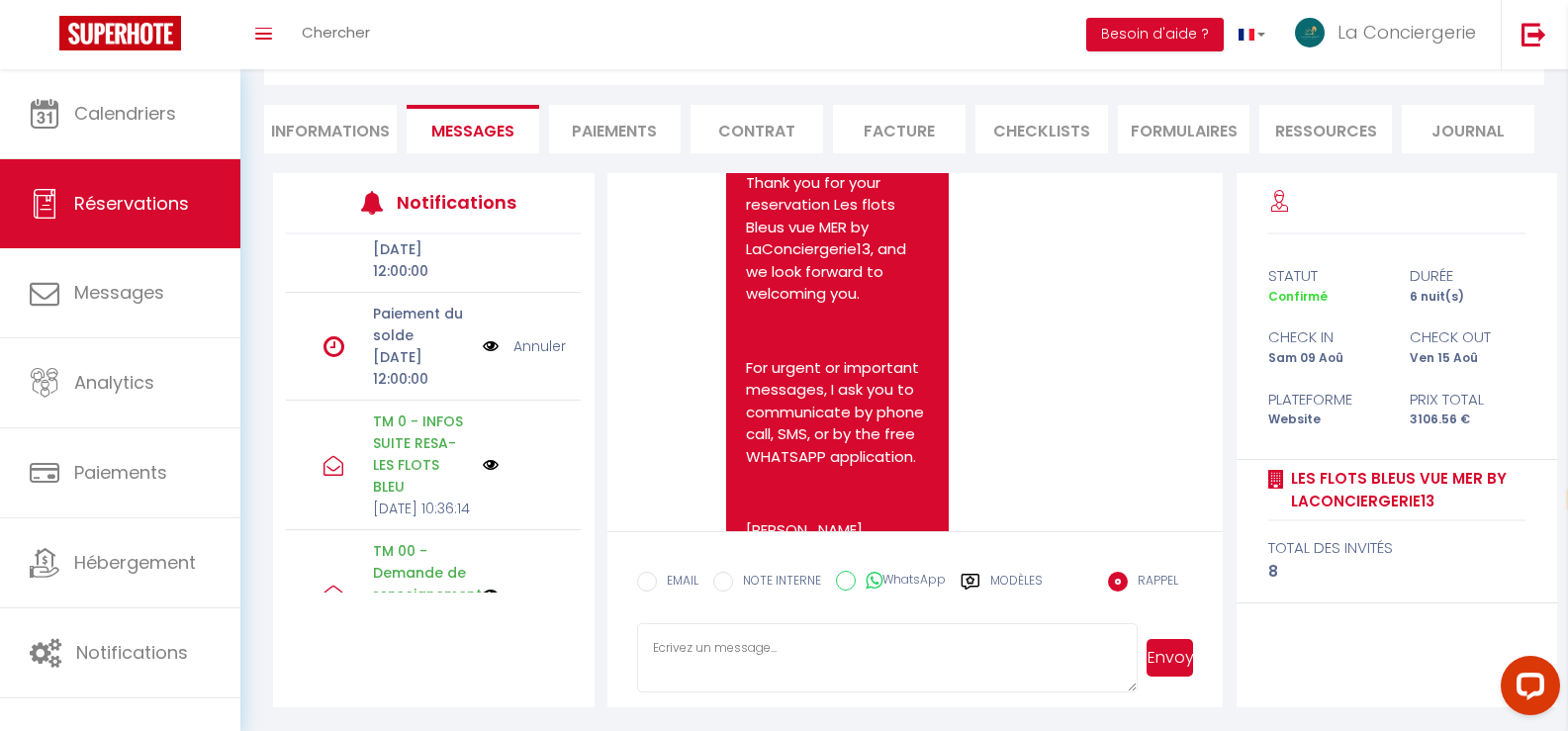 click at bounding box center [491, 346] 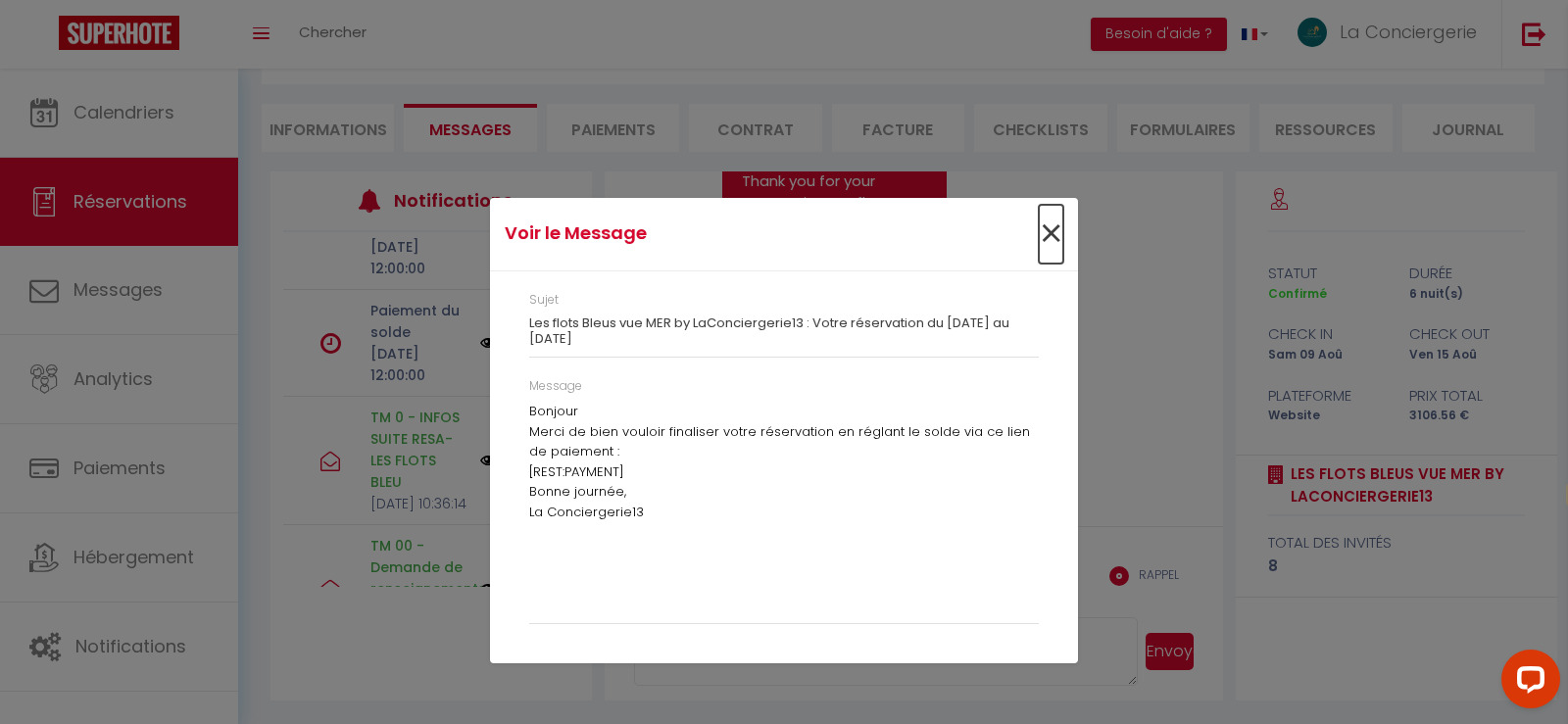 click on "×" at bounding box center (1051, 234) 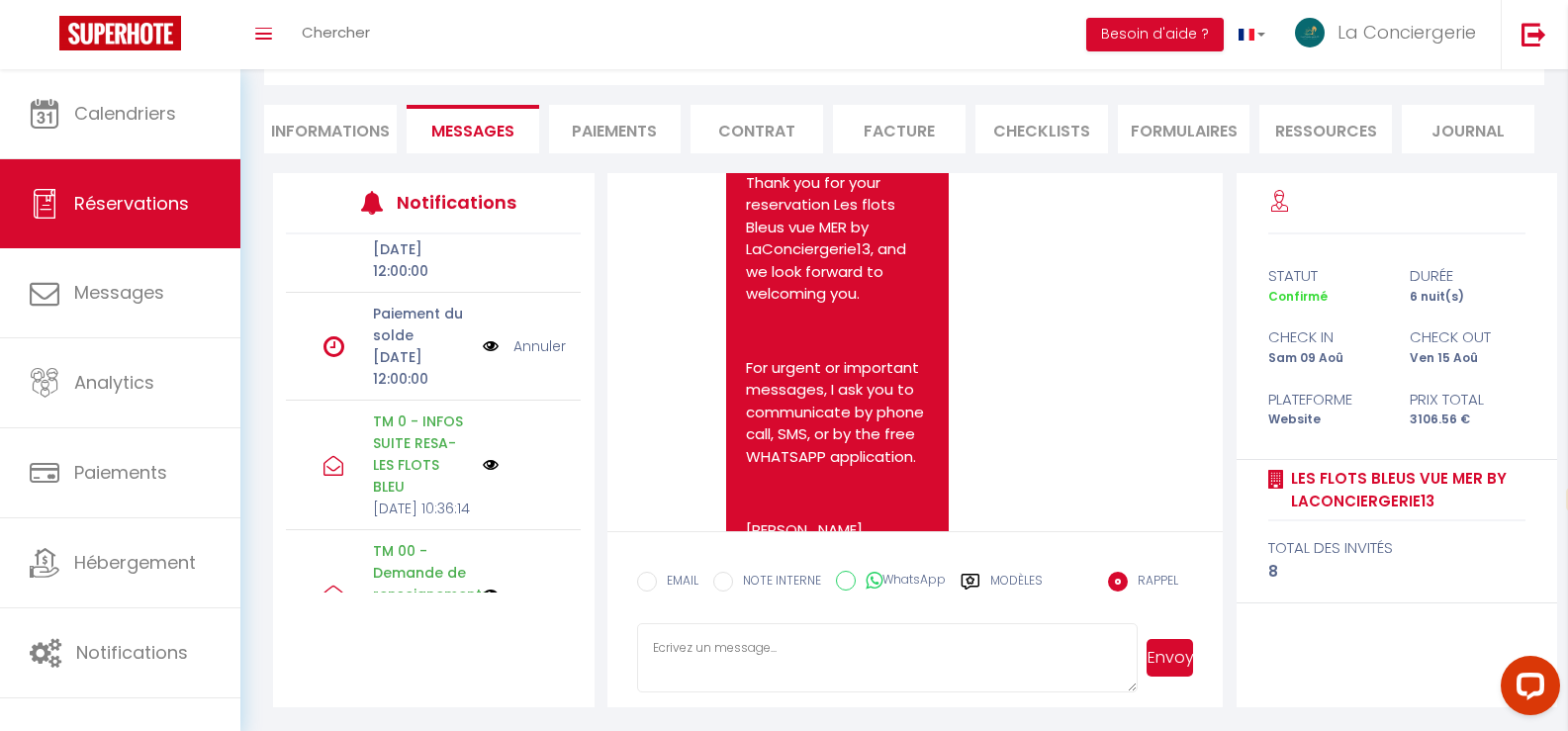 click on "Annuler" at bounding box center [539, 346] 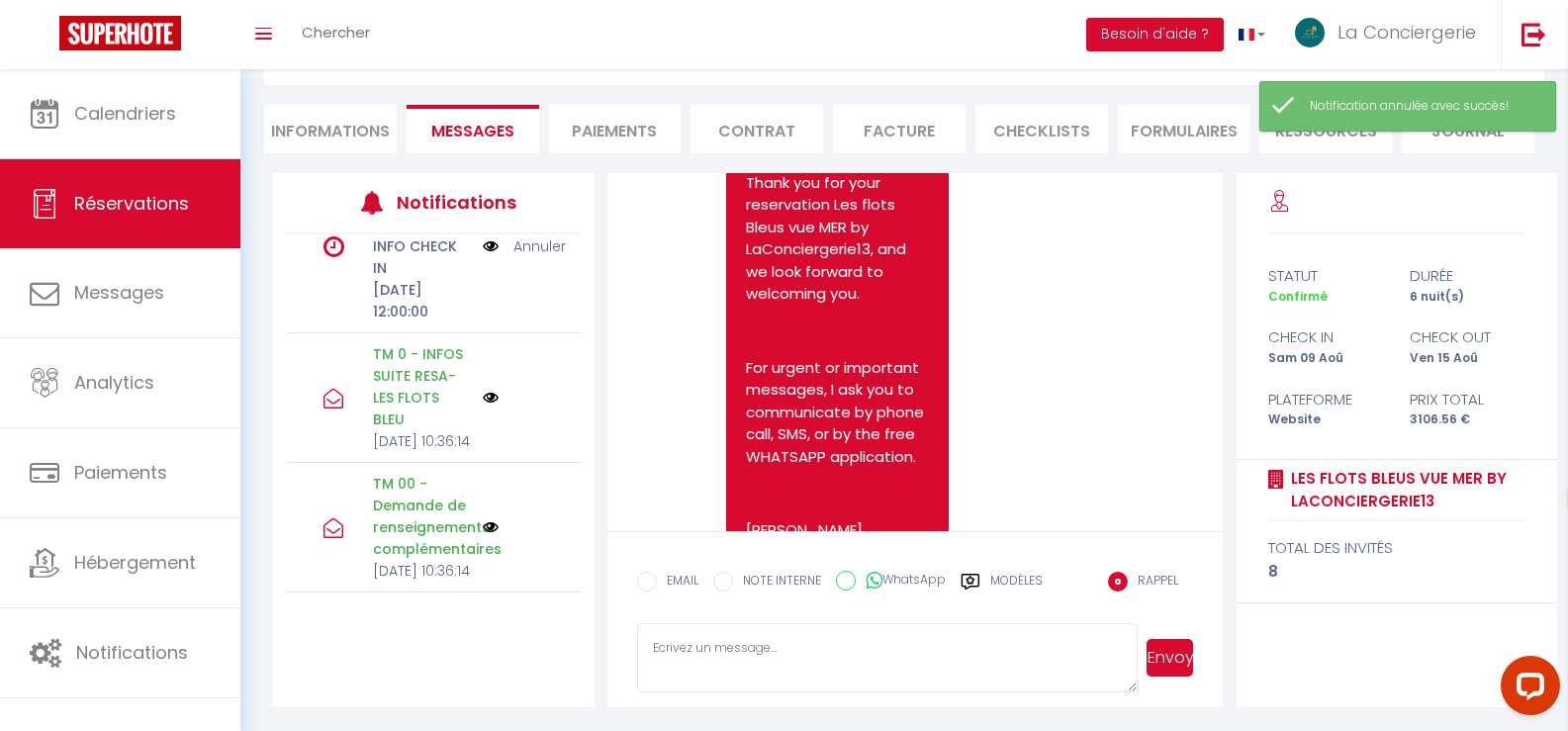 scroll, scrollTop: 550, scrollLeft: 0, axis: vertical 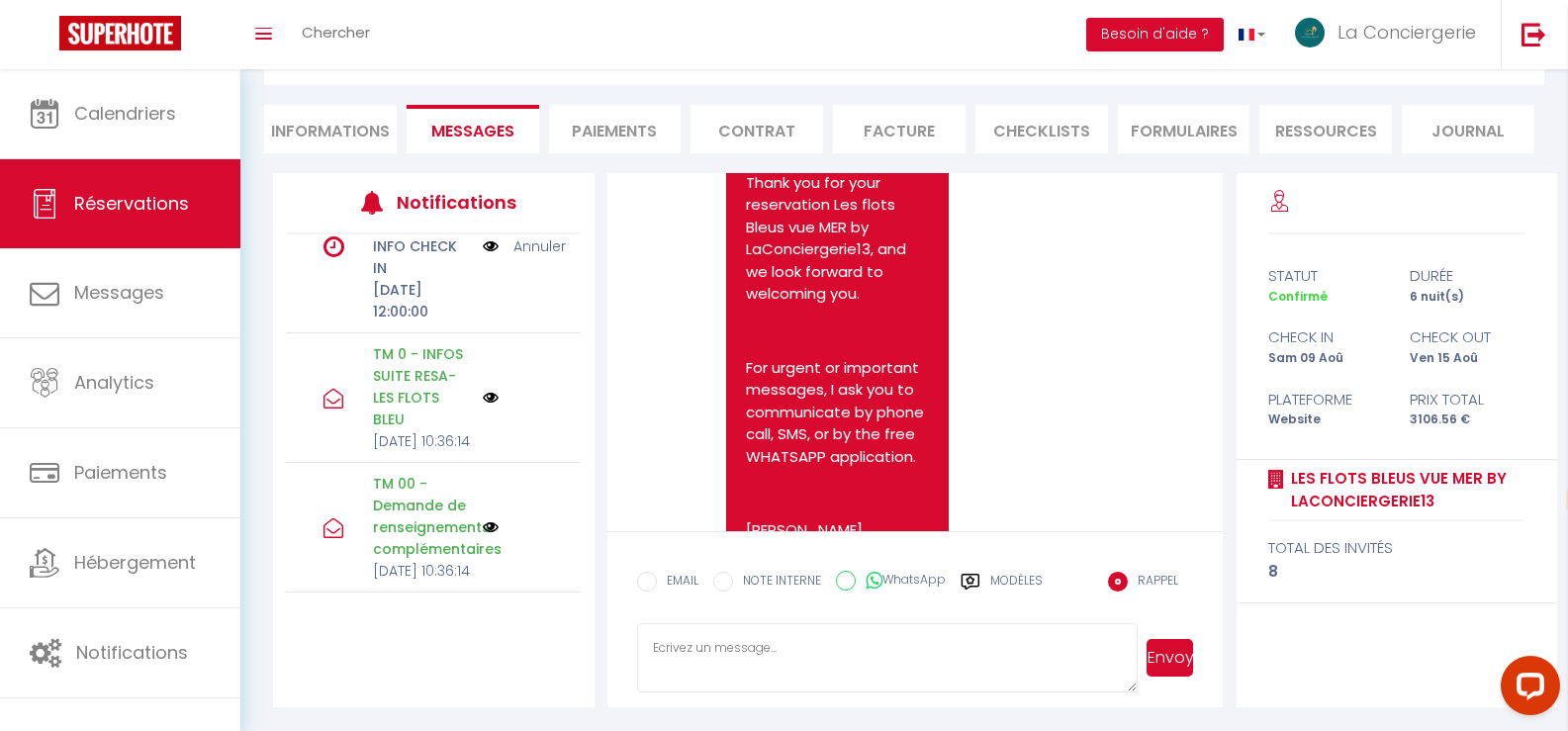 click on "Modèles" at bounding box center [1016, 589] 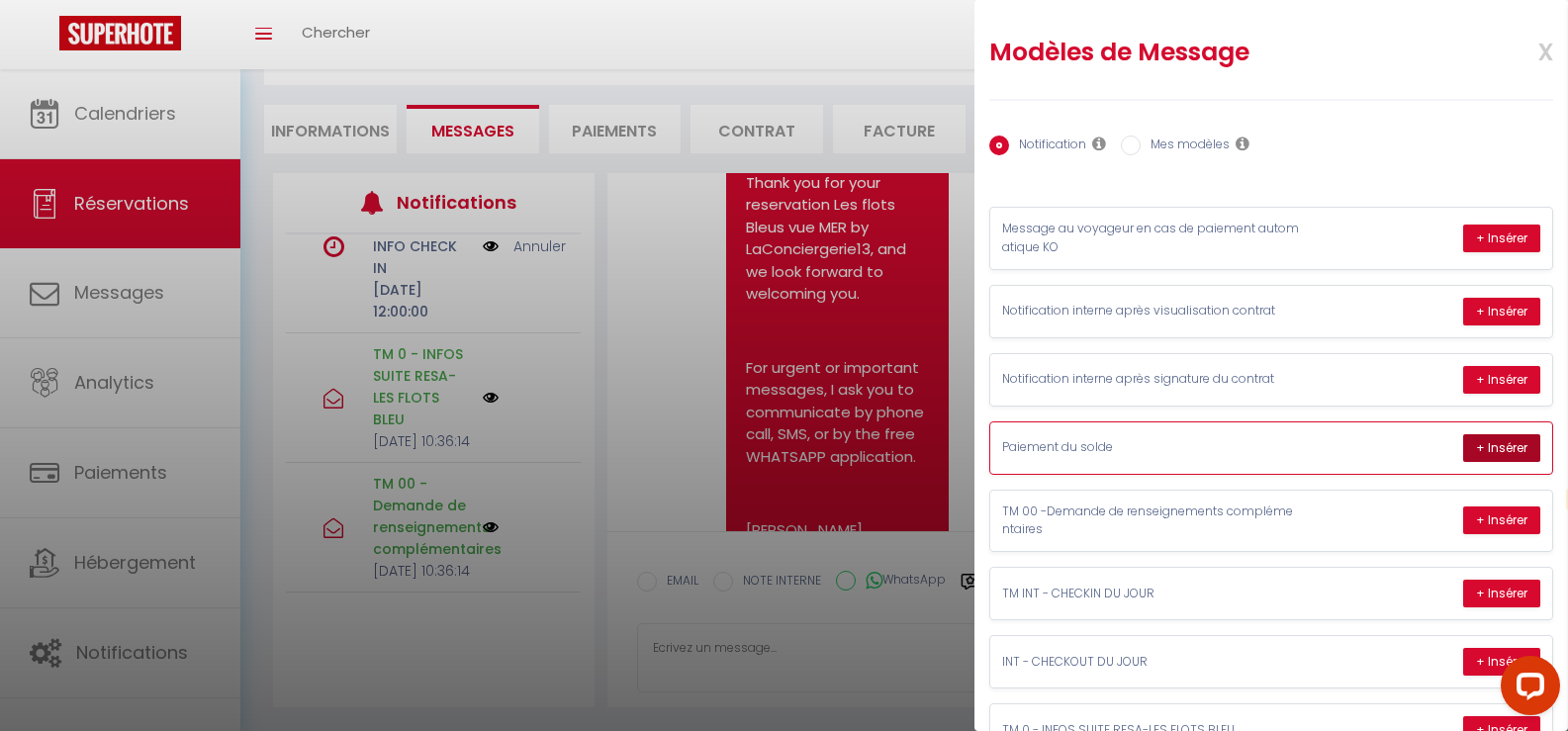 click on "+ Insérer" at bounding box center (1502, 448) 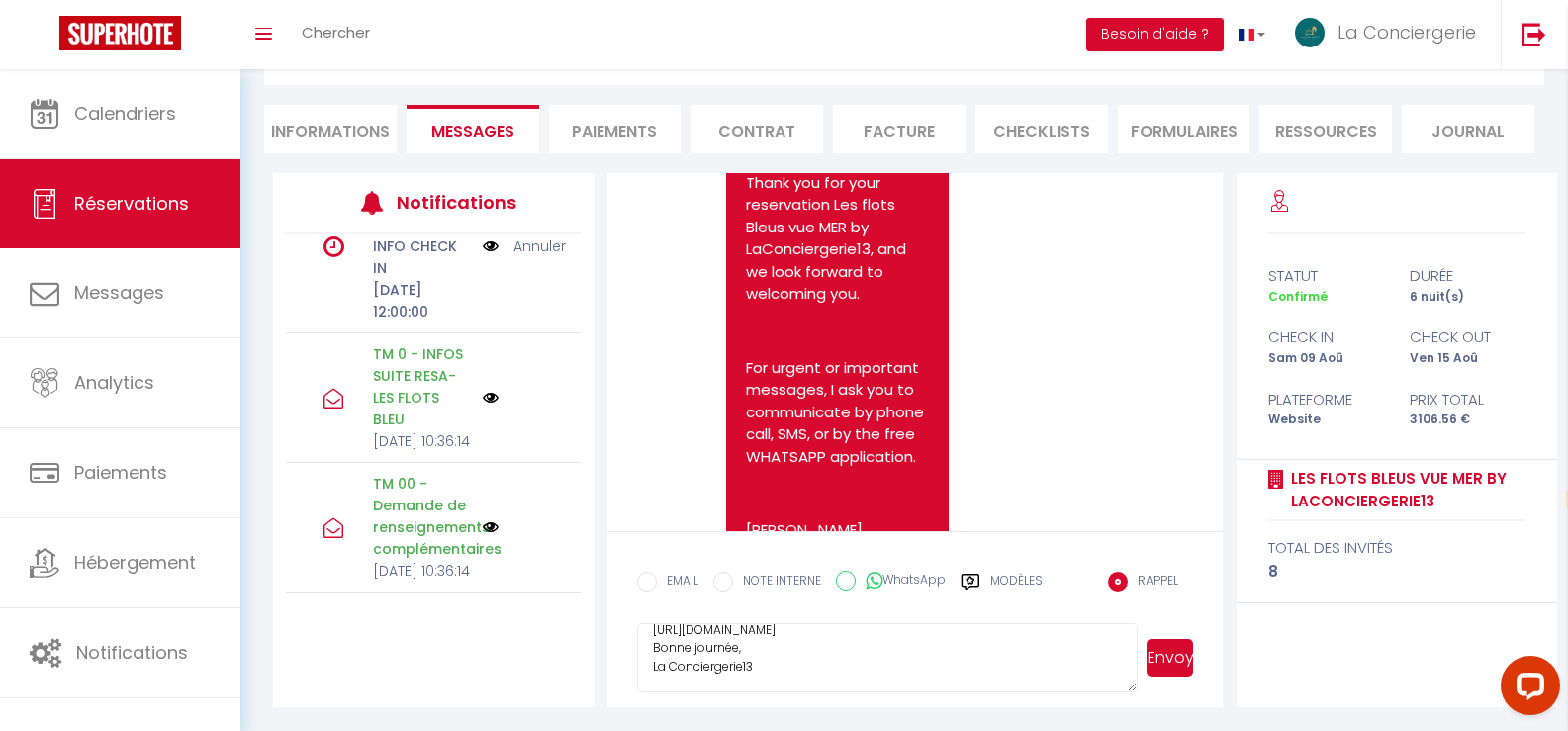 scroll, scrollTop: 0, scrollLeft: 0, axis: both 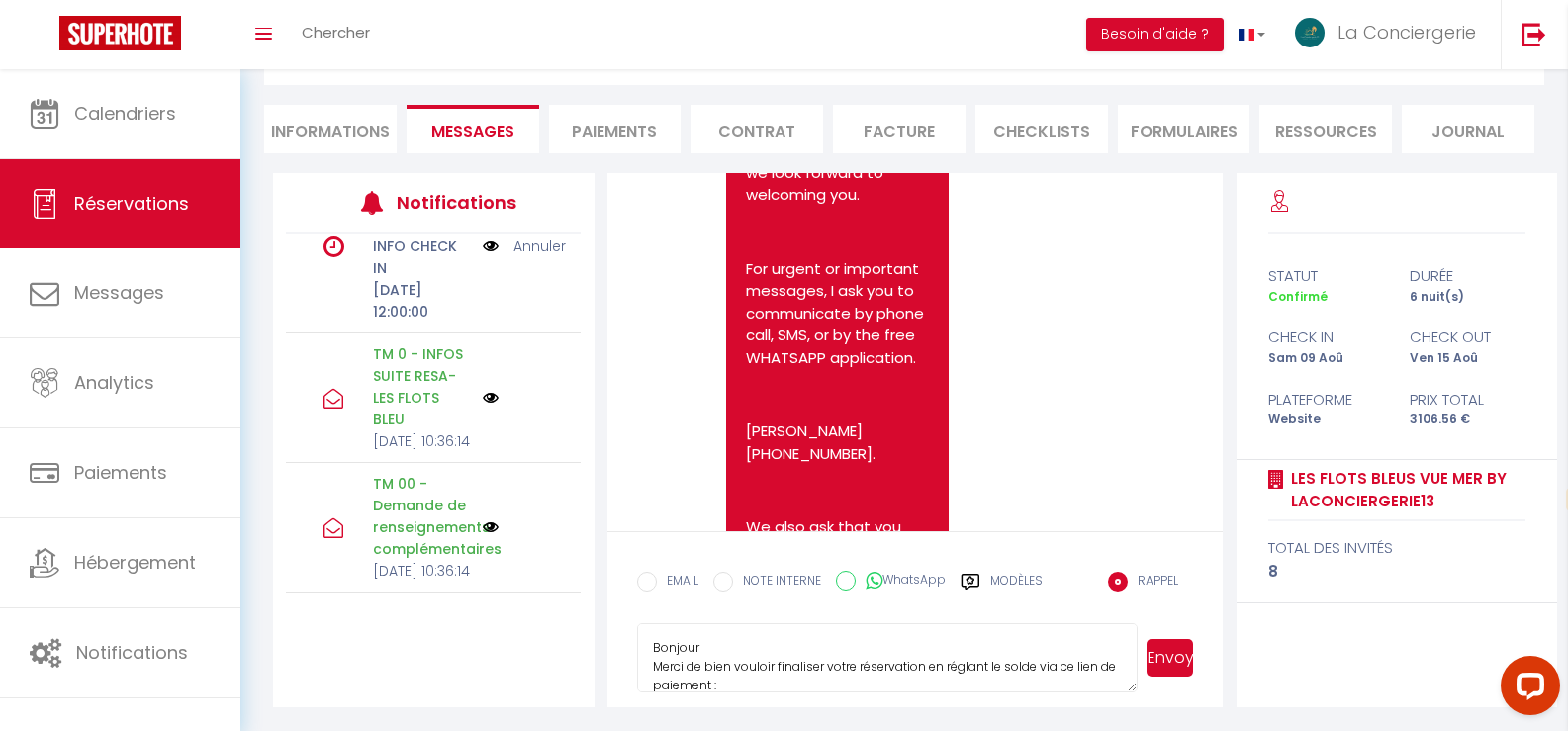 drag, startPoint x: 1575, startPoint y: 488, endPoint x: 39, endPoint y: 13, distance: 1607.769 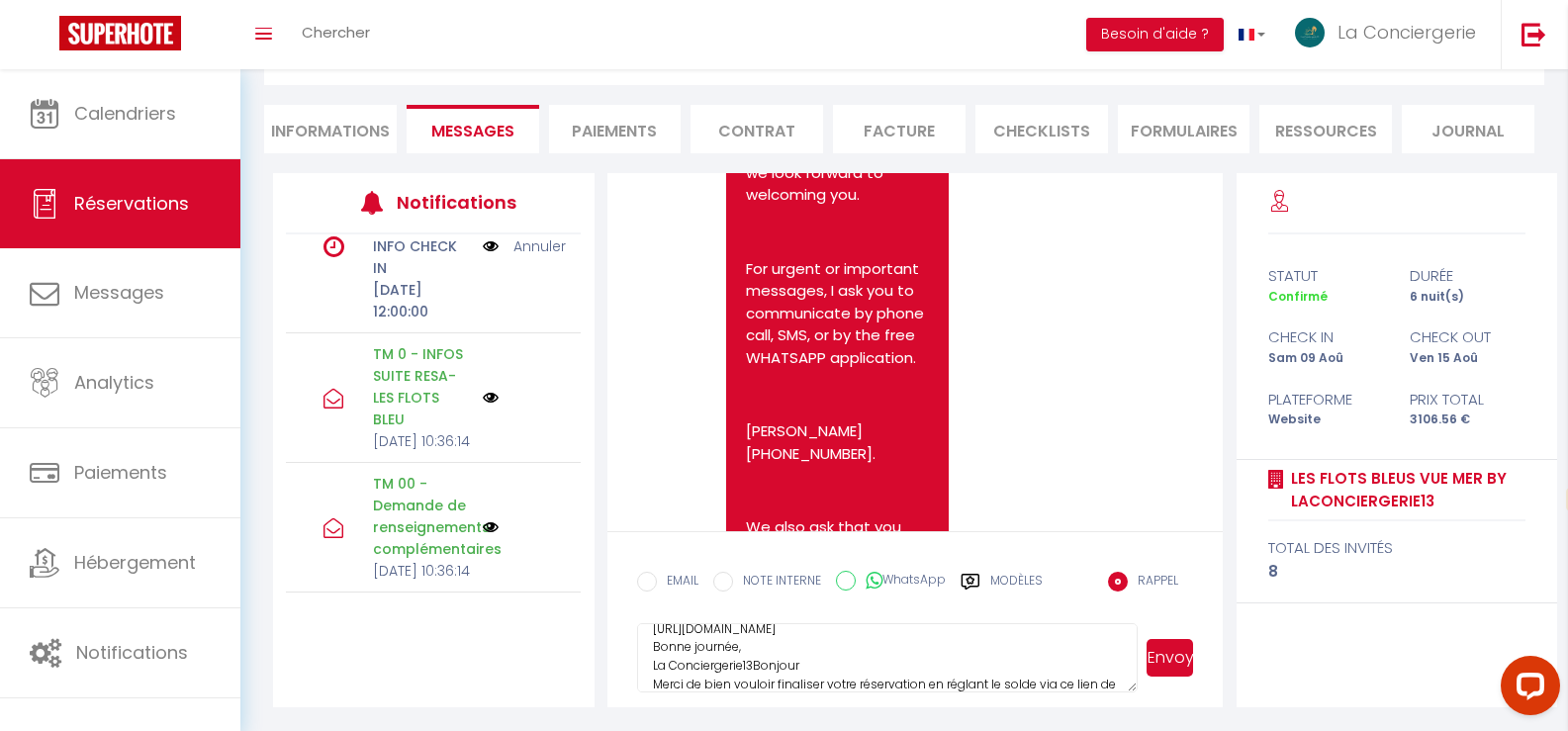 scroll, scrollTop: 167, scrollLeft: 0, axis: vertical 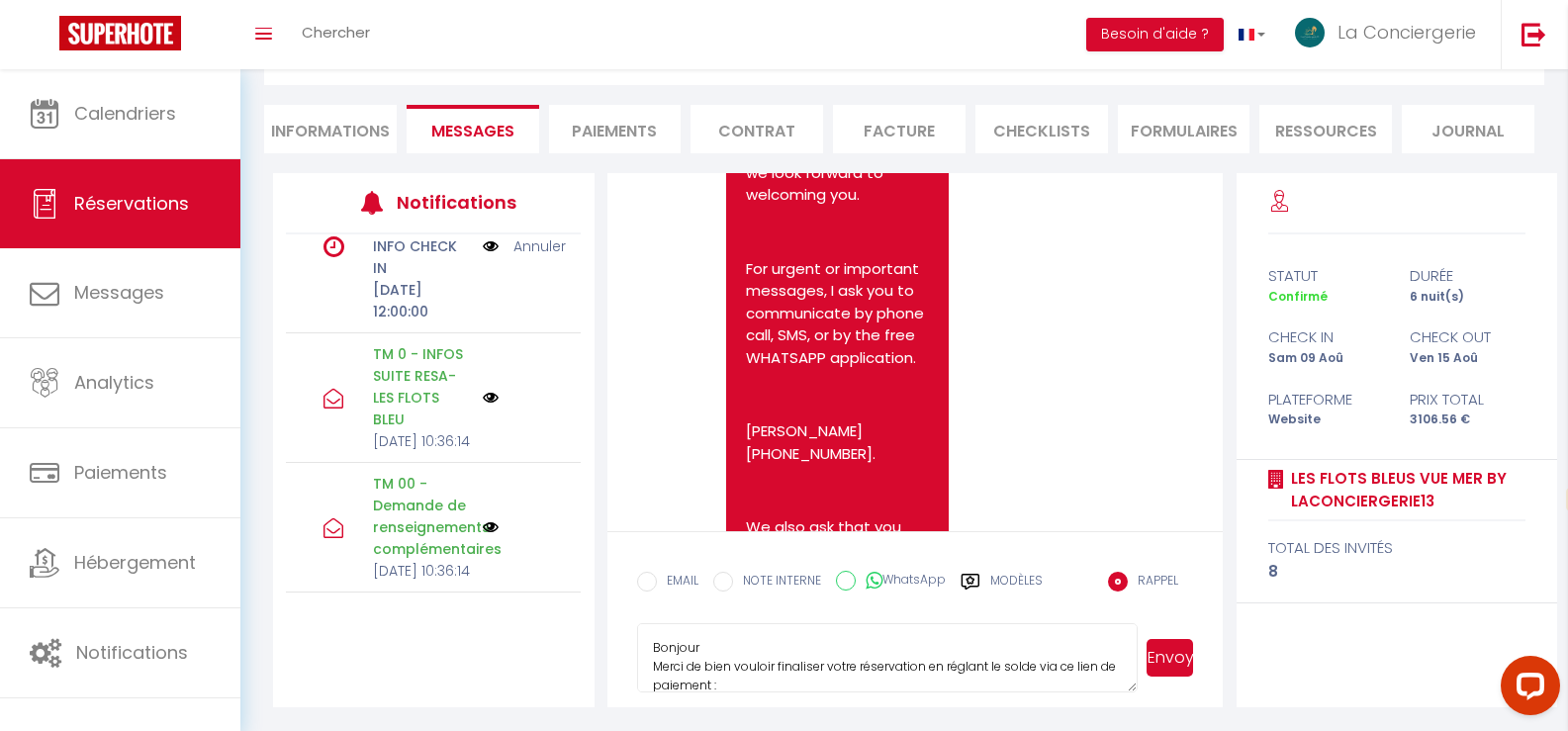 drag, startPoint x: 763, startPoint y: 669, endPoint x: 609, endPoint y: 617, distance: 162.5423 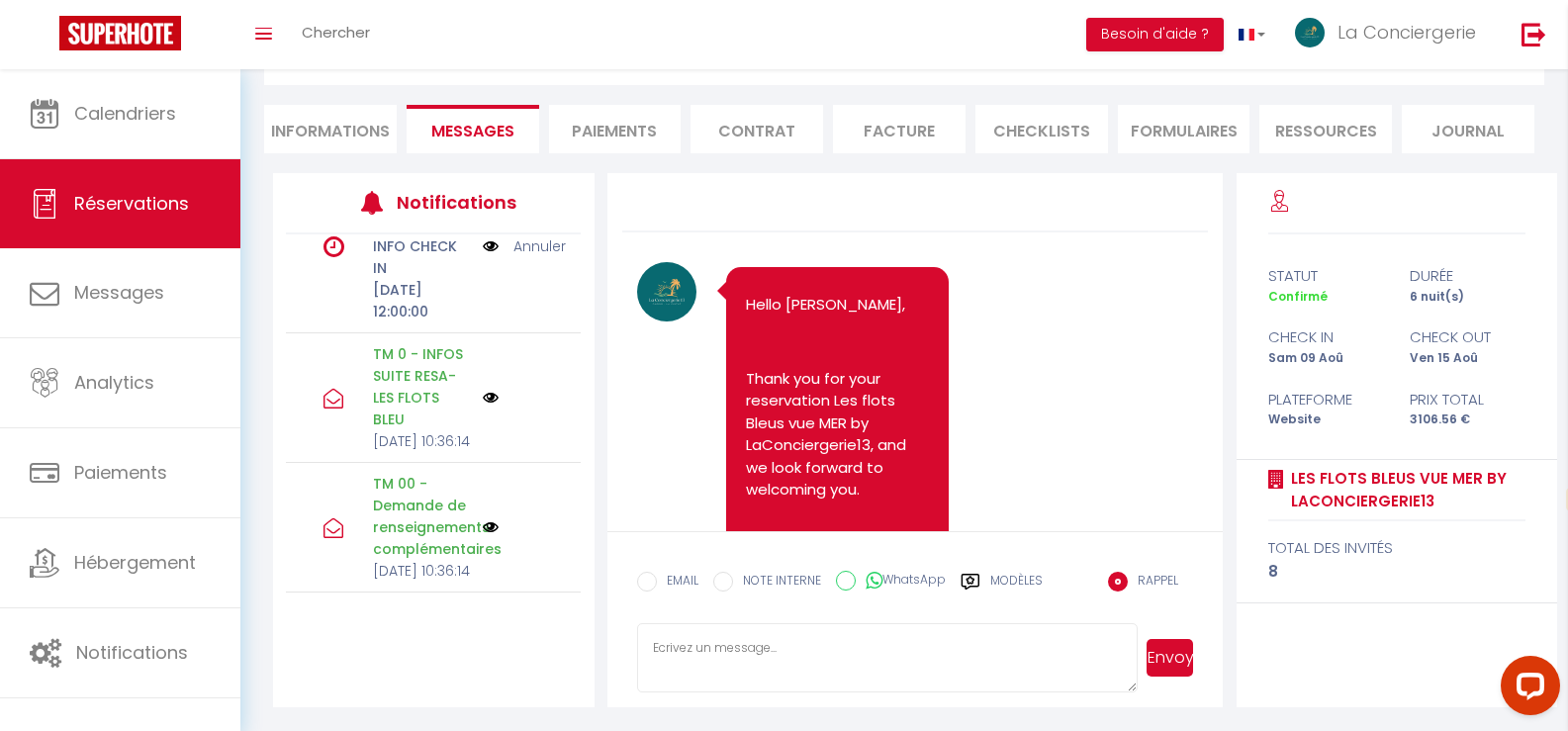 scroll, scrollTop: 0, scrollLeft: 0, axis: both 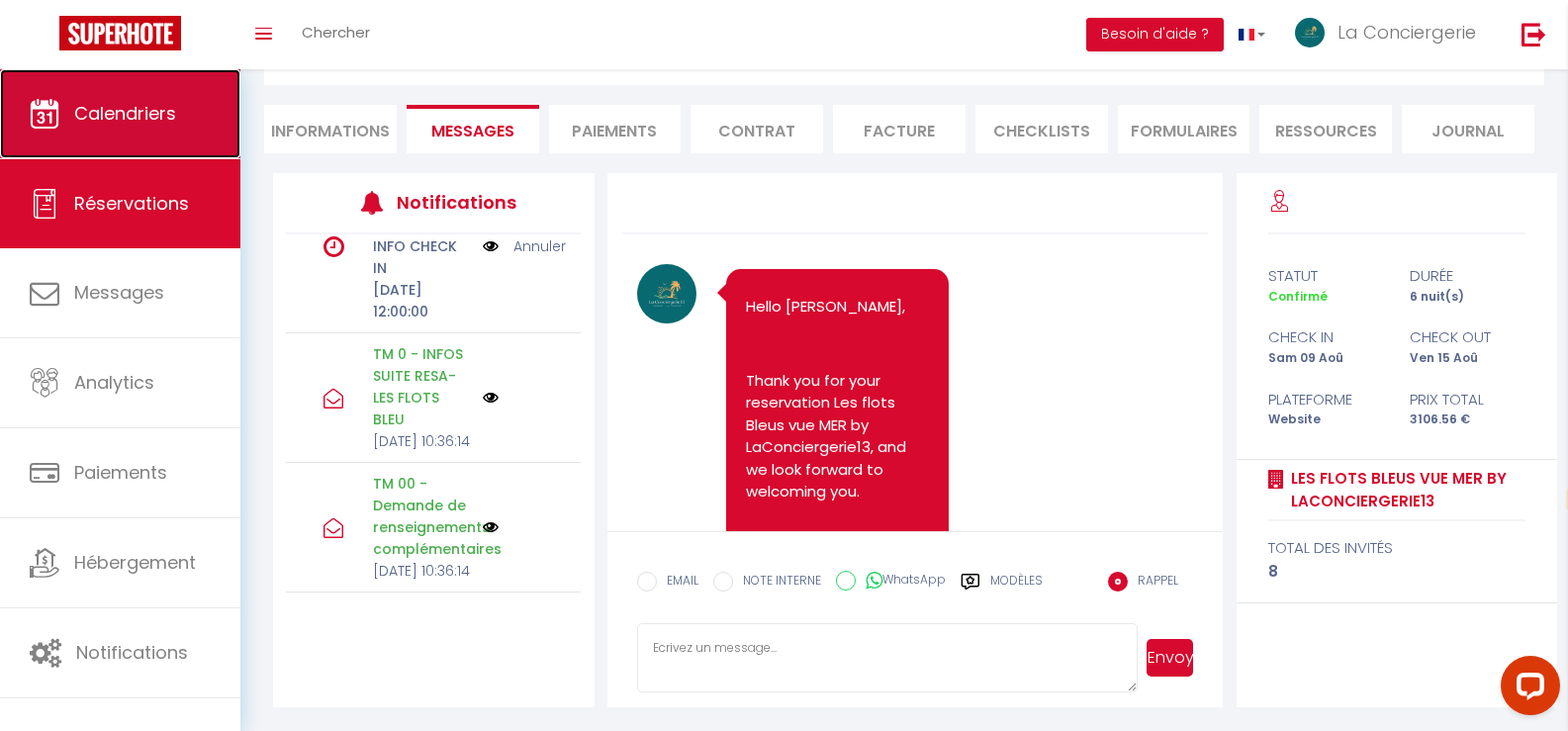 click on "Calendriers" at bounding box center (125, 113) 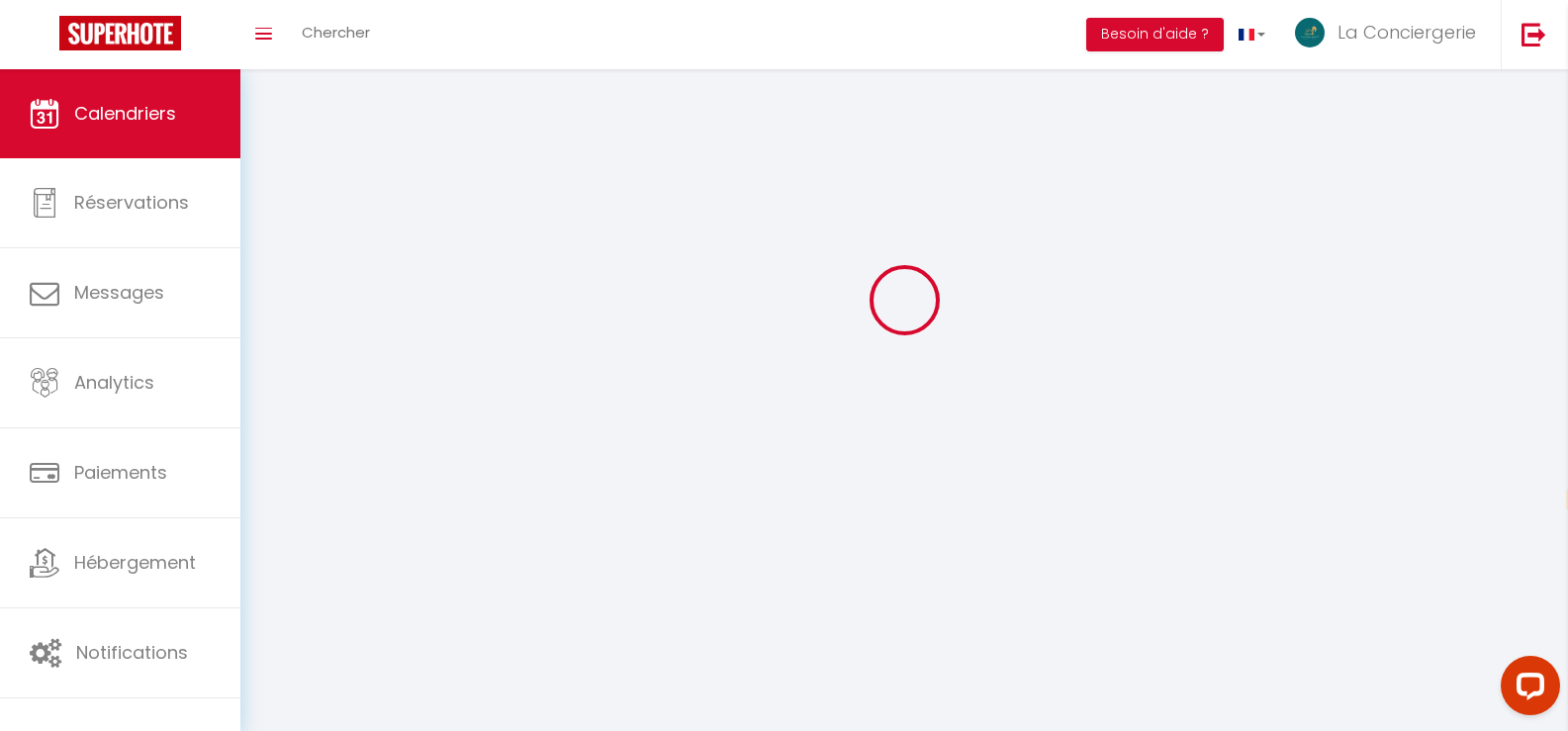 scroll, scrollTop: 0, scrollLeft: 0, axis: both 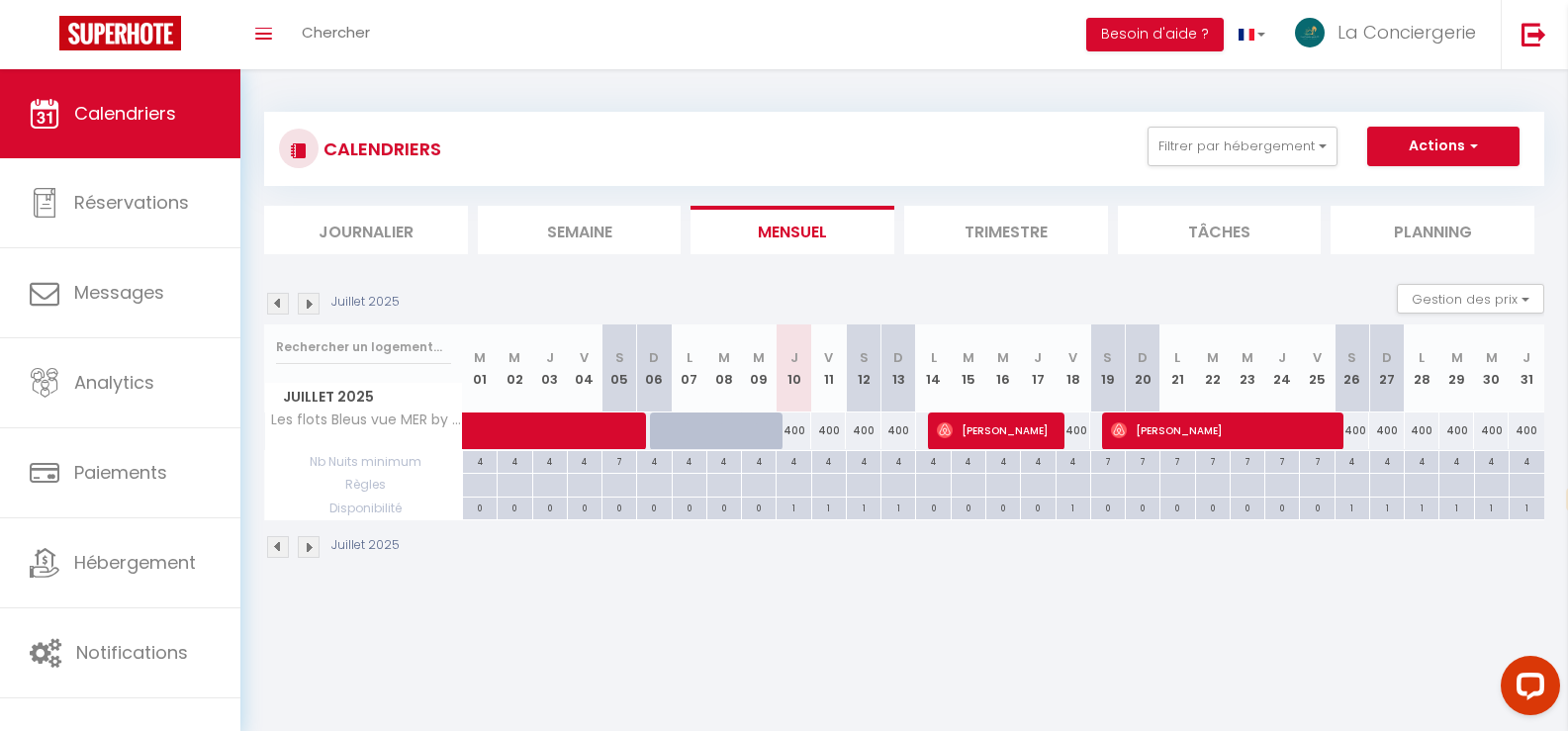click at bounding box center (309, 304) 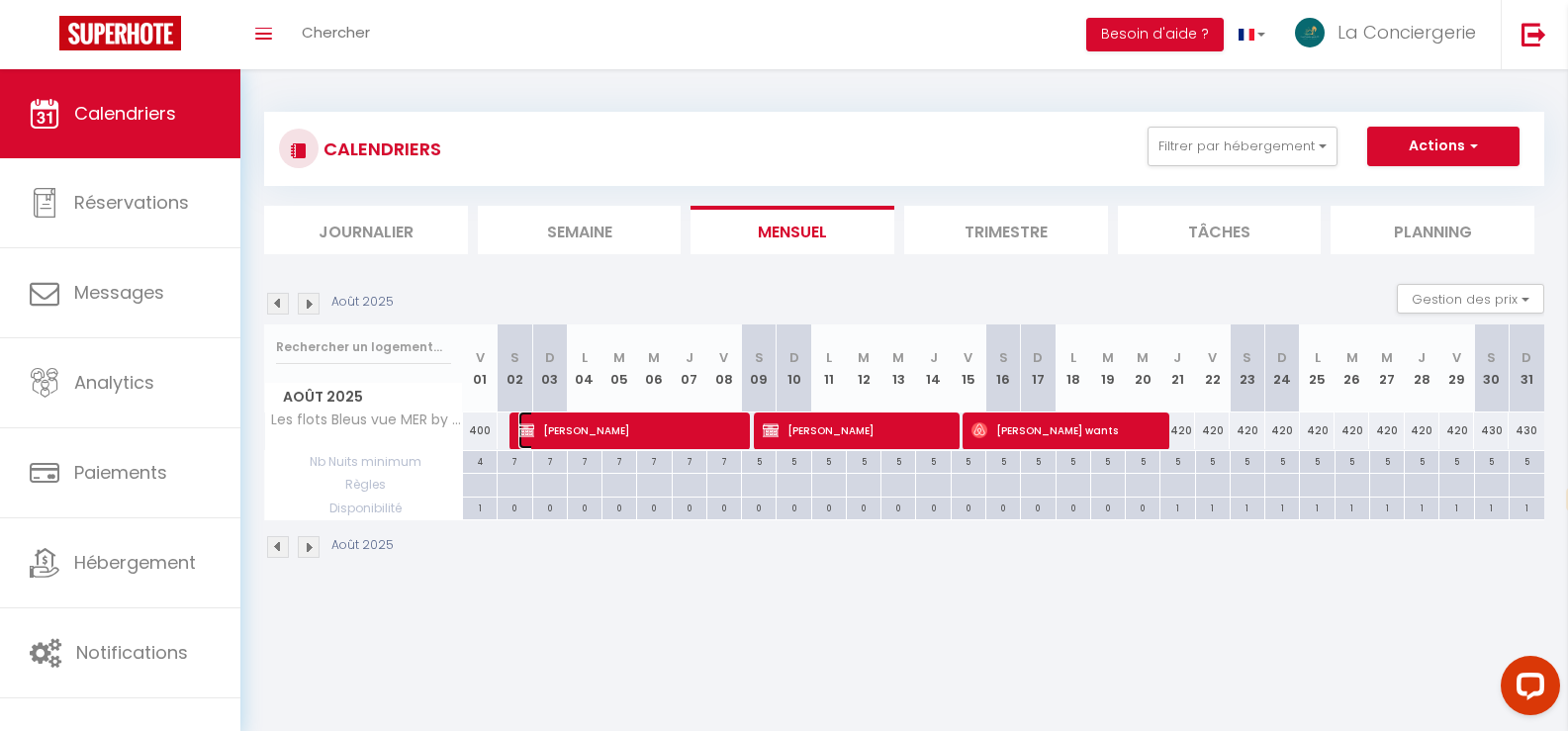 click on "[PERSON_NAME]" at bounding box center [628, 430] 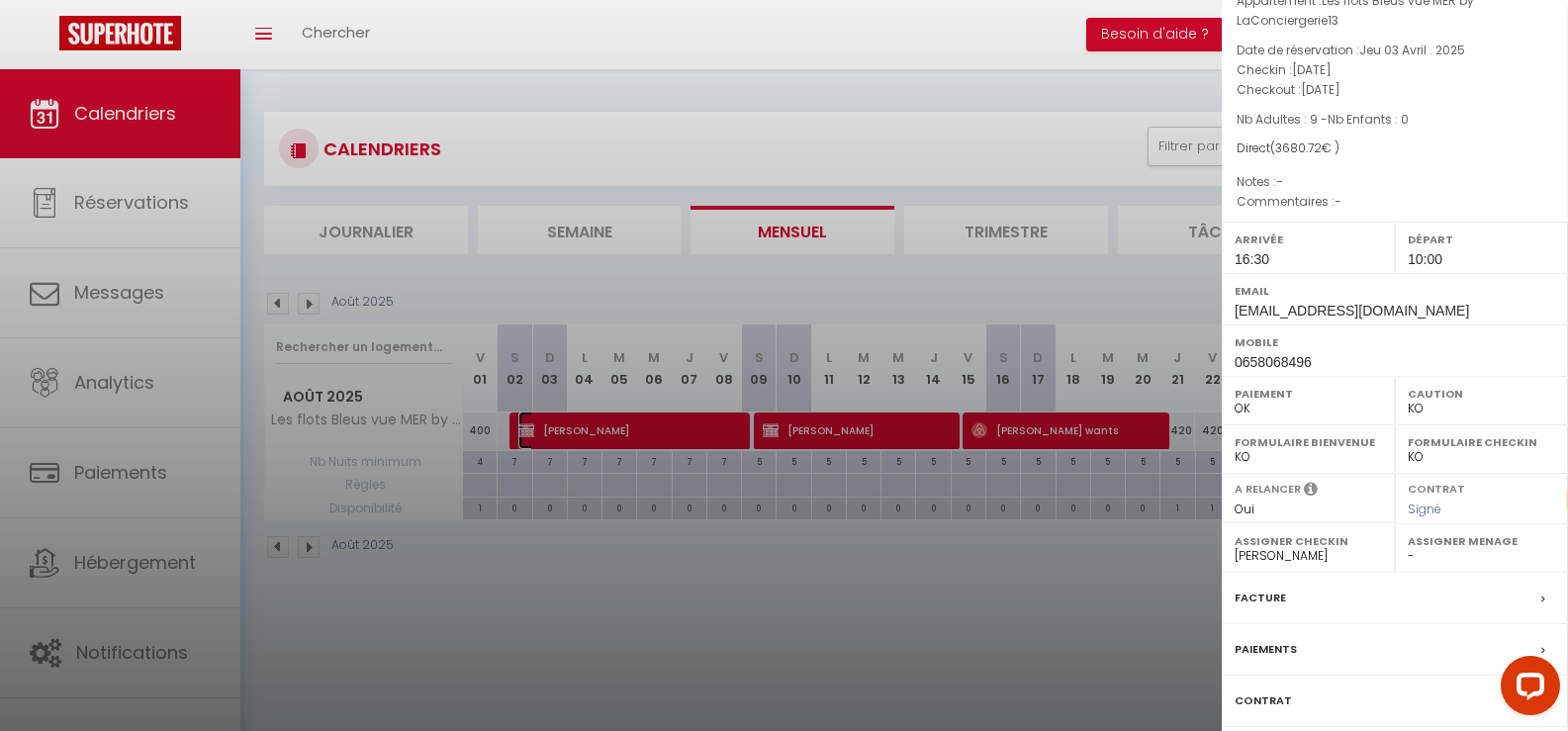 scroll, scrollTop: 211, scrollLeft: 0, axis: vertical 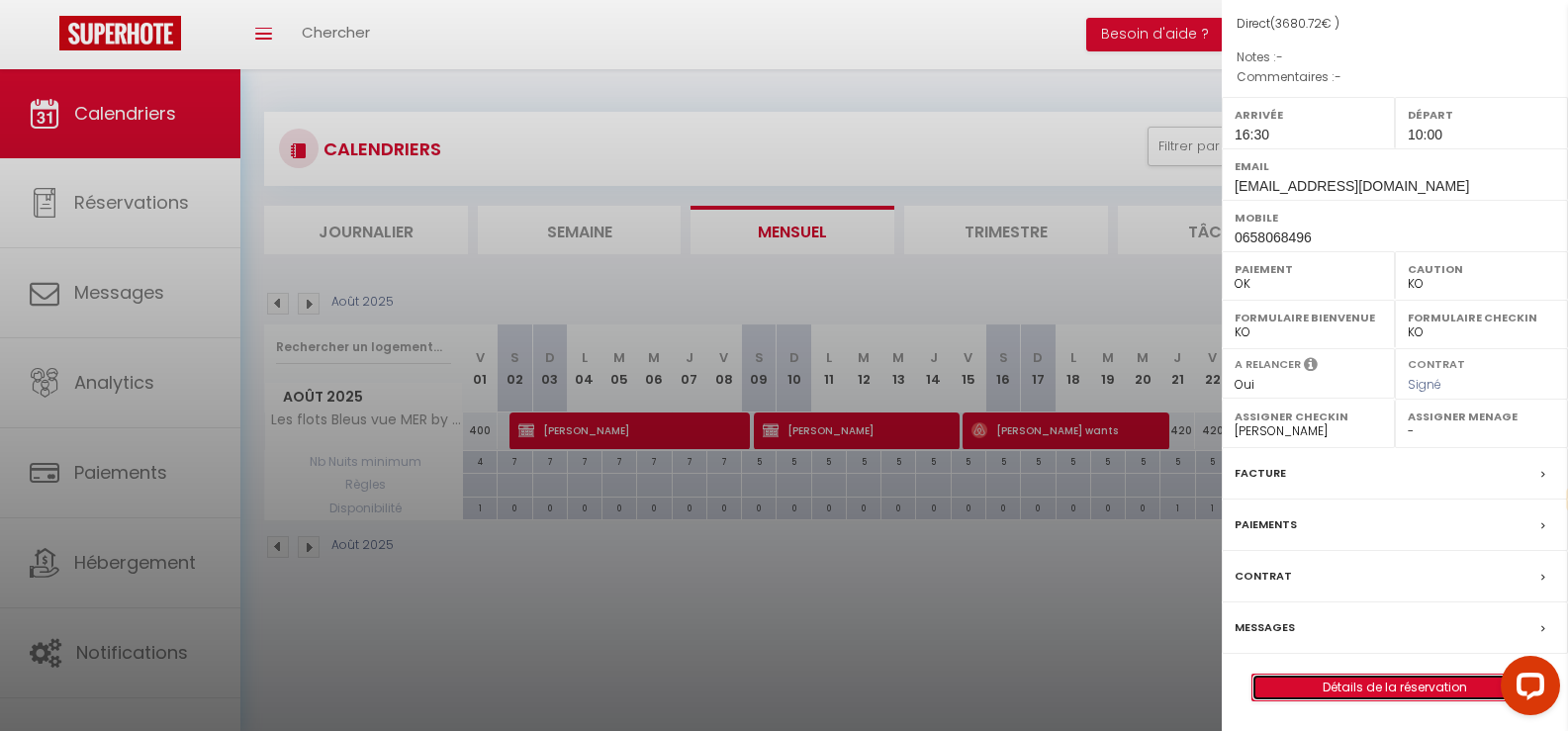 click on "Détails de la réservation" at bounding box center [1395, 687] 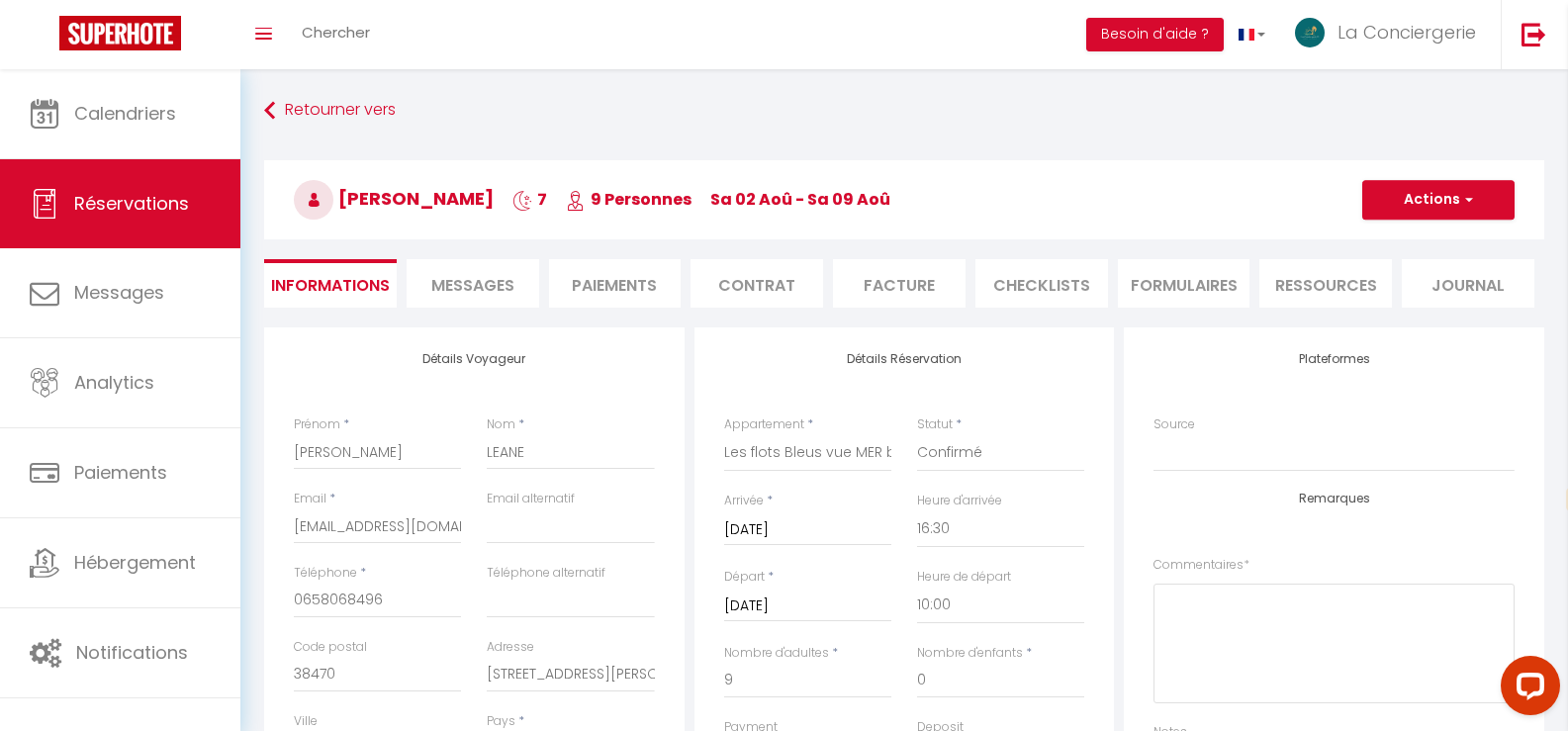 click on "Messages" at bounding box center [473, 285] 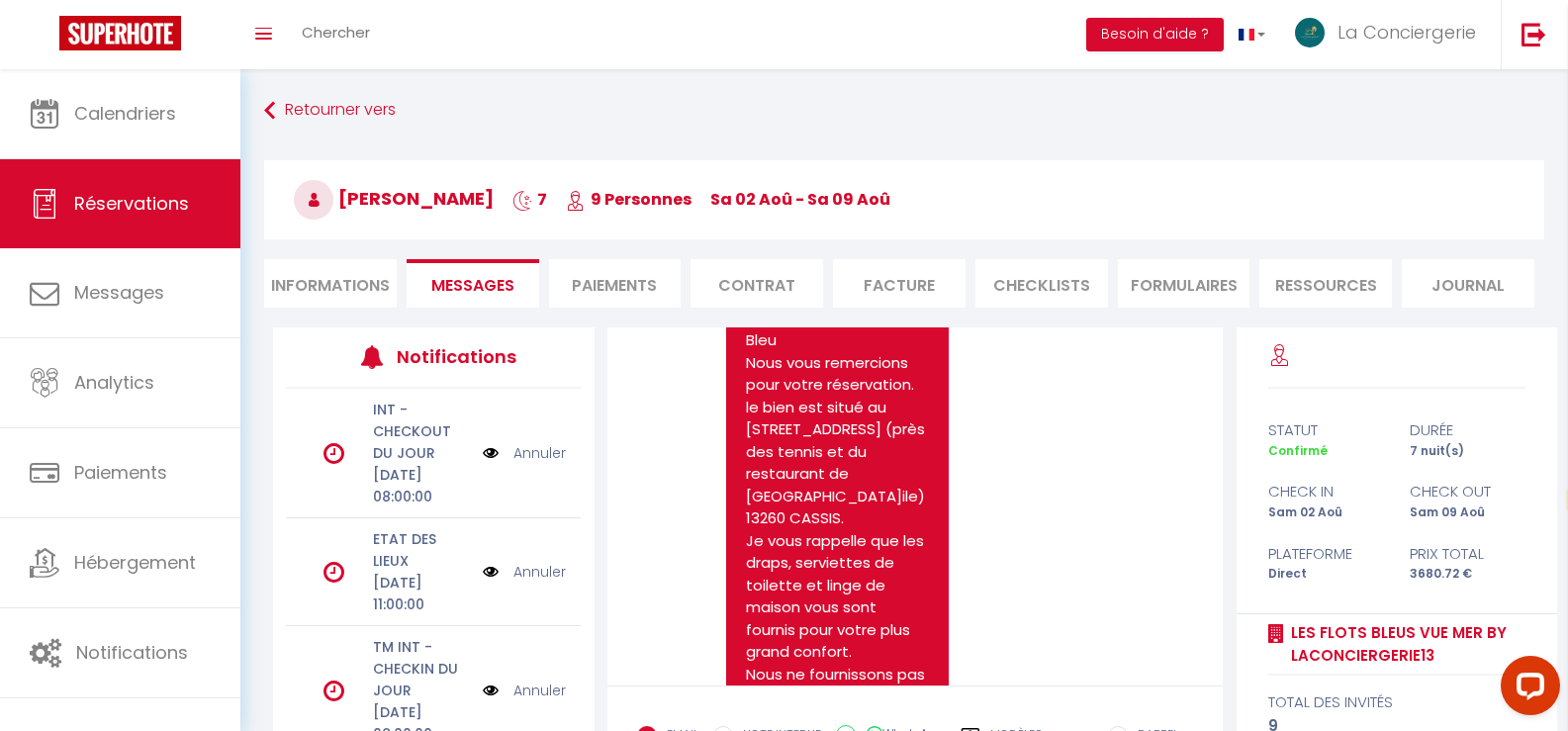 scroll, scrollTop: 198, scrollLeft: 0, axis: vertical 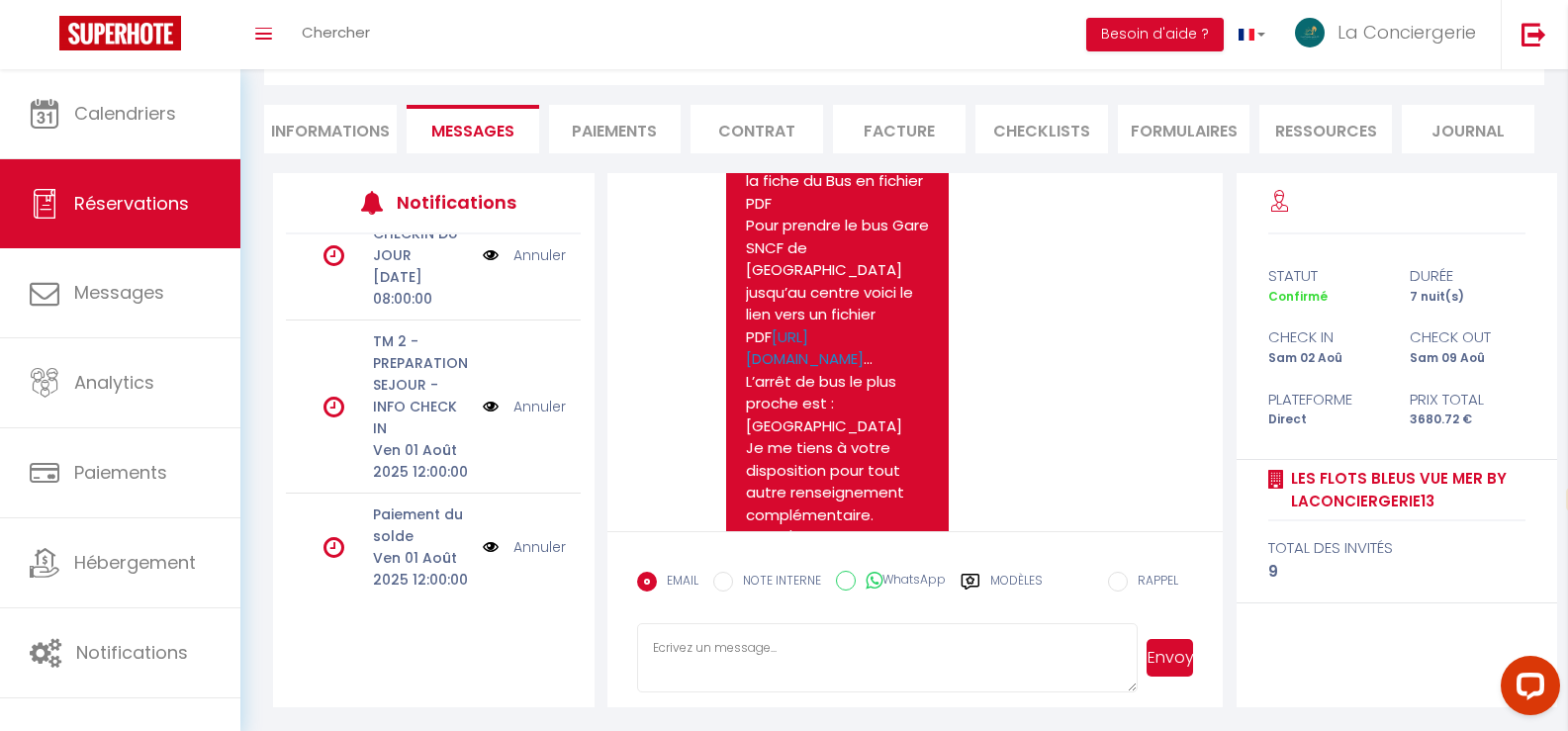 click on "Paiements" at bounding box center (615, 129) 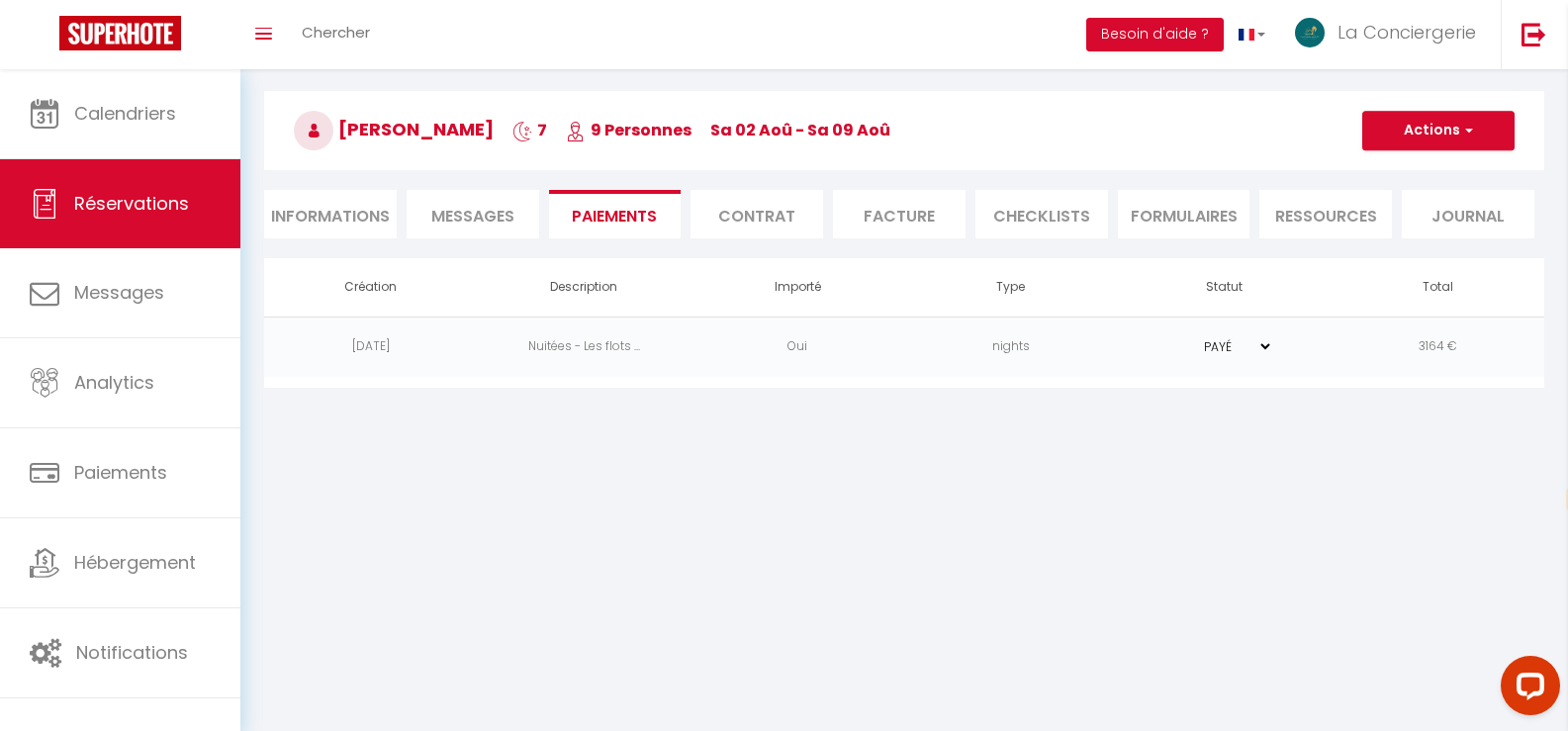 scroll, scrollTop: 69, scrollLeft: 0, axis: vertical 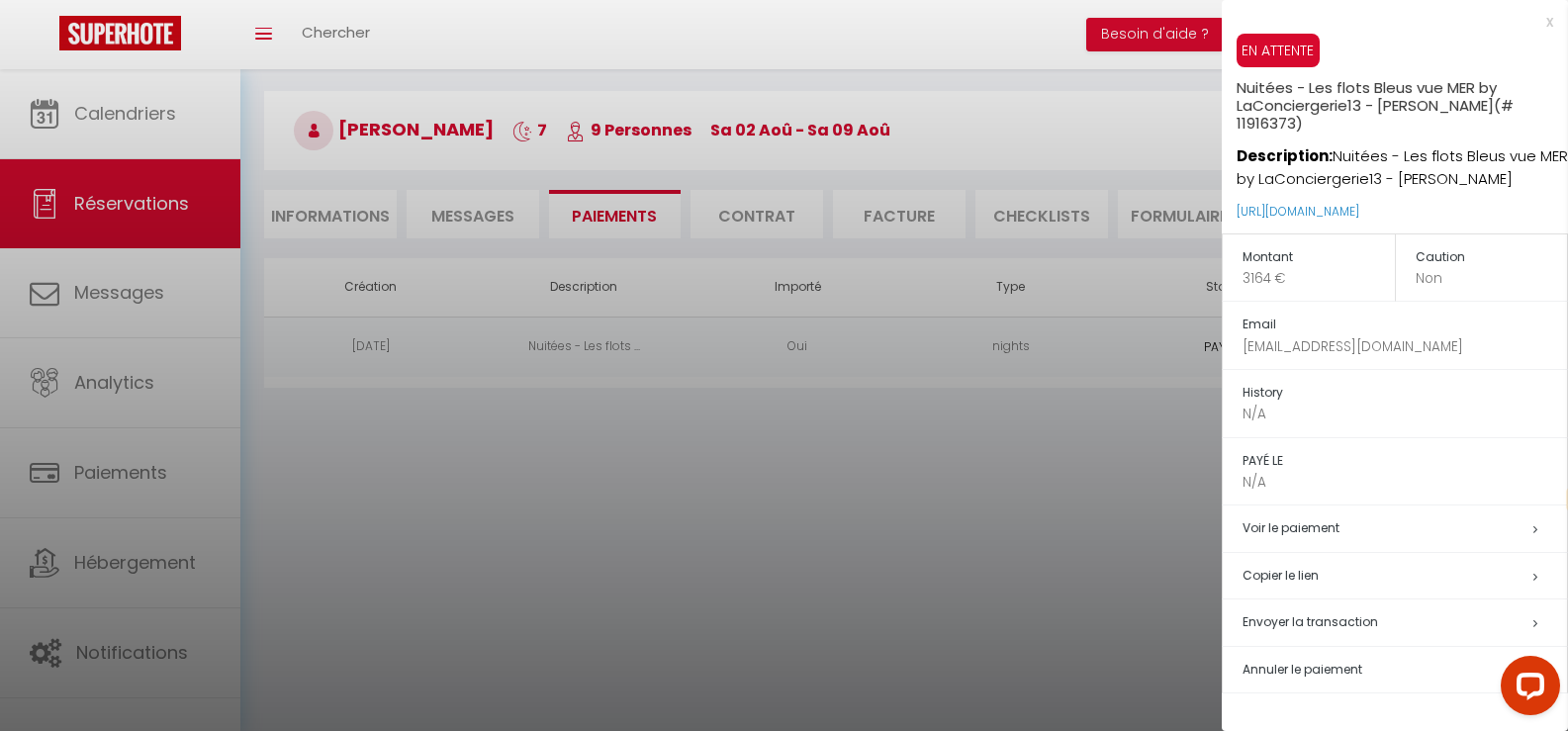 click at bounding box center [784, 365] 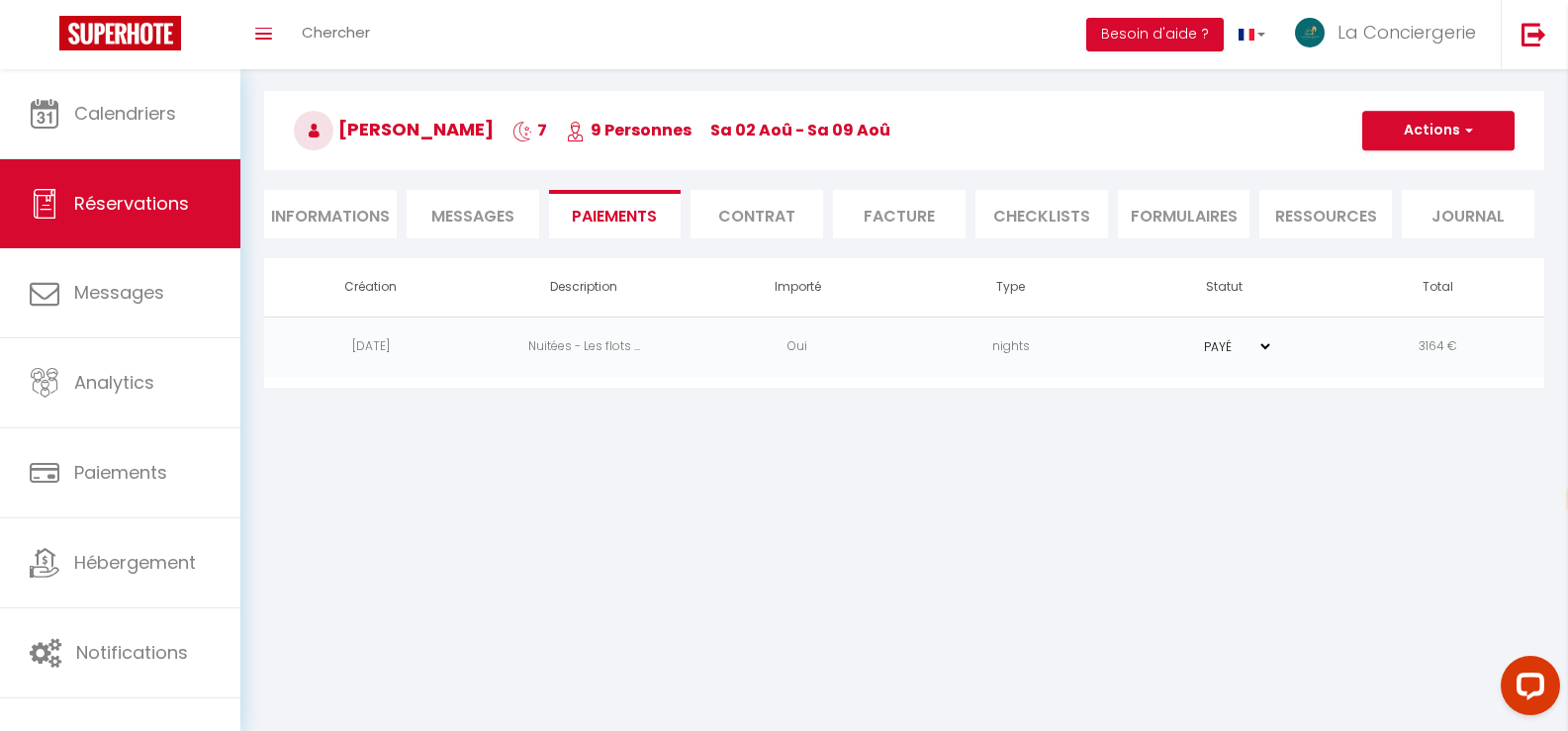 click on "3164 €" at bounding box center (1437, 346) 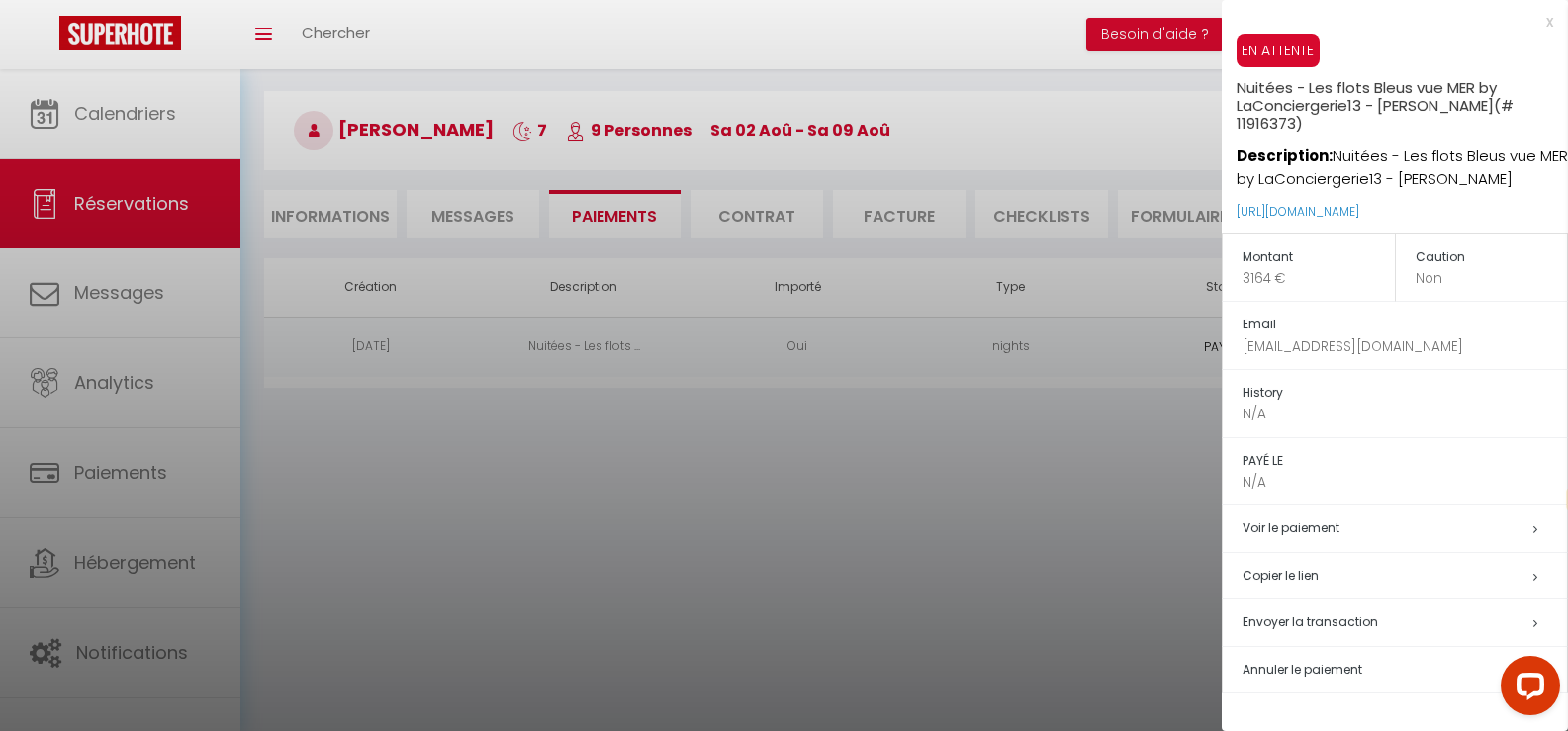 click on "Annuler le paiement" at bounding box center (1302, 669) 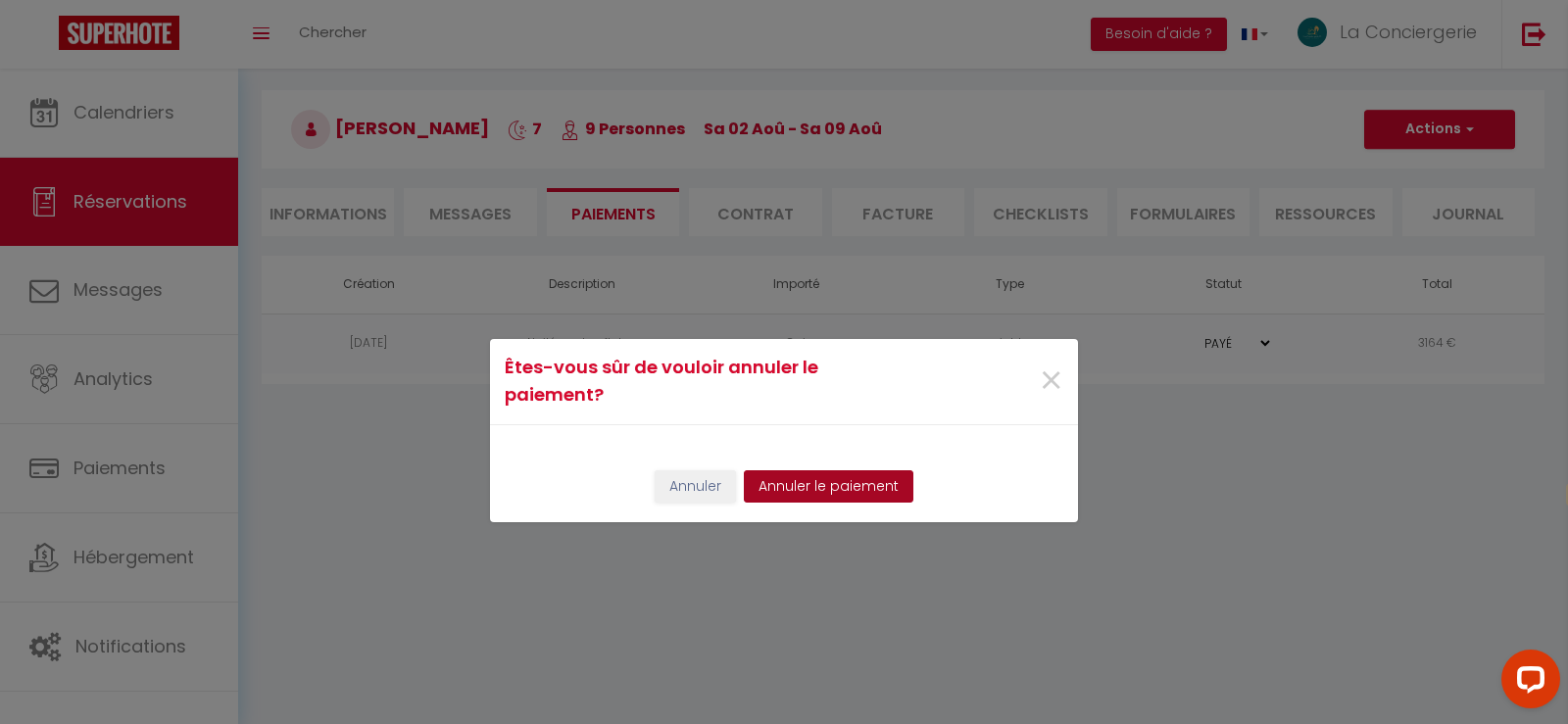click on "Annuler le paiement" at bounding box center [828, 487] 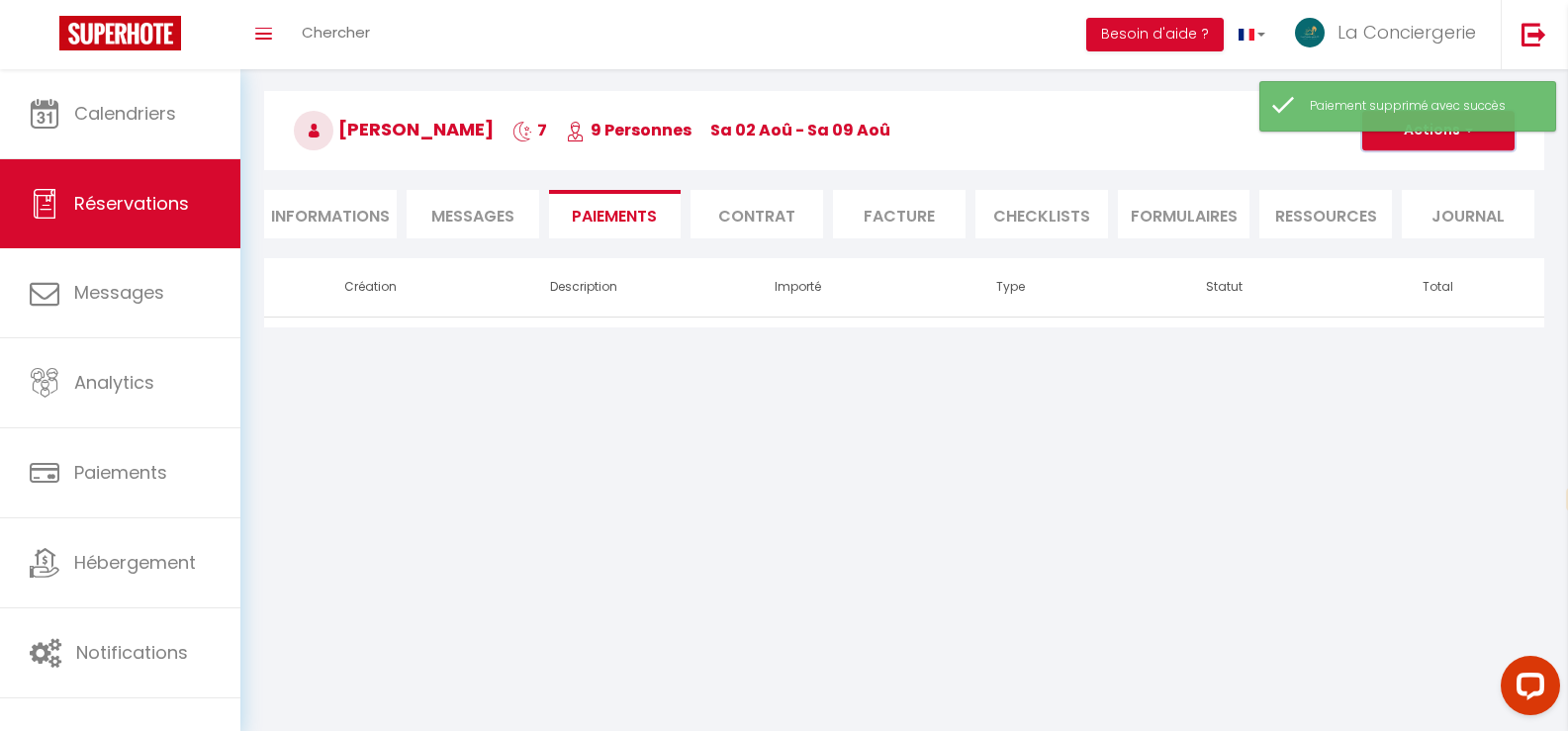 click on "Actions" at bounding box center [1438, 131] 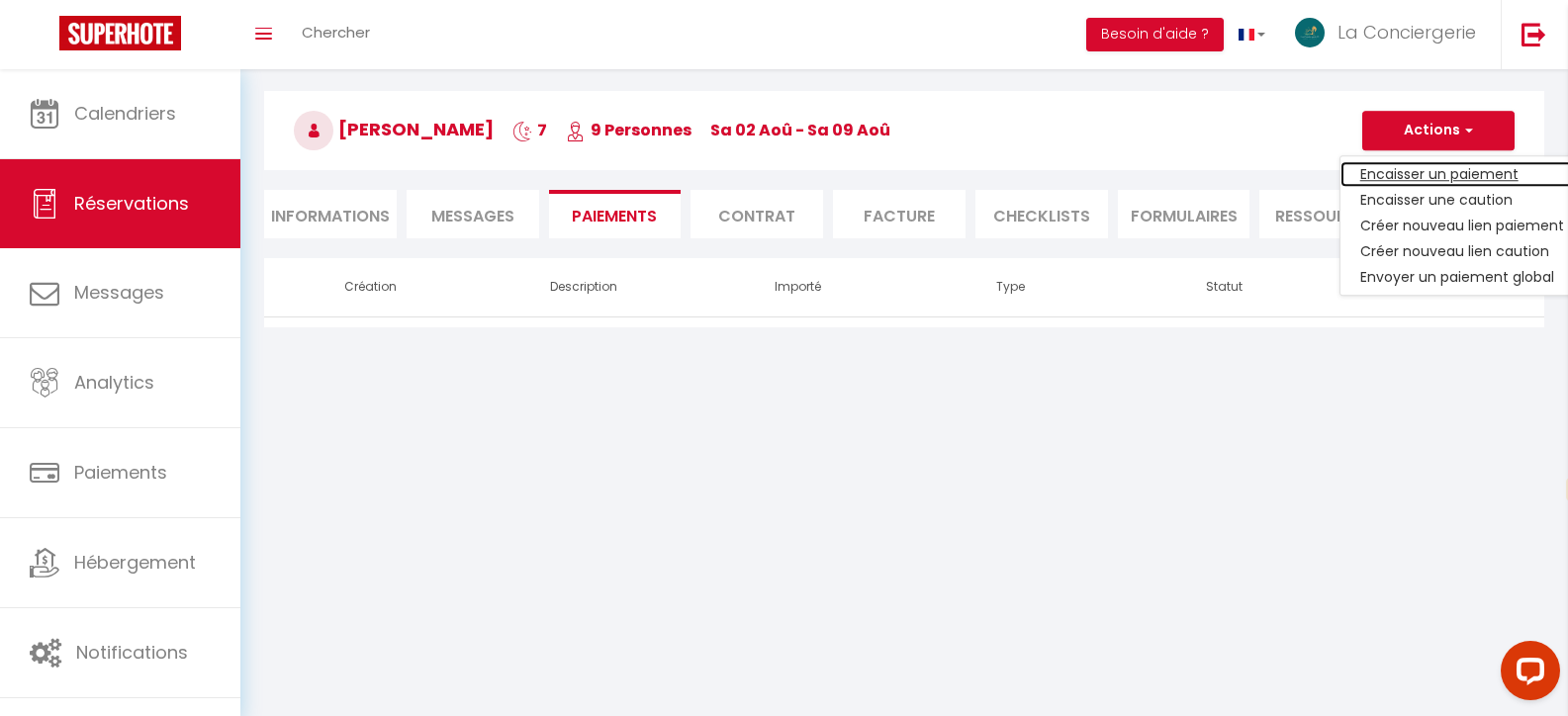 click on "Encaisser un paiement" at bounding box center [1462, 174] 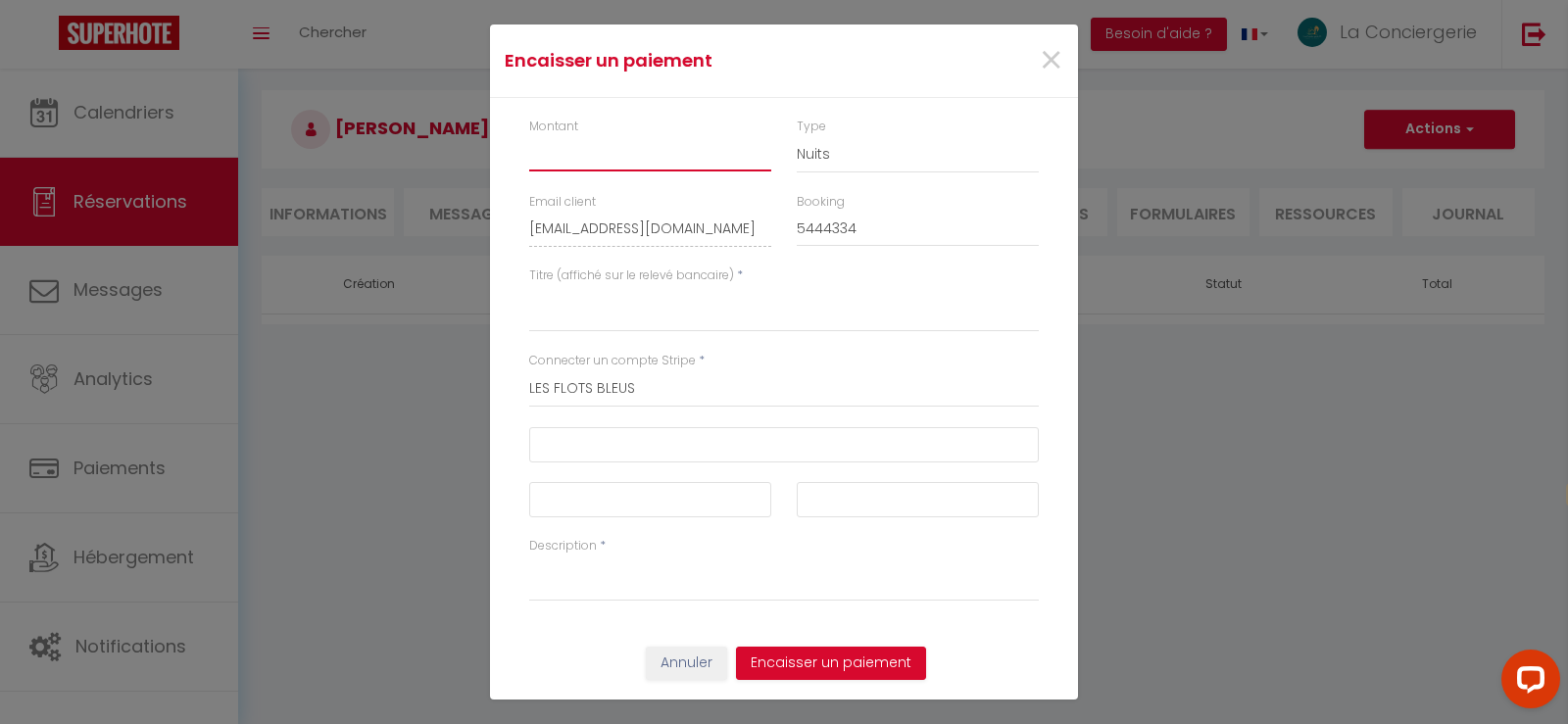 click on "Montant" at bounding box center [650, 154] 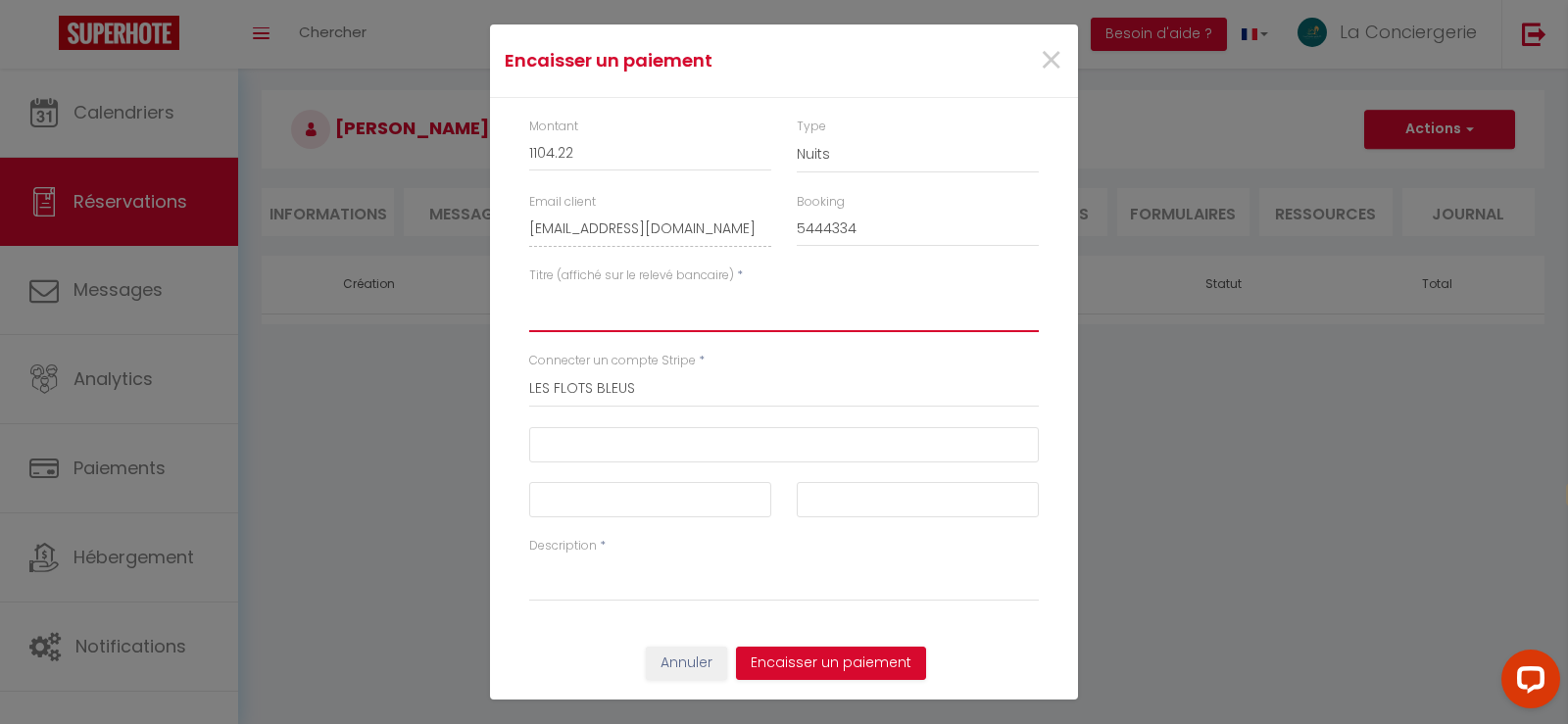 click on "Titre (affiché sur le relevé bancaire)" at bounding box center [784, 309] 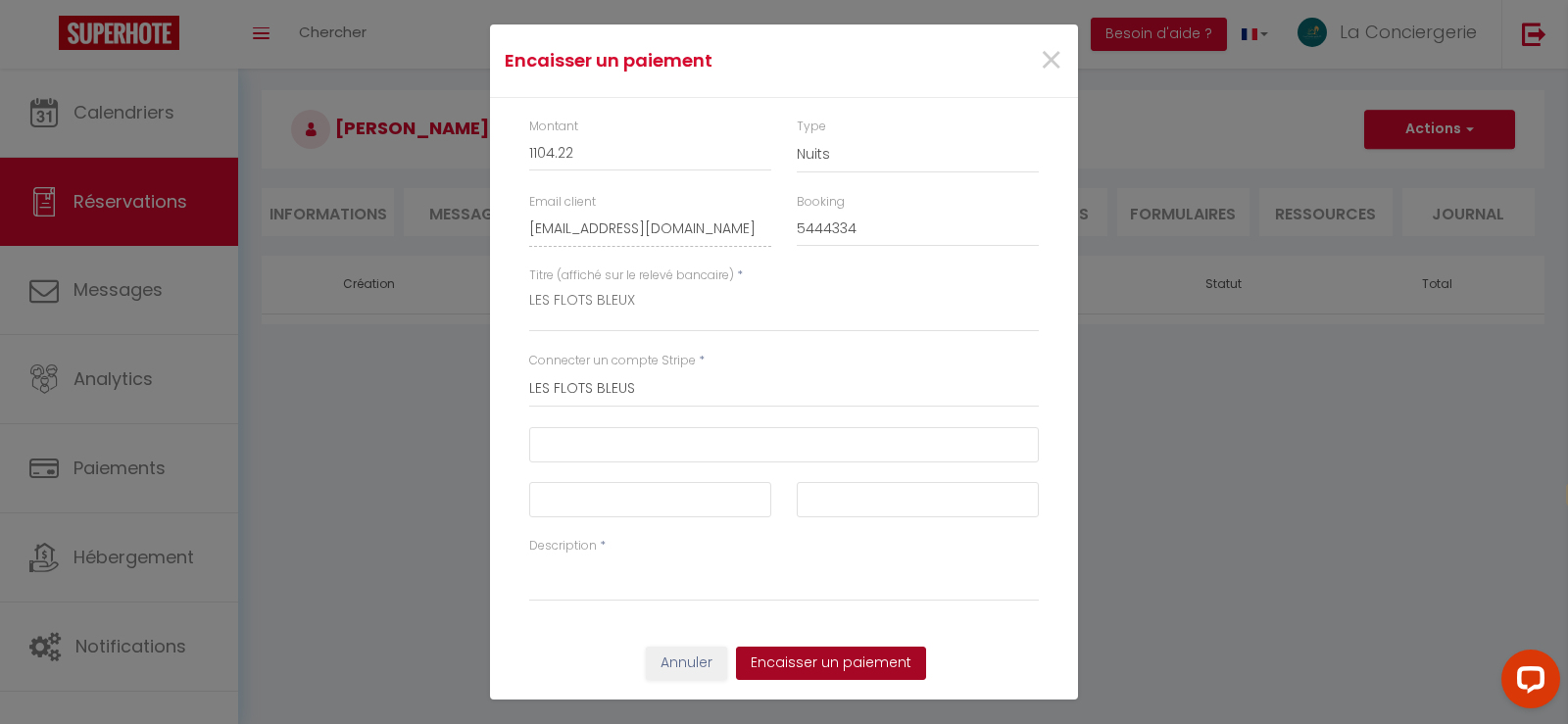 click on "Encaisser un paiement" at bounding box center [831, 663] 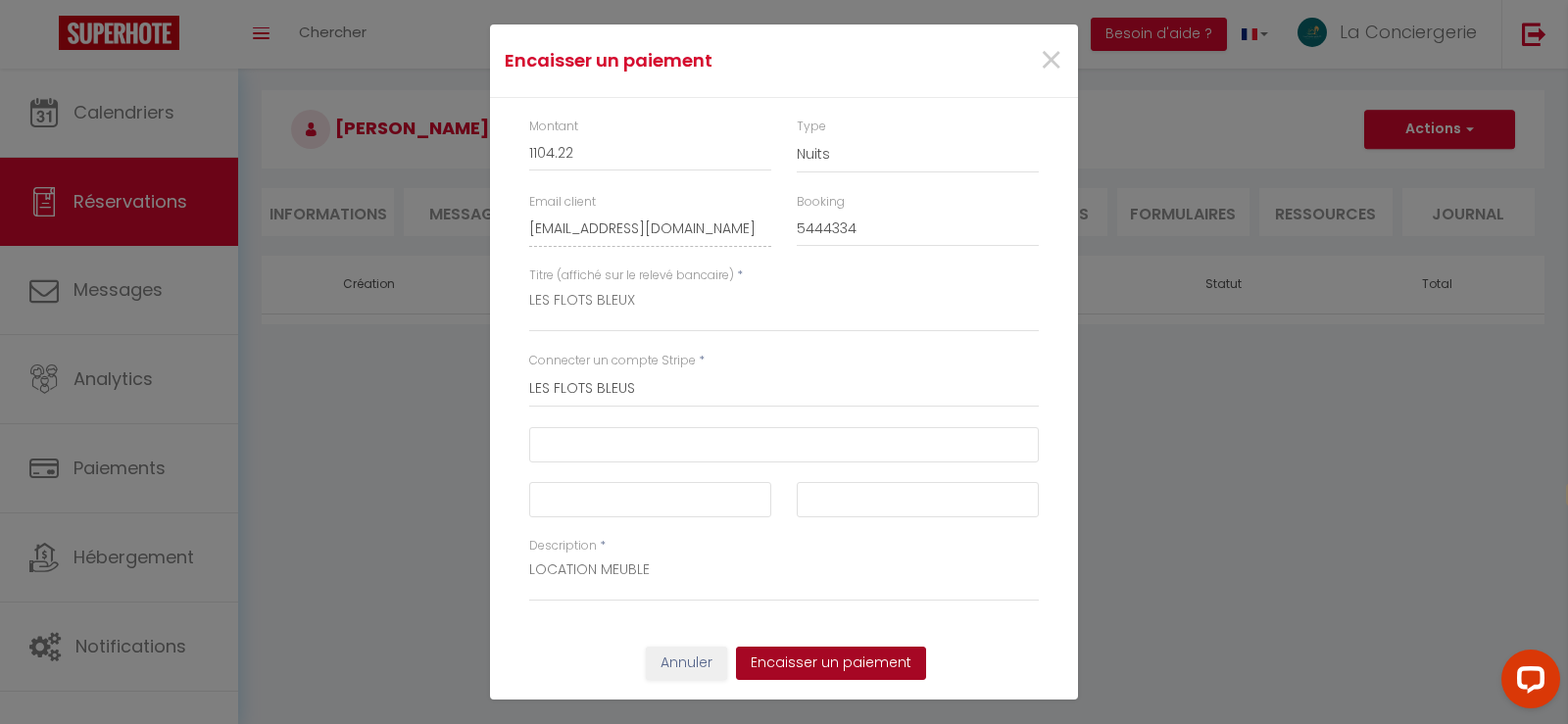 click on "Encaisser un paiement" at bounding box center (831, 663) 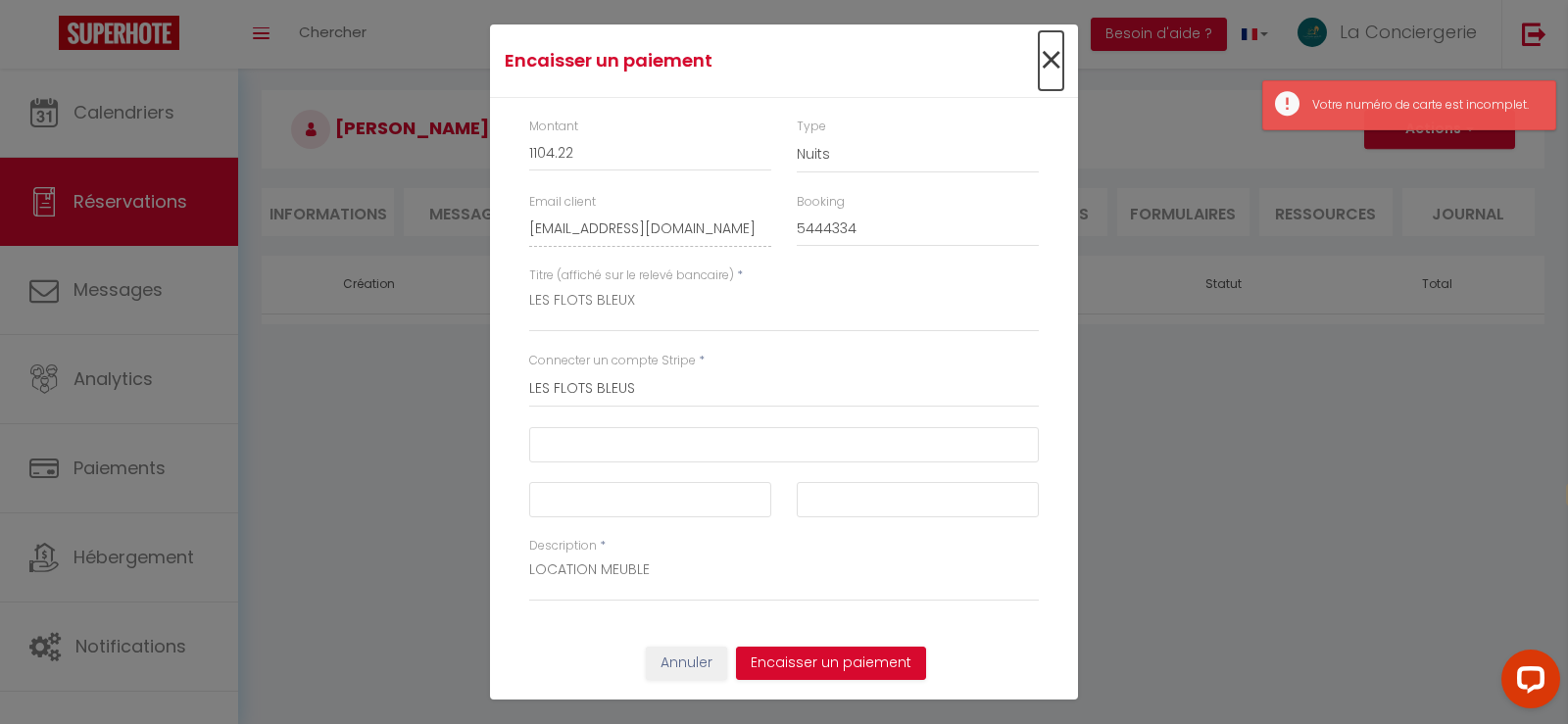 click on "×" at bounding box center (1051, 61) 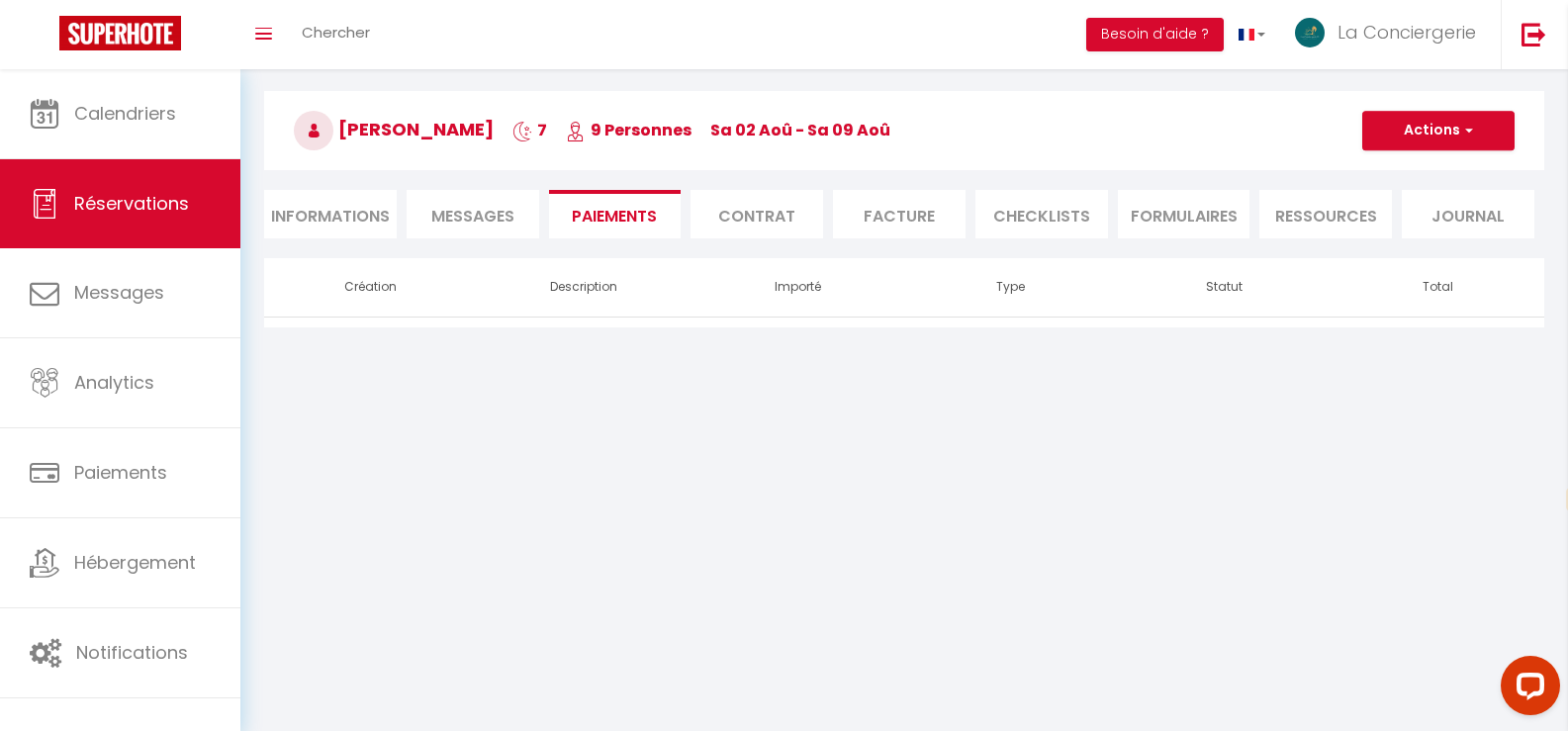 click on "Informations" at bounding box center (330, 214) 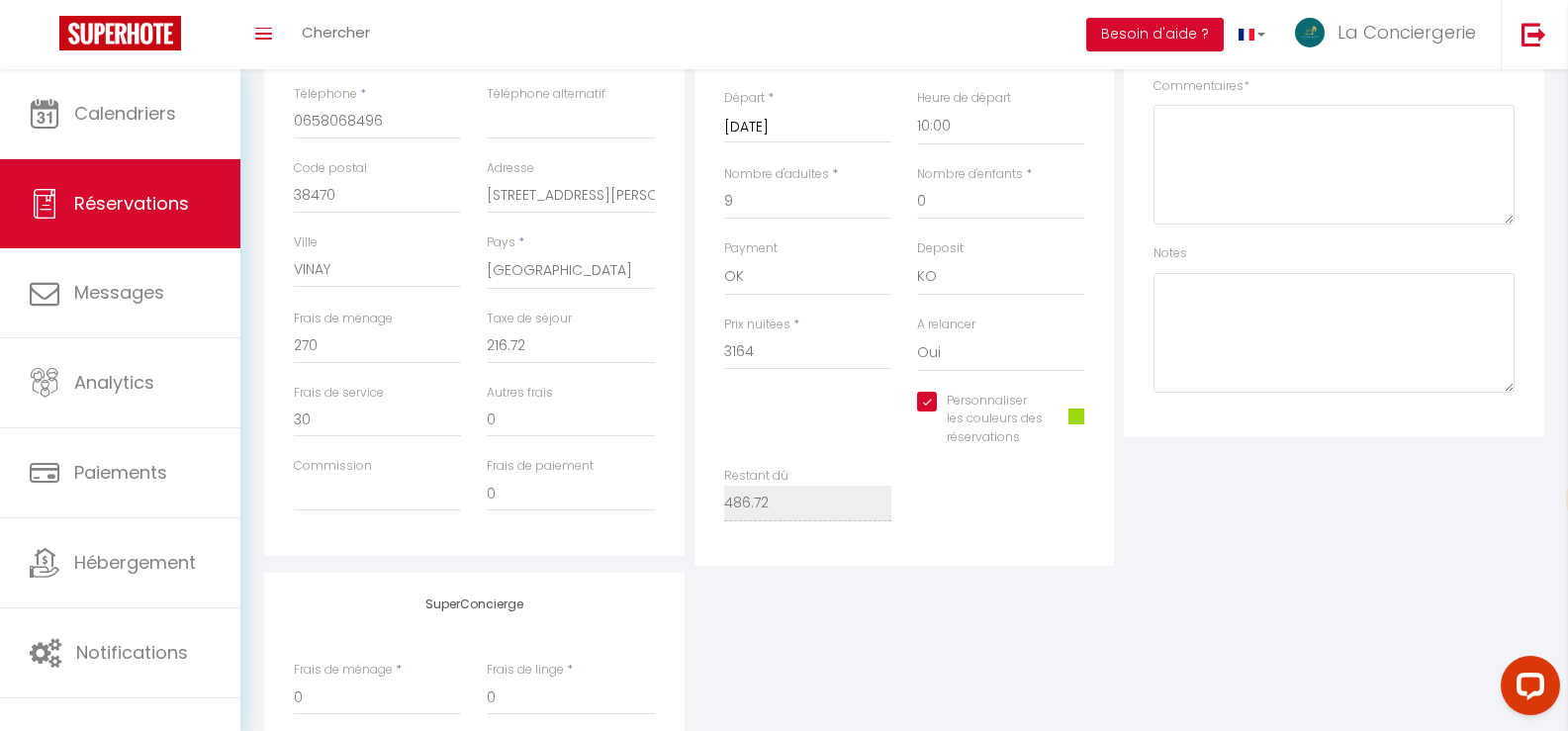 scroll, scrollTop: 663, scrollLeft: 0, axis: vertical 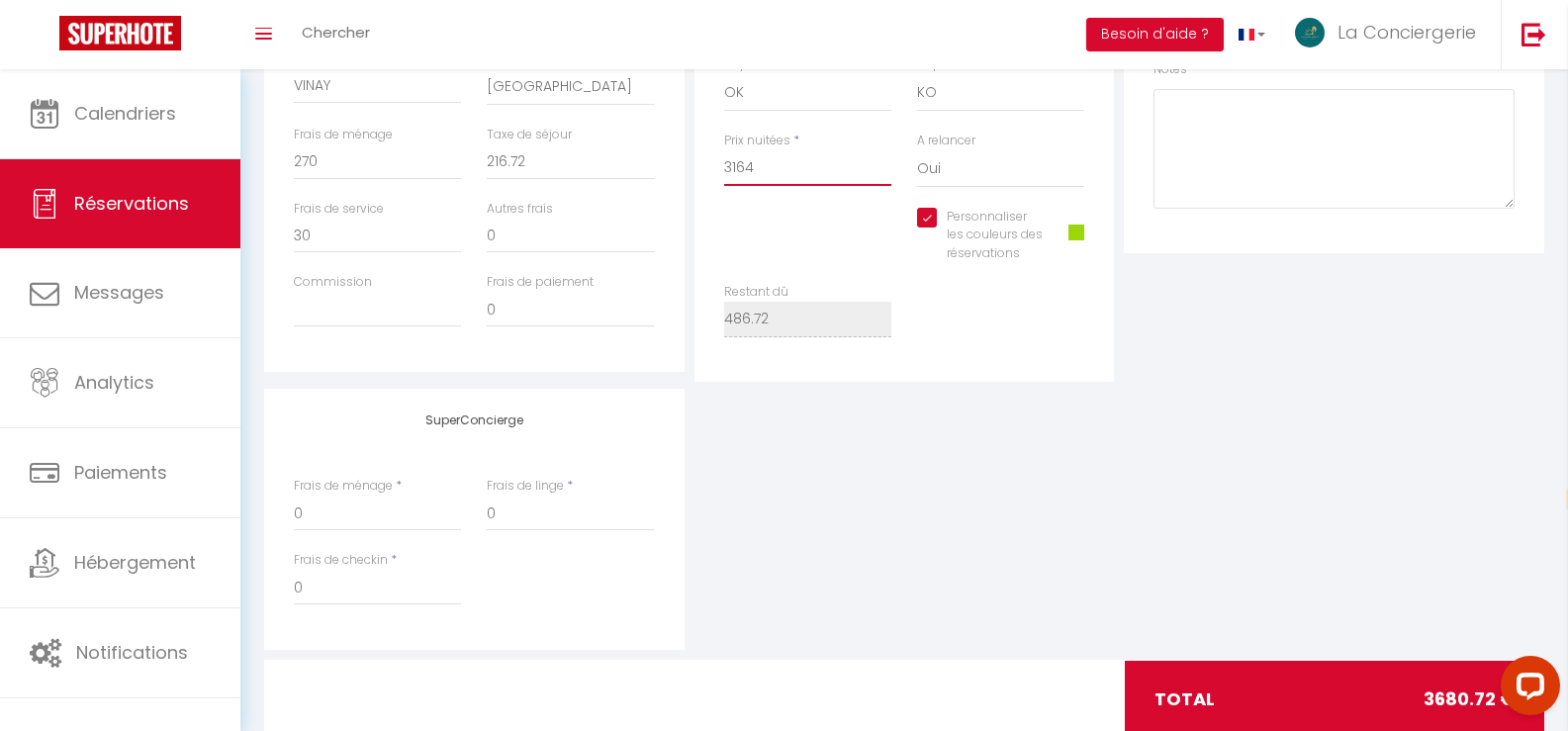 drag, startPoint x: 774, startPoint y: 167, endPoint x: 699, endPoint y: 163, distance: 75.10659 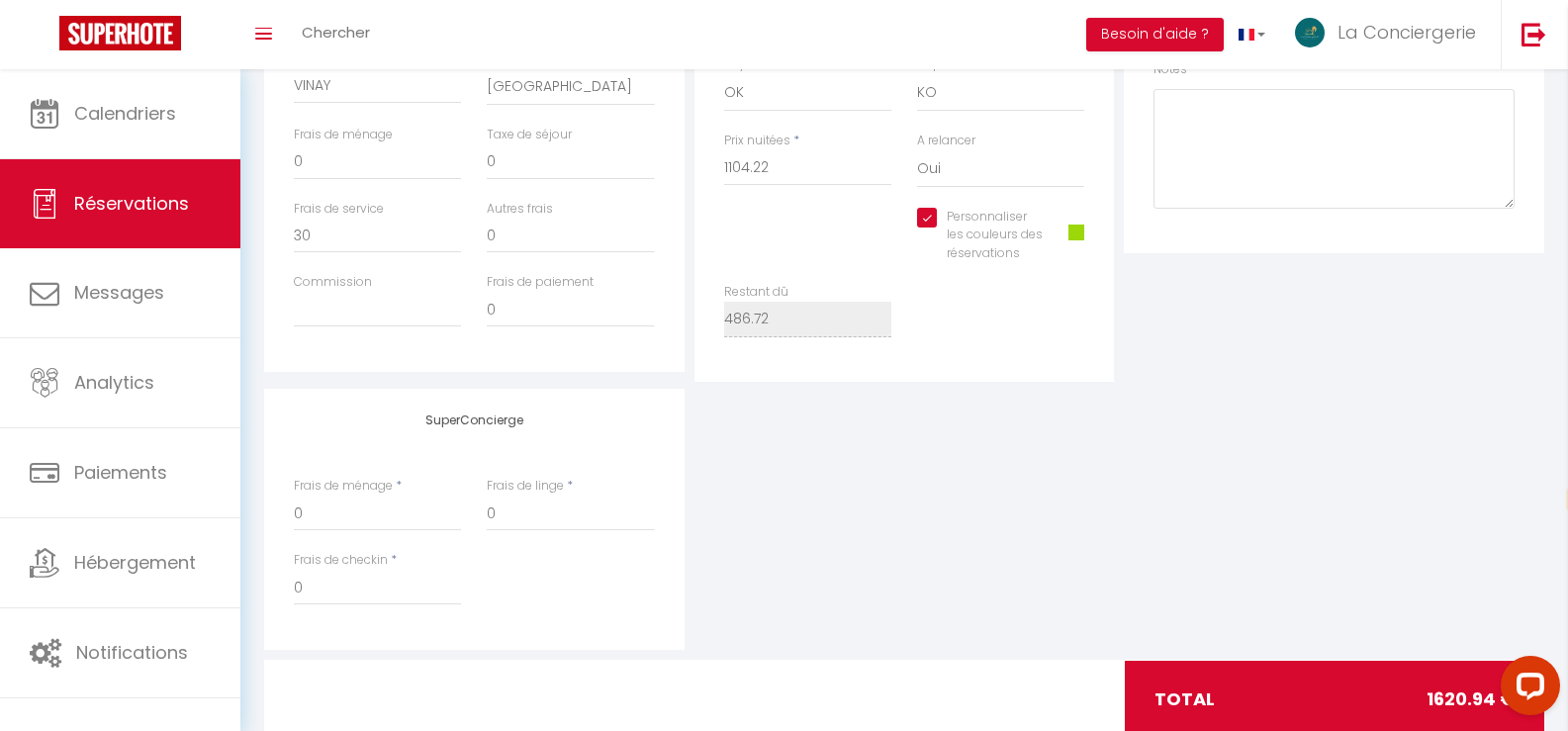 click on "SuperConcierge   Frais de ménage   *   0   Frais de linge   *   0   Frais de checkin   *   0" at bounding box center (904, 519) 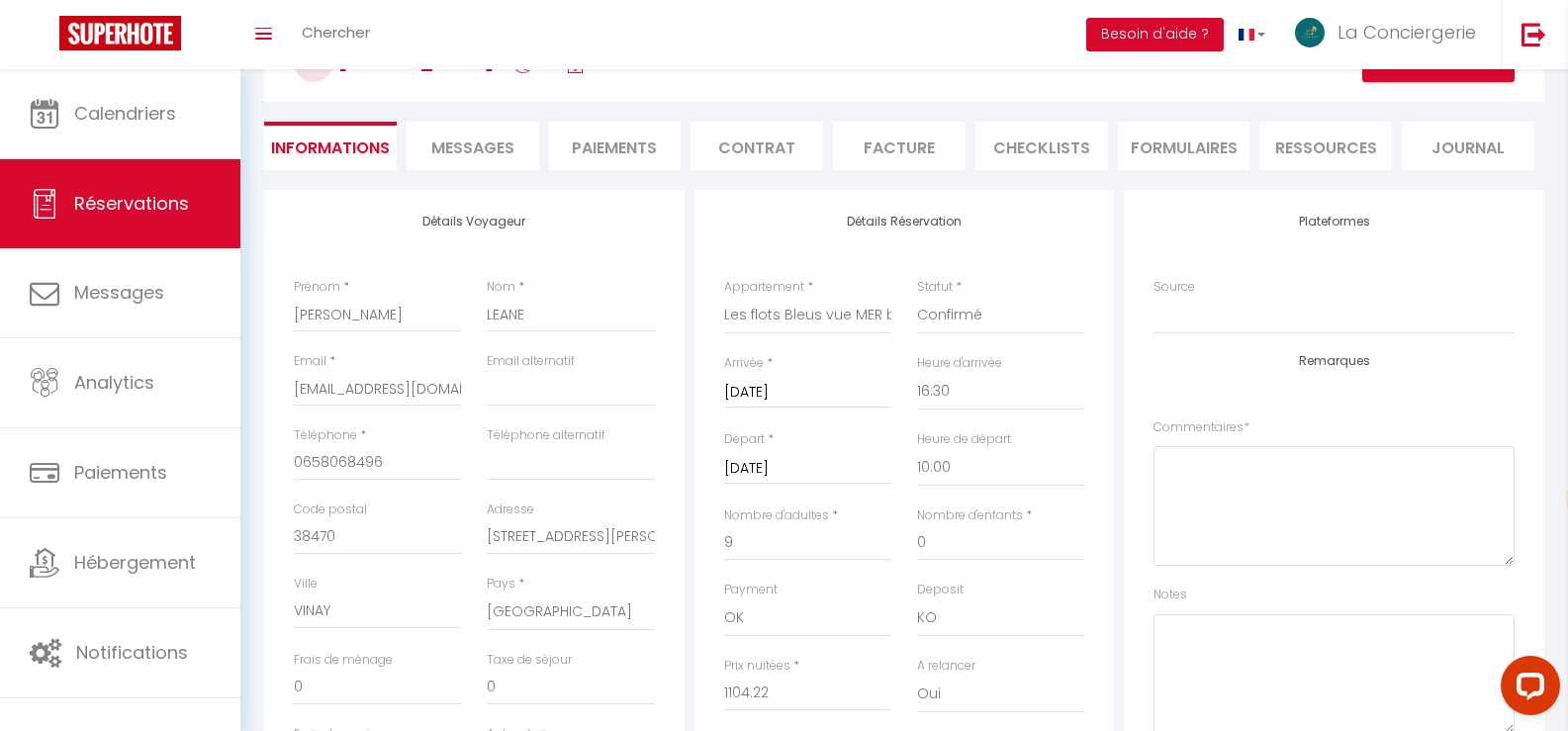 scroll, scrollTop: 0, scrollLeft: 0, axis: both 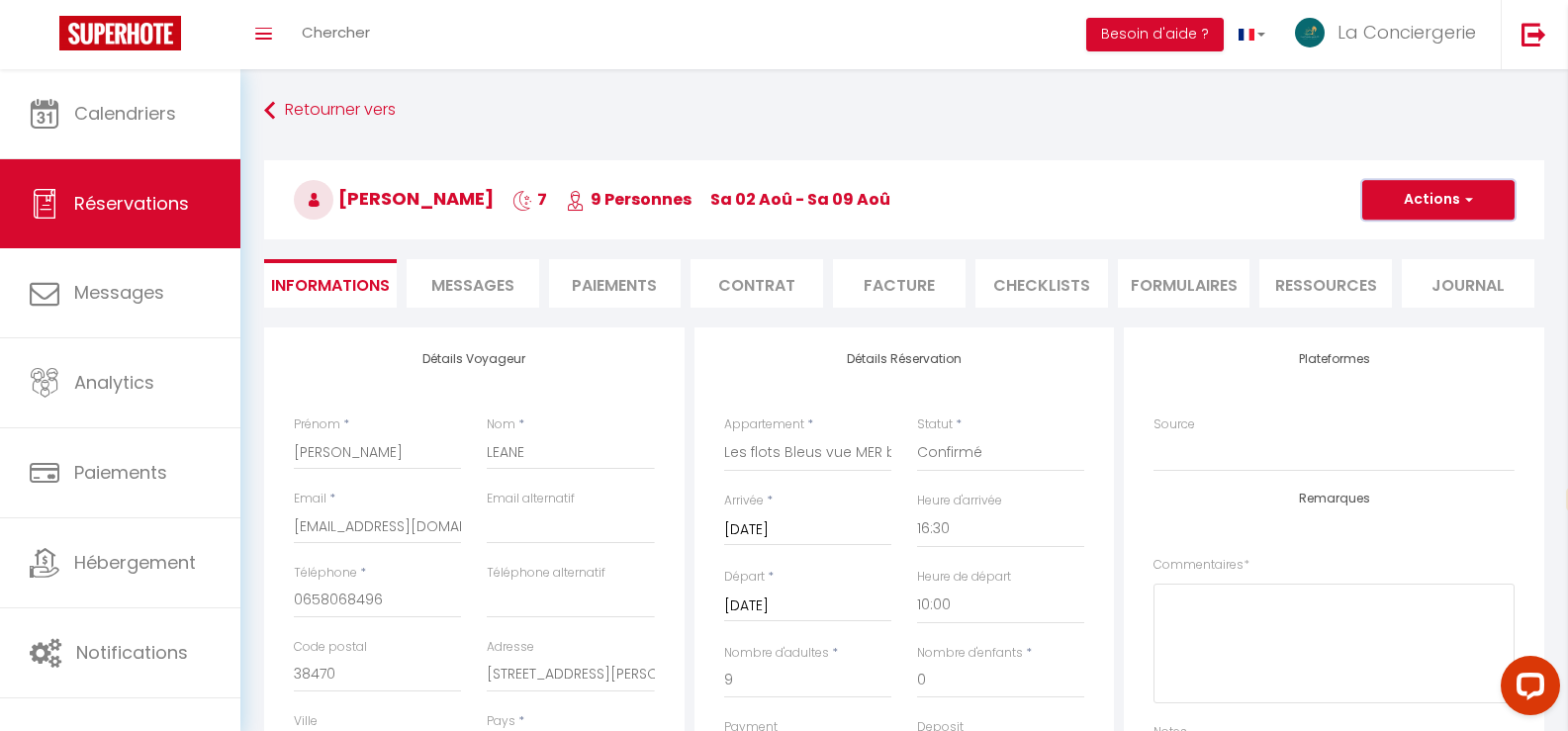 click at bounding box center (1466, 200) 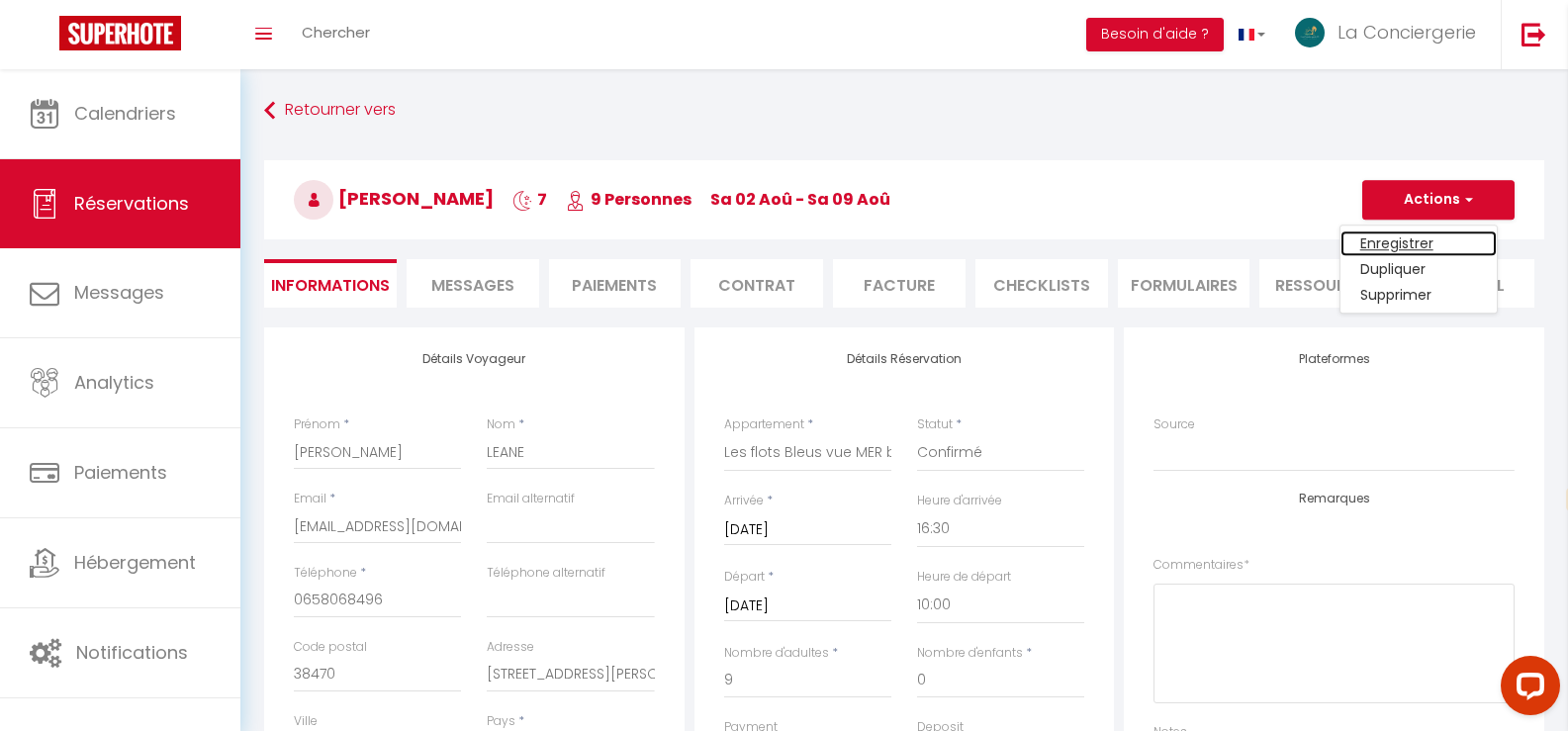 click on "Enregistrer" at bounding box center (1419, 243) 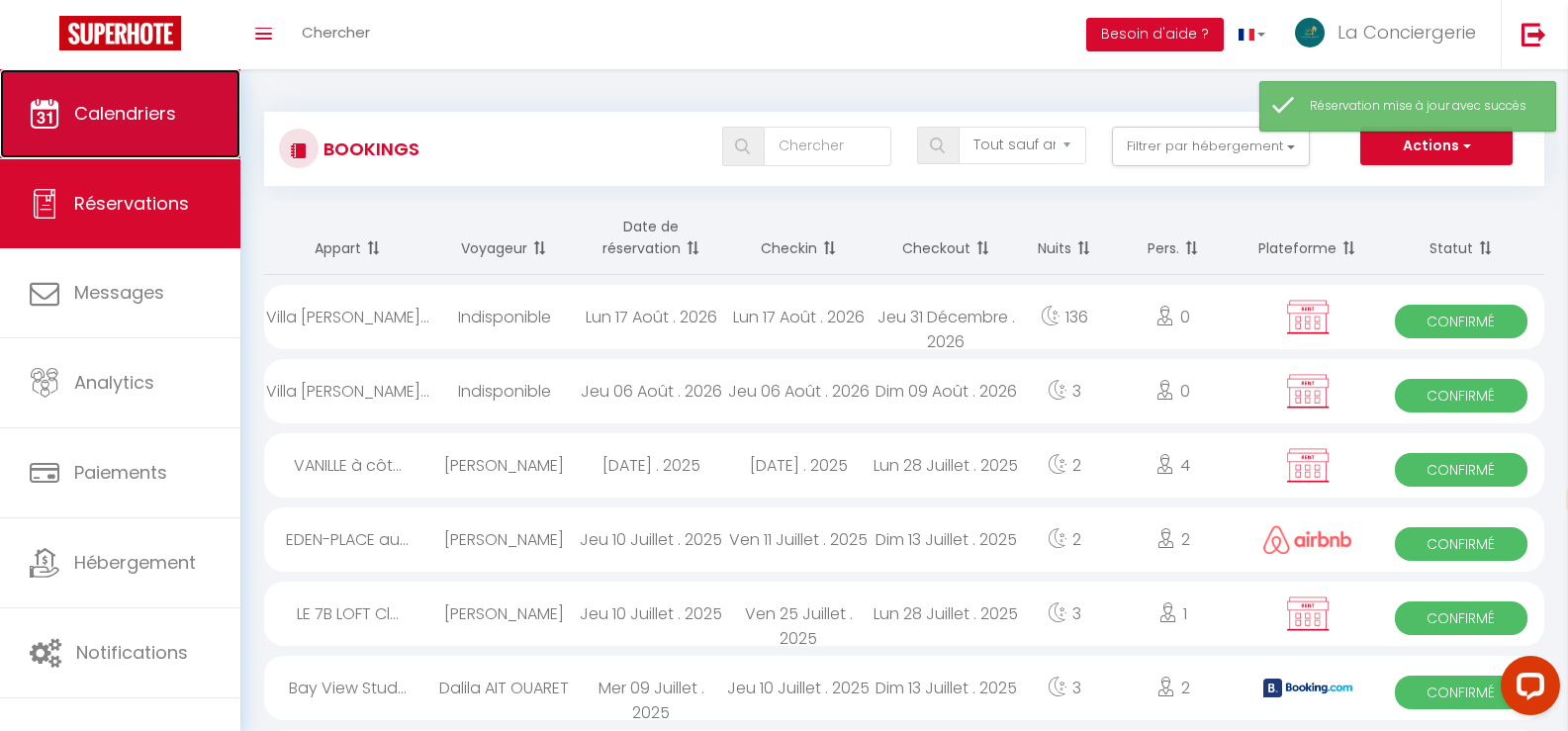 click on "Calendriers" at bounding box center [120, 114] 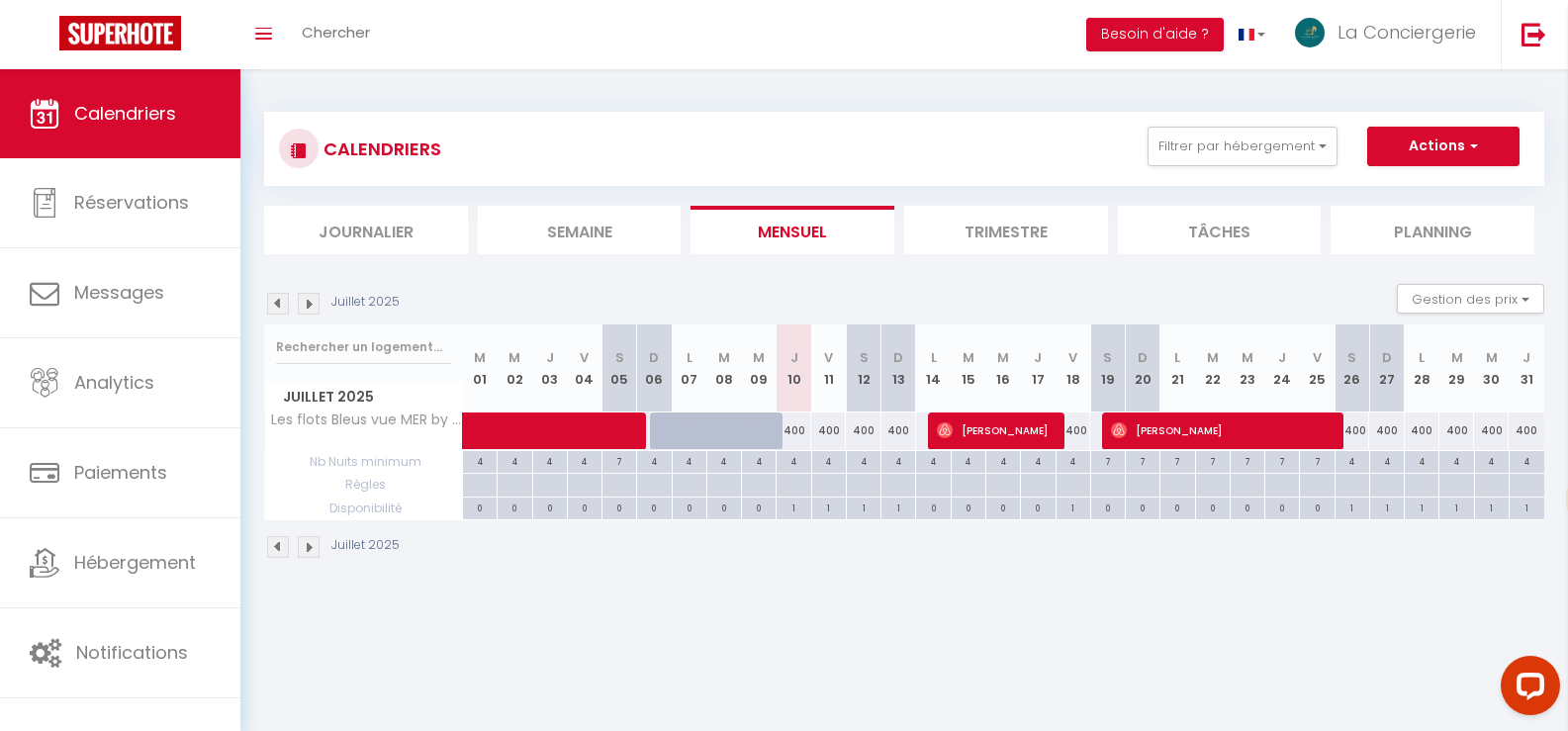 click at bounding box center (309, 304) 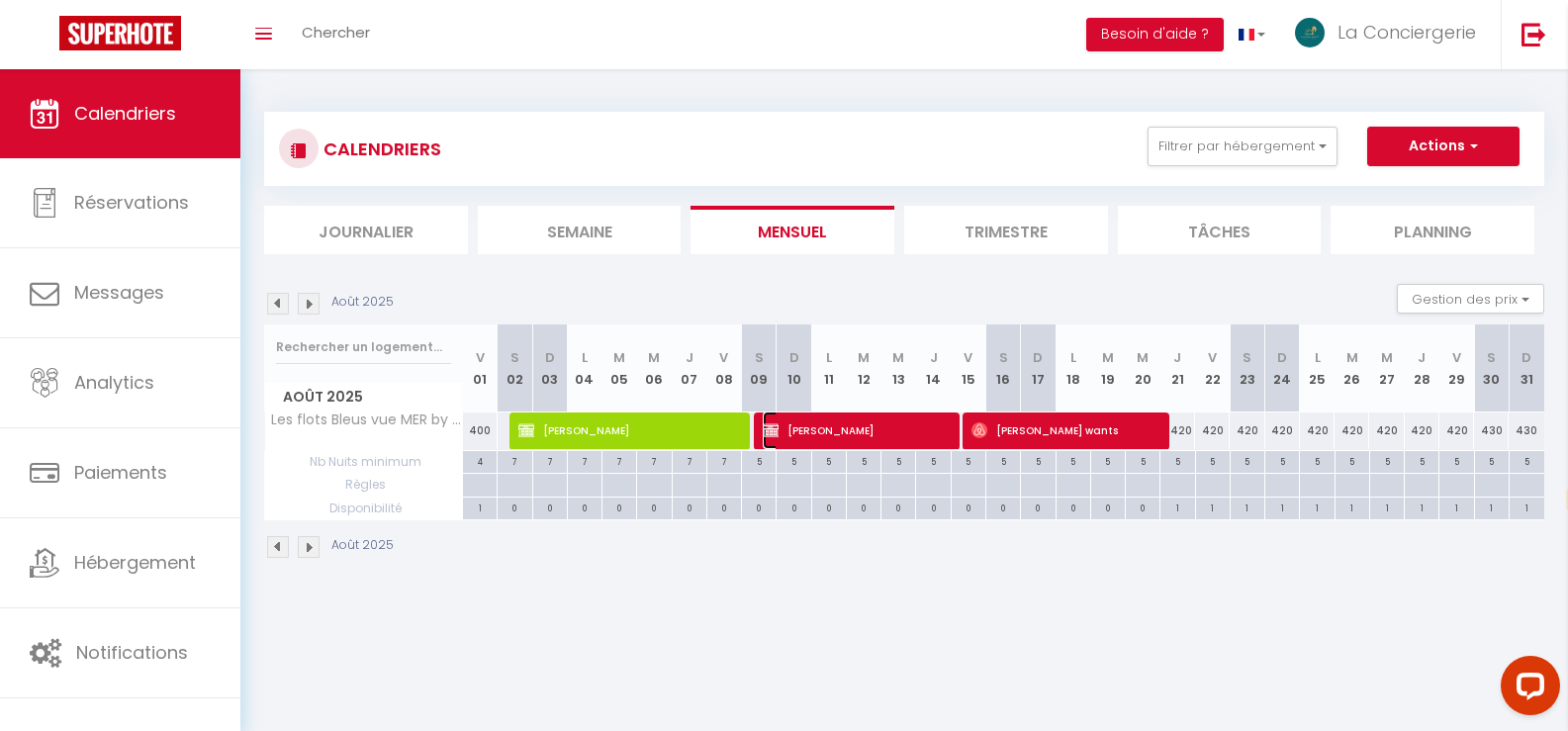 click on "[PERSON_NAME]" at bounding box center (855, 430) 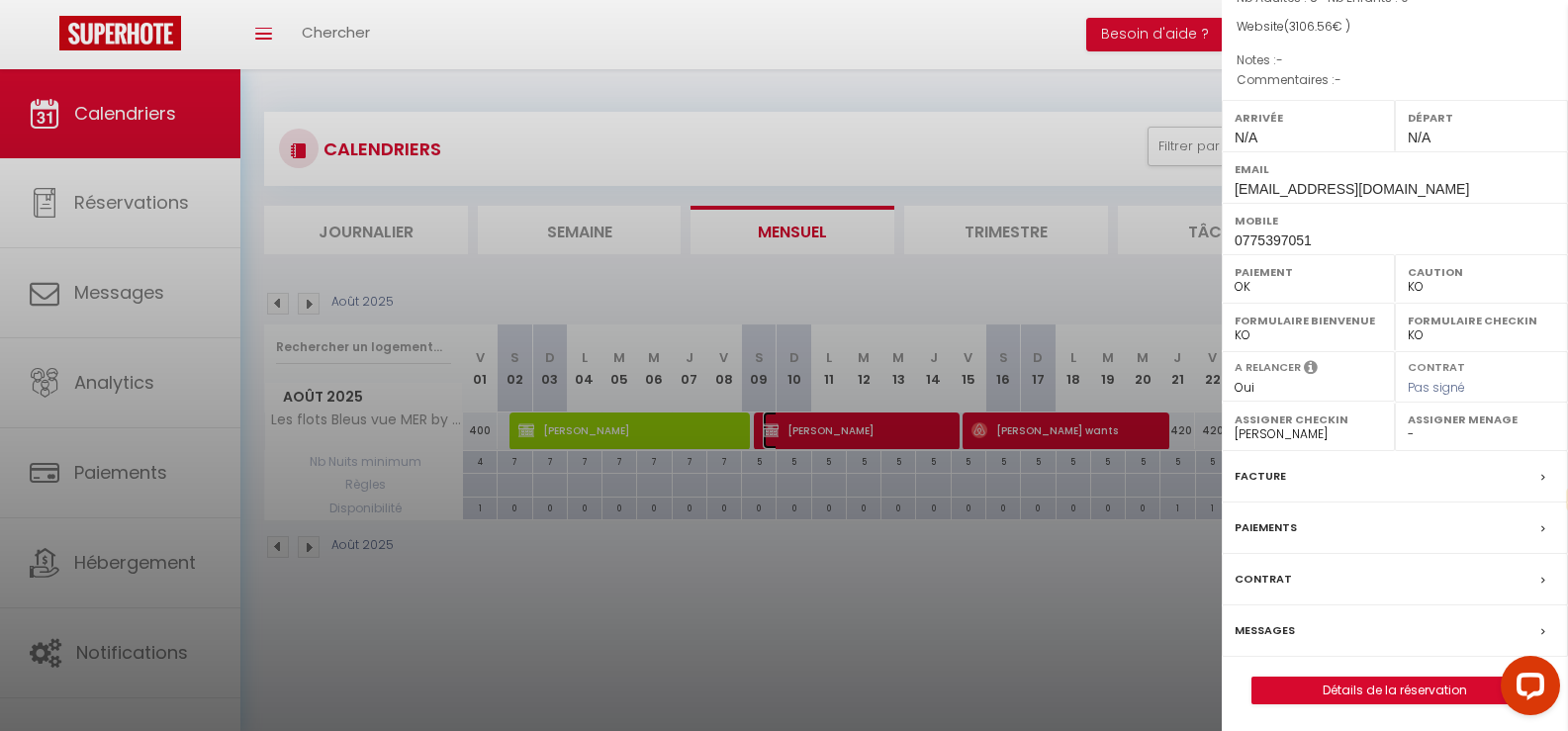 scroll, scrollTop: 211, scrollLeft: 0, axis: vertical 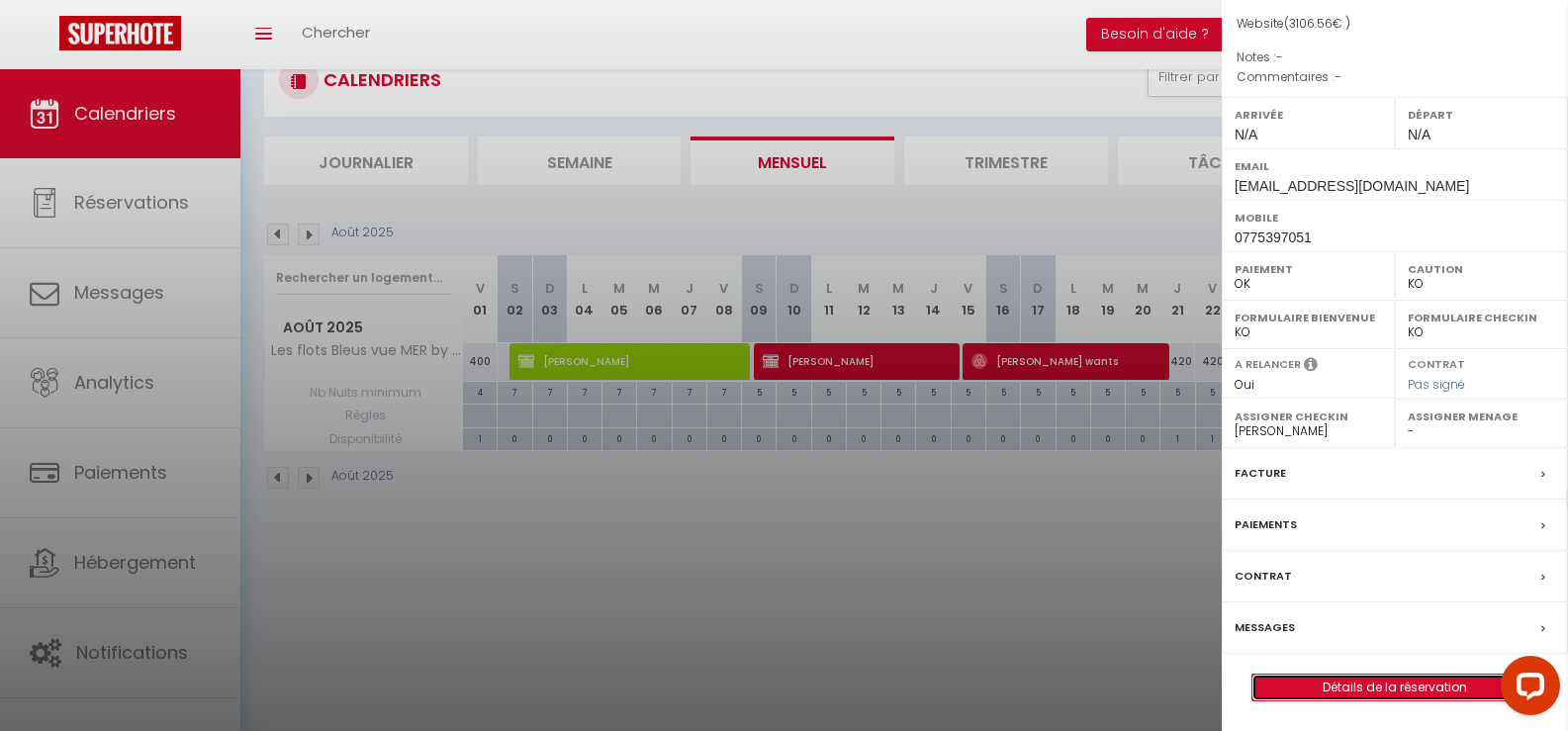 click on "Détails de la réservation" at bounding box center [1395, 687] 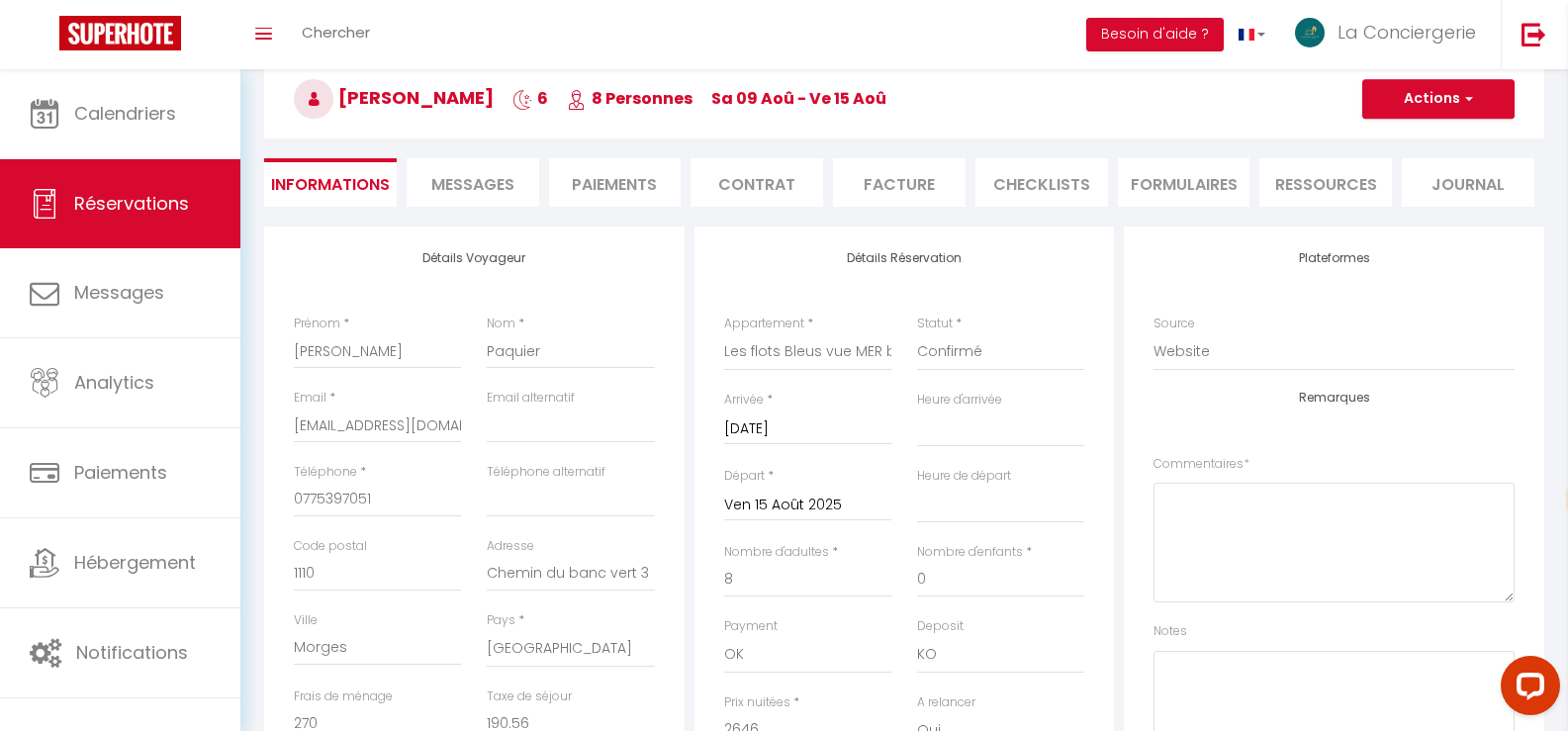 scroll, scrollTop: 0, scrollLeft: 0, axis: both 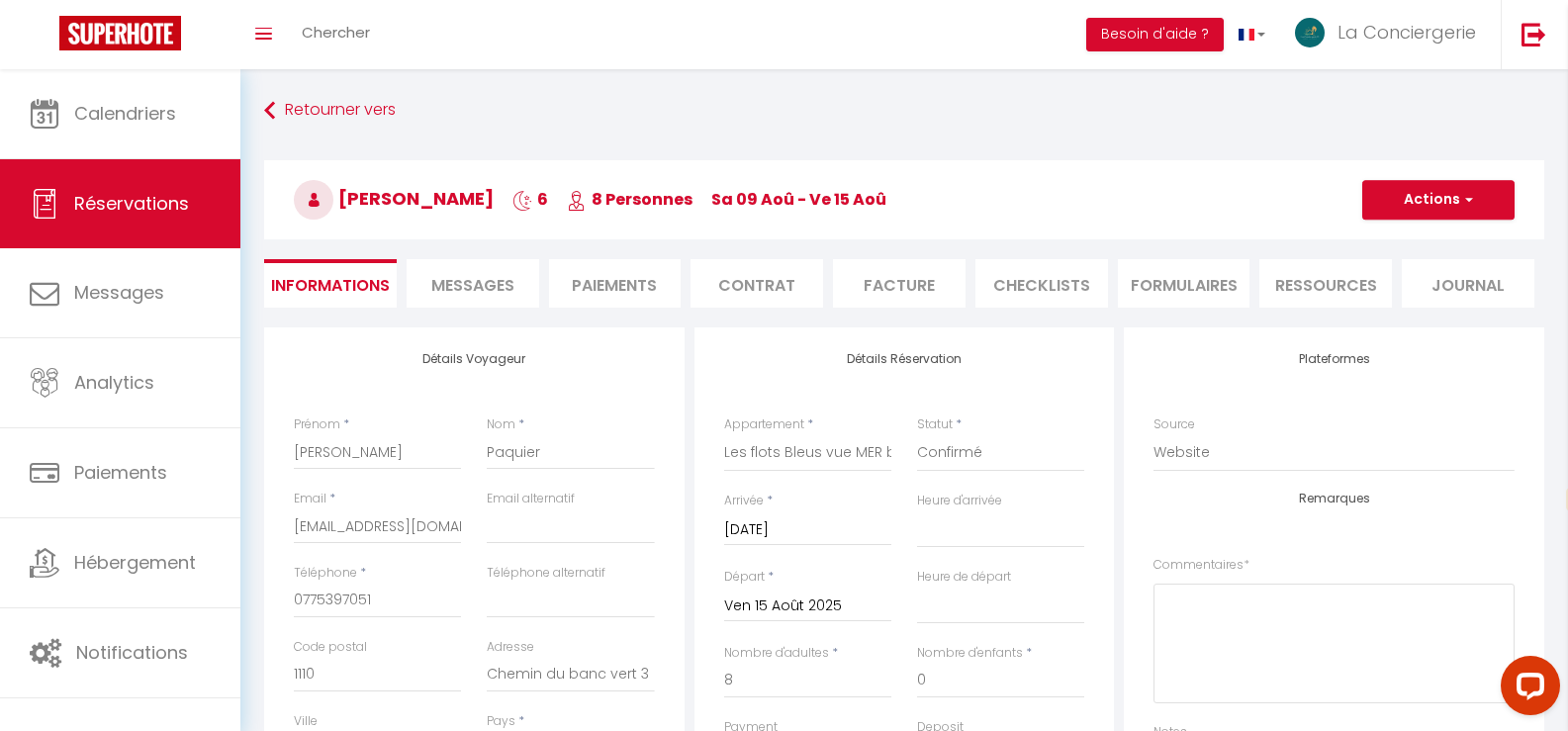 click on "Paiements" at bounding box center [615, 283] 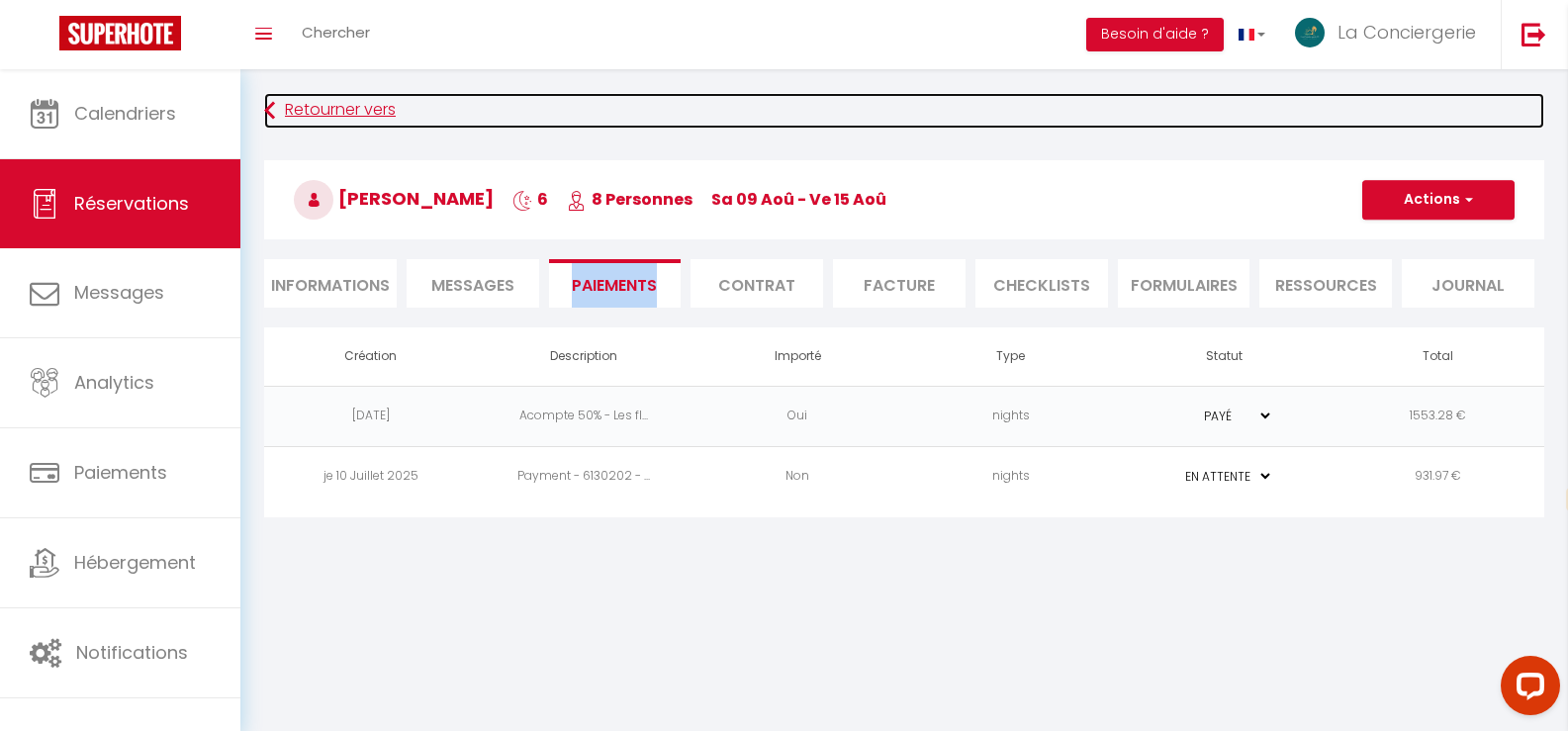click on "Retourner vers" at bounding box center (904, 111) 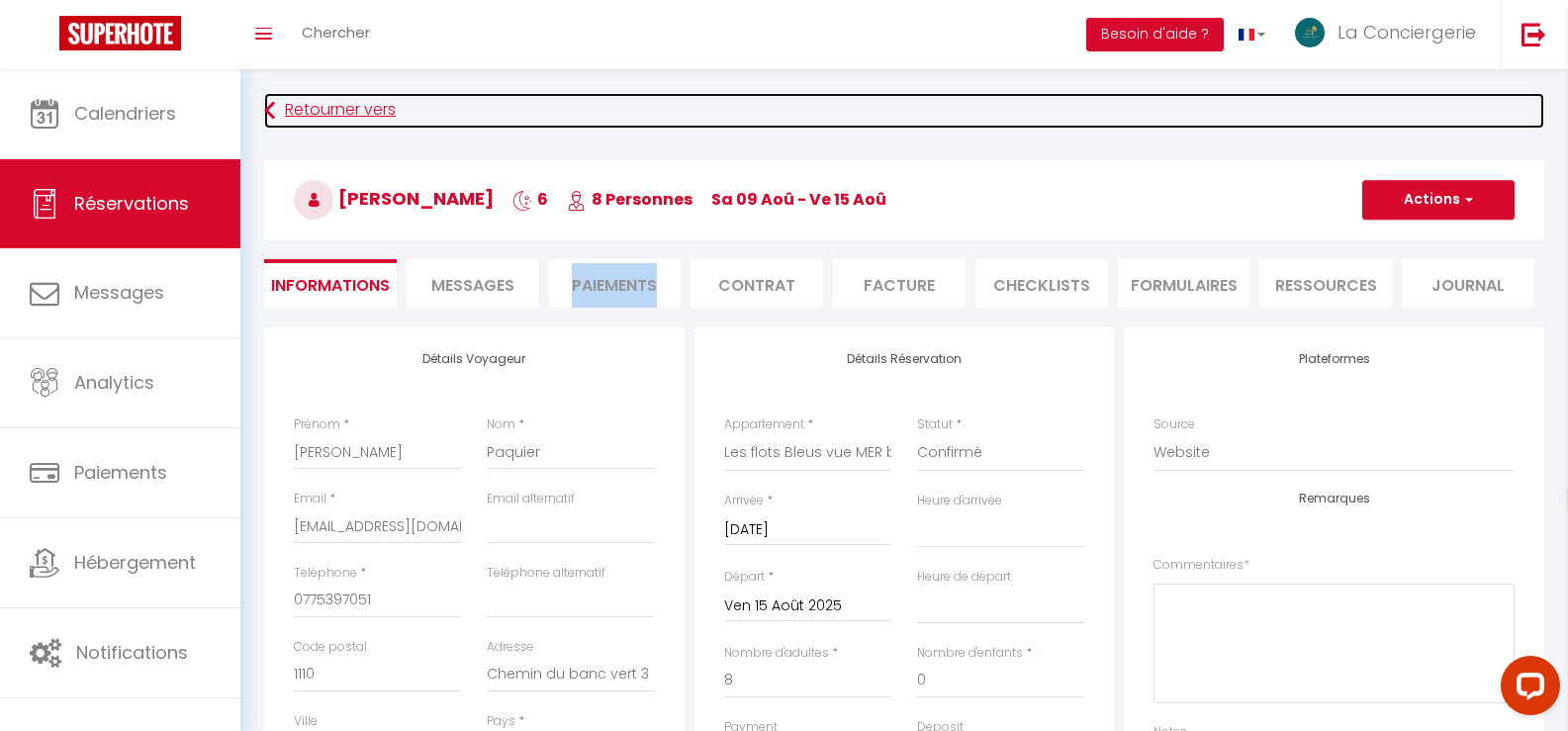 click on "Retourner vers" at bounding box center (904, 111) 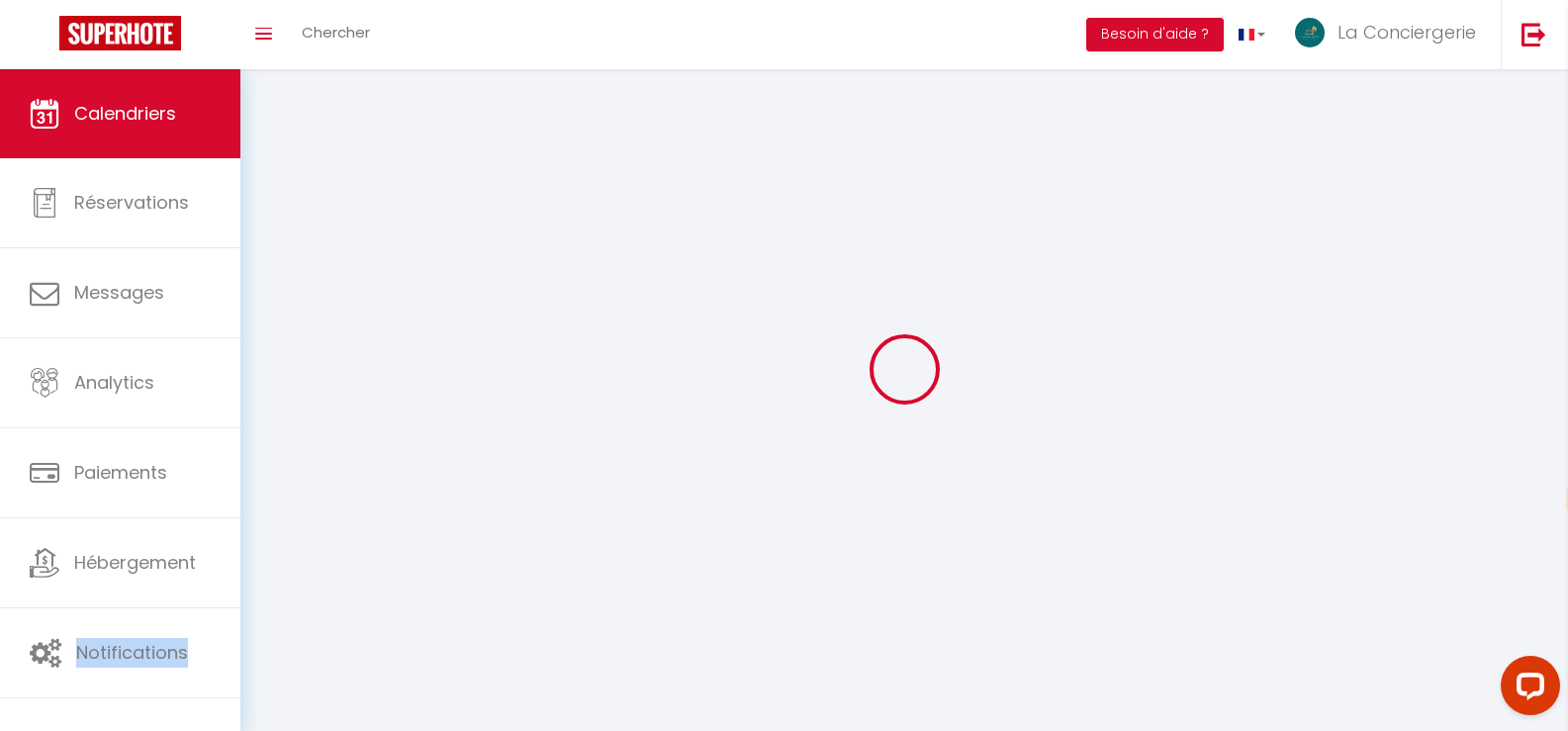 scroll, scrollTop: 69, scrollLeft: 0, axis: vertical 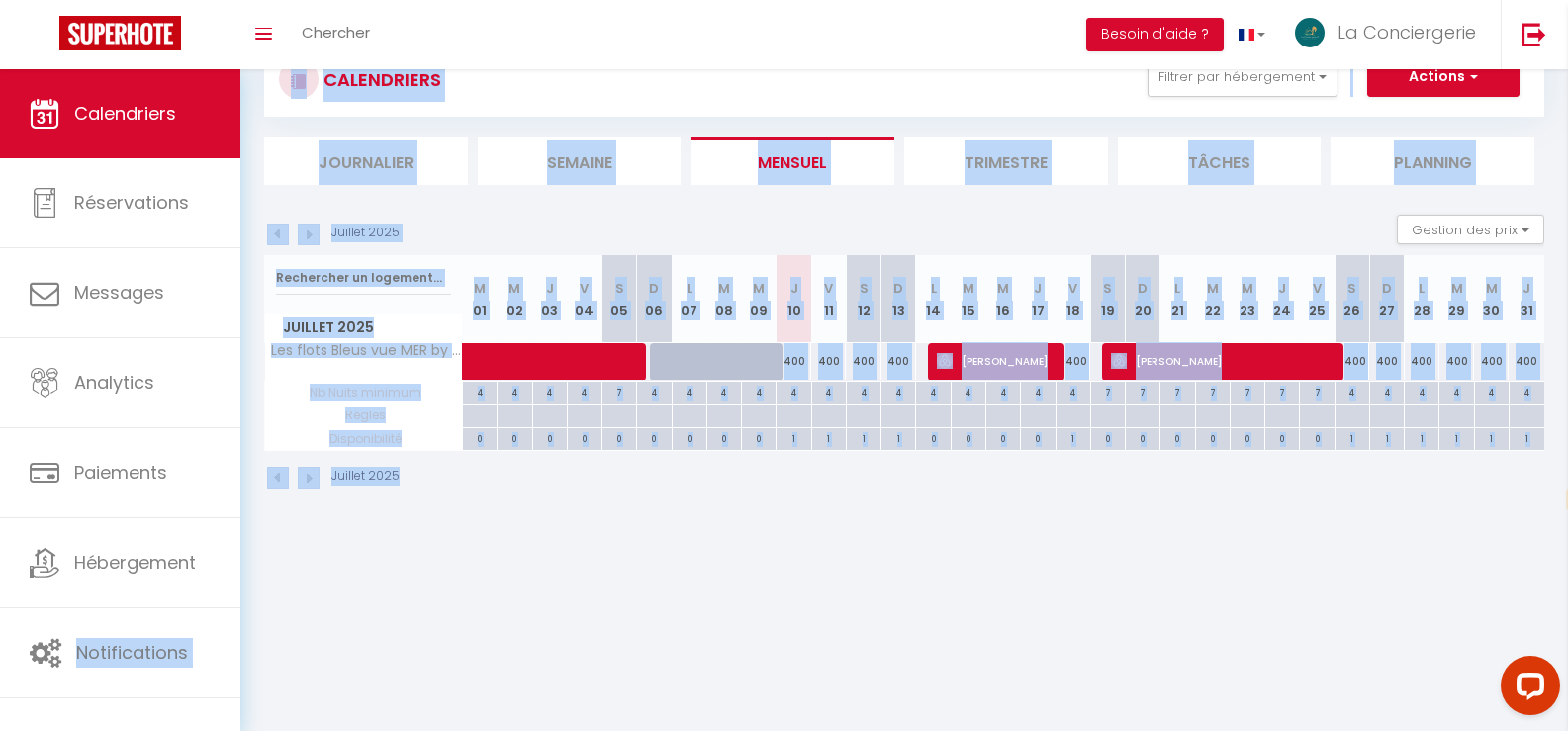 click on "Juillet 2025
Gestion des prix
Nb Nuits minimum   Règles   Disponibilité" at bounding box center (904, 234) 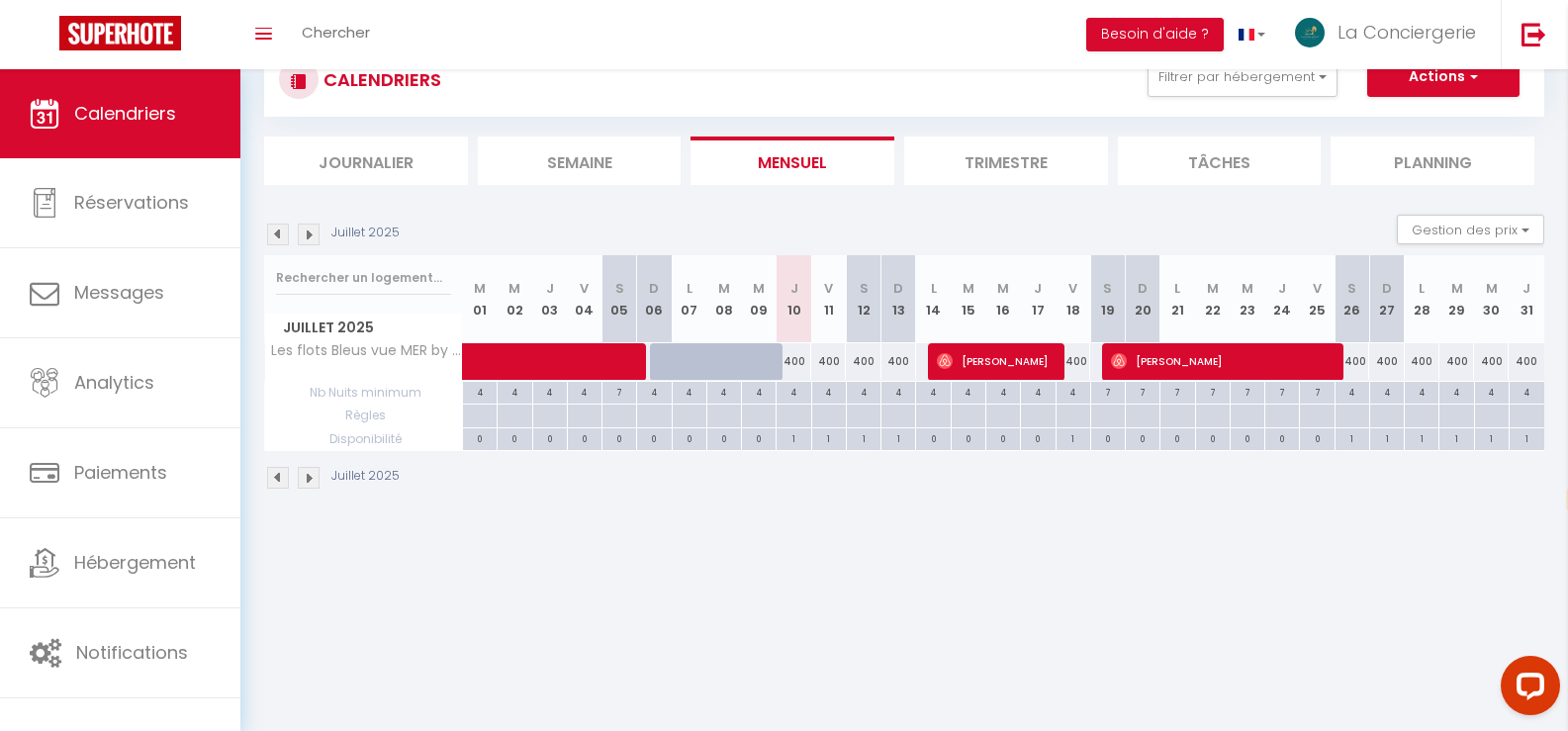 click at bounding box center (309, 234) 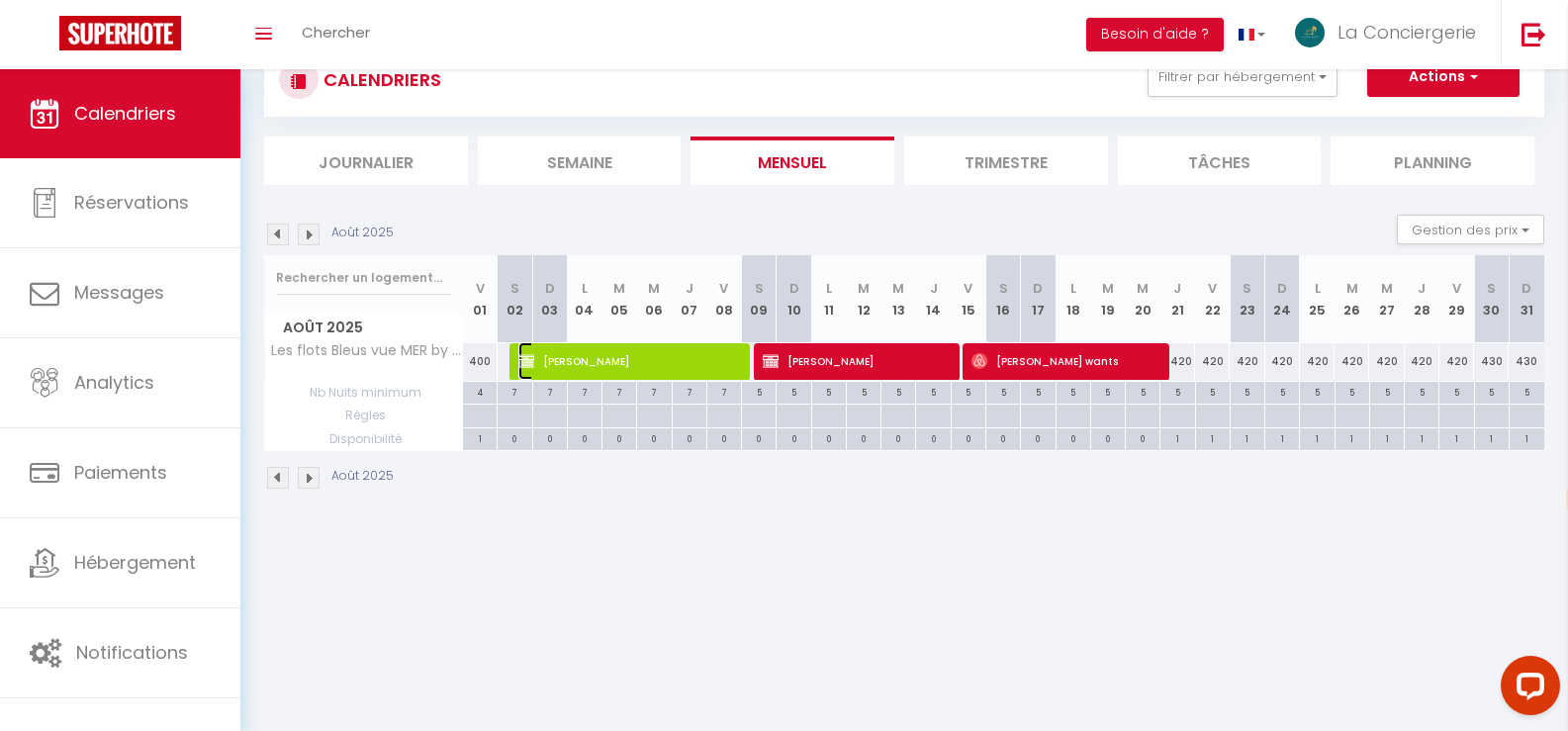 click on "[PERSON_NAME]" at bounding box center [628, 361] 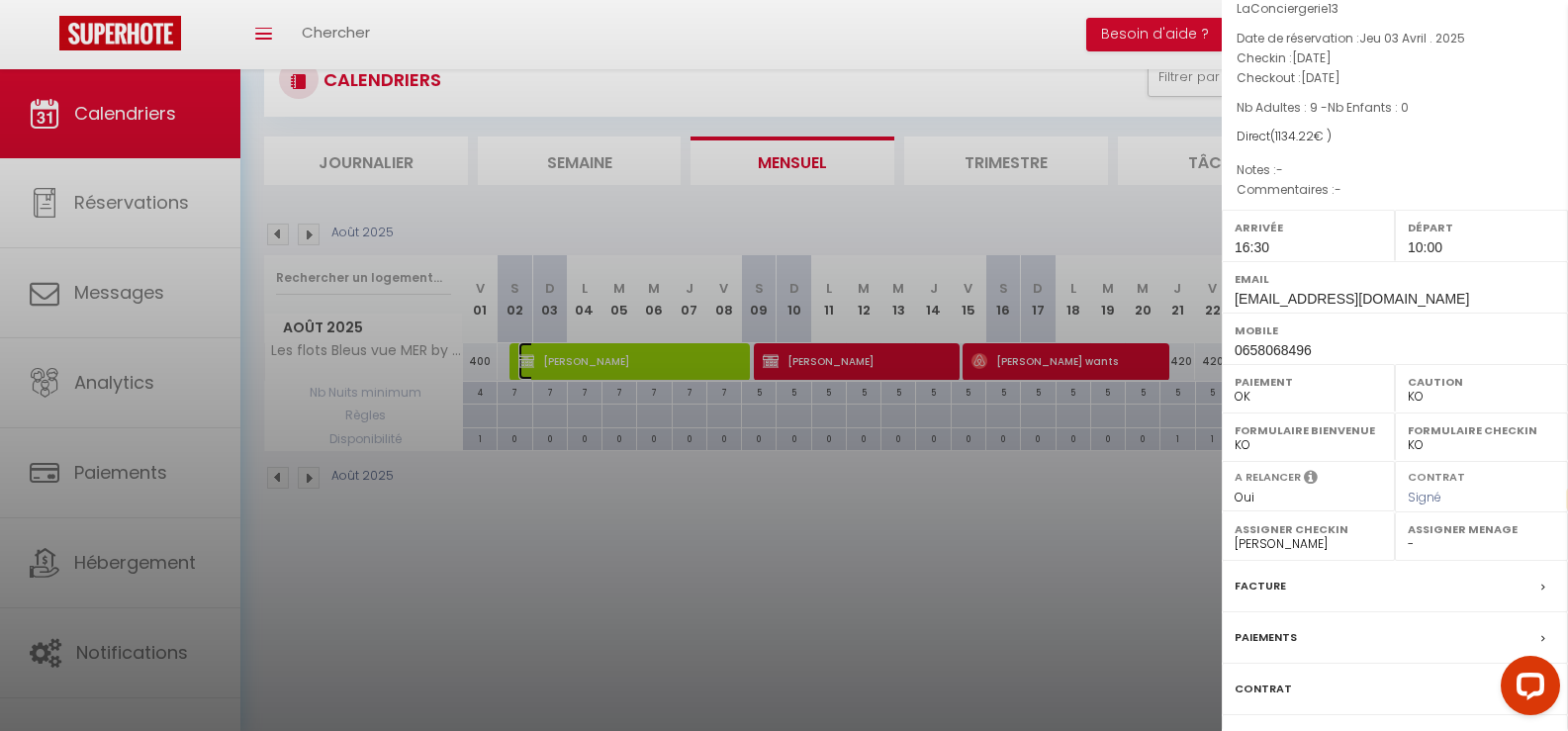 scroll, scrollTop: 211, scrollLeft: 0, axis: vertical 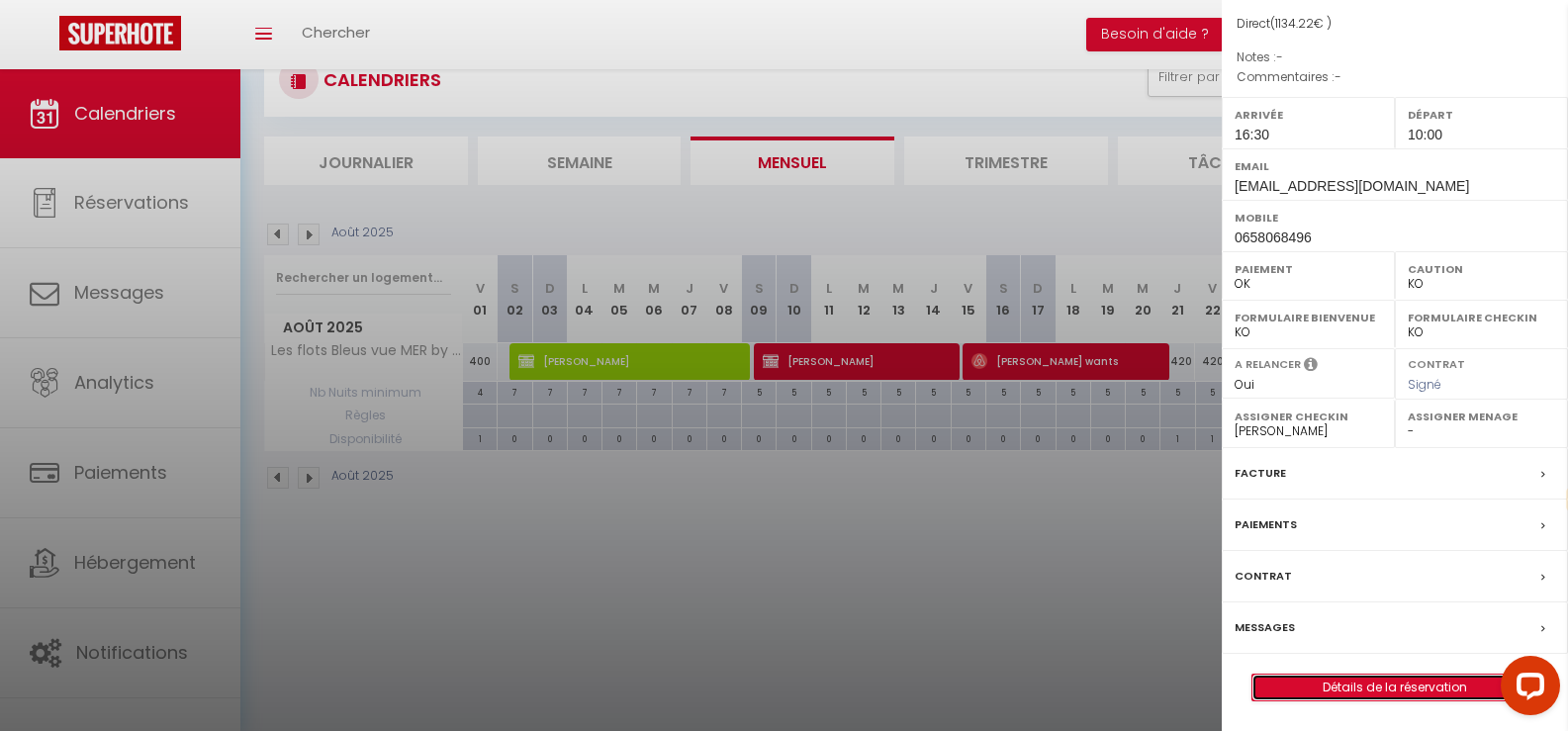 click on "Détails de la réservation" at bounding box center [1395, 687] 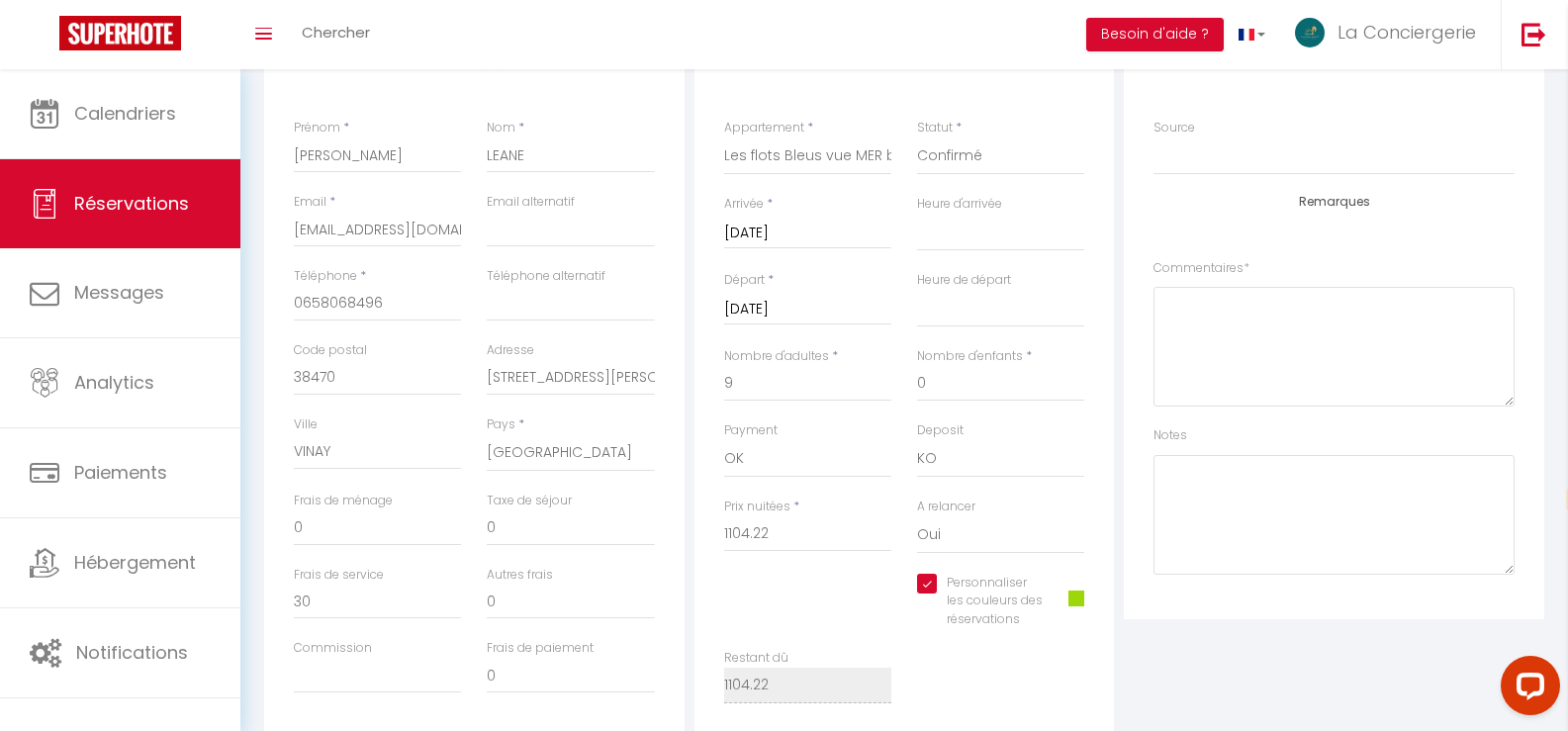 scroll, scrollTop: 495, scrollLeft: 0, axis: vertical 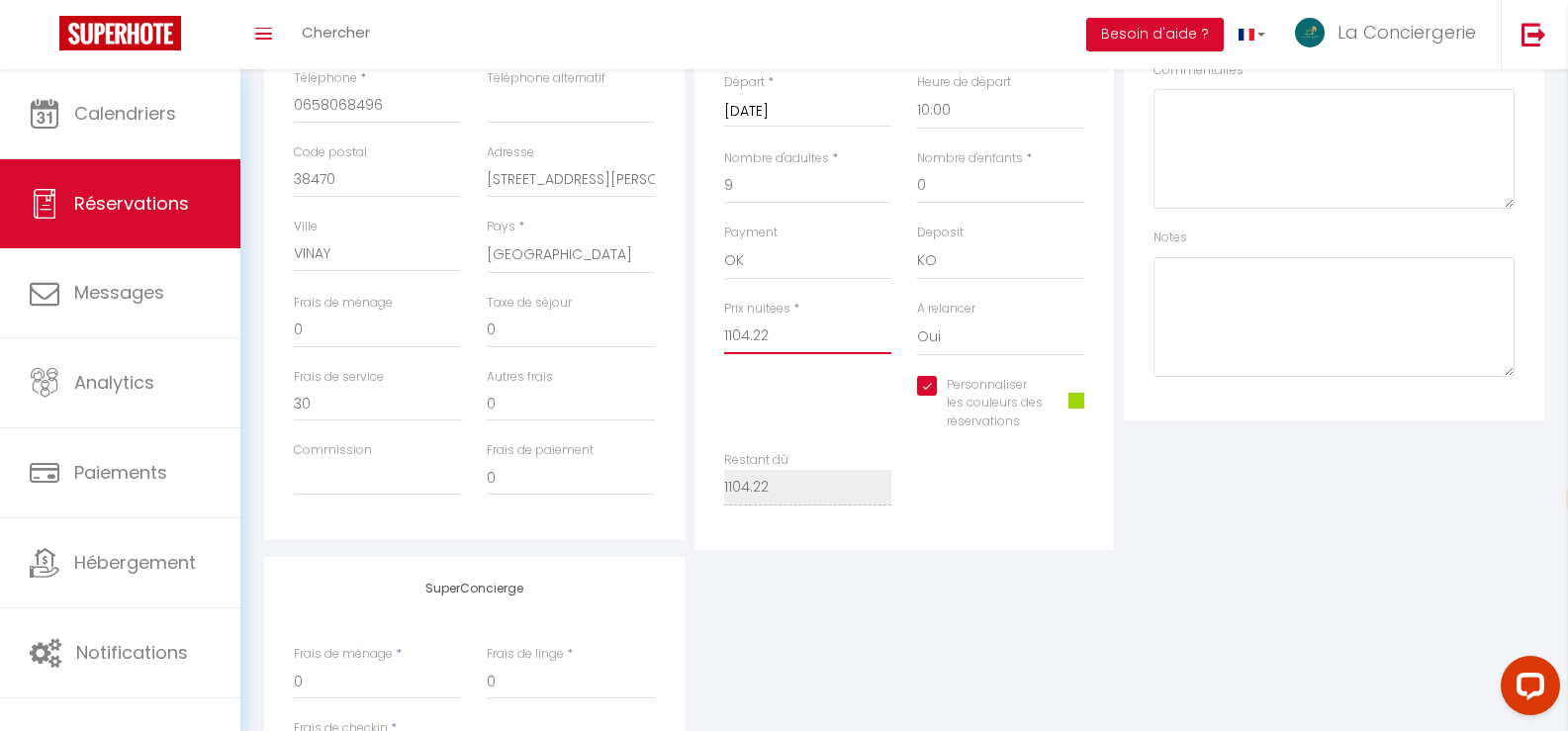 drag, startPoint x: 802, startPoint y: 337, endPoint x: 694, endPoint y: 339, distance: 108.01852 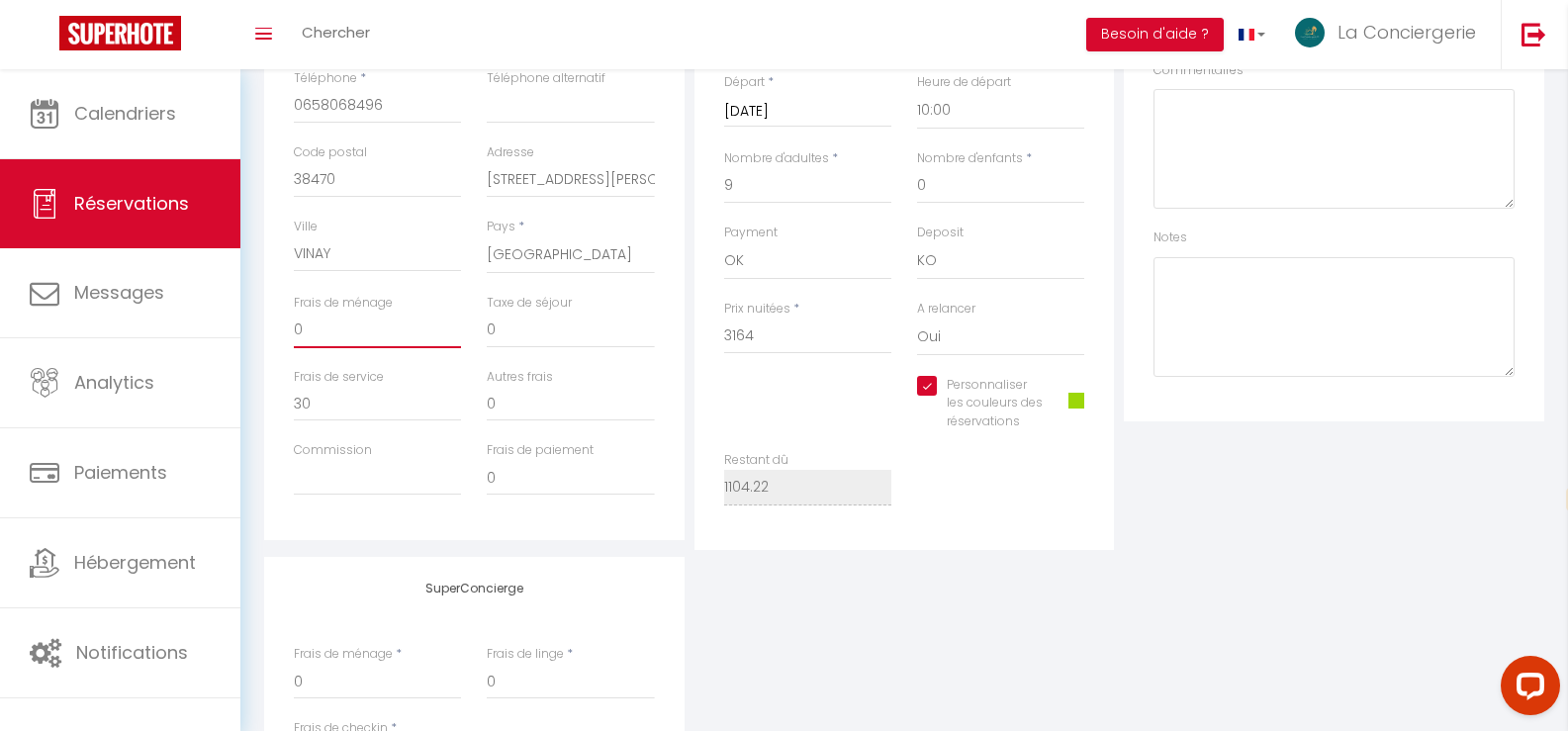 click on "0" at bounding box center (377, 330) 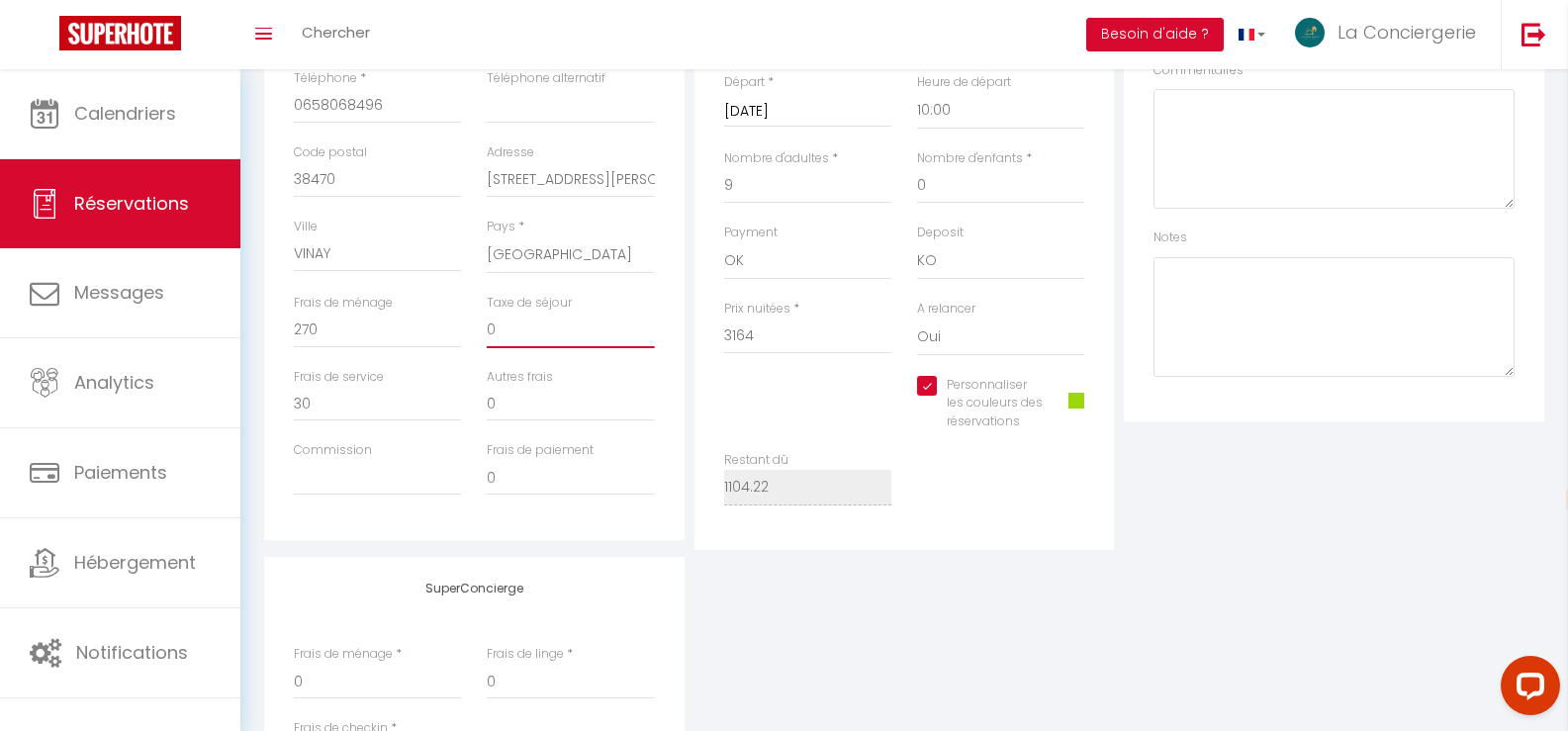 click on "0" at bounding box center [570, 330] 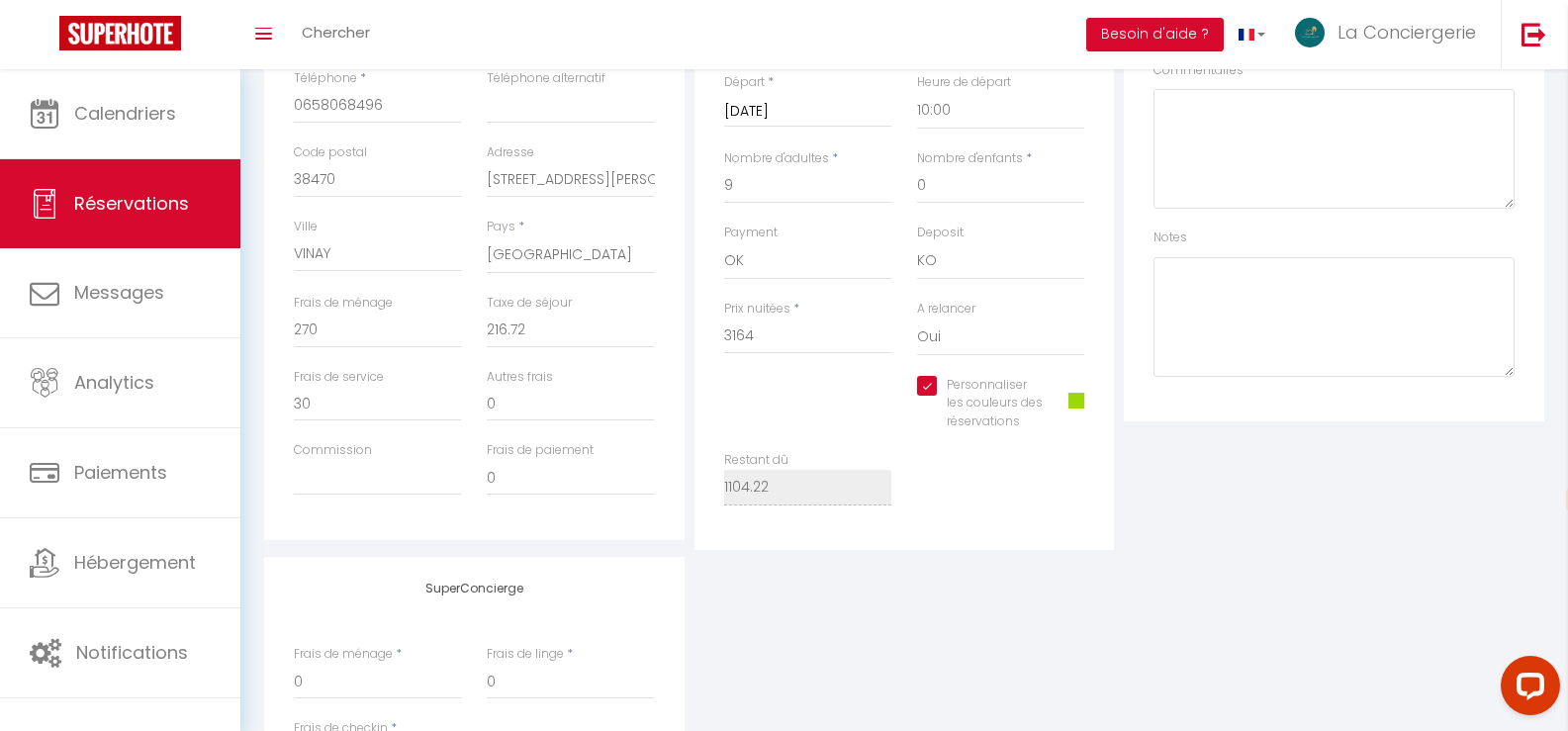 click on "Personnaliser les couleurs des réservations     #9CD709" at bounding box center (904, 413) 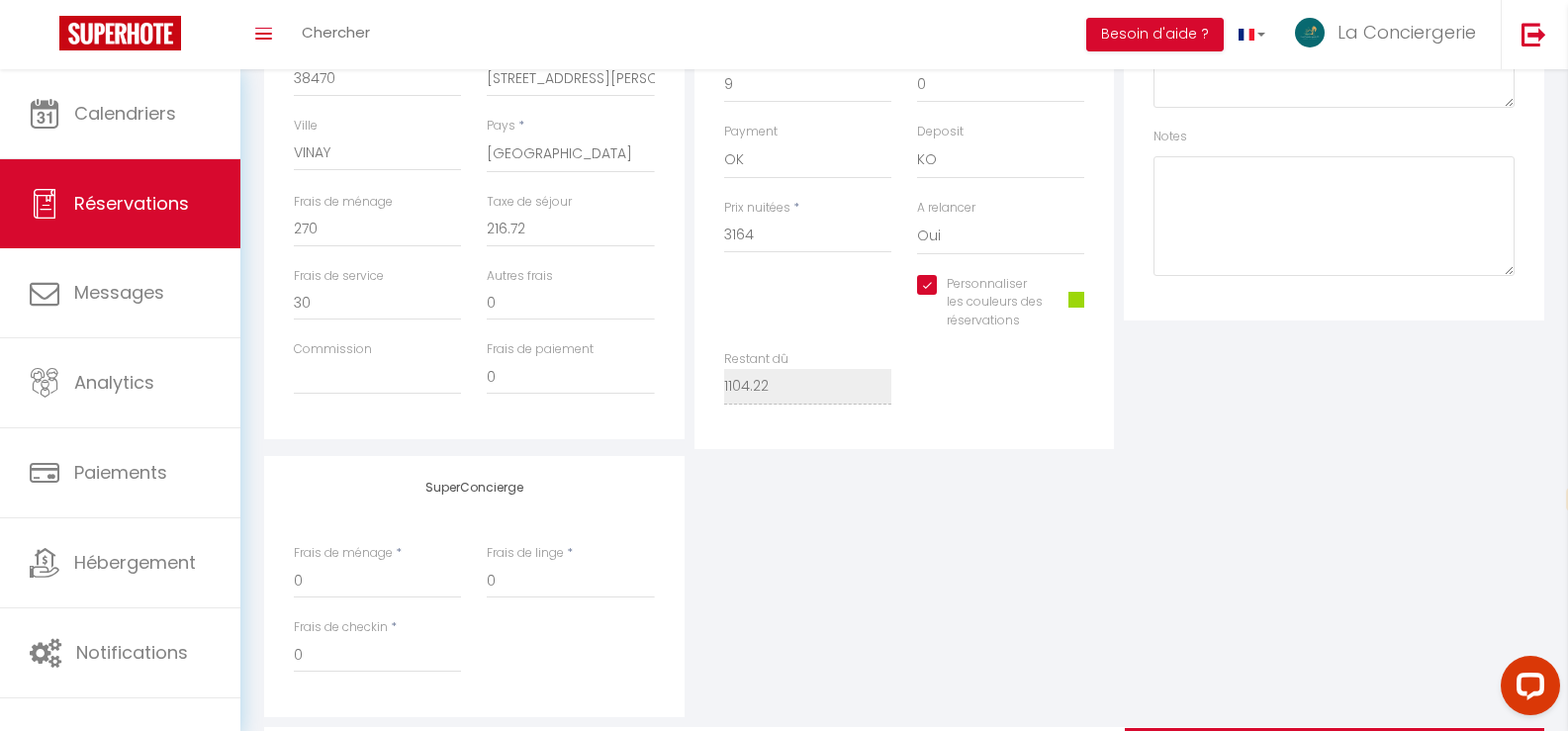 scroll, scrollTop: 692, scrollLeft: 0, axis: vertical 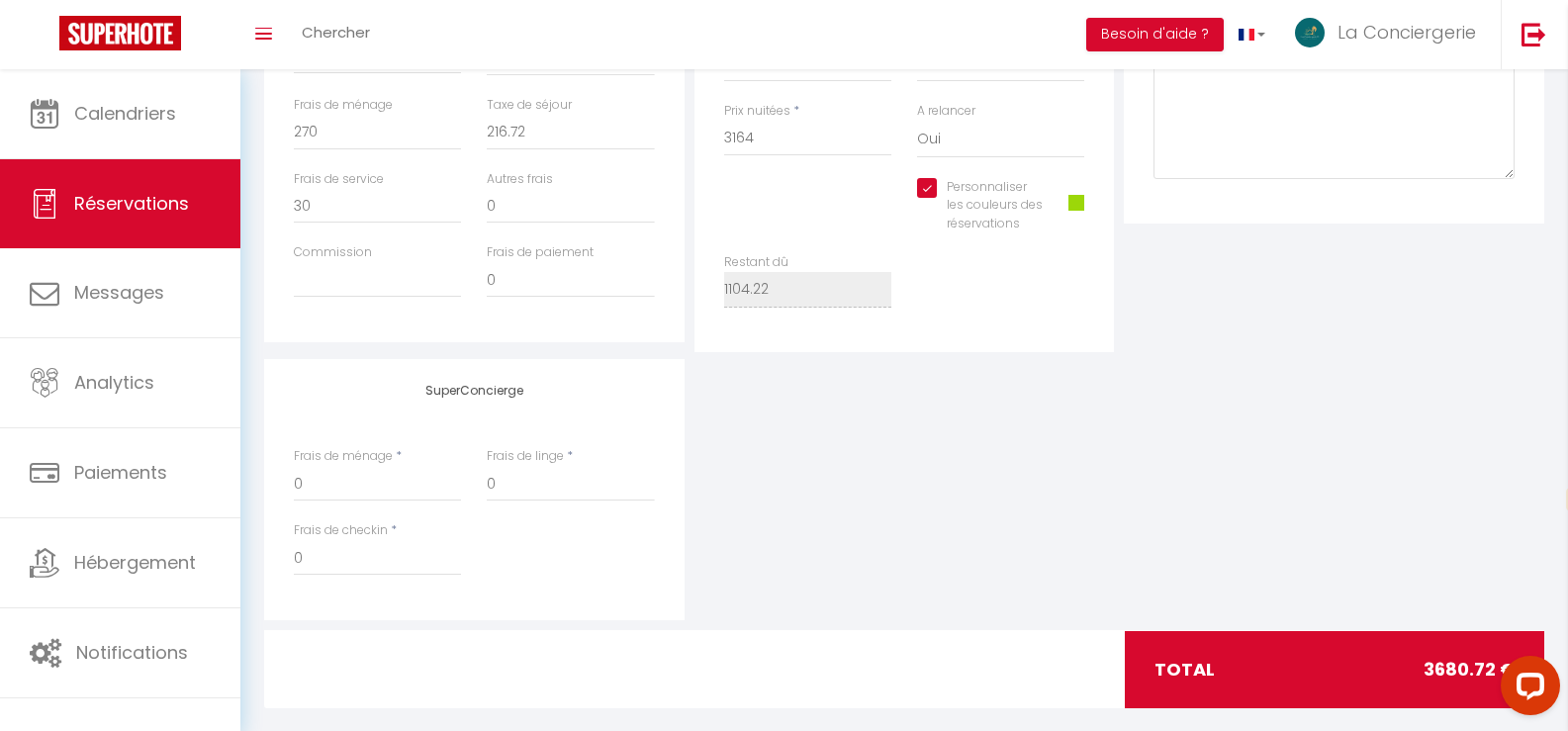 click at bounding box center (1076, 203) 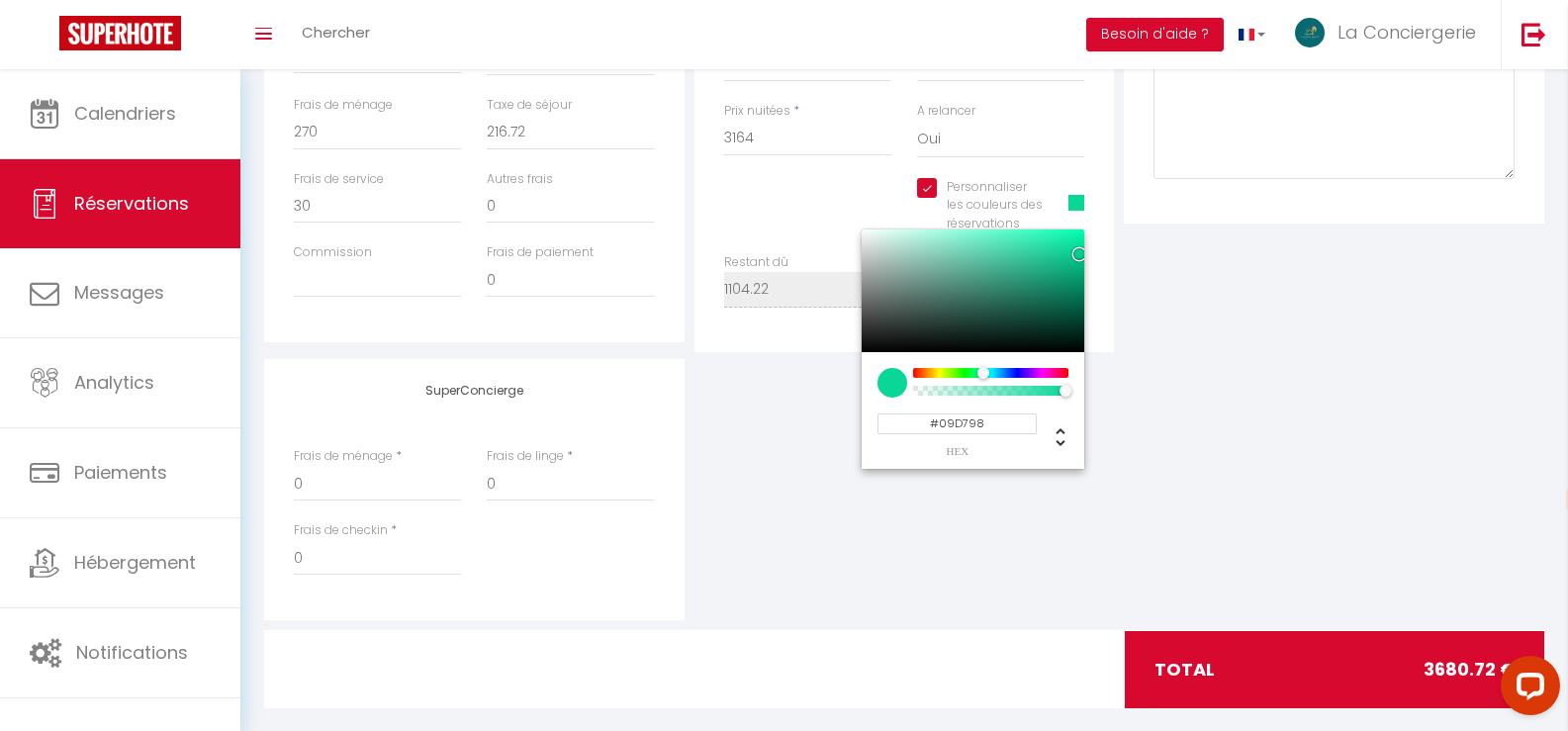 click at bounding box center (990, 373) 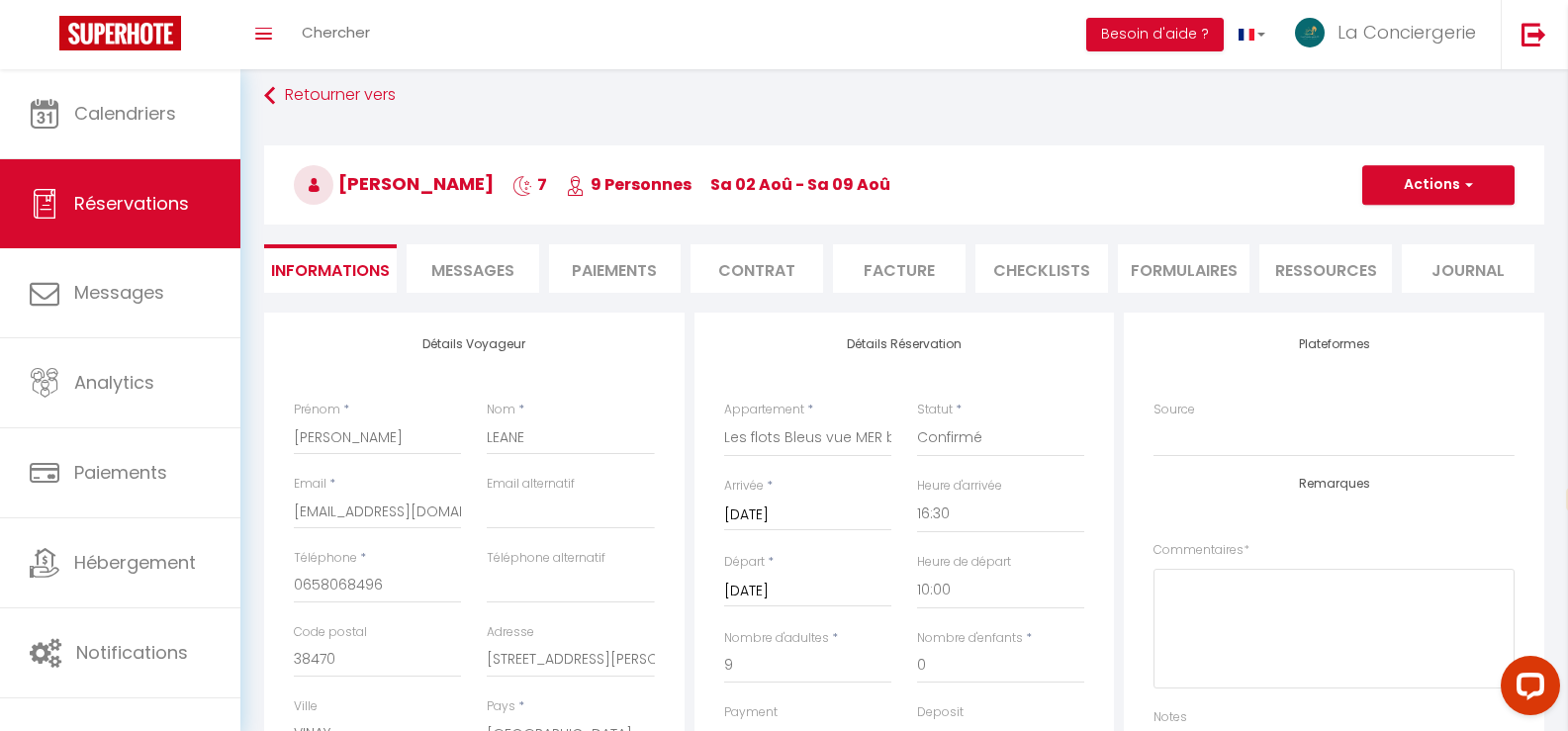 scroll, scrollTop: 0, scrollLeft: 0, axis: both 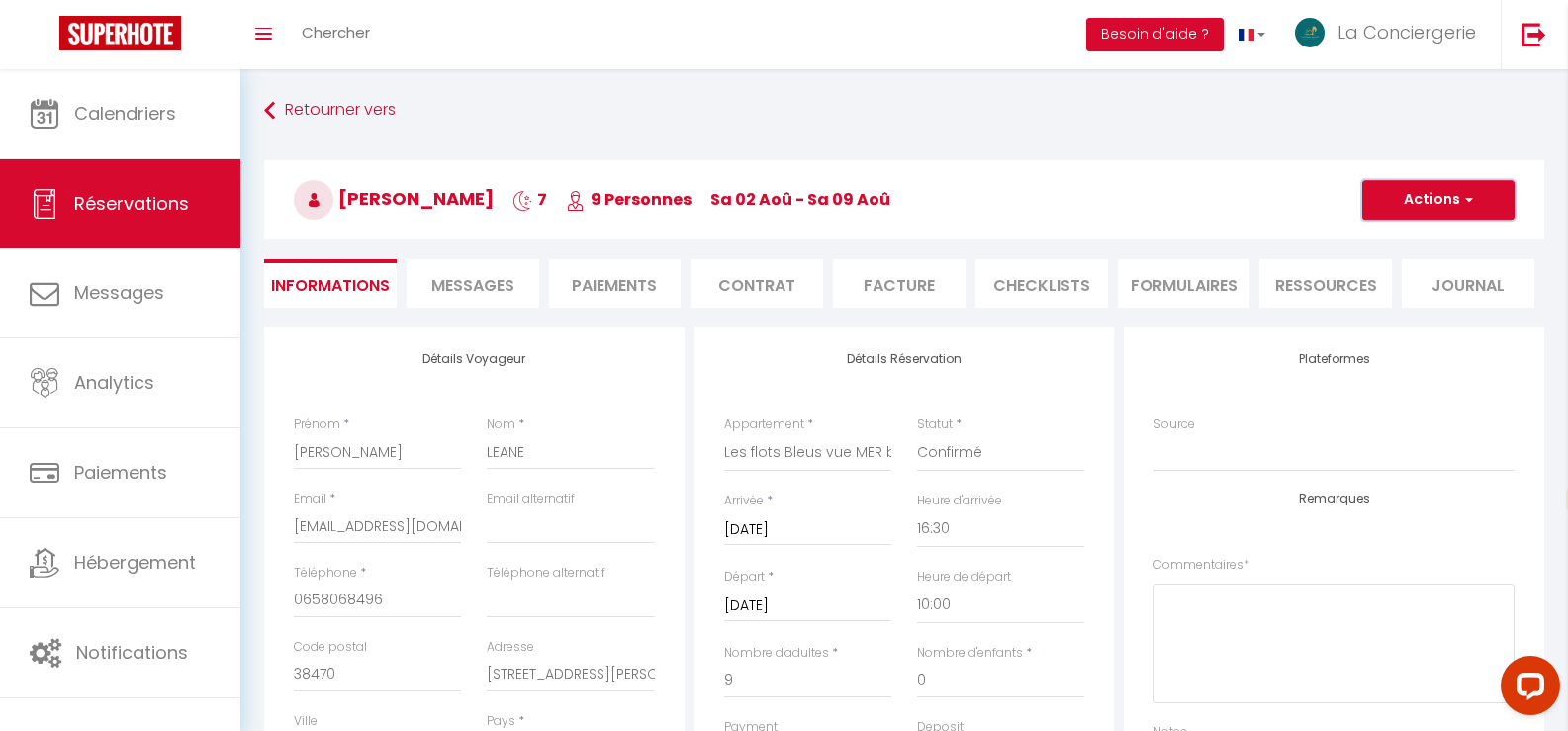 click on "Actions" at bounding box center (1438, 200) 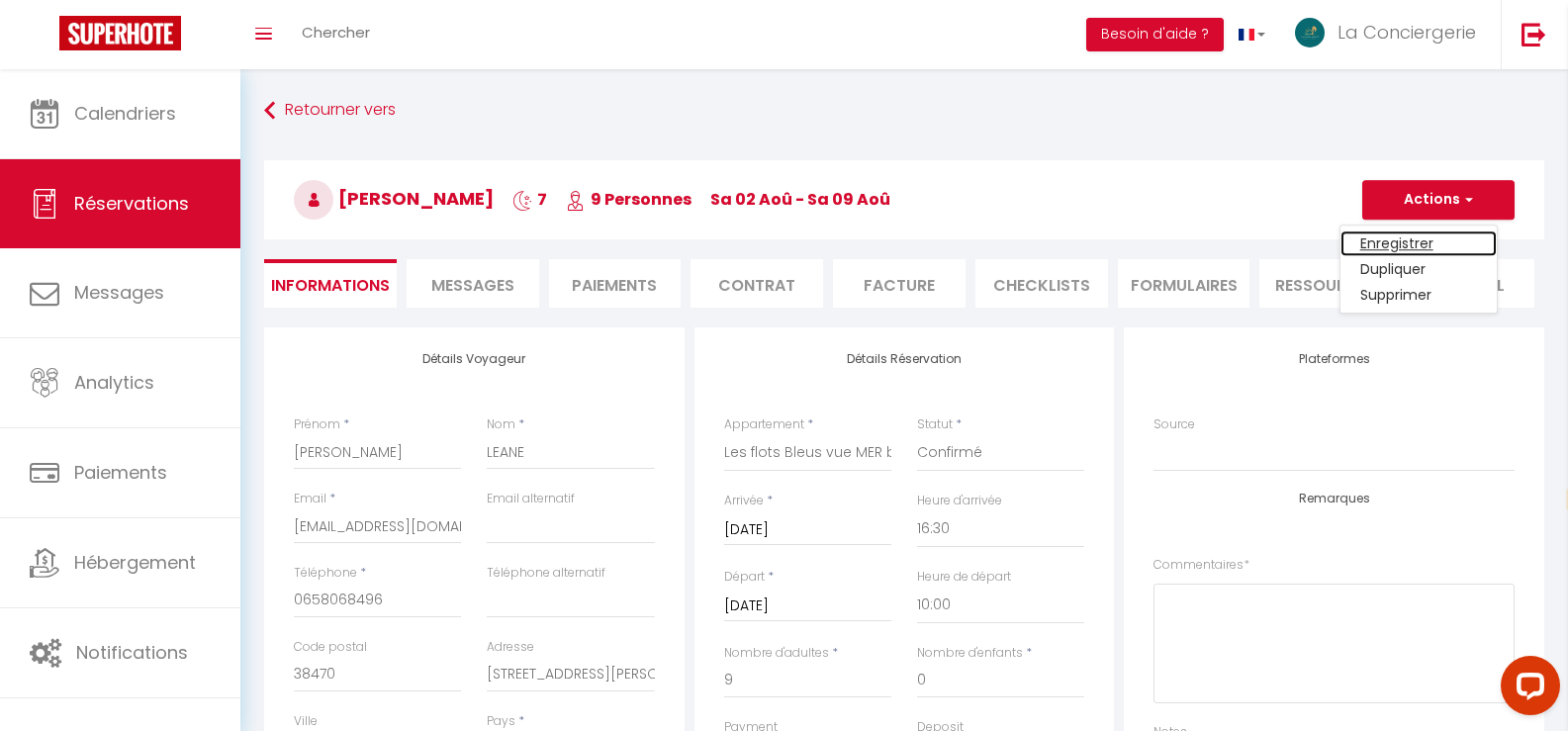 click on "Enregistrer" at bounding box center (1419, 243) 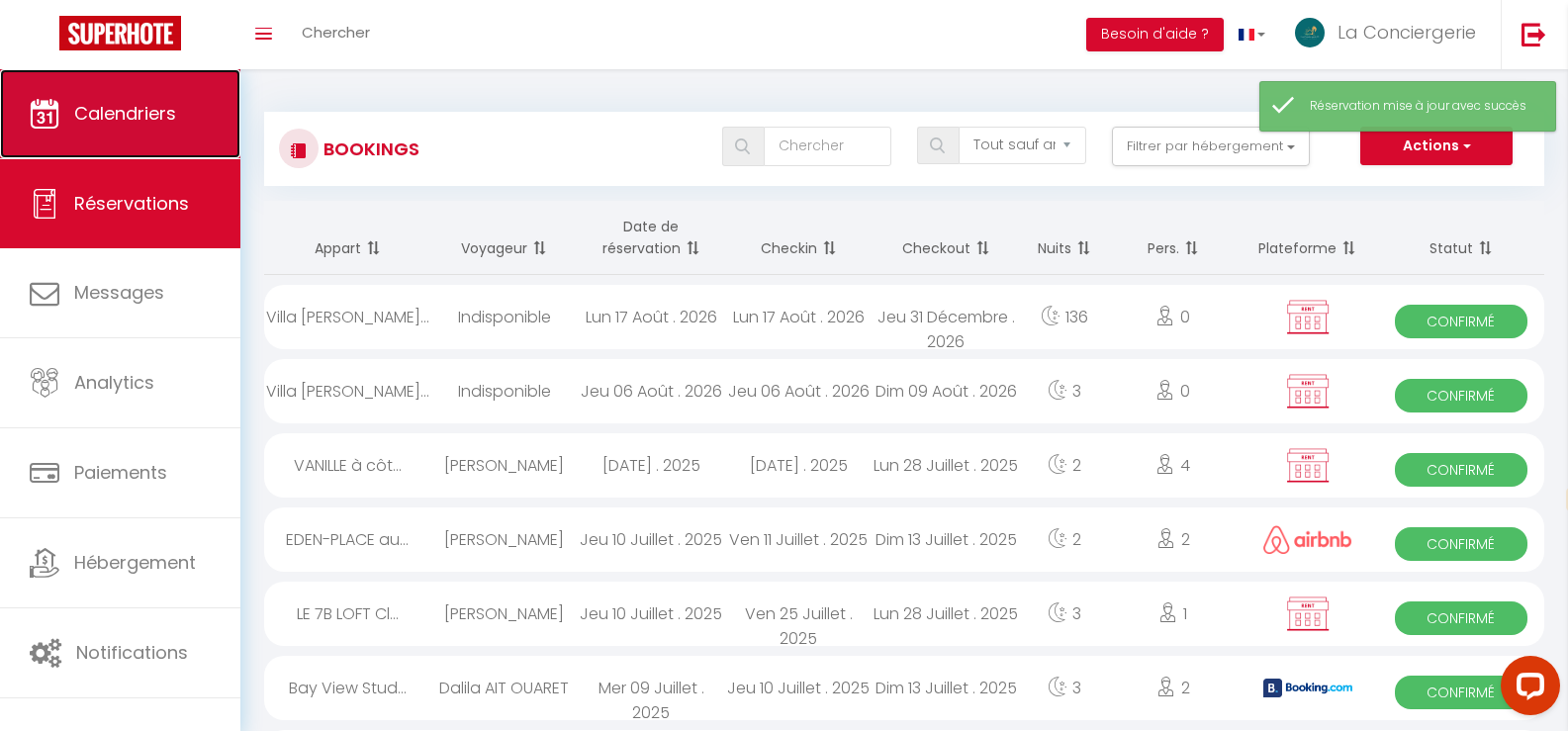 click on "Calendriers" at bounding box center [125, 113] 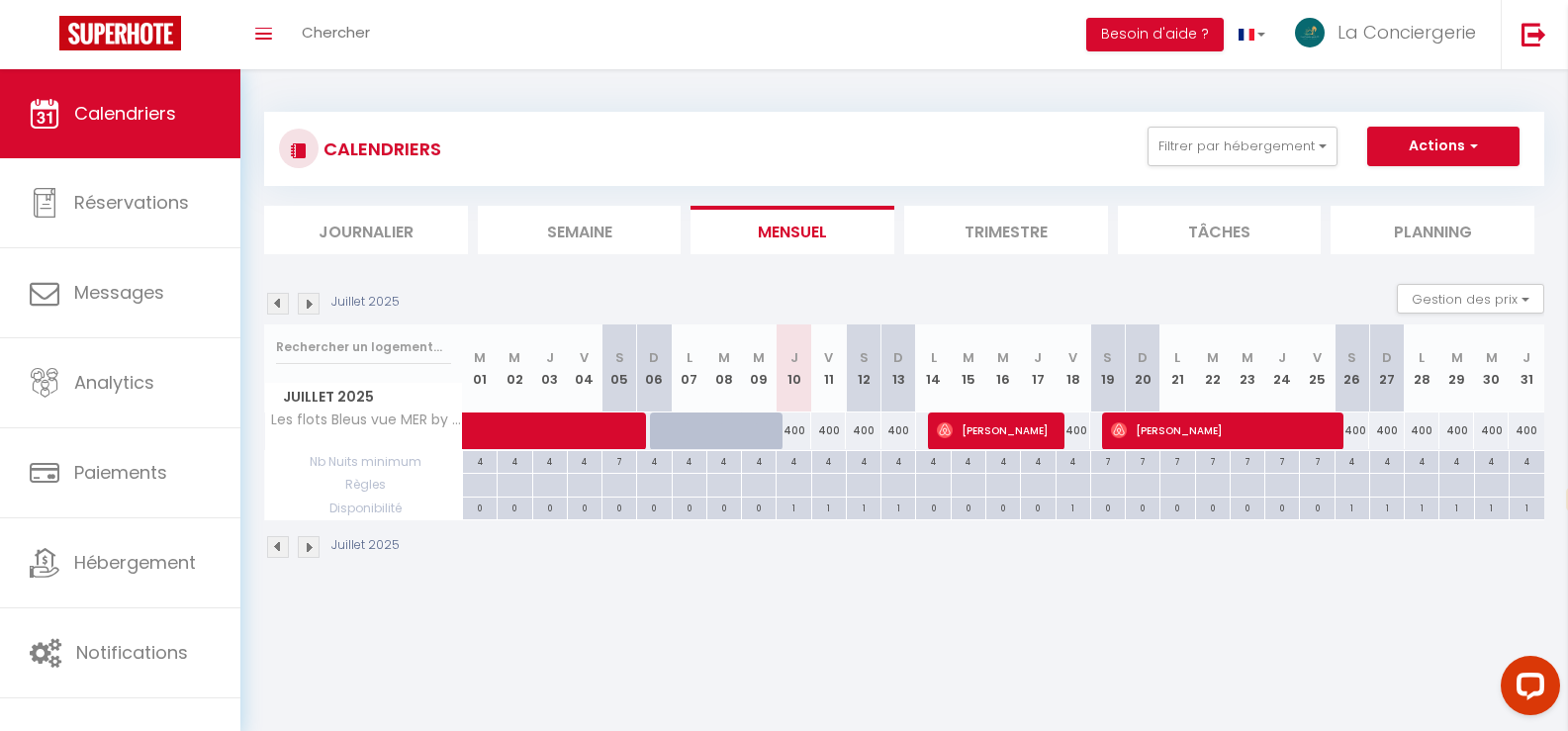 click at bounding box center [309, 304] 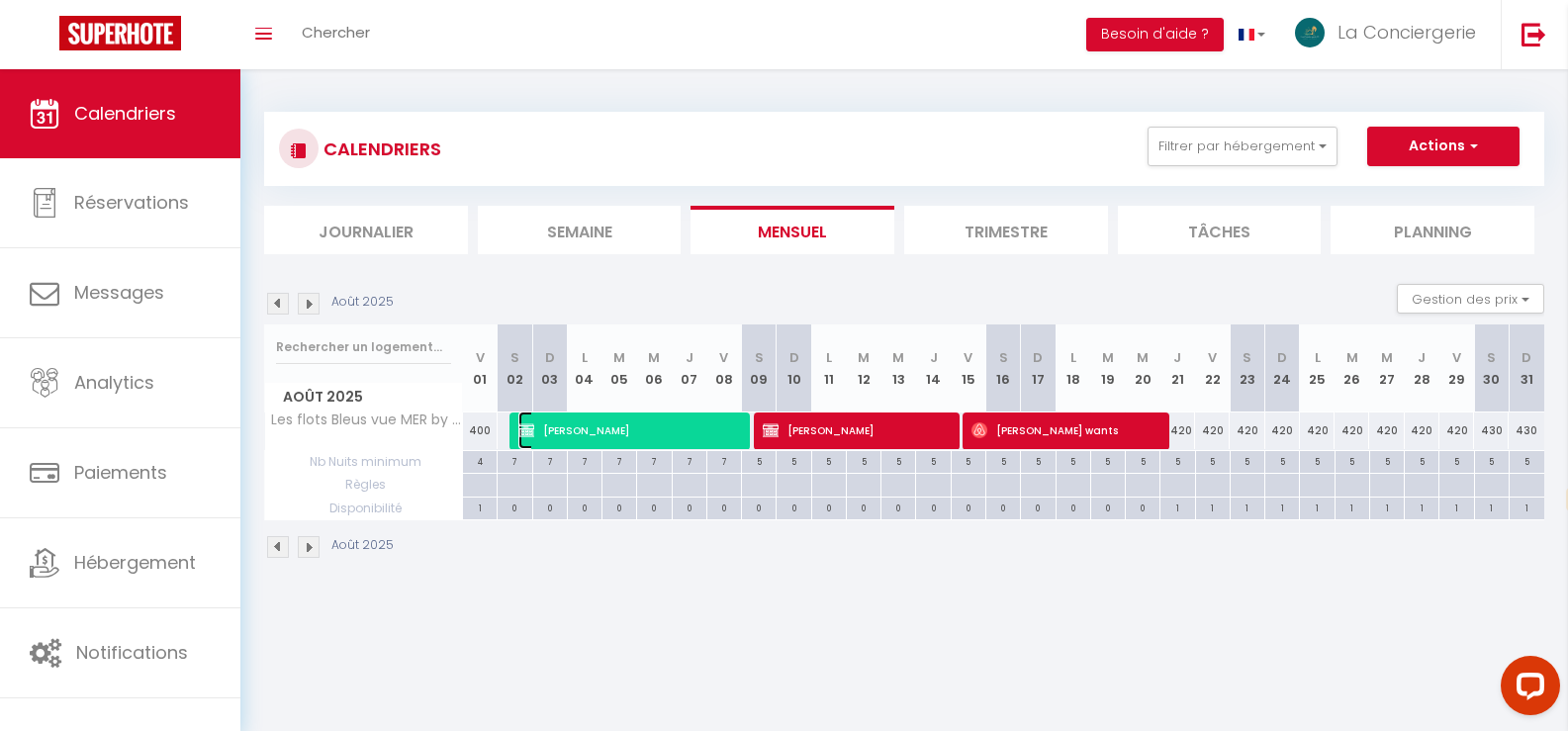 click on "[PERSON_NAME]" at bounding box center [628, 430] 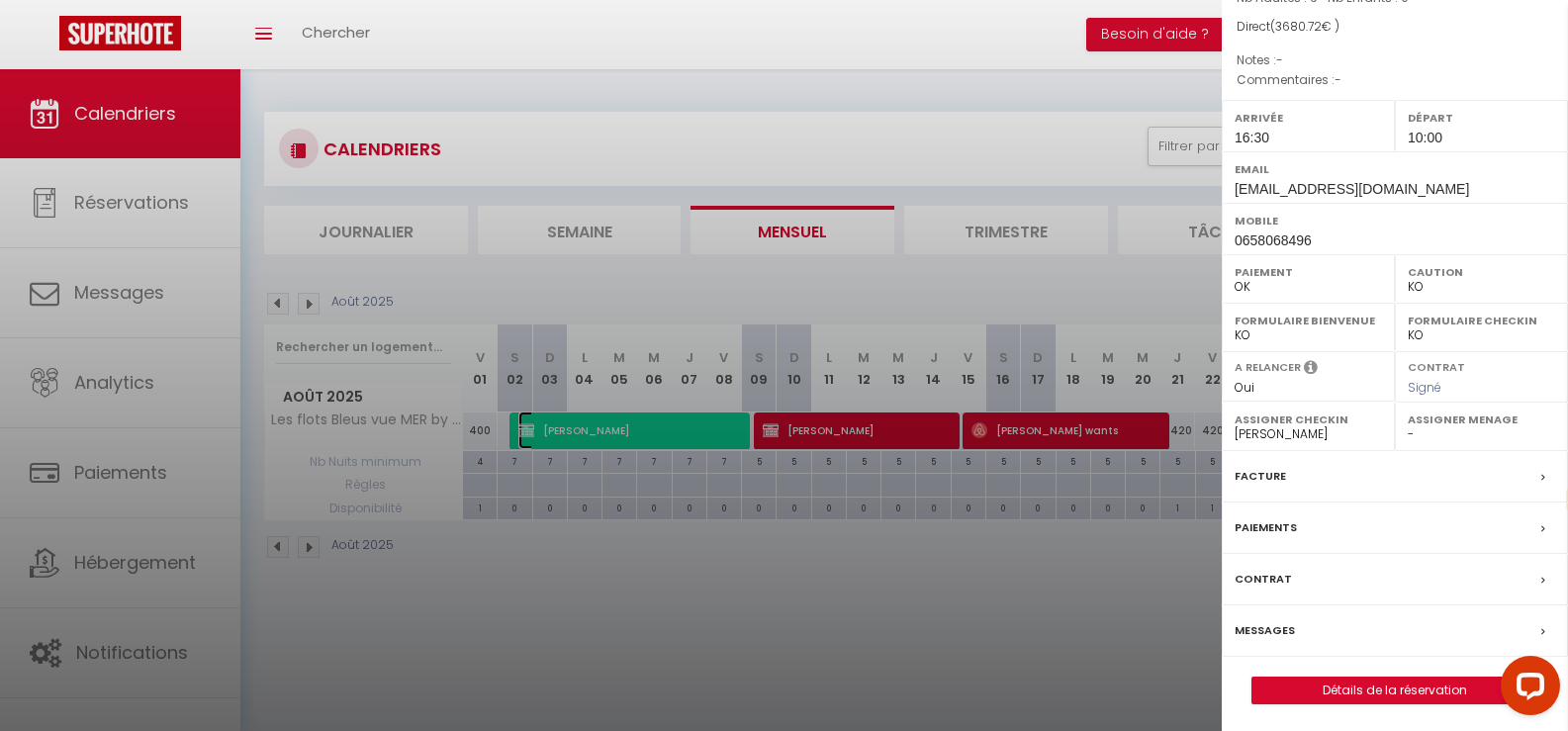 scroll, scrollTop: 211, scrollLeft: 0, axis: vertical 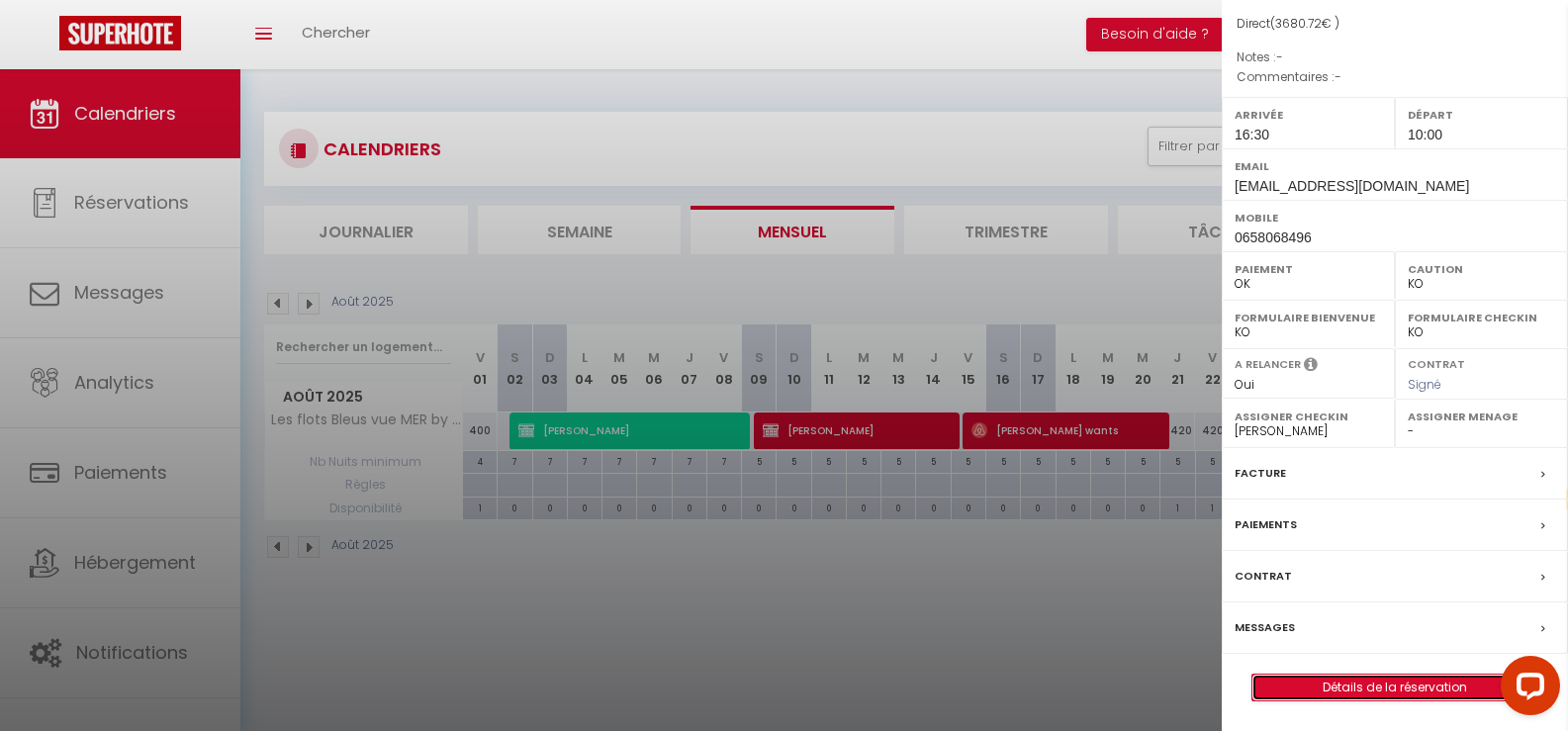 click on "Détails de la réservation" at bounding box center [1395, 687] 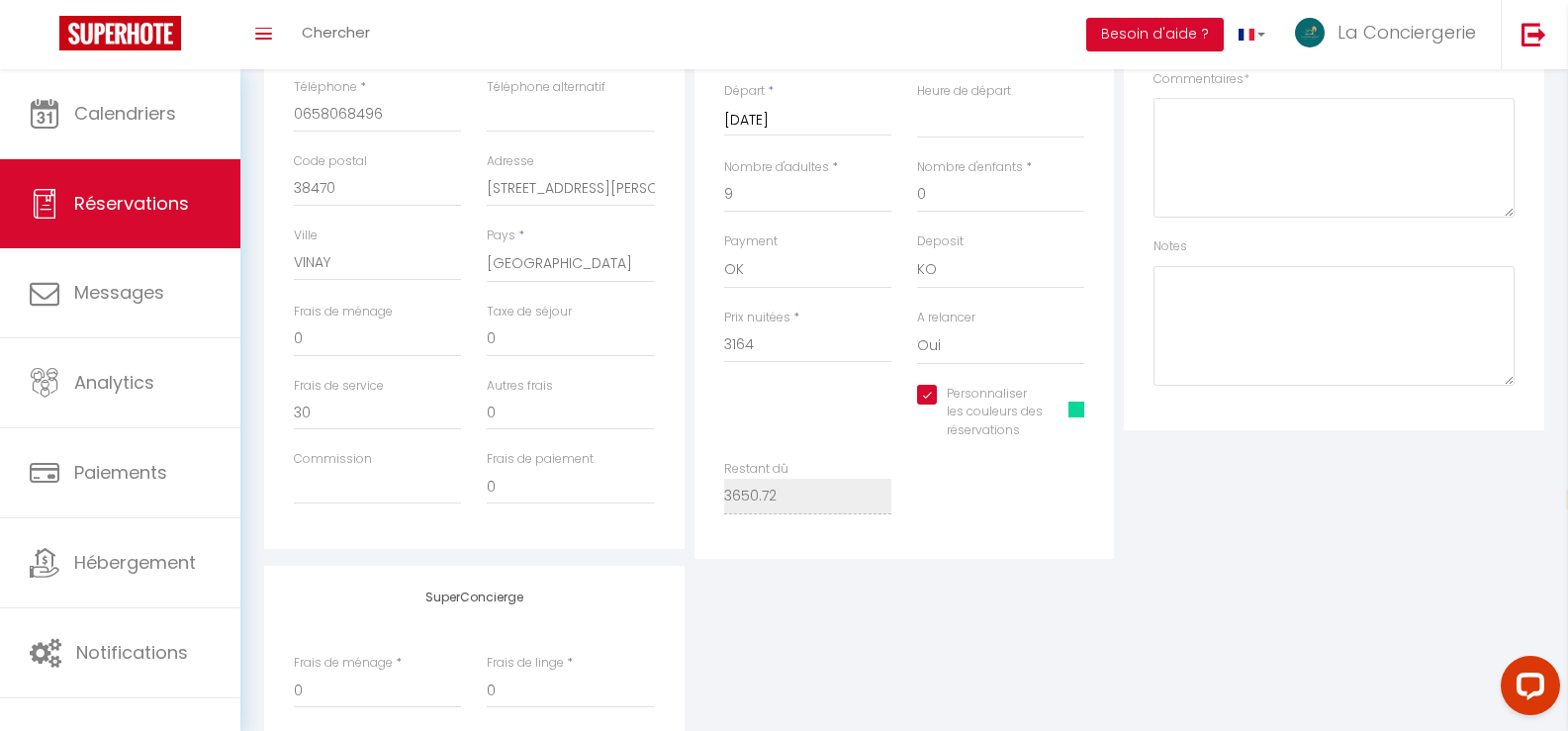 scroll, scrollTop: 495, scrollLeft: 0, axis: vertical 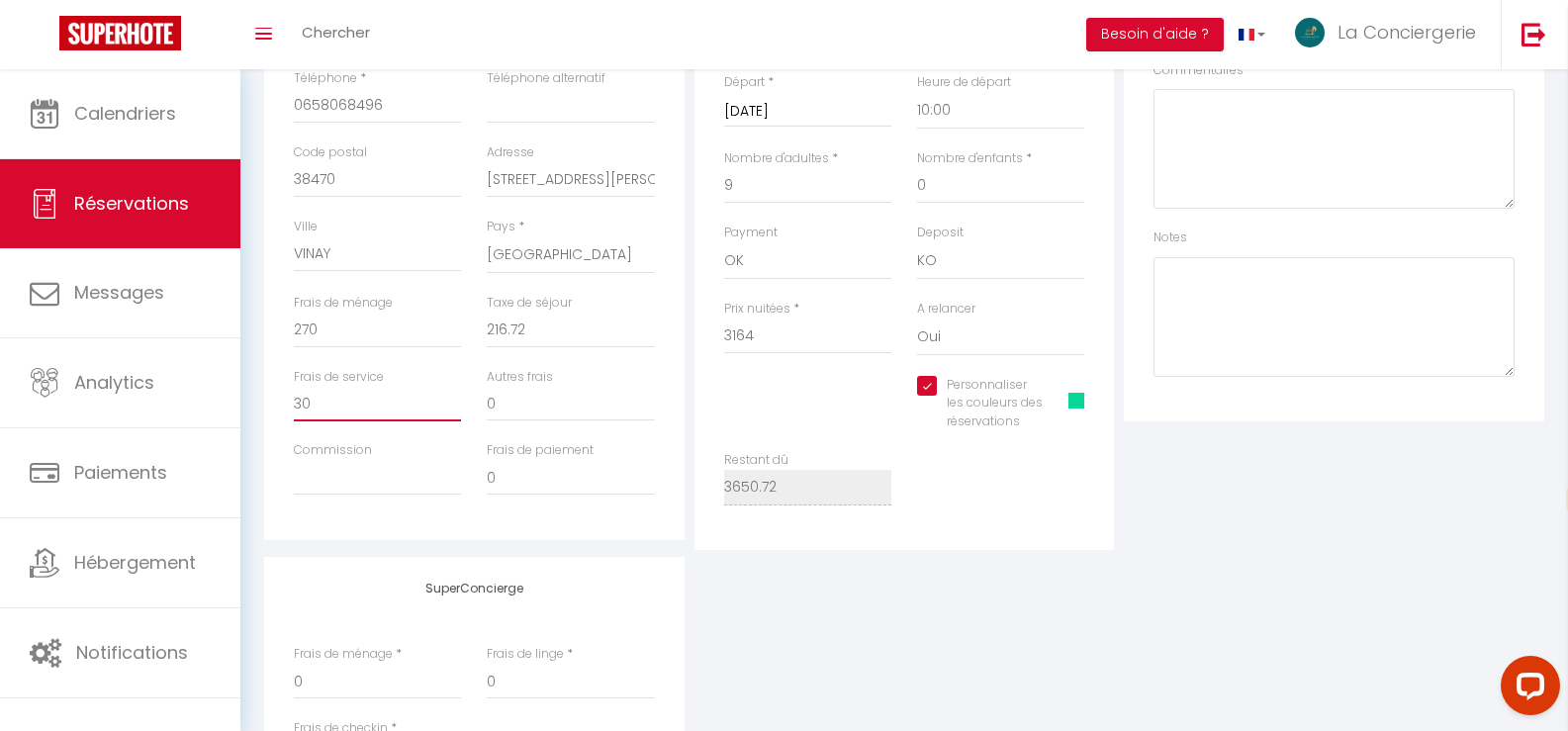 click on "30" at bounding box center [377, 404] 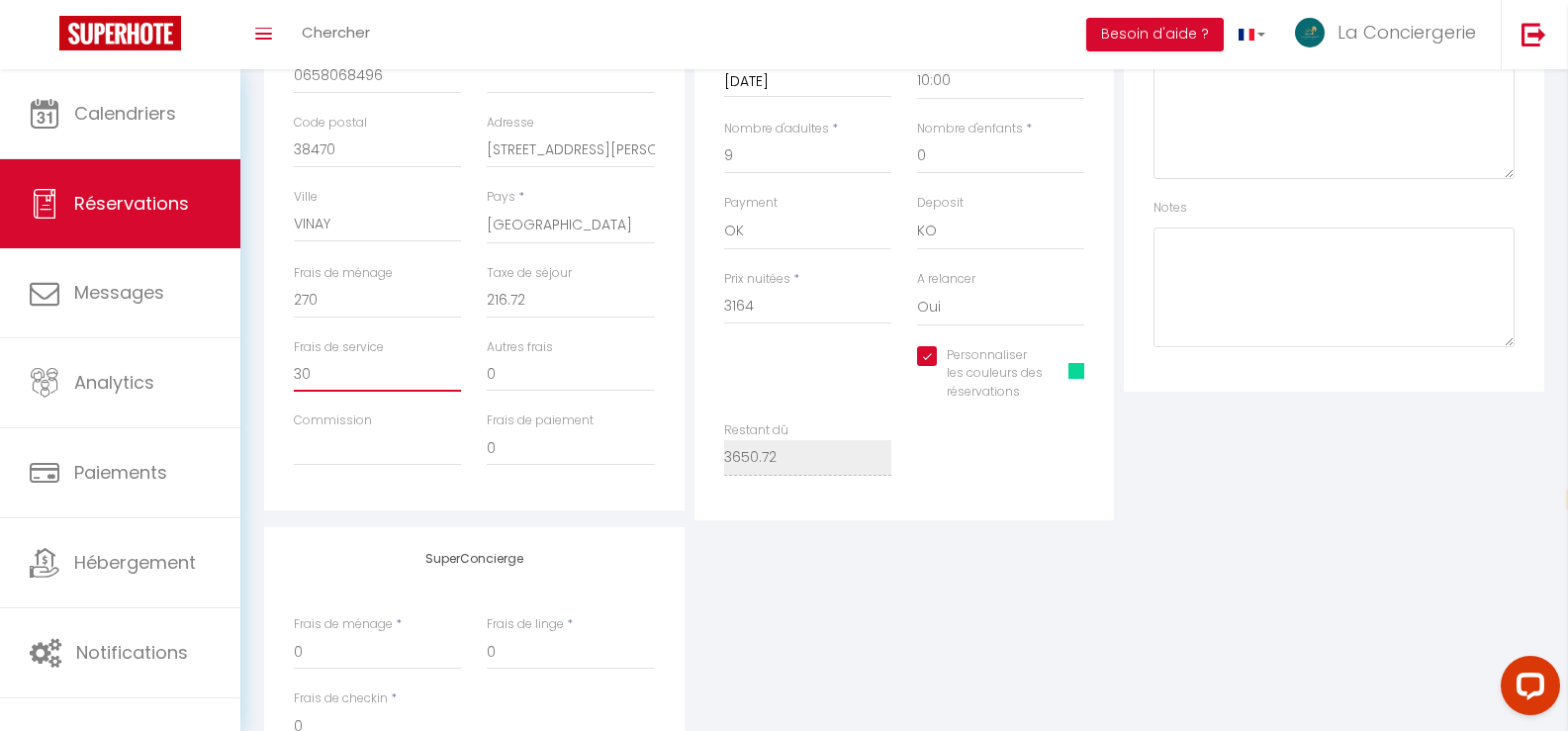 scroll, scrollTop: 522, scrollLeft: 0, axis: vertical 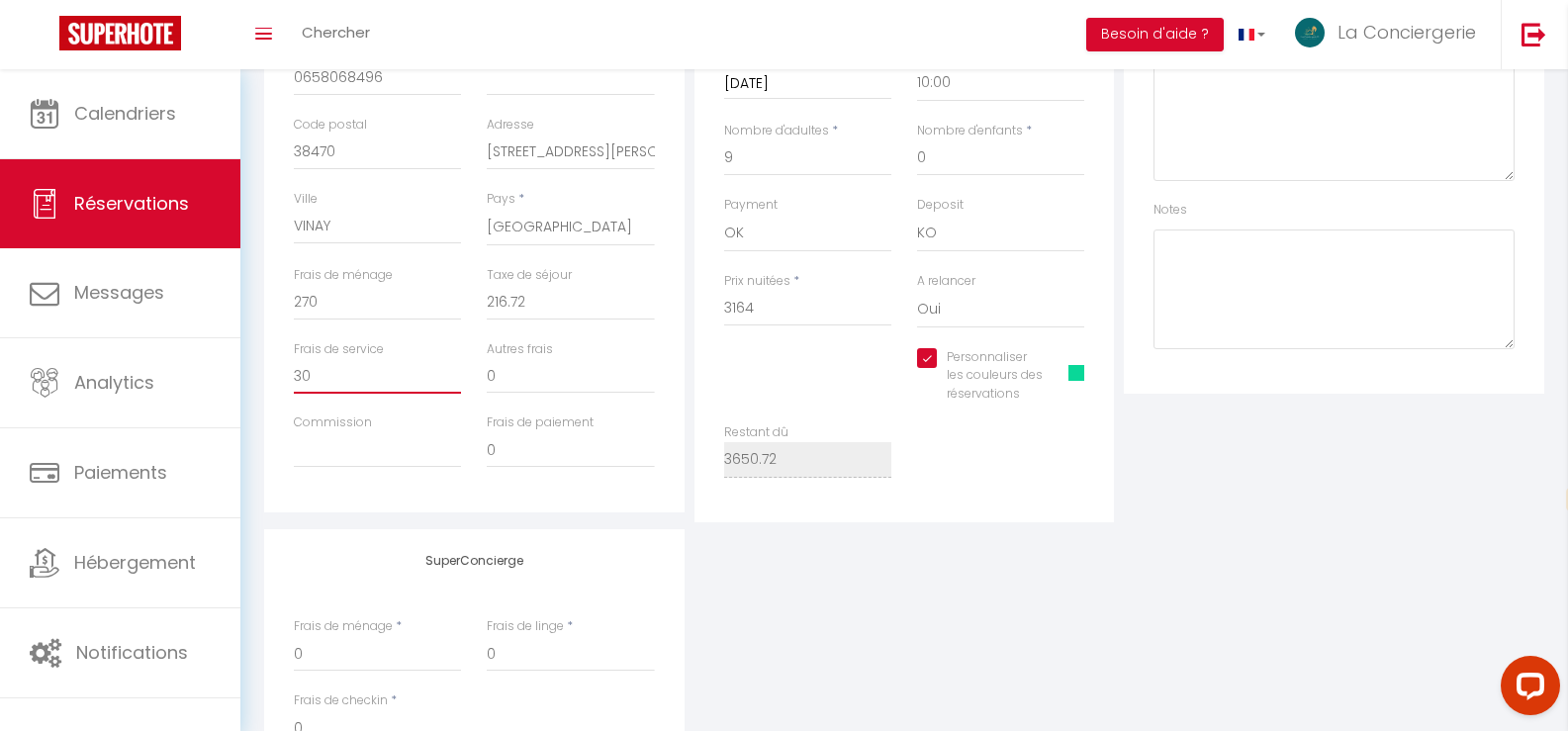 drag, startPoint x: 358, startPoint y: 376, endPoint x: 291, endPoint y: 381, distance: 67.18631 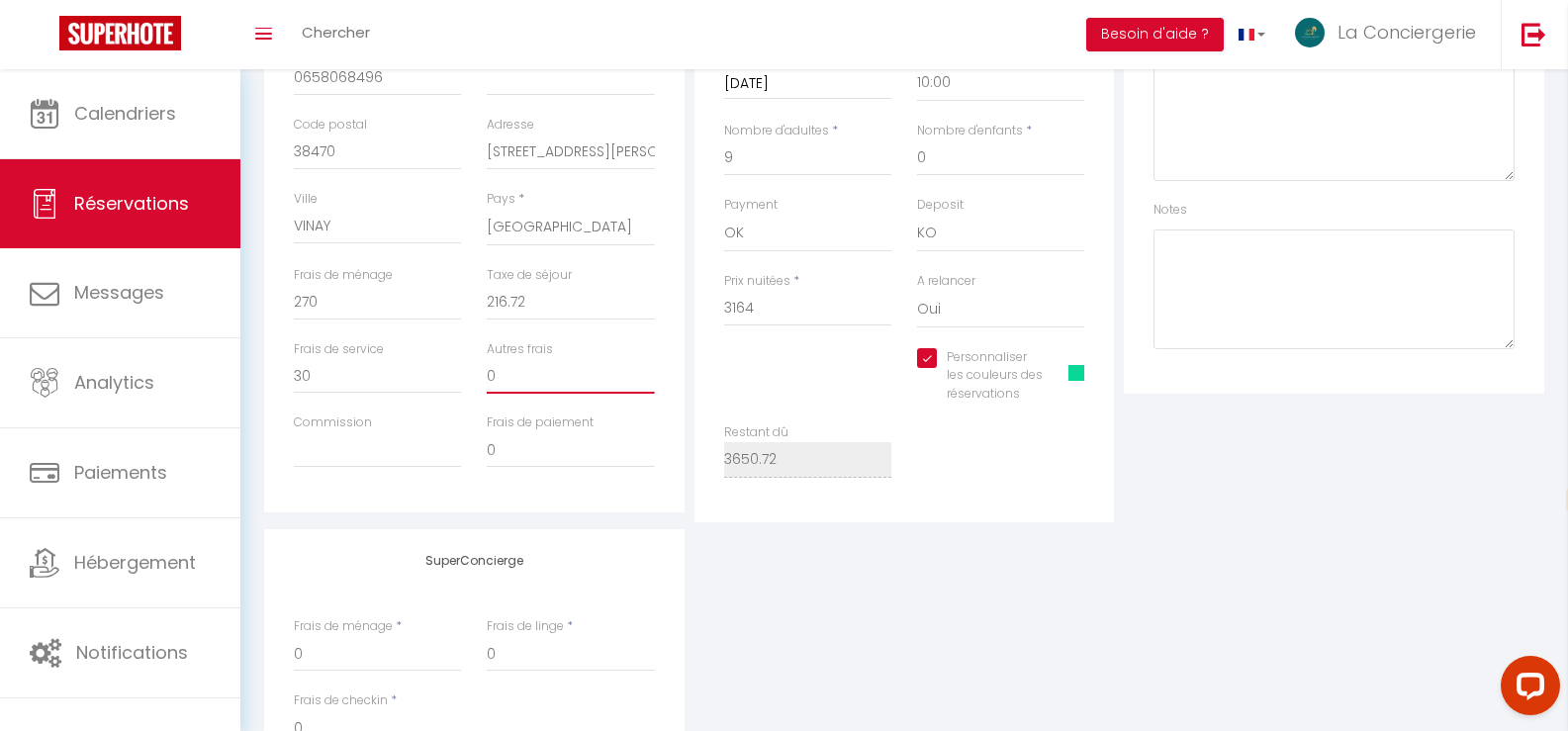click on "0" at bounding box center (570, 376) 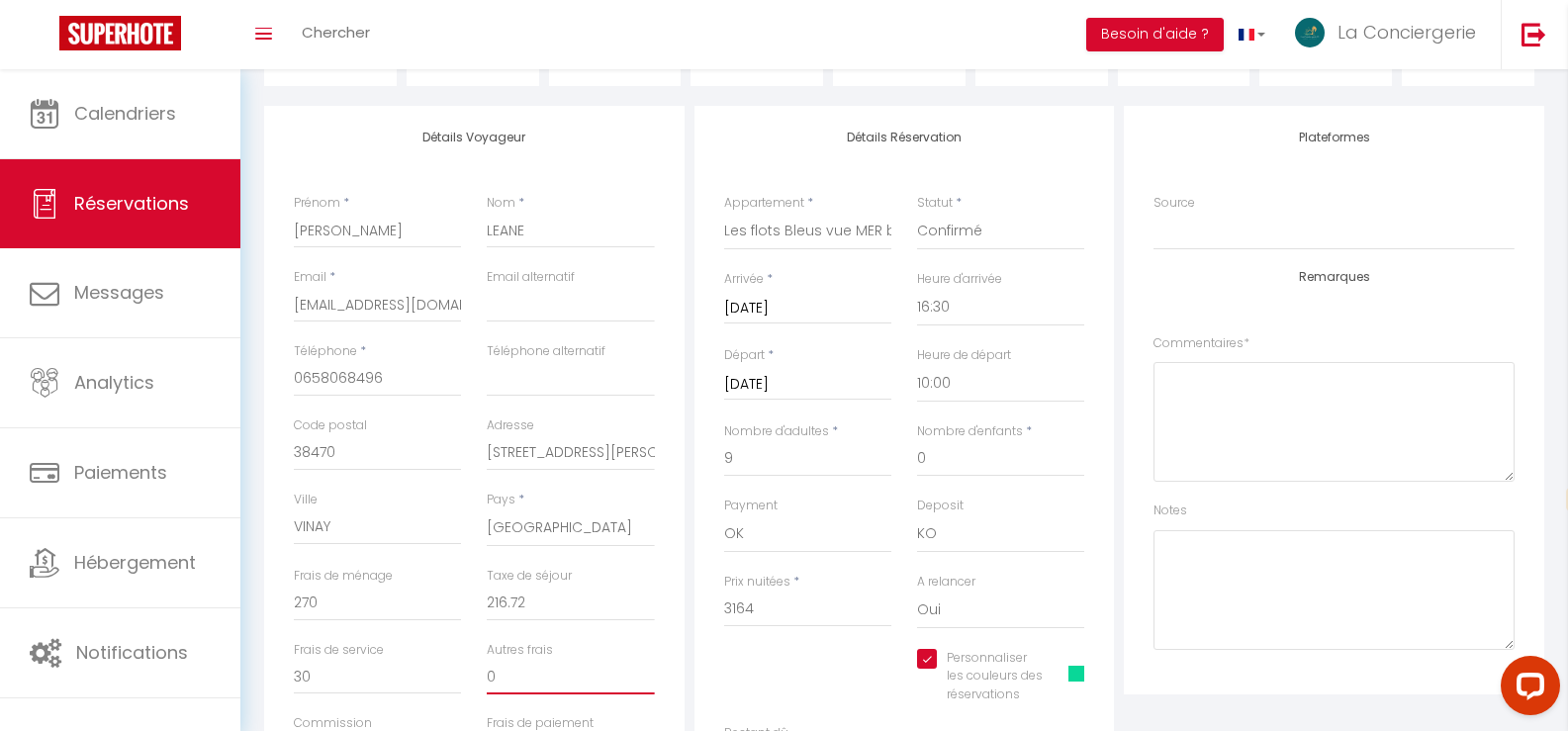 scroll, scrollTop: 28, scrollLeft: 0, axis: vertical 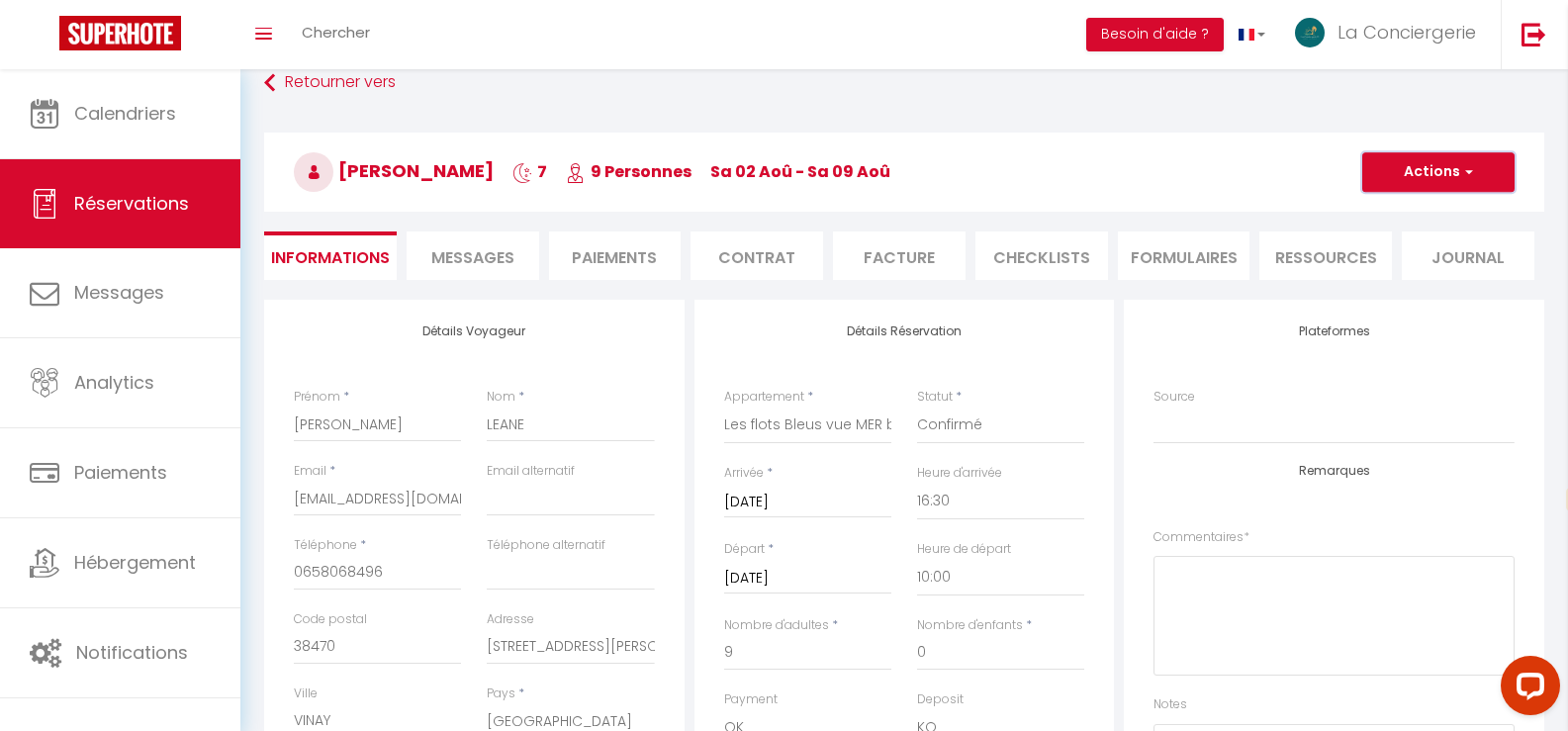 click at bounding box center [1466, 172] 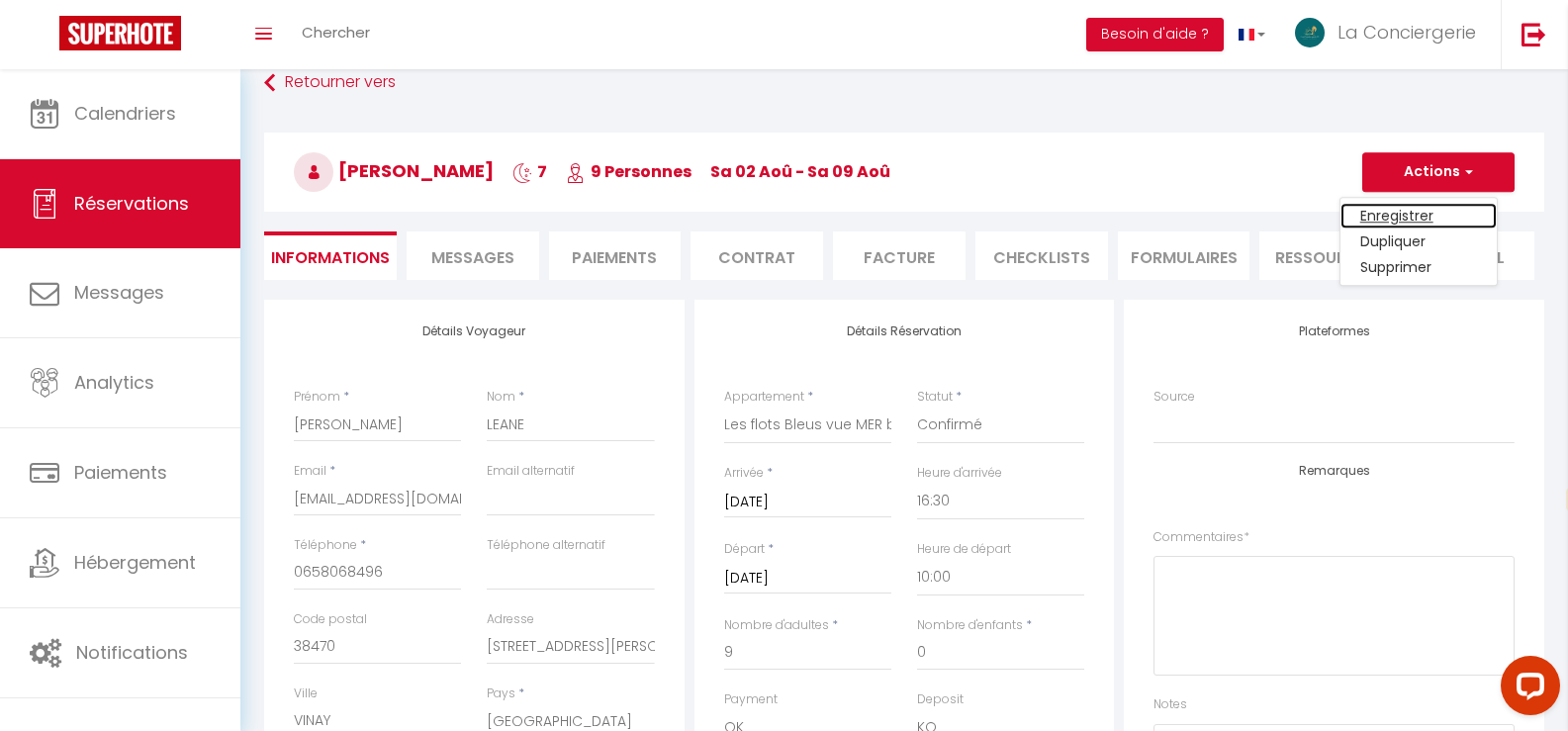 click on "Enregistrer" at bounding box center (1419, 216) 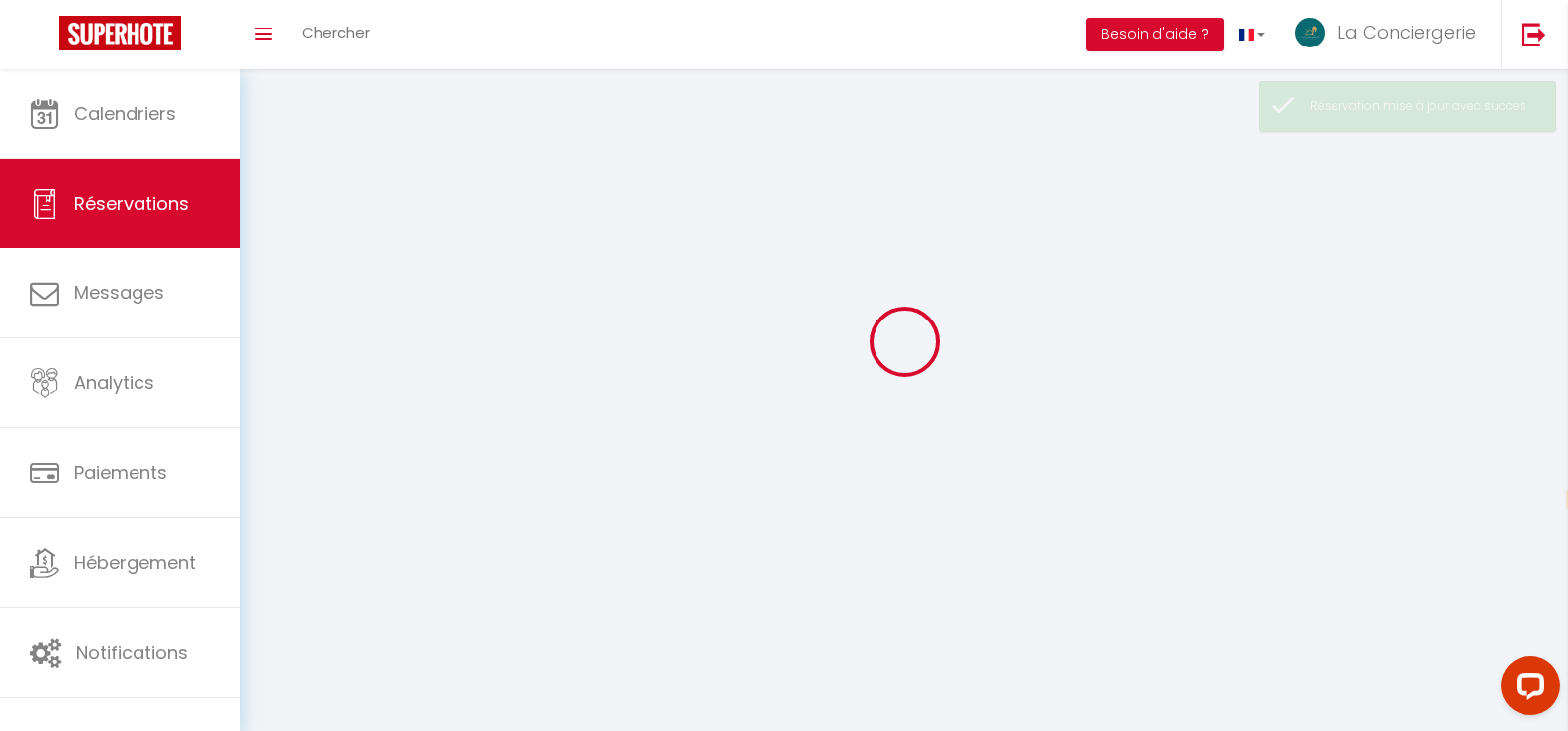 scroll, scrollTop: 0, scrollLeft: 0, axis: both 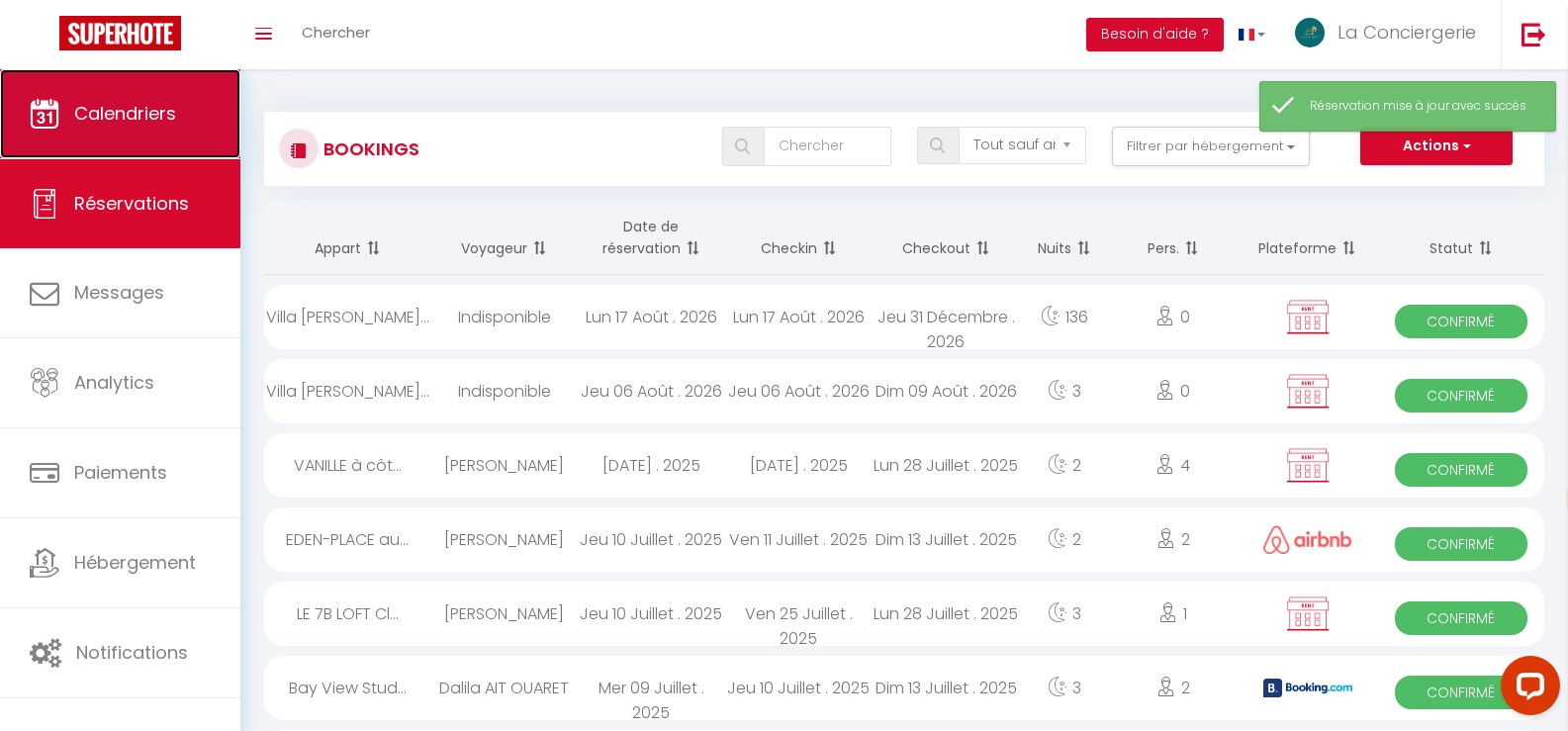 click on "Calendriers" at bounding box center [125, 113] 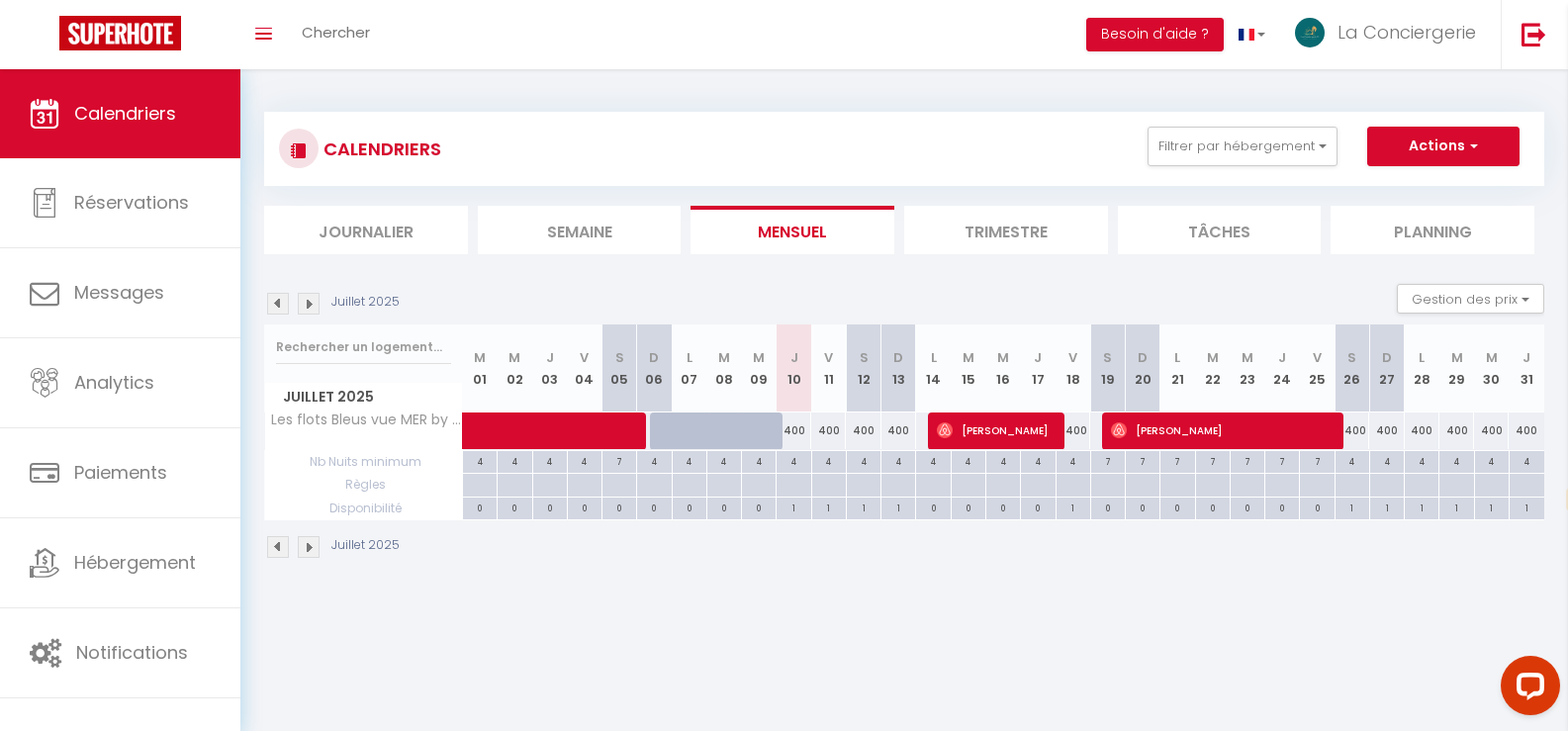 click at bounding box center (309, 304) 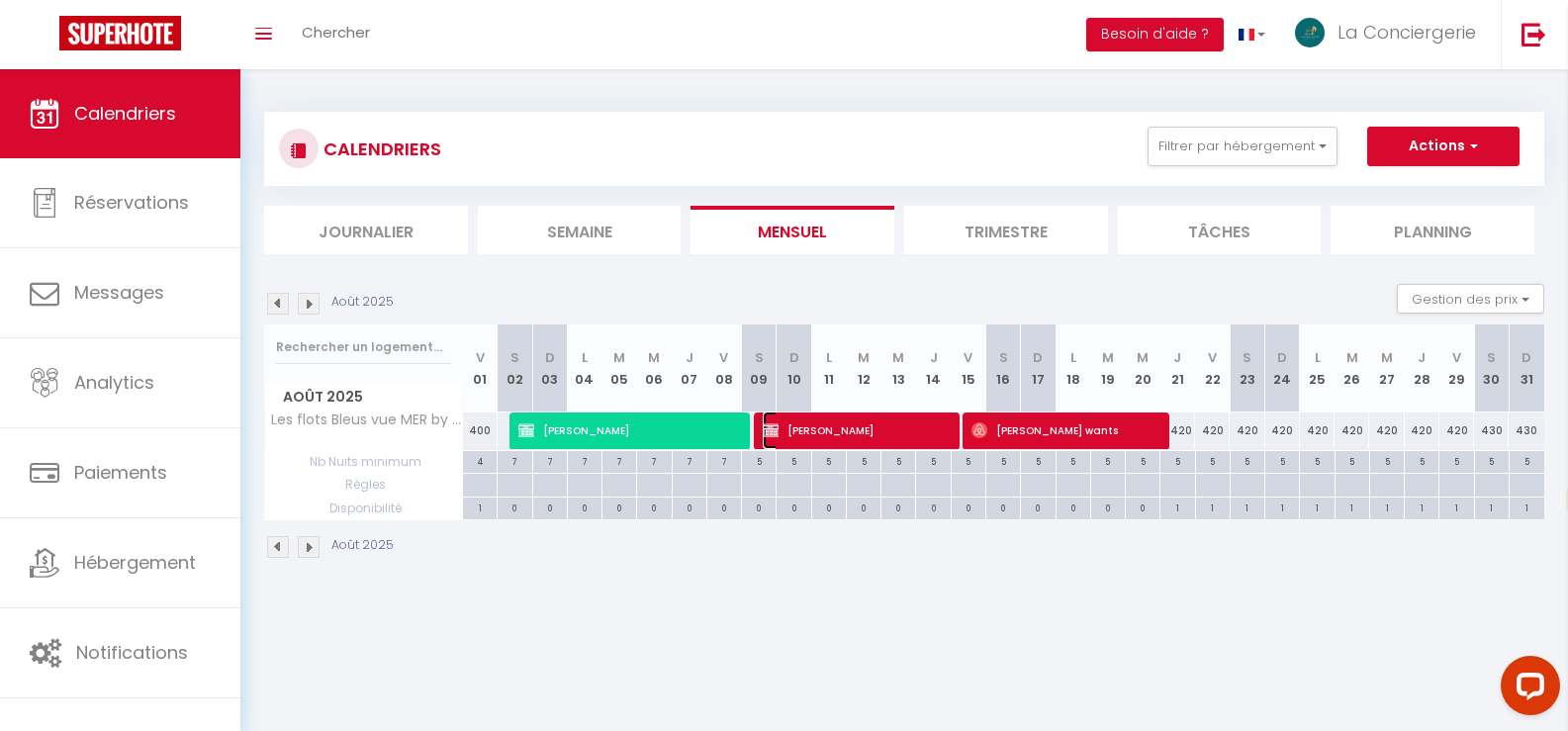 click on "[PERSON_NAME]" at bounding box center [855, 430] 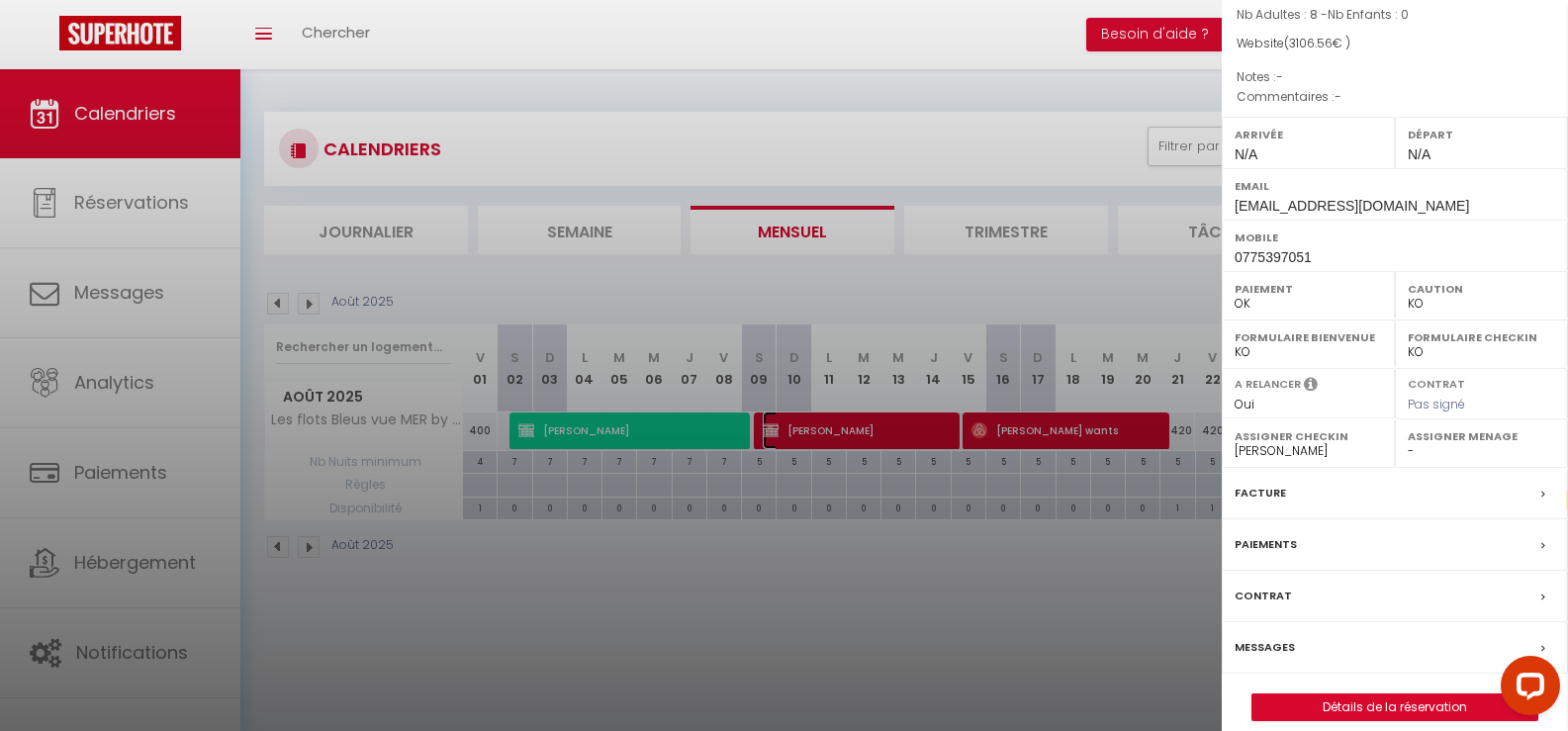 scroll, scrollTop: 211, scrollLeft: 0, axis: vertical 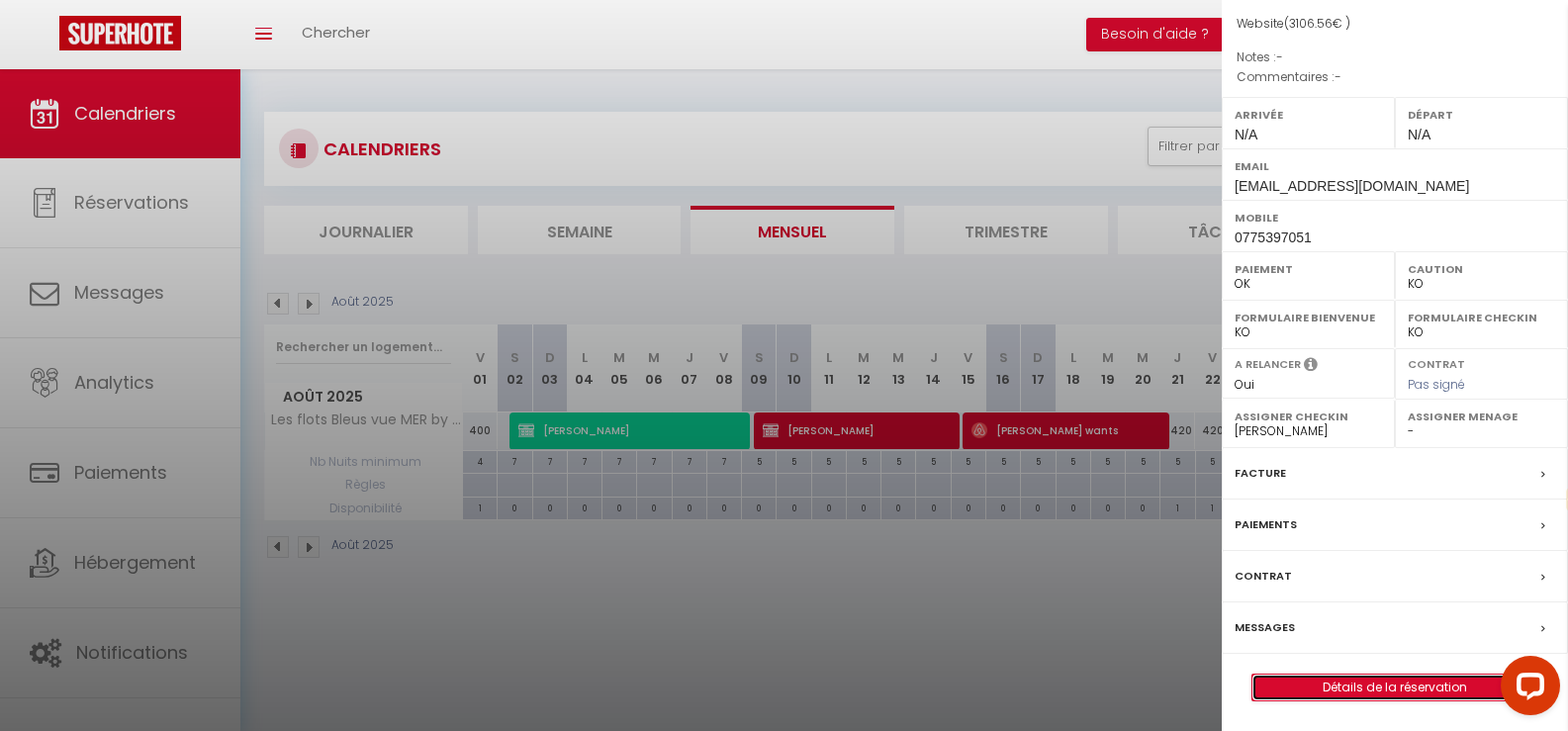 click on "Détails de la réservation" at bounding box center (1395, 687) 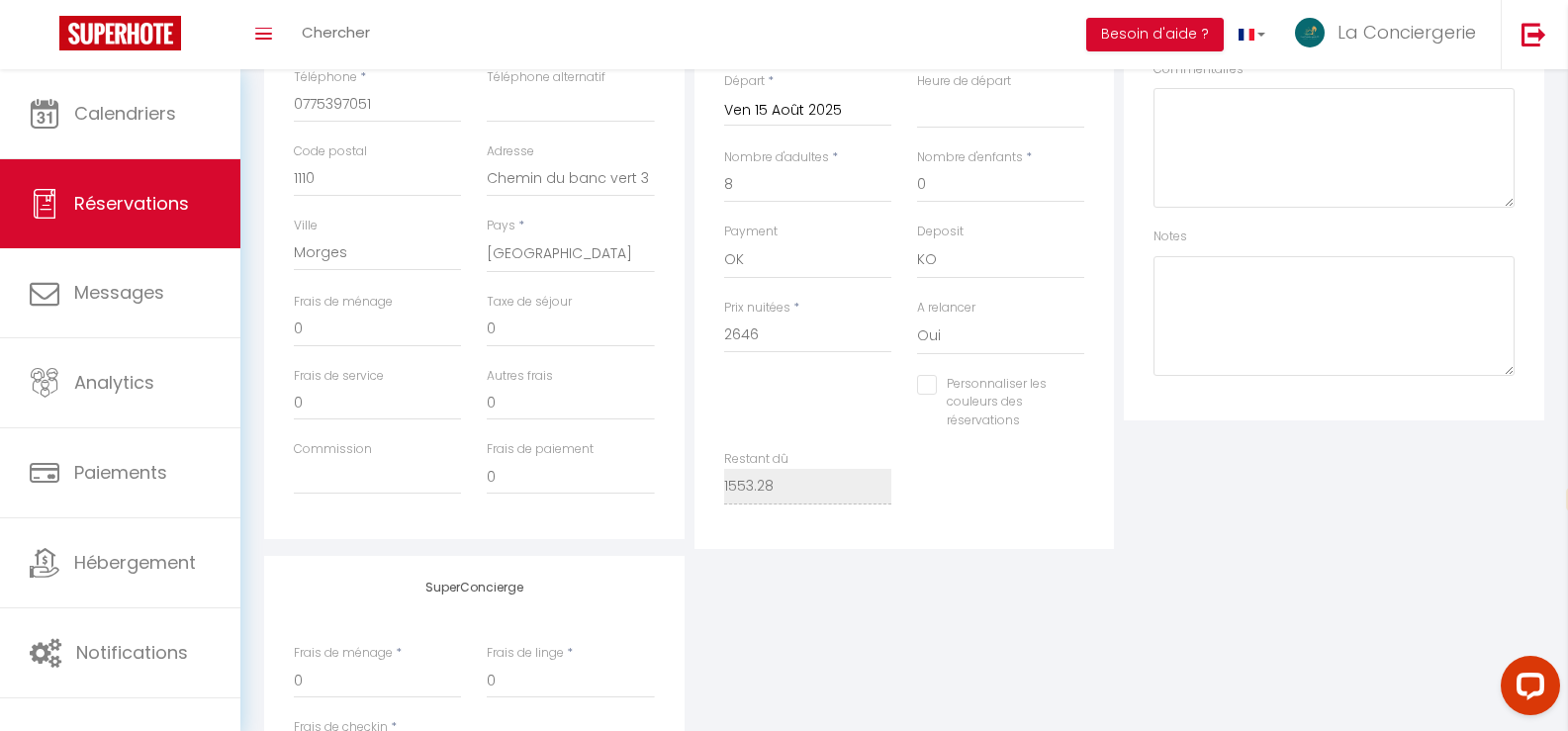 scroll, scrollTop: 663, scrollLeft: 0, axis: vertical 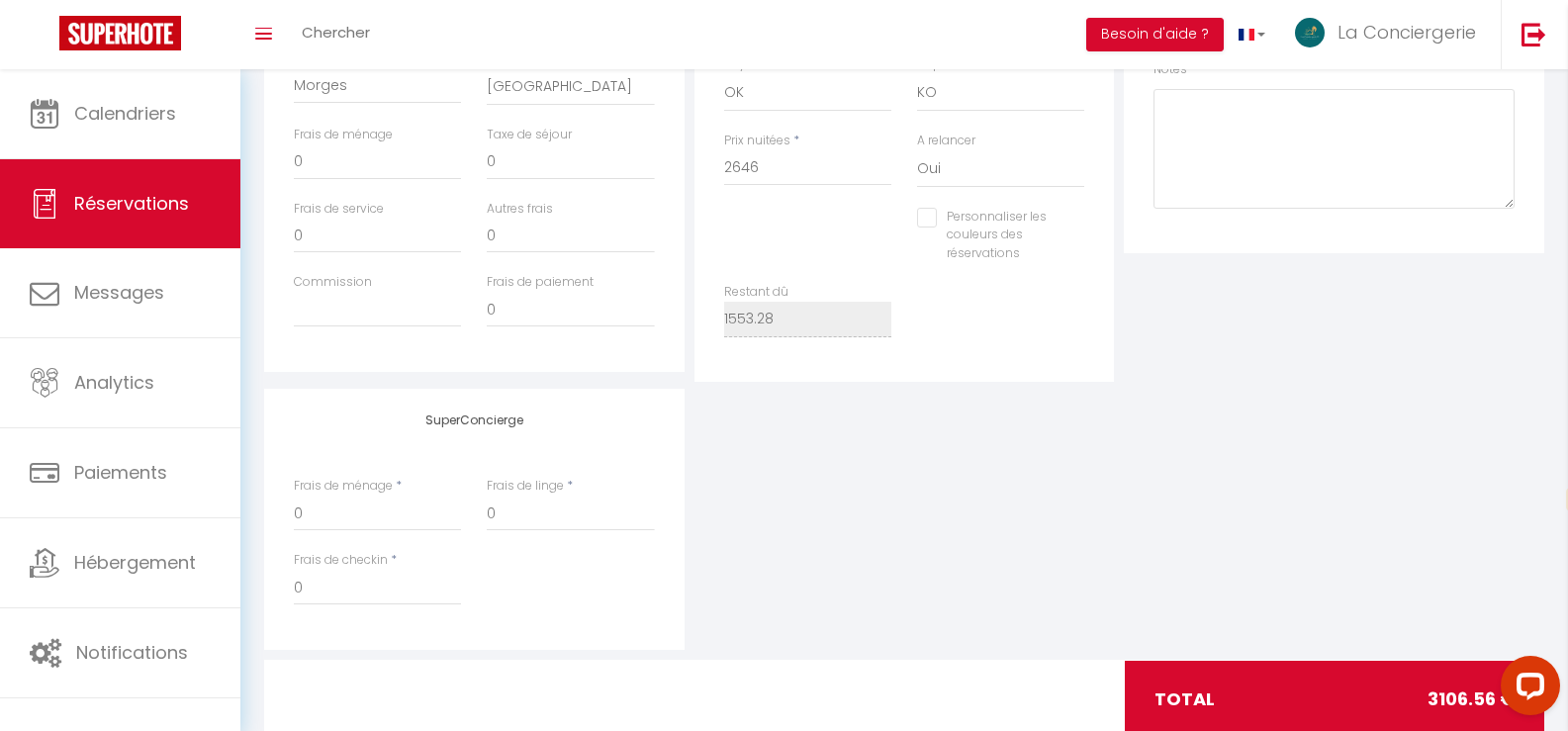click on "Personnaliser les couleurs des réservations" at bounding box center [988, 218] 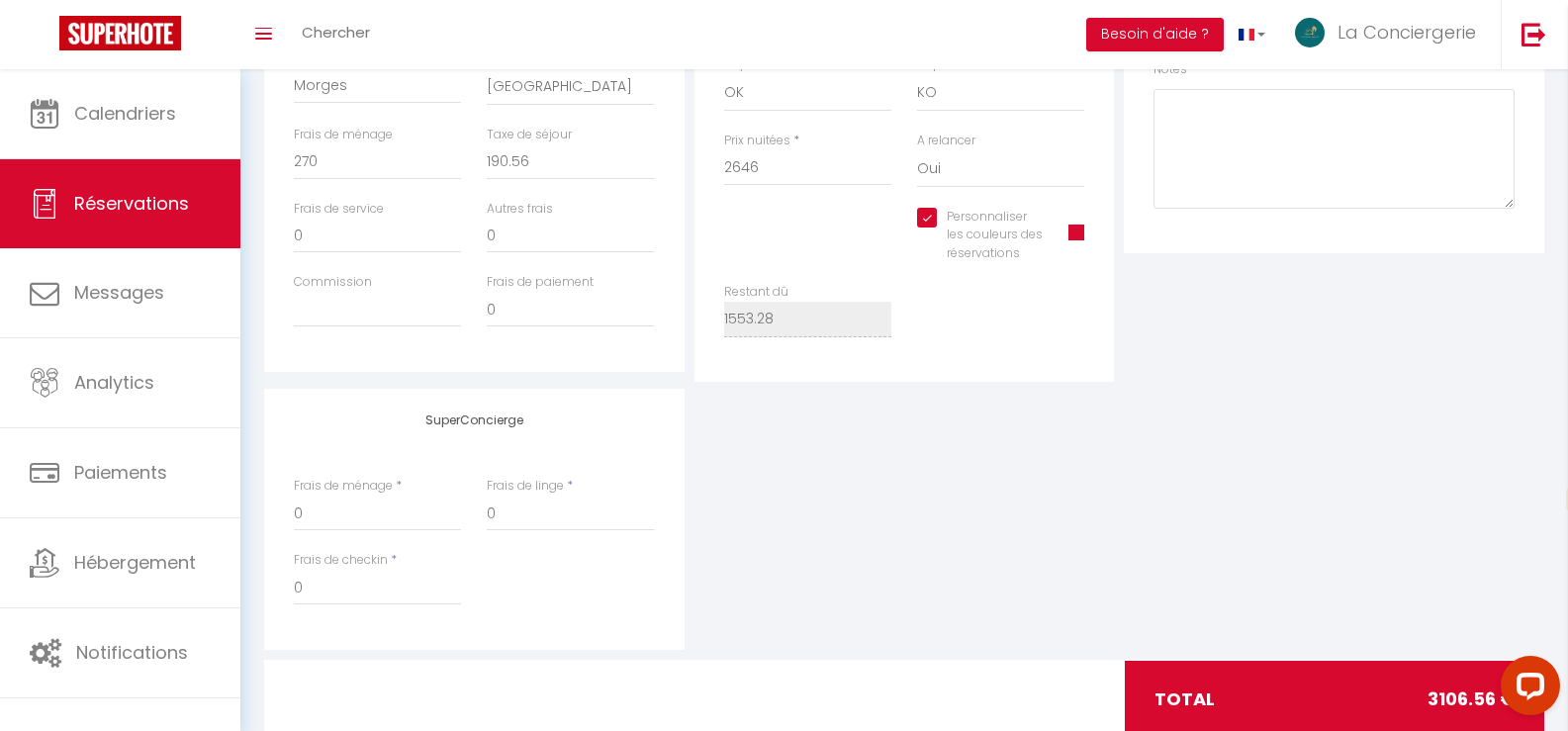 click at bounding box center [1076, 232] 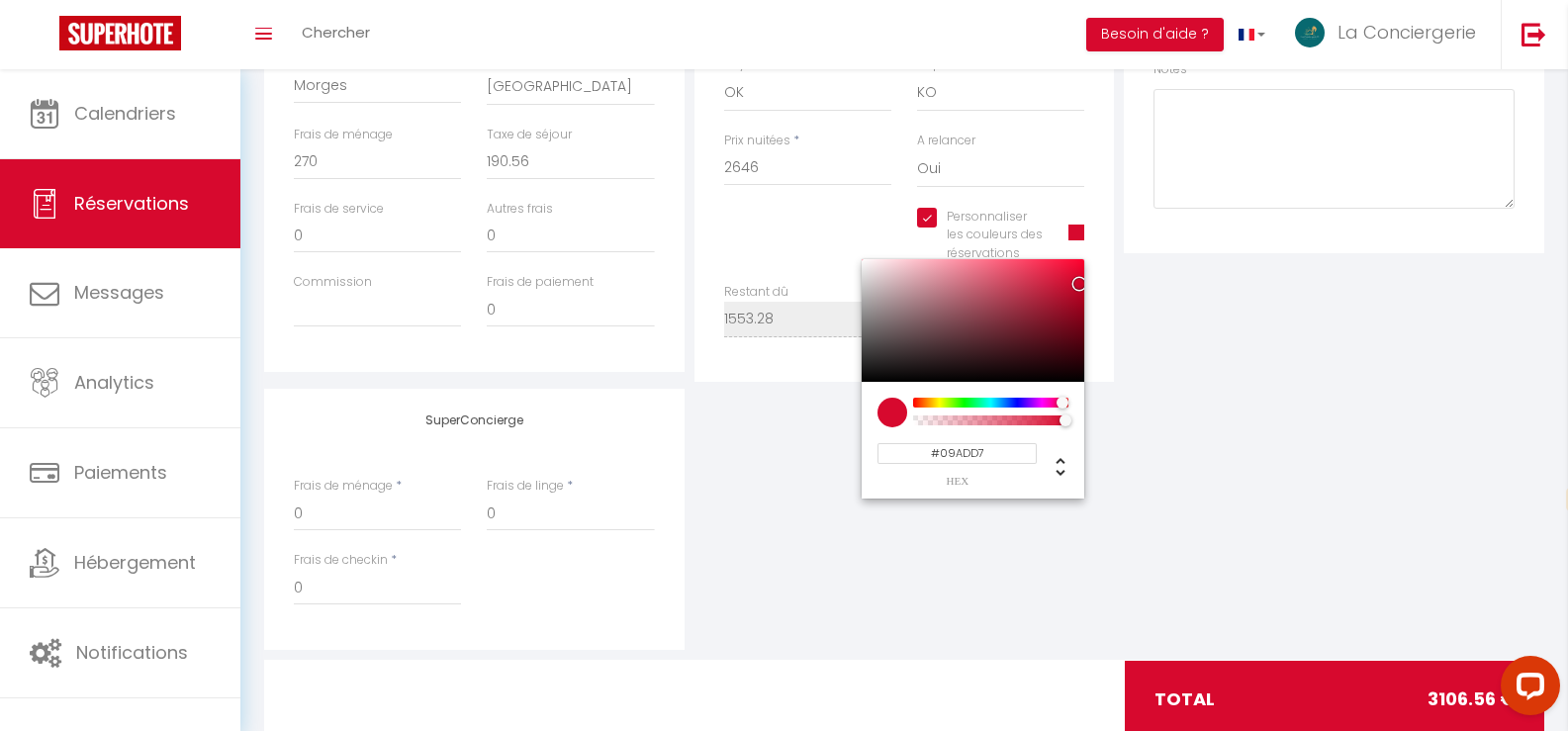 click at bounding box center [990, 403] 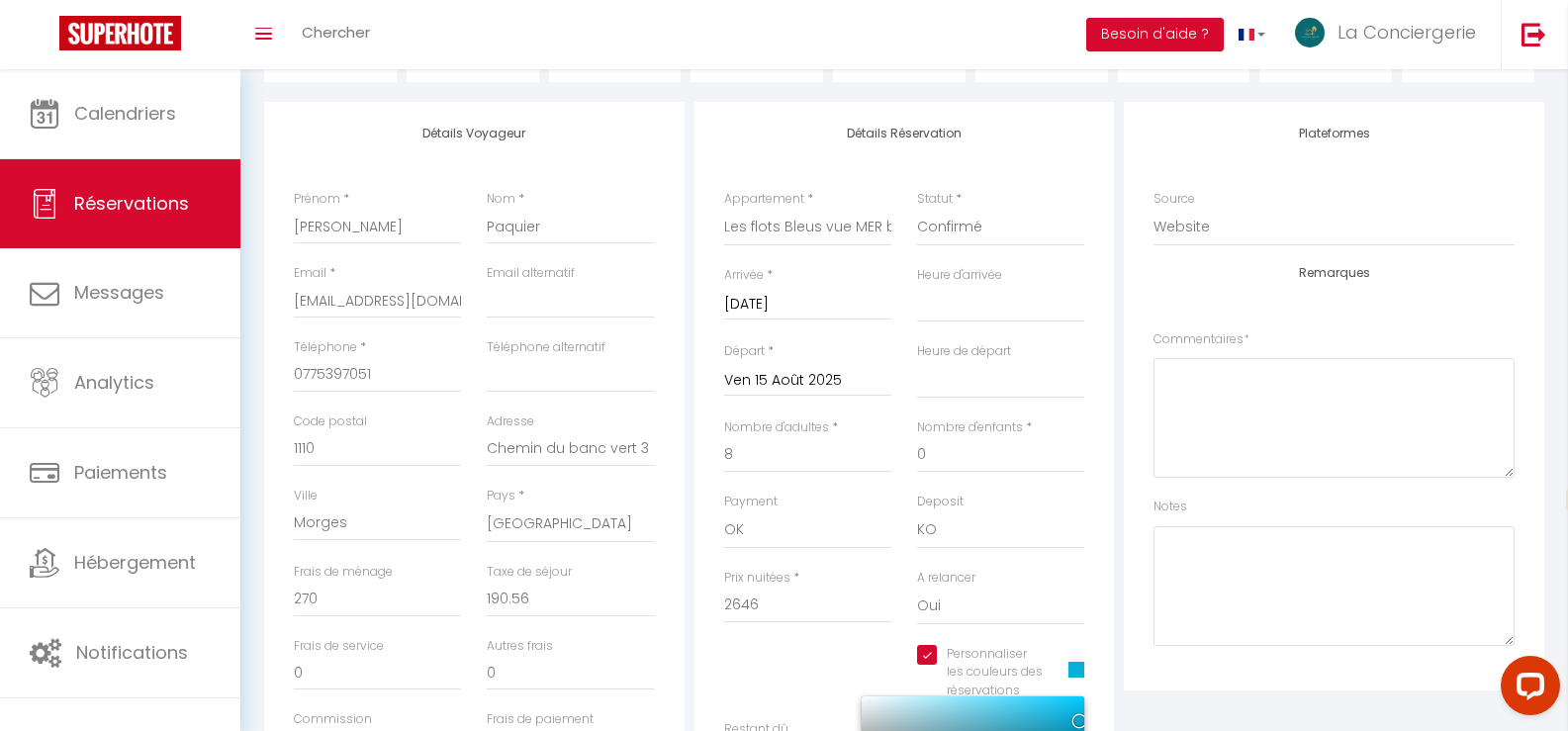 scroll, scrollTop: 0, scrollLeft: 0, axis: both 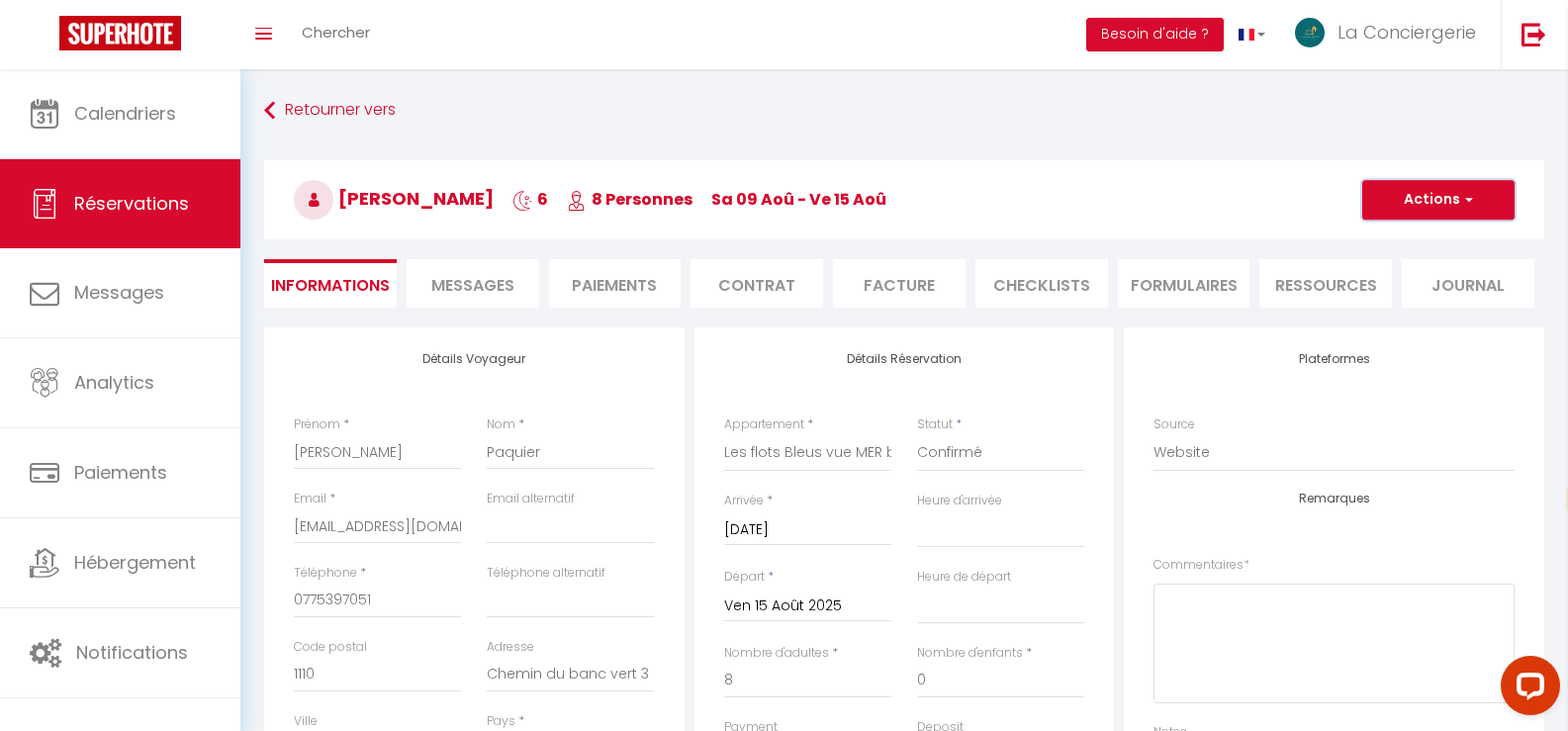 click on "Actions" at bounding box center (1438, 200) 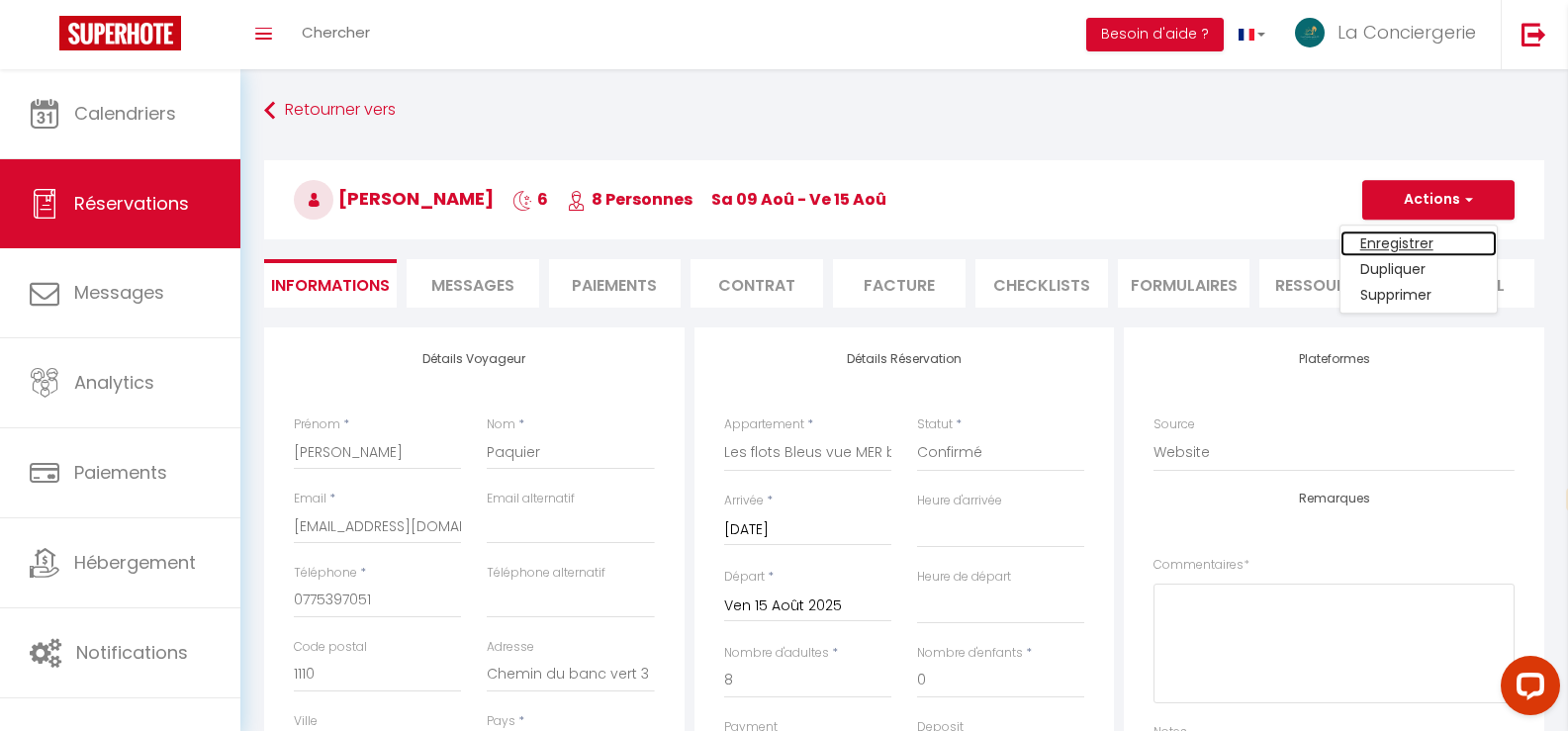 click on "Enregistrer" at bounding box center [1419, 243] 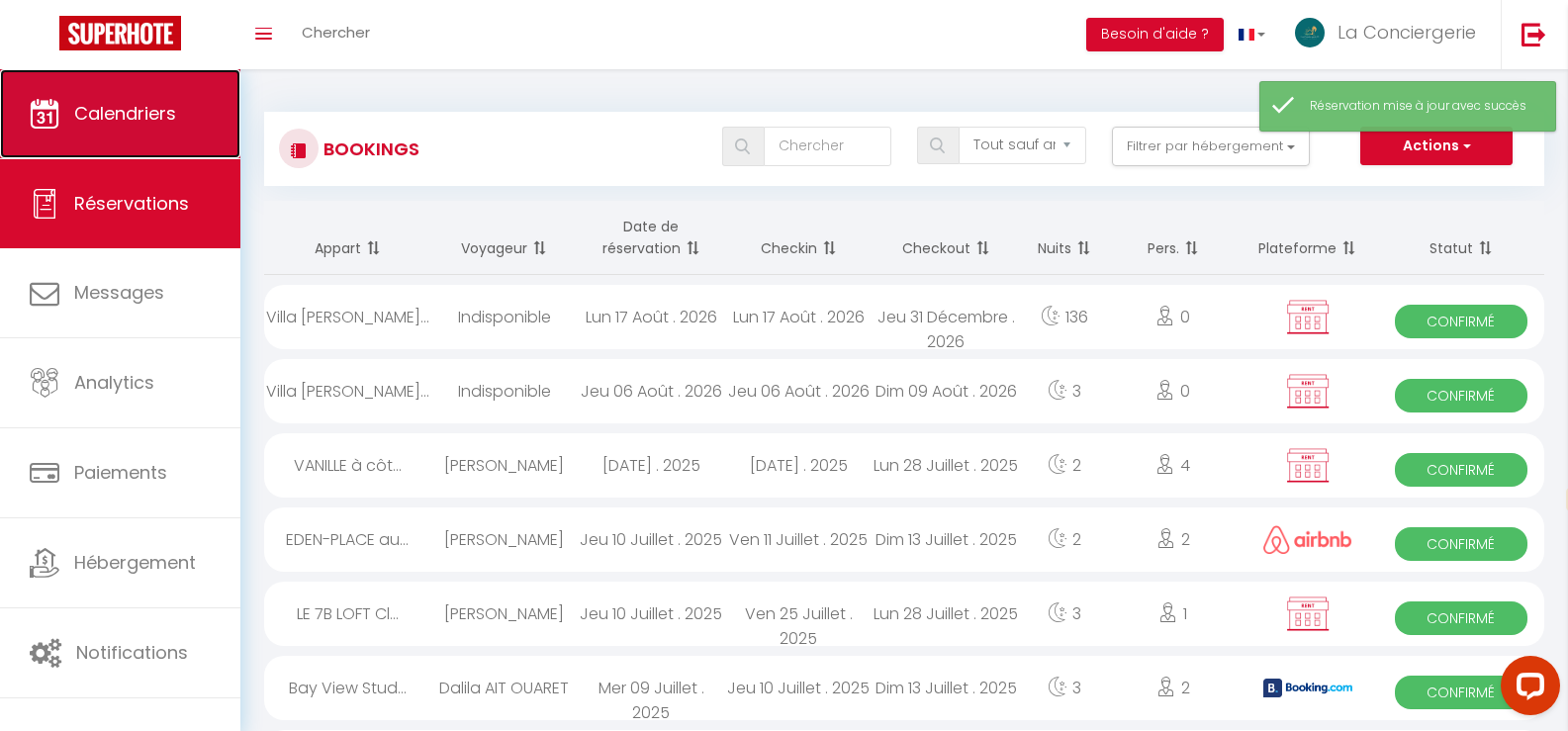 click on "Calendriers" at bounding box center [125, 113] 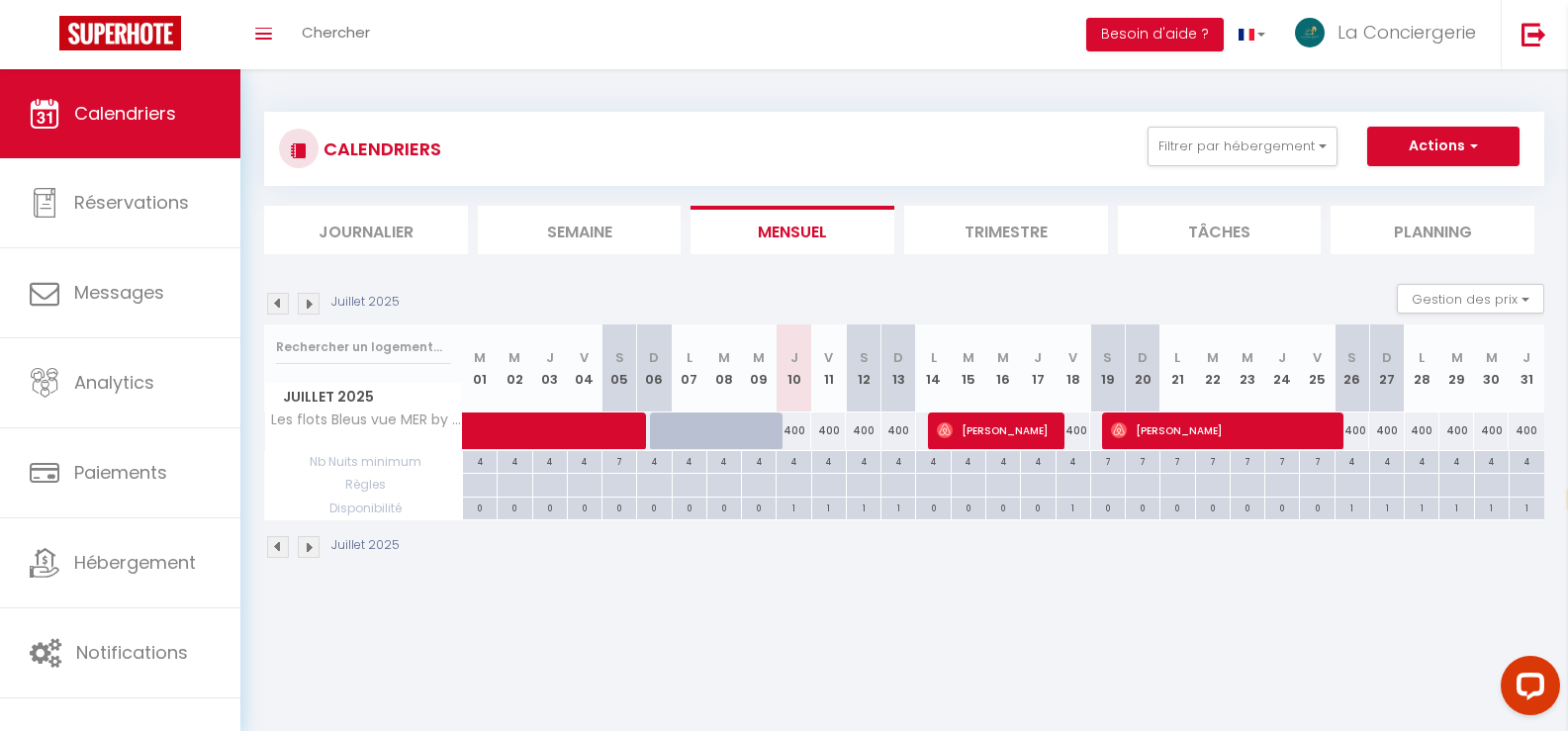 click at bounding box center [309, 304] 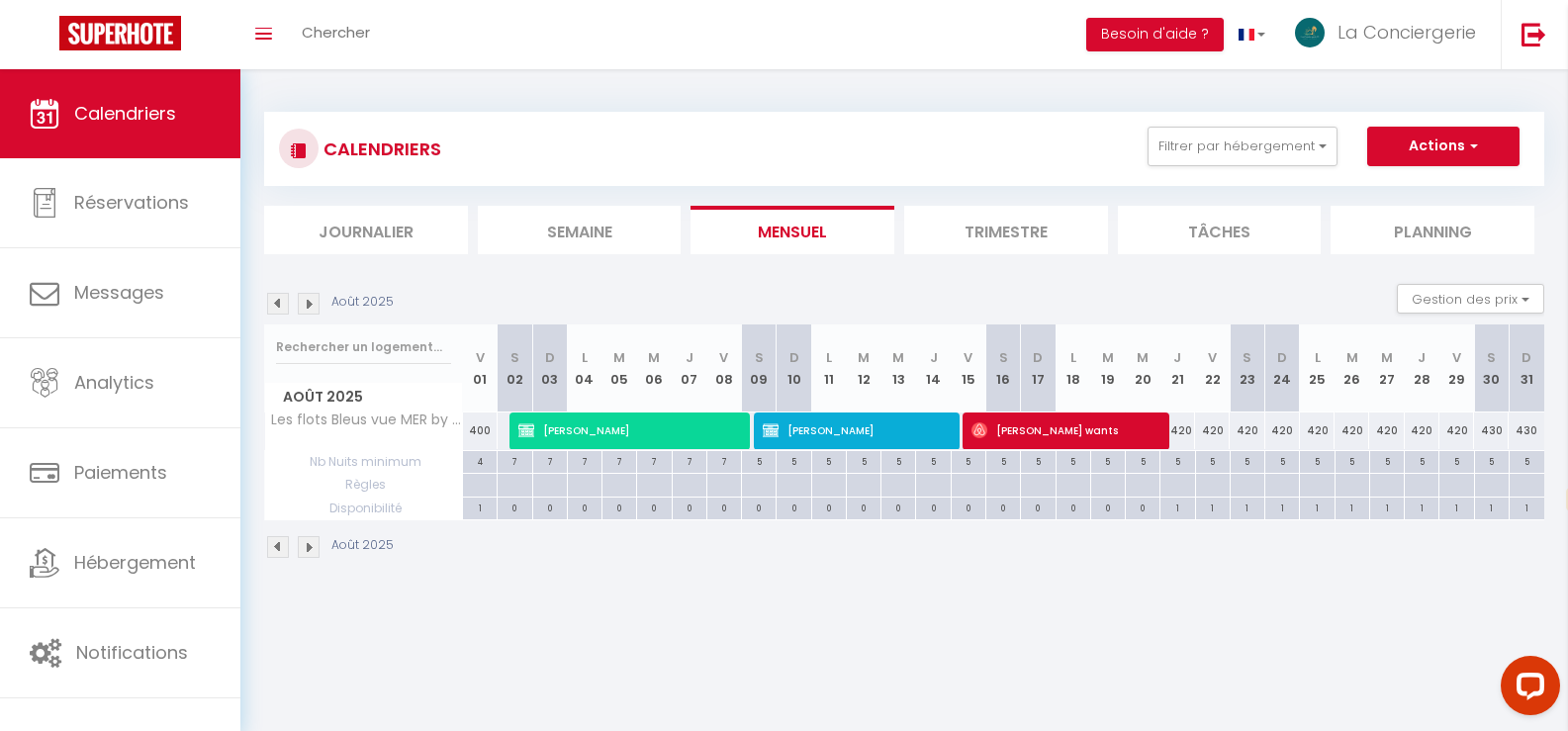 click at bounding box center (278, 304) 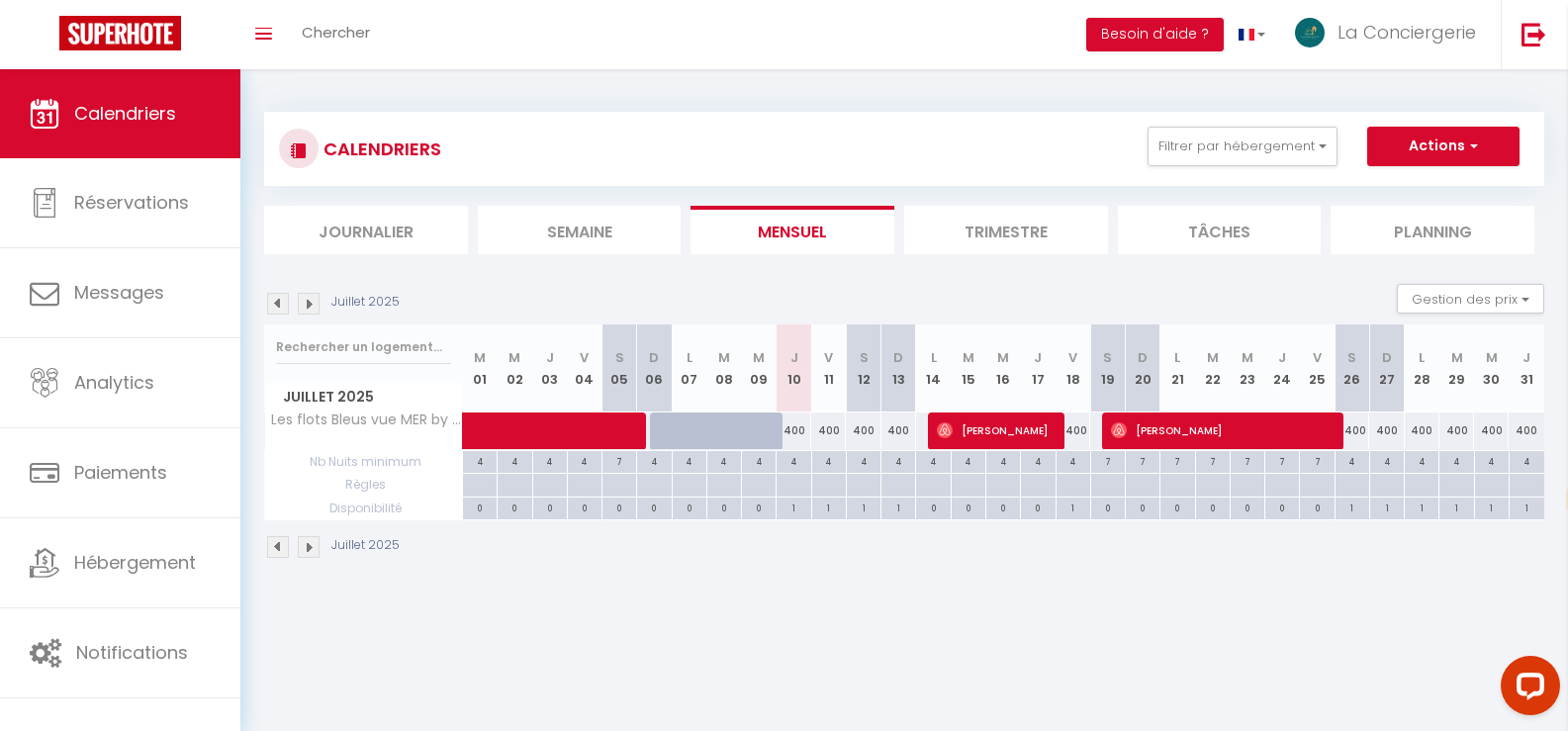 click at bounding box center [278, 304] 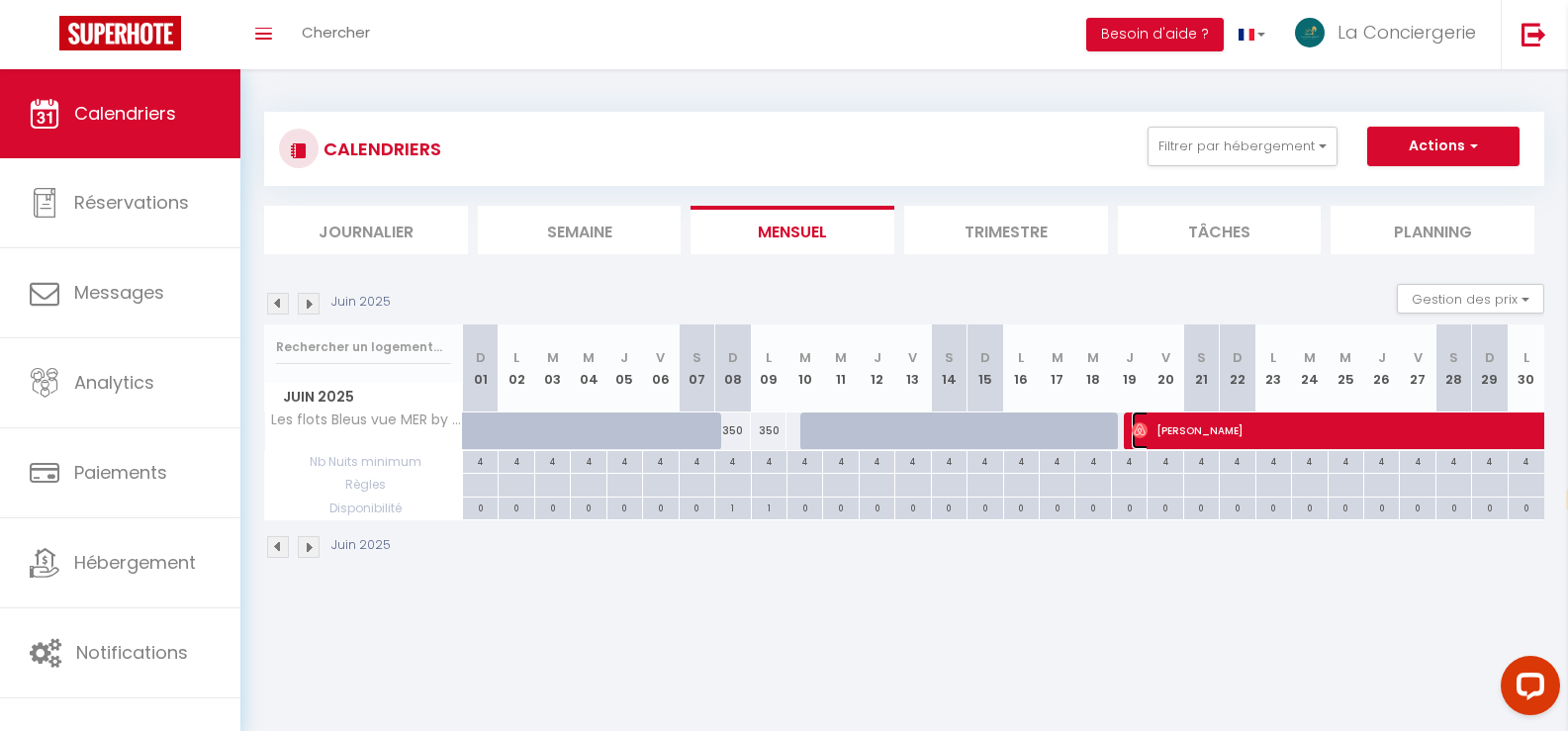 click on "[PERSON_NAME]" at bounding box center [1519, 430] 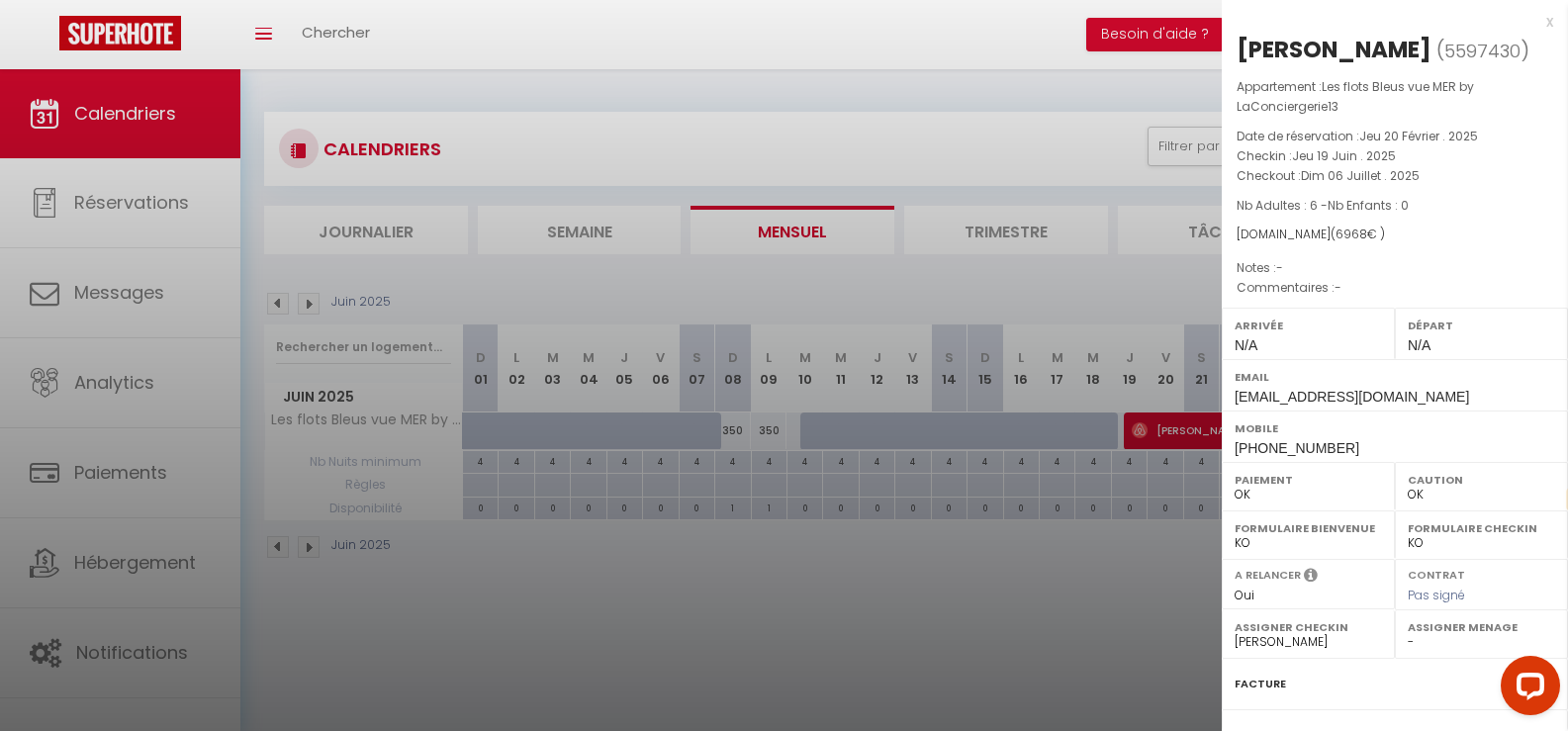drag, startPoint x: 1408, startPoint y: 49, endPoint x: 1244, endPoint y: 46, distance: 164.02744 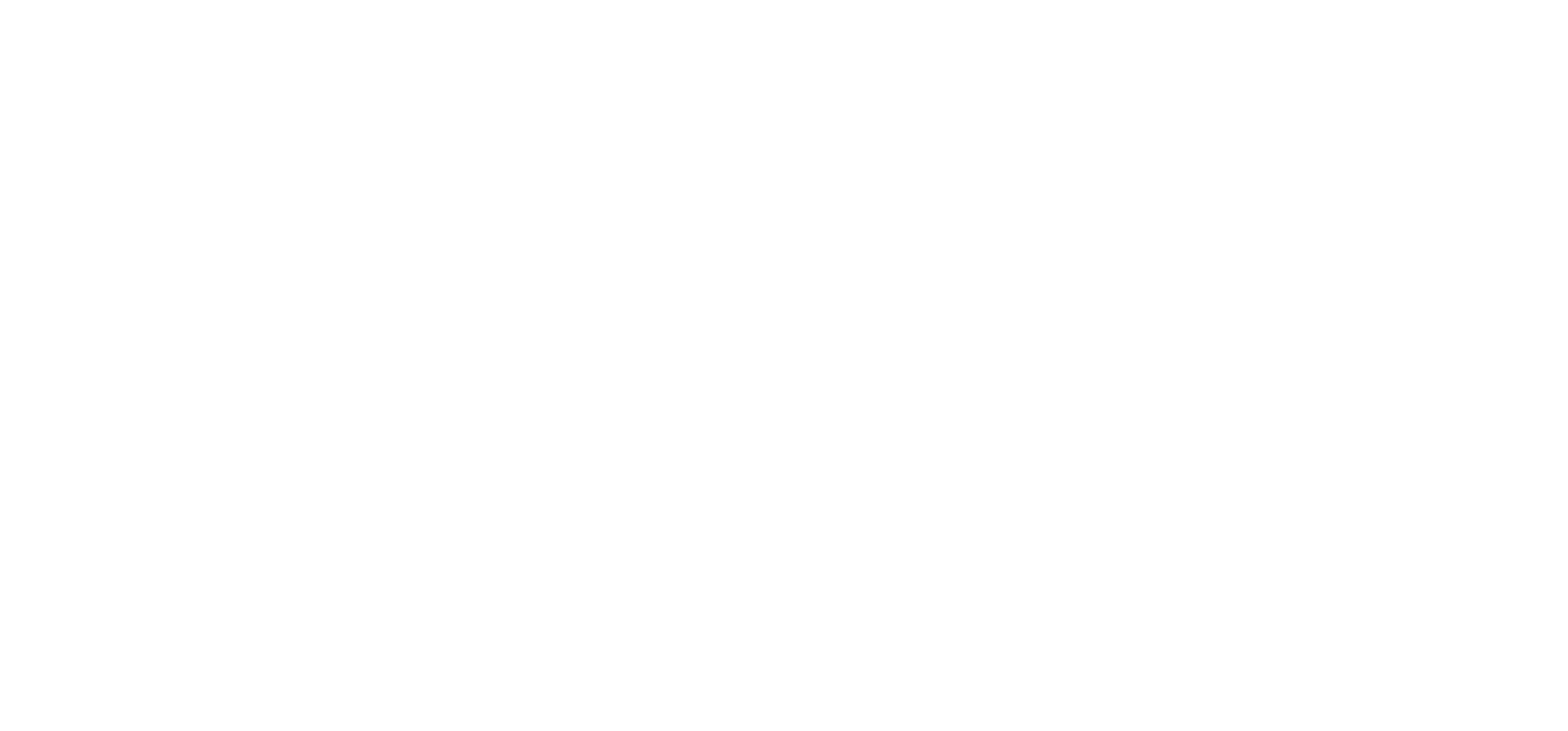 scroll, scrollTop: 0, scrollLeft: 0, axis: both 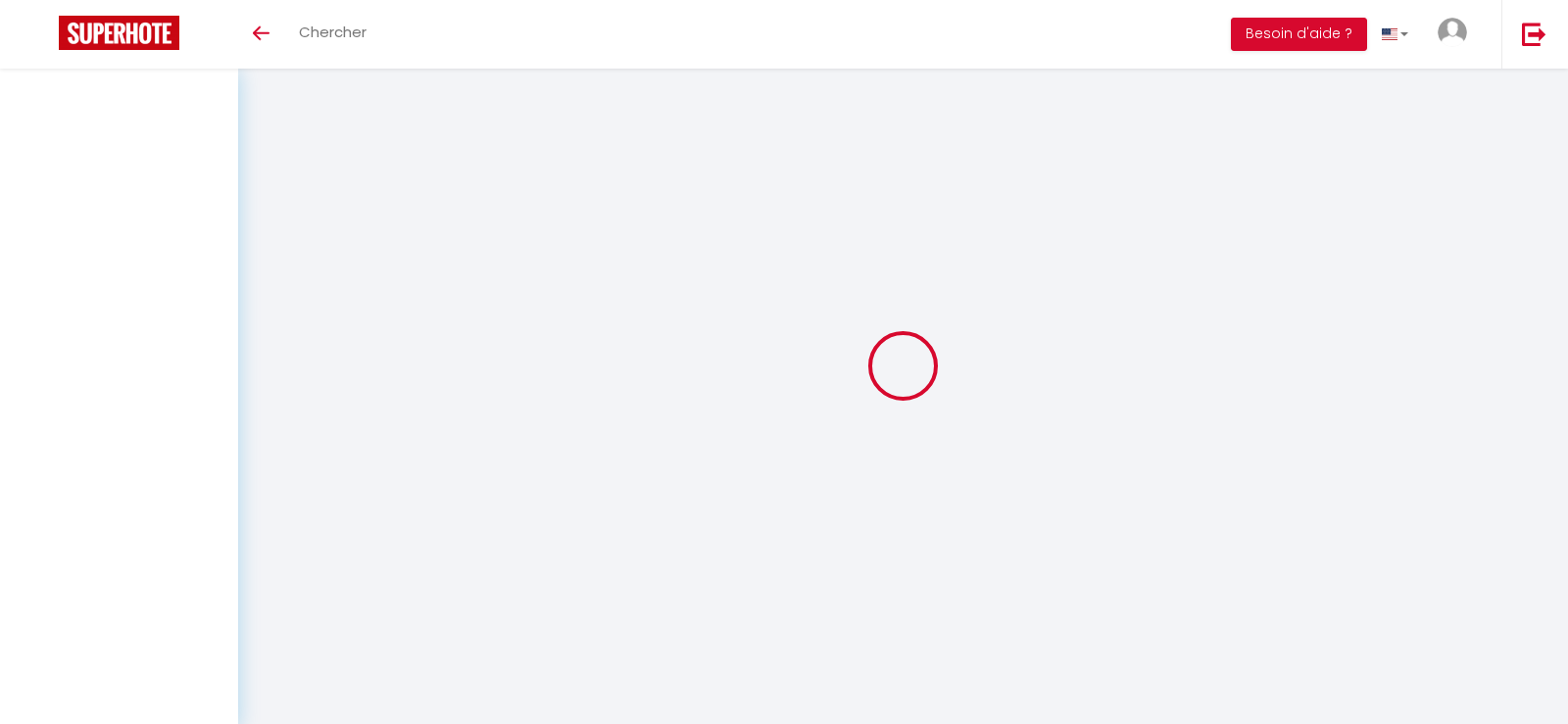 select on "fr" 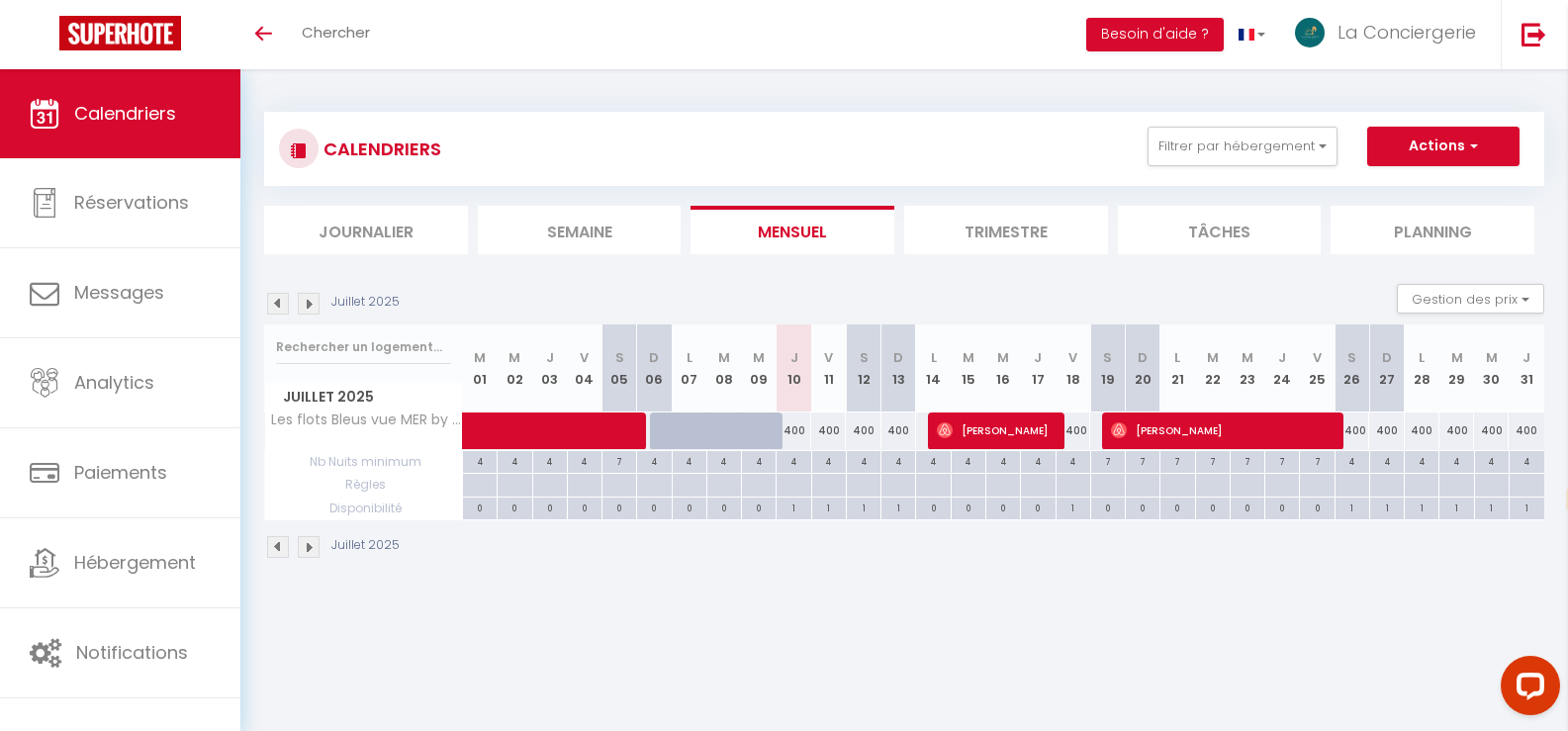 scroll, scrollTop: 0, scrollLeft: 0, axis: both 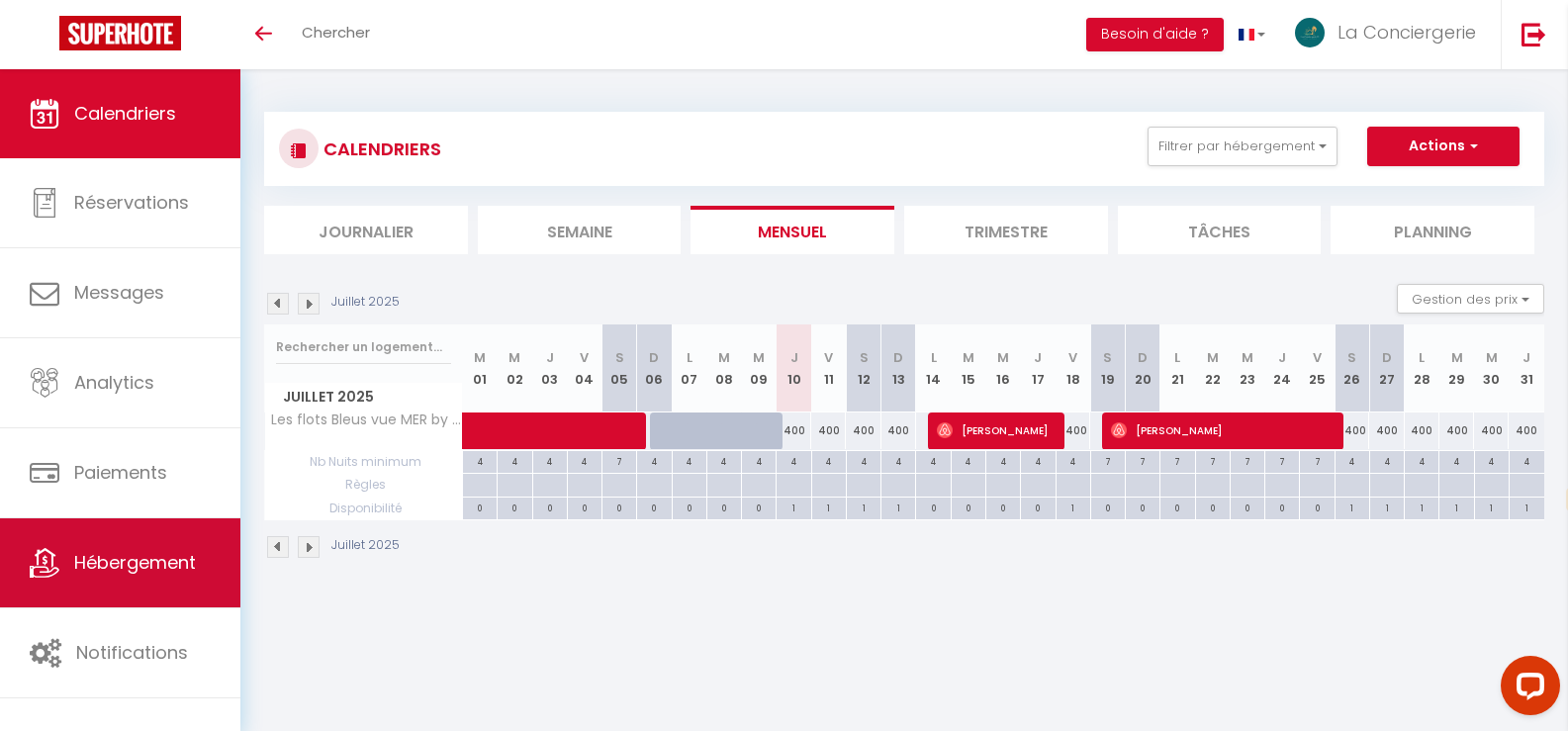 click on "Hébergement" at bounding box center [120, 563] 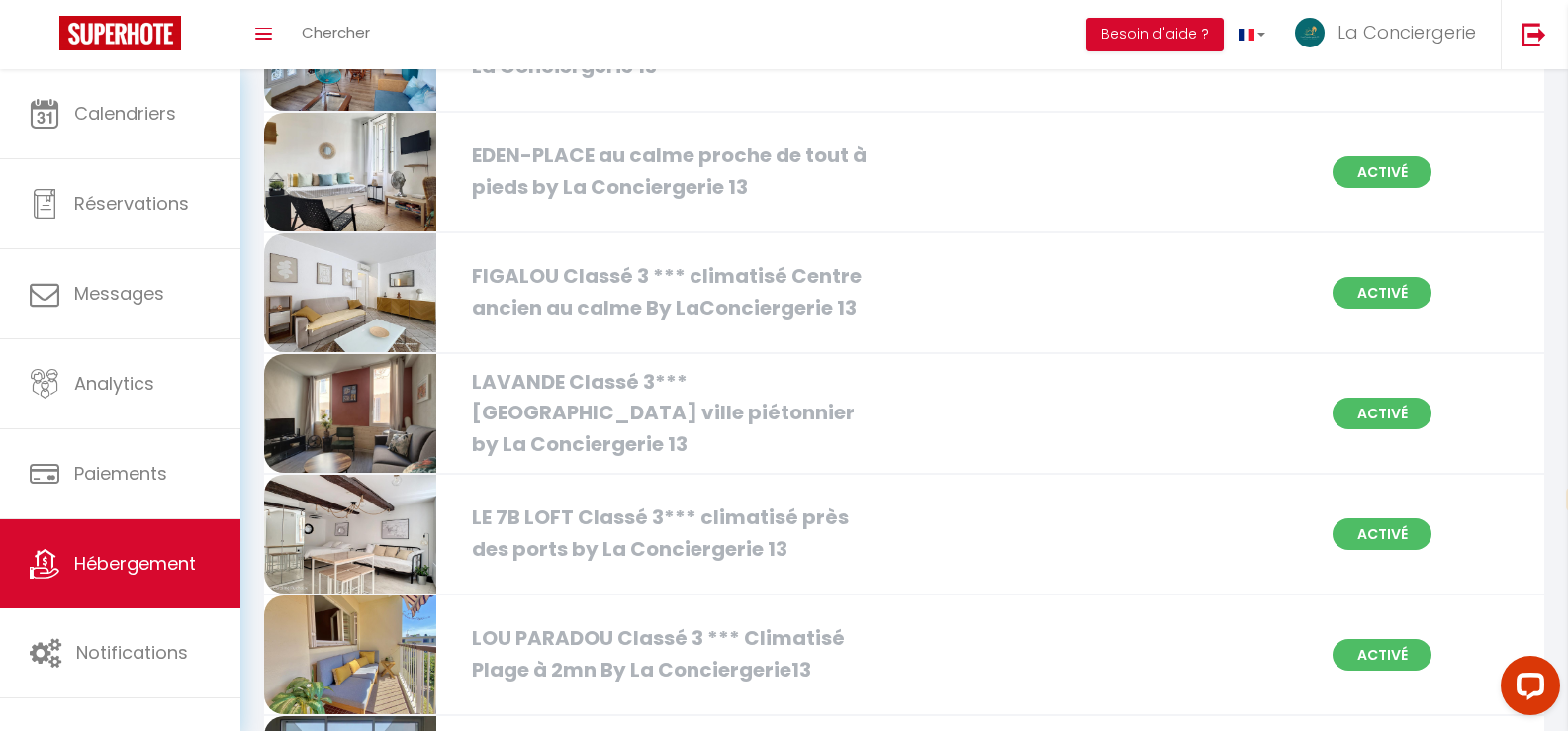 scroll, scrollTop: 1978, scrollLeft: 0, axis: vertical 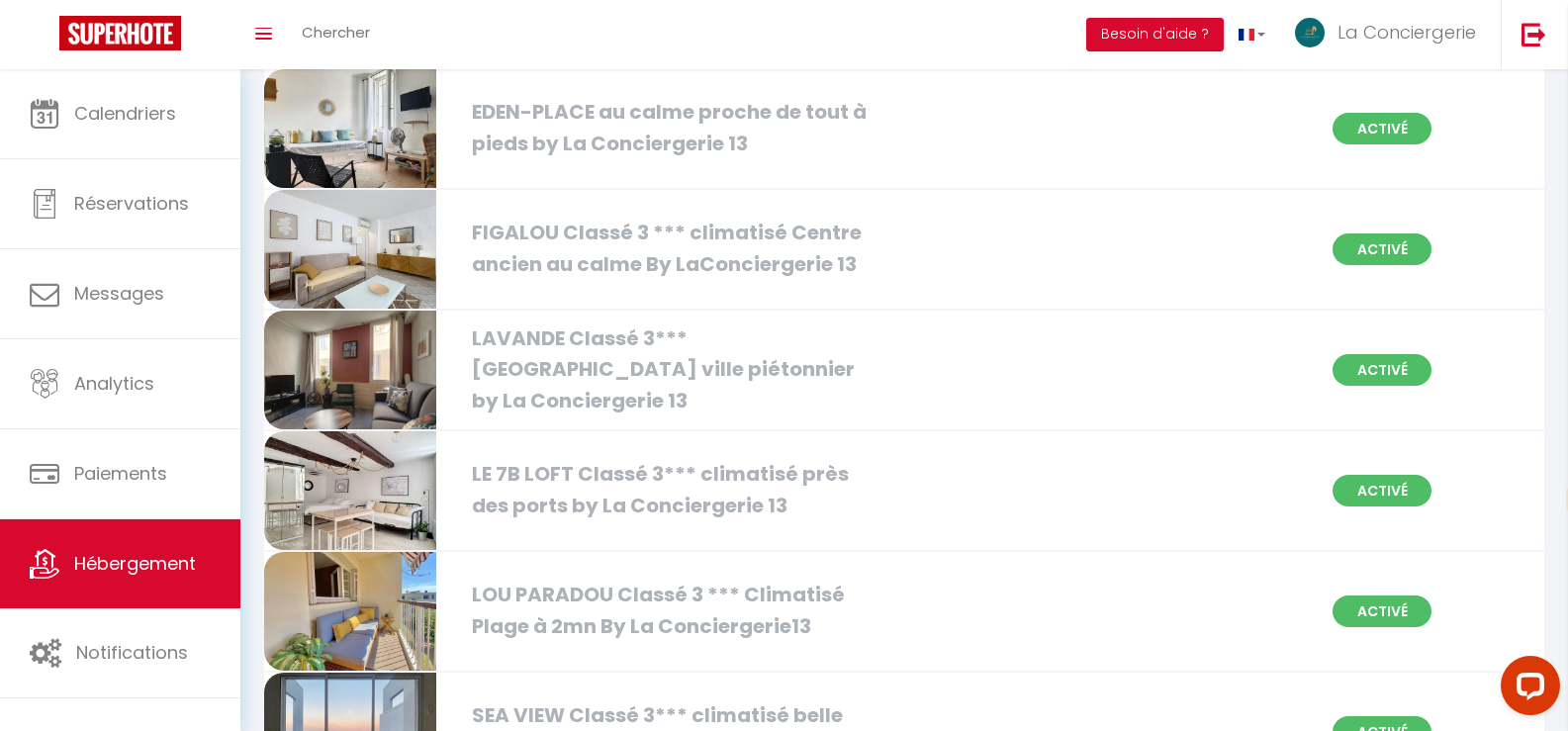 click on "LE 7B LOFT Classé 3*** climatisé près des ports  by La Conciergerie 13" at bounding box center (667, 490) 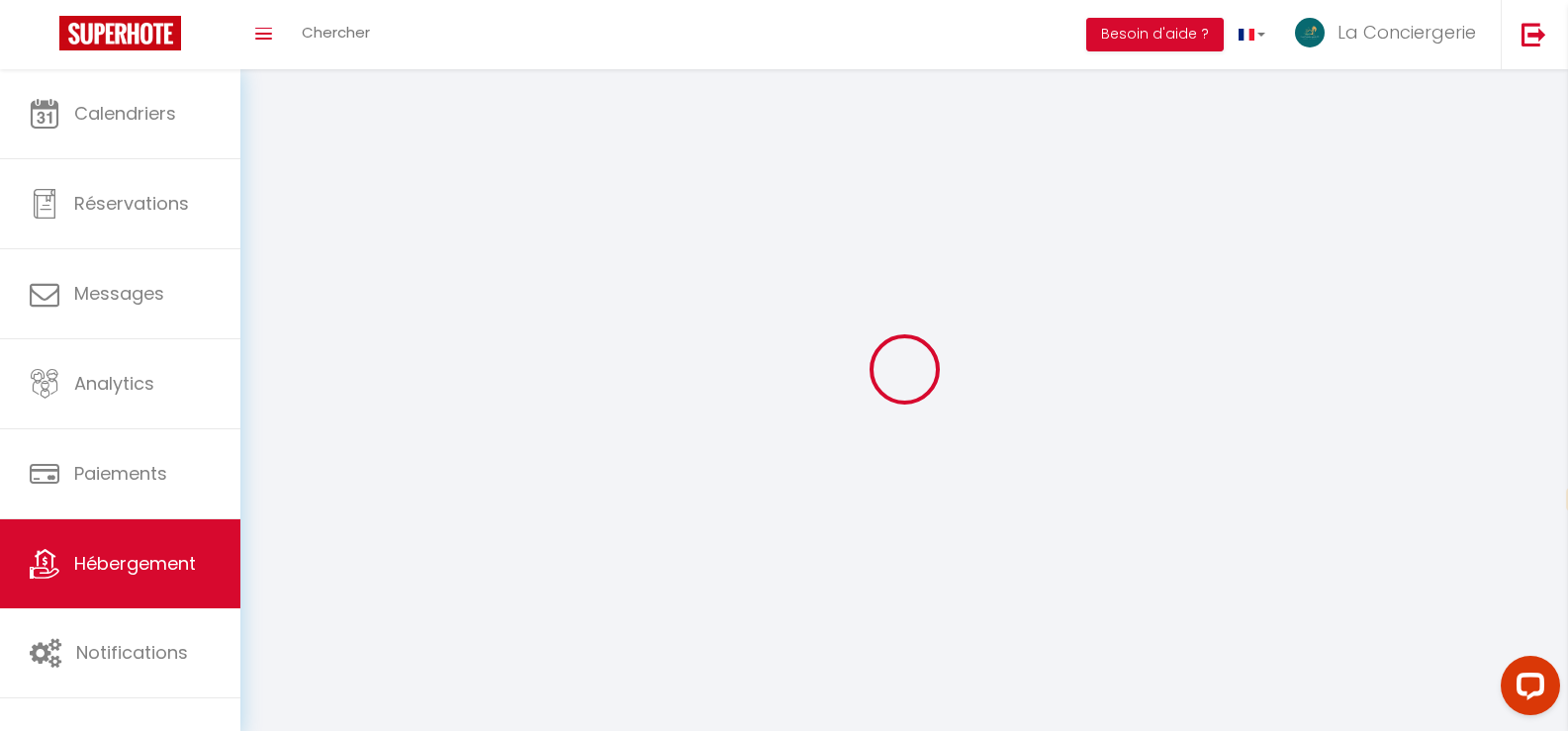 select on "1" 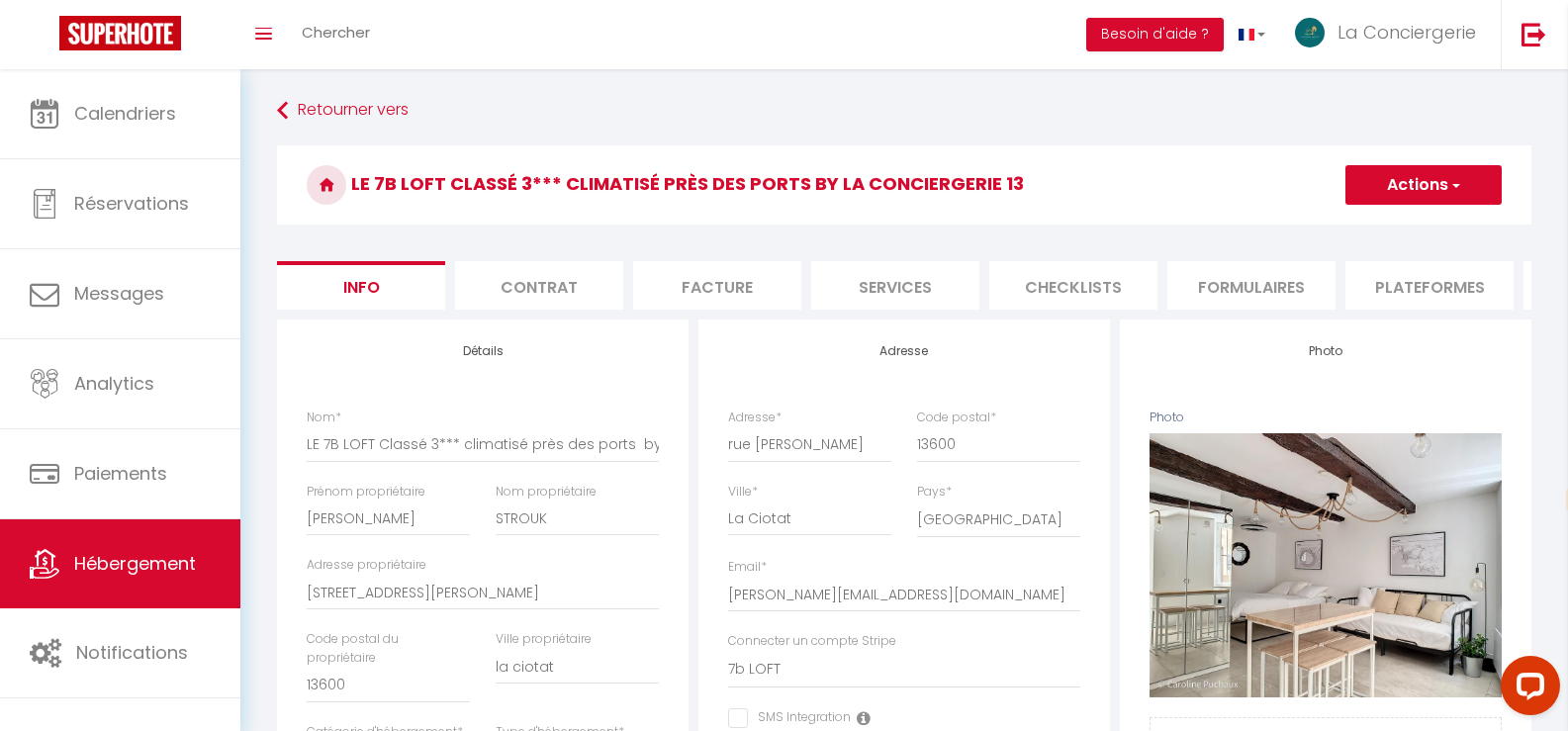 checkbox on "false" 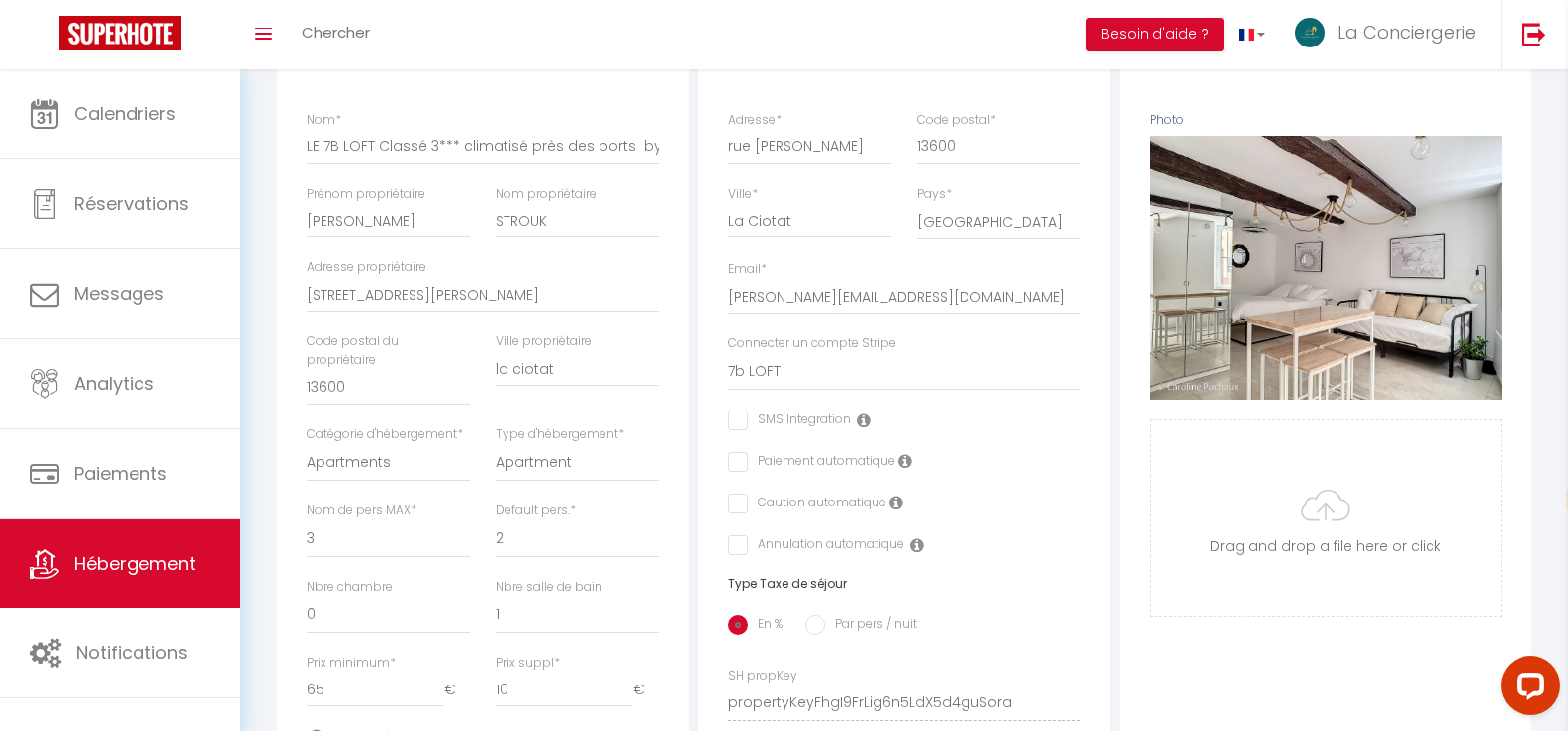 scroll, scrollTop: 297, scrollLeft: 0, axis: vertical 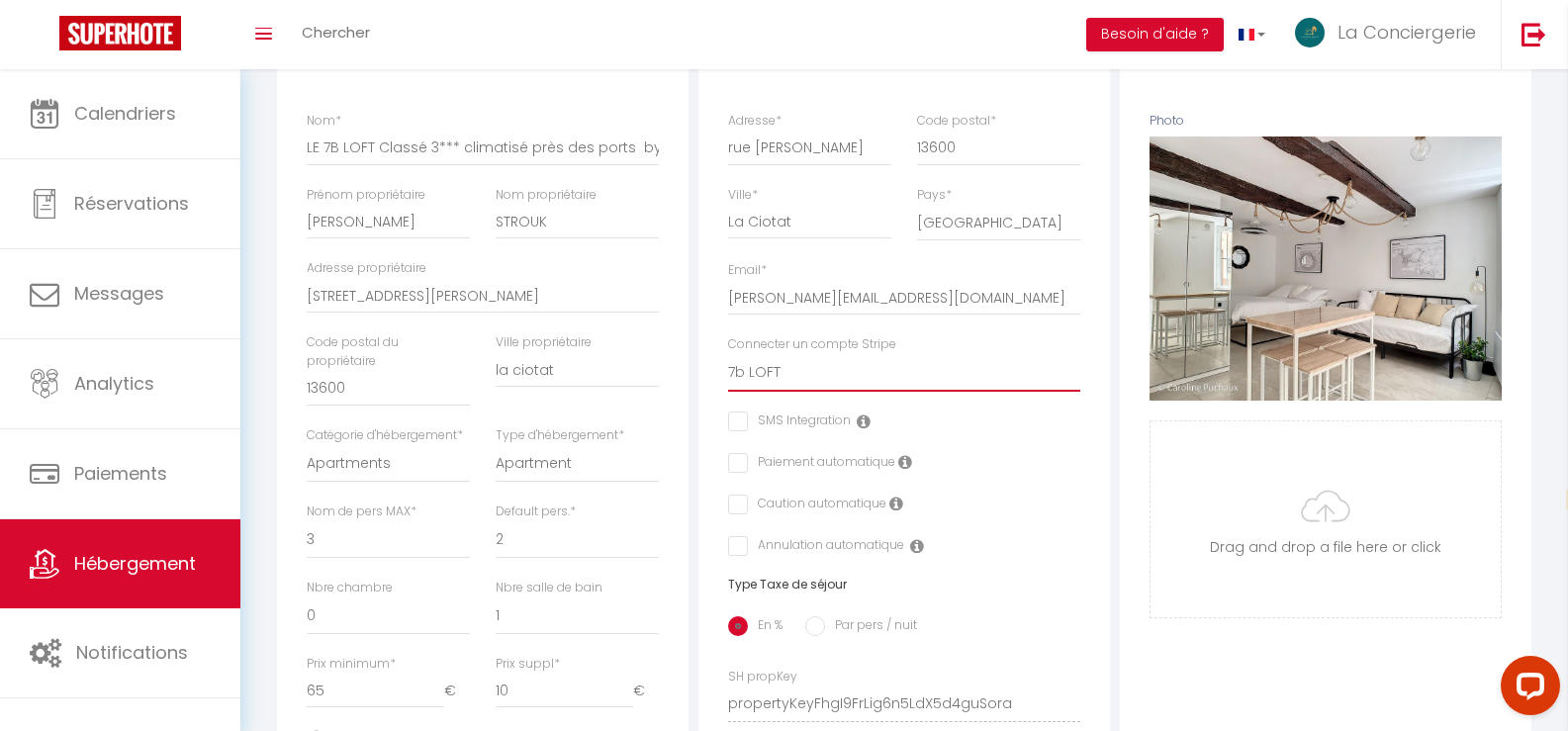 click on "la conciergerie 13
VANMARCKE
LES BOUGAINVILLEES
Le vieux moulin
tyntarides
CASSIS EVASION
fontvert
GASPARD
LC13
BAY VIEW
7b LOFT
LOU PARADOU" at bounding box center [904, 373] 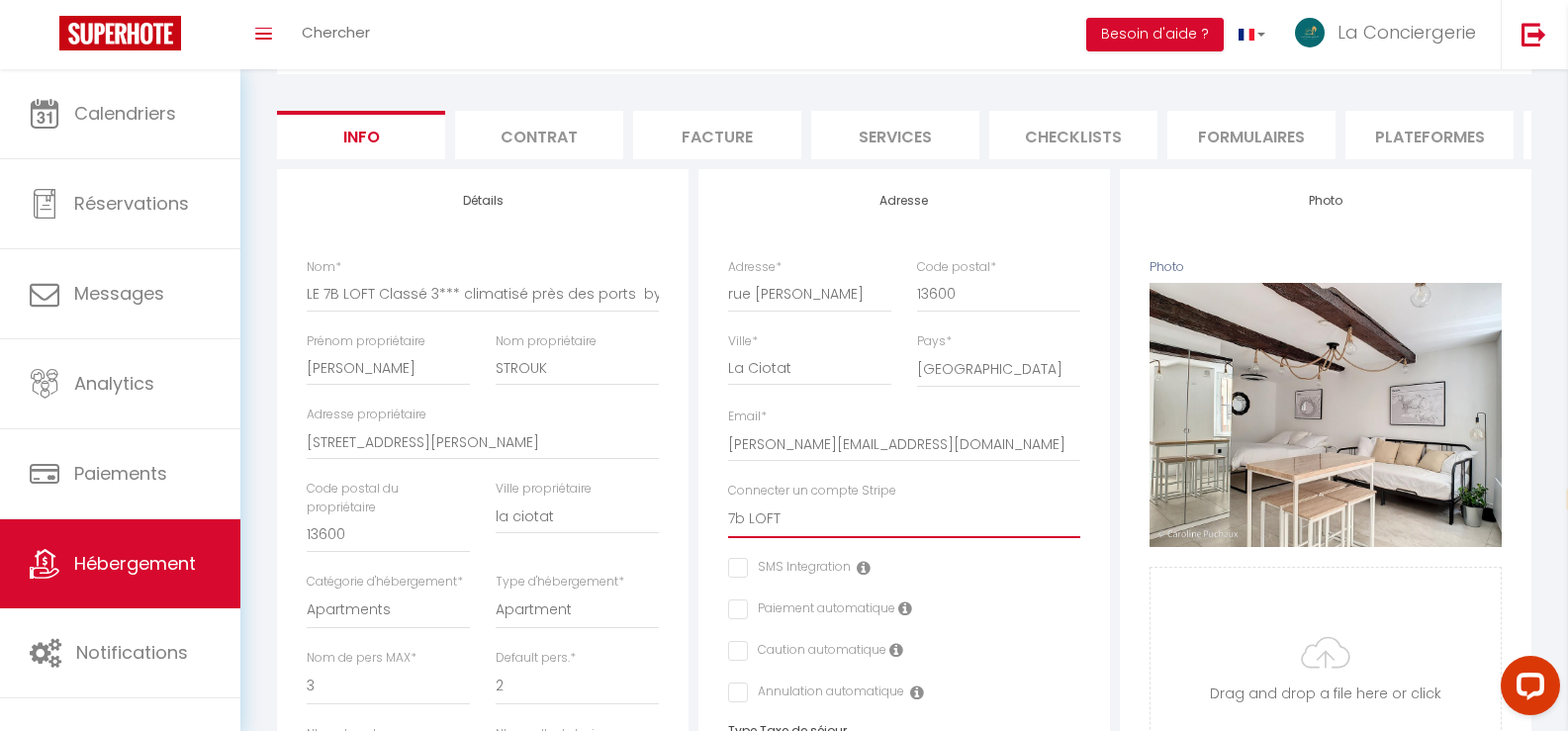 scroll, scrollTop: 0, scrollLeft: 0, axis: both 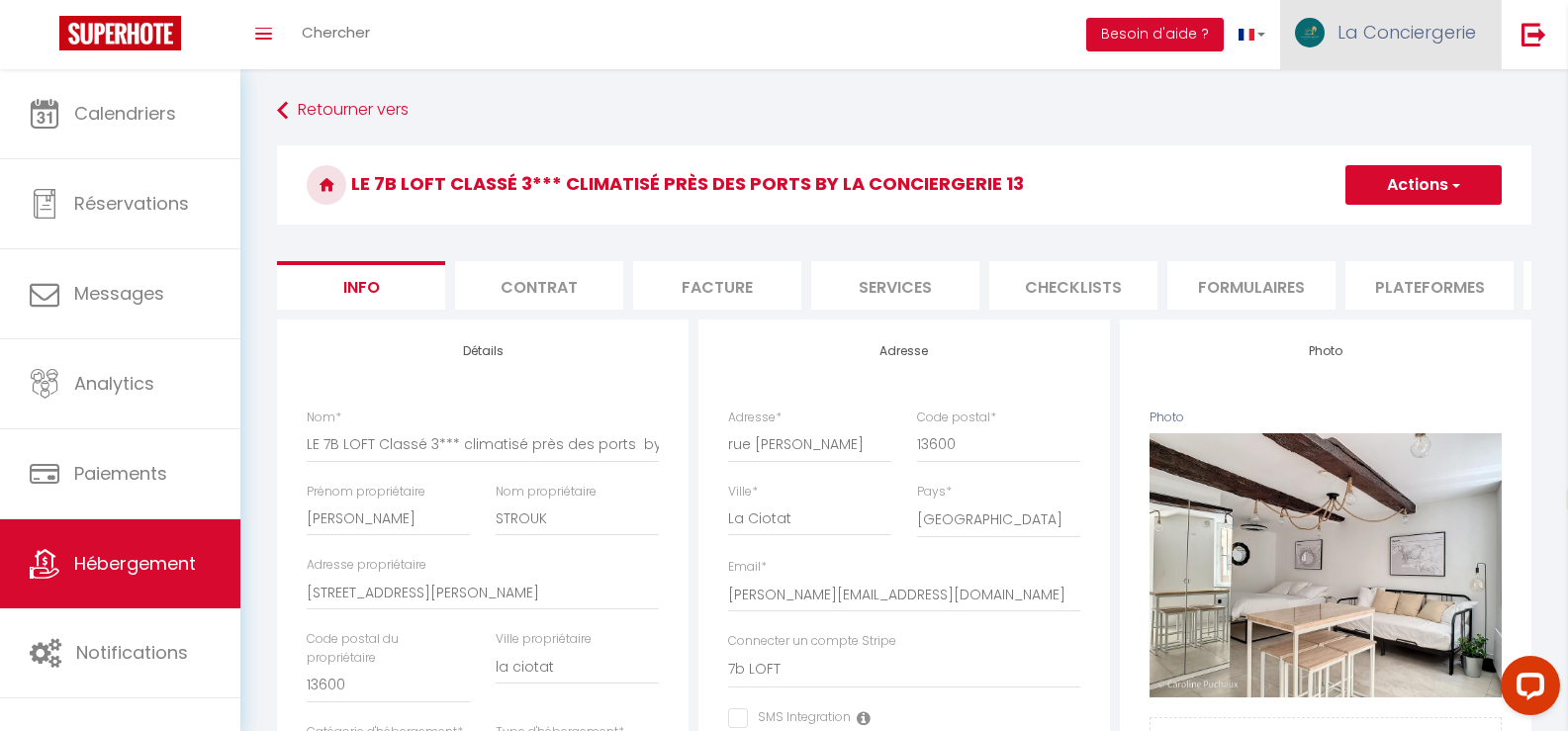 click on "La Conciergerie" at bounding box center [1407, 32] 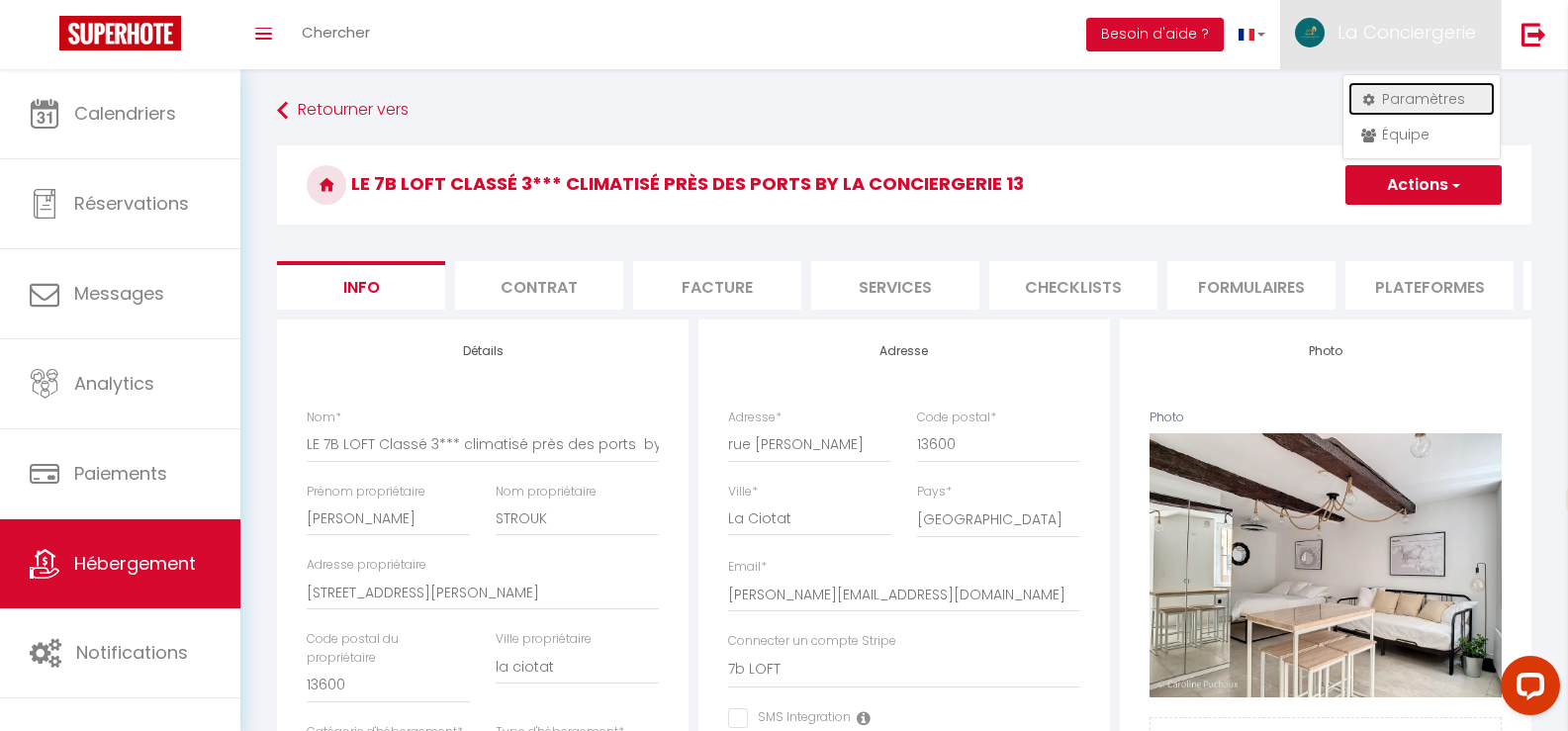 click on "Paramètres" at bounding box center (1422, 99) 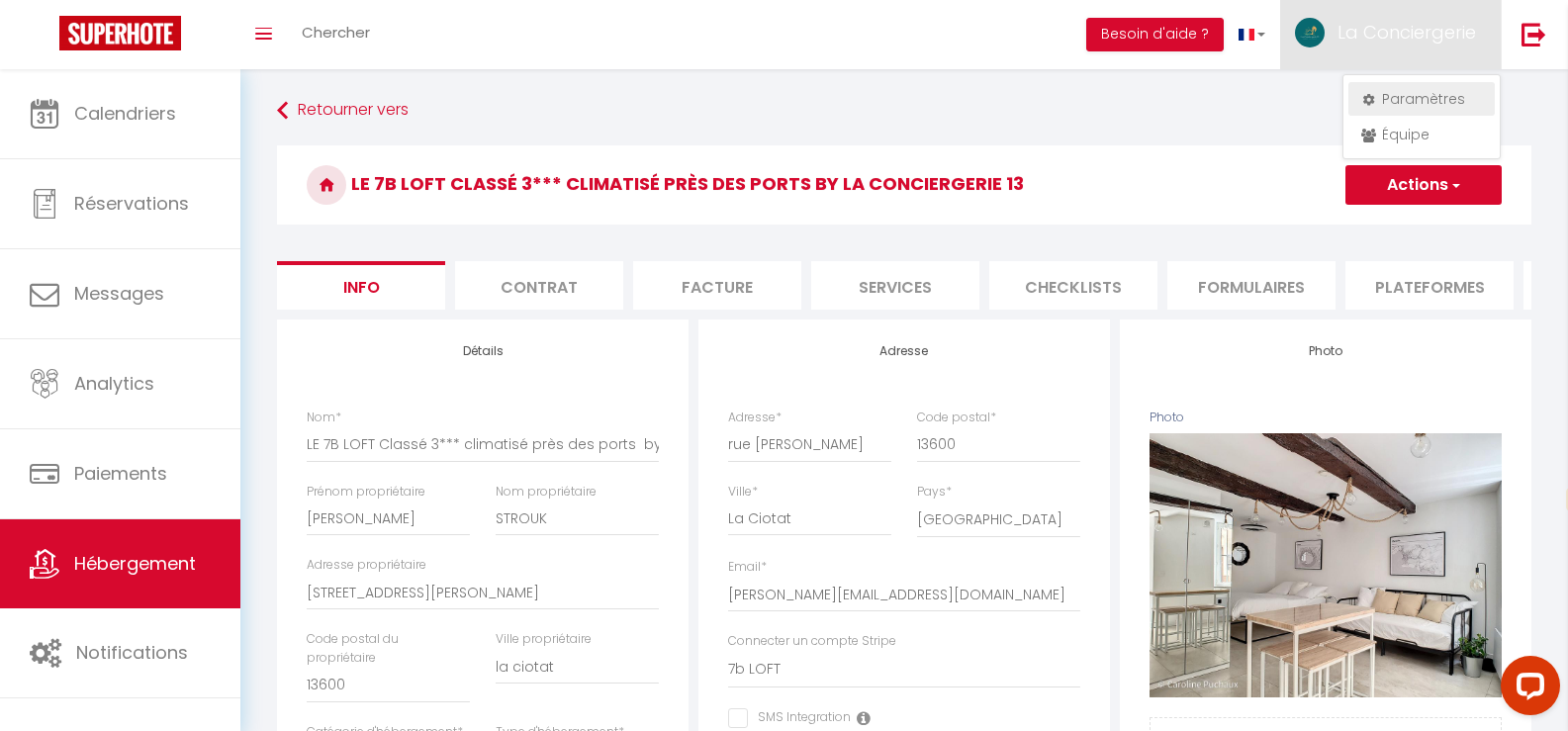 select on "fr" 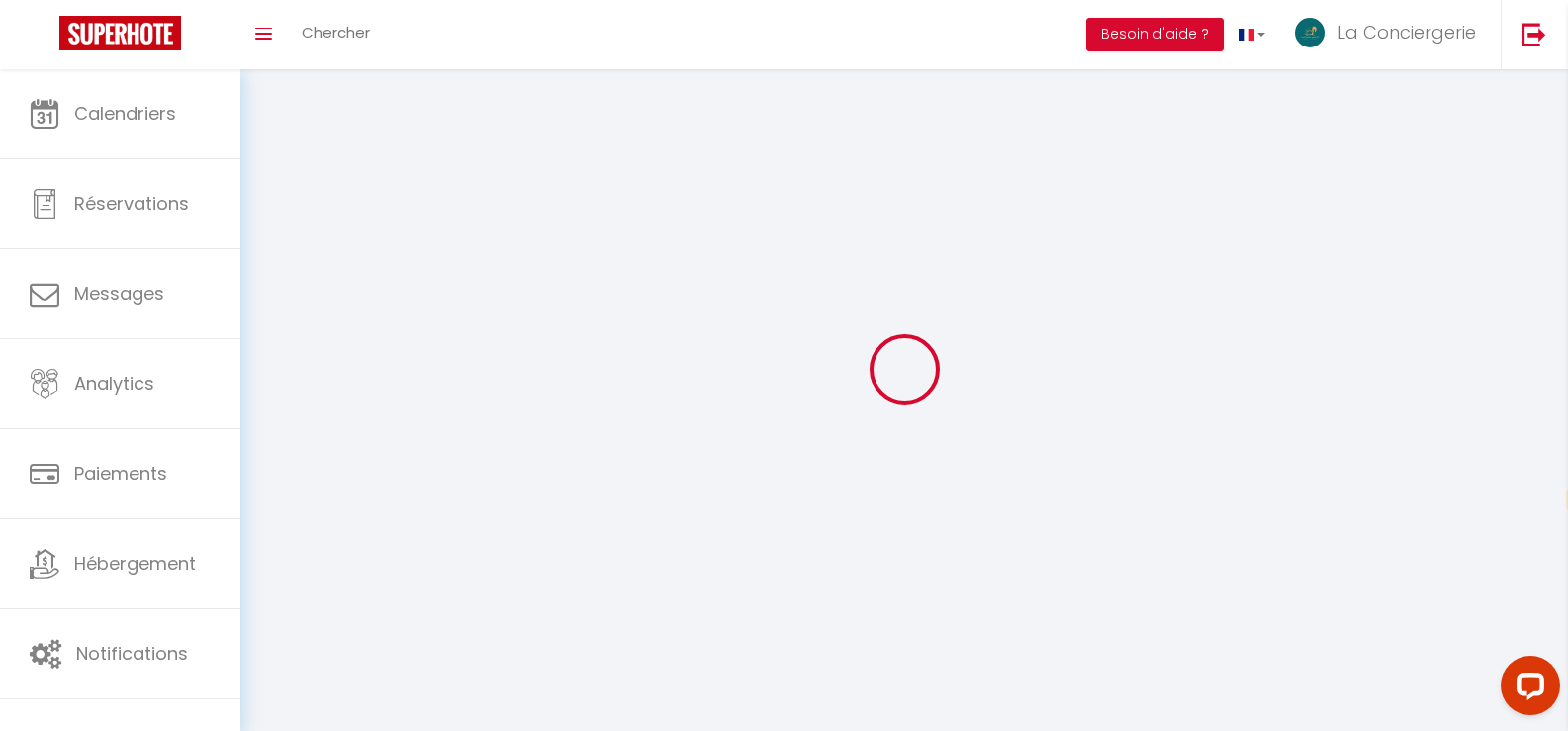 select 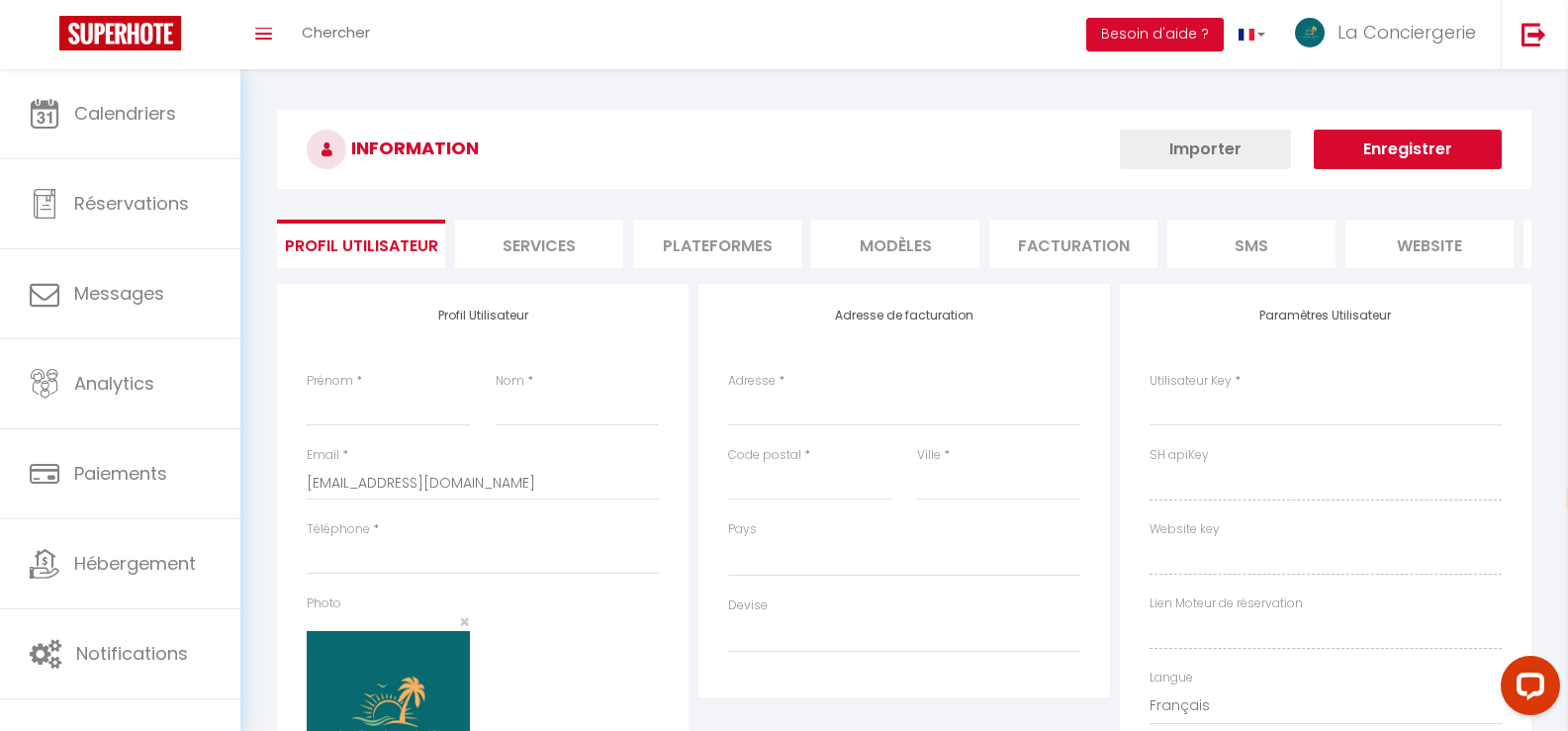 select 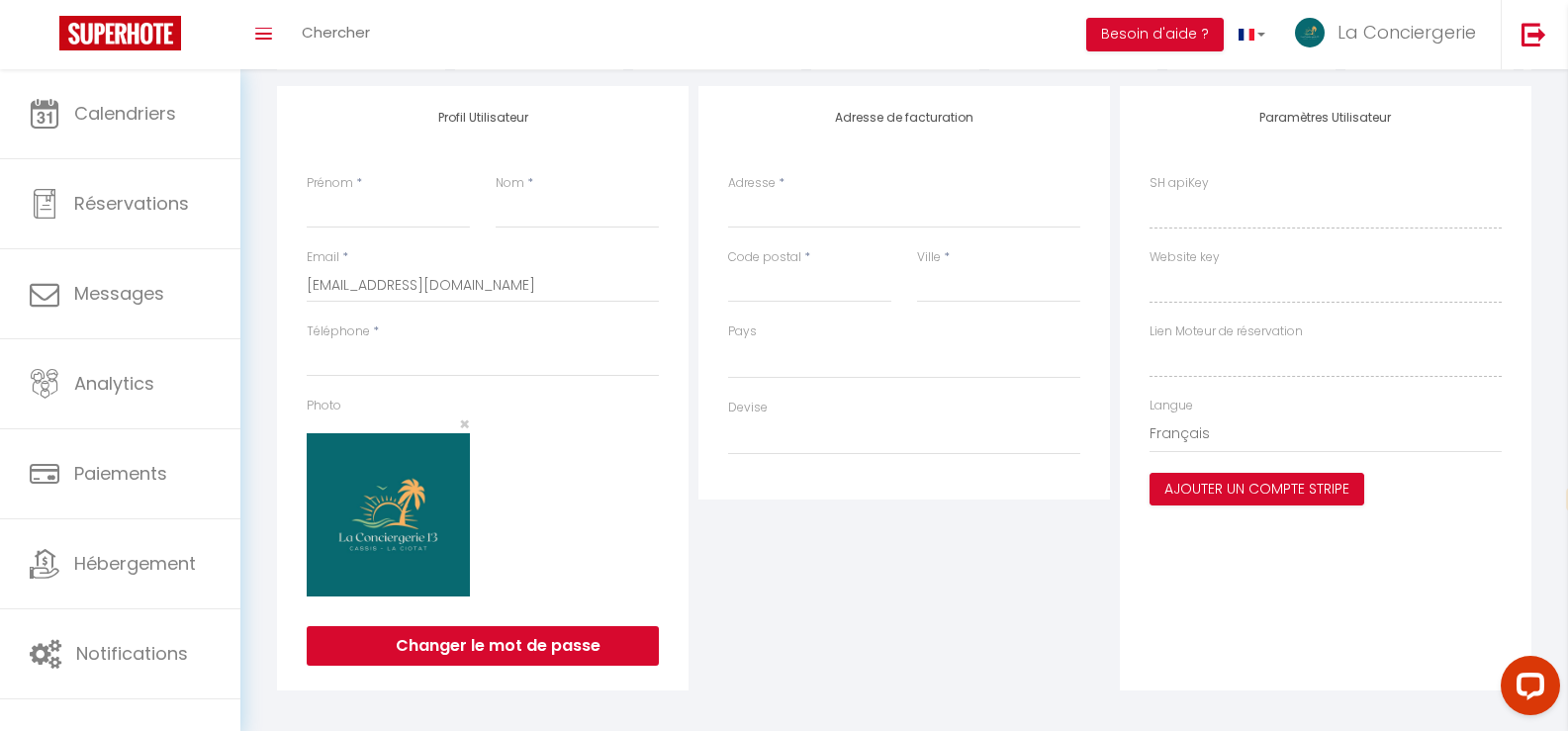 scroll, scrollTop: 228, scrollLeft: 0, axis: vertical 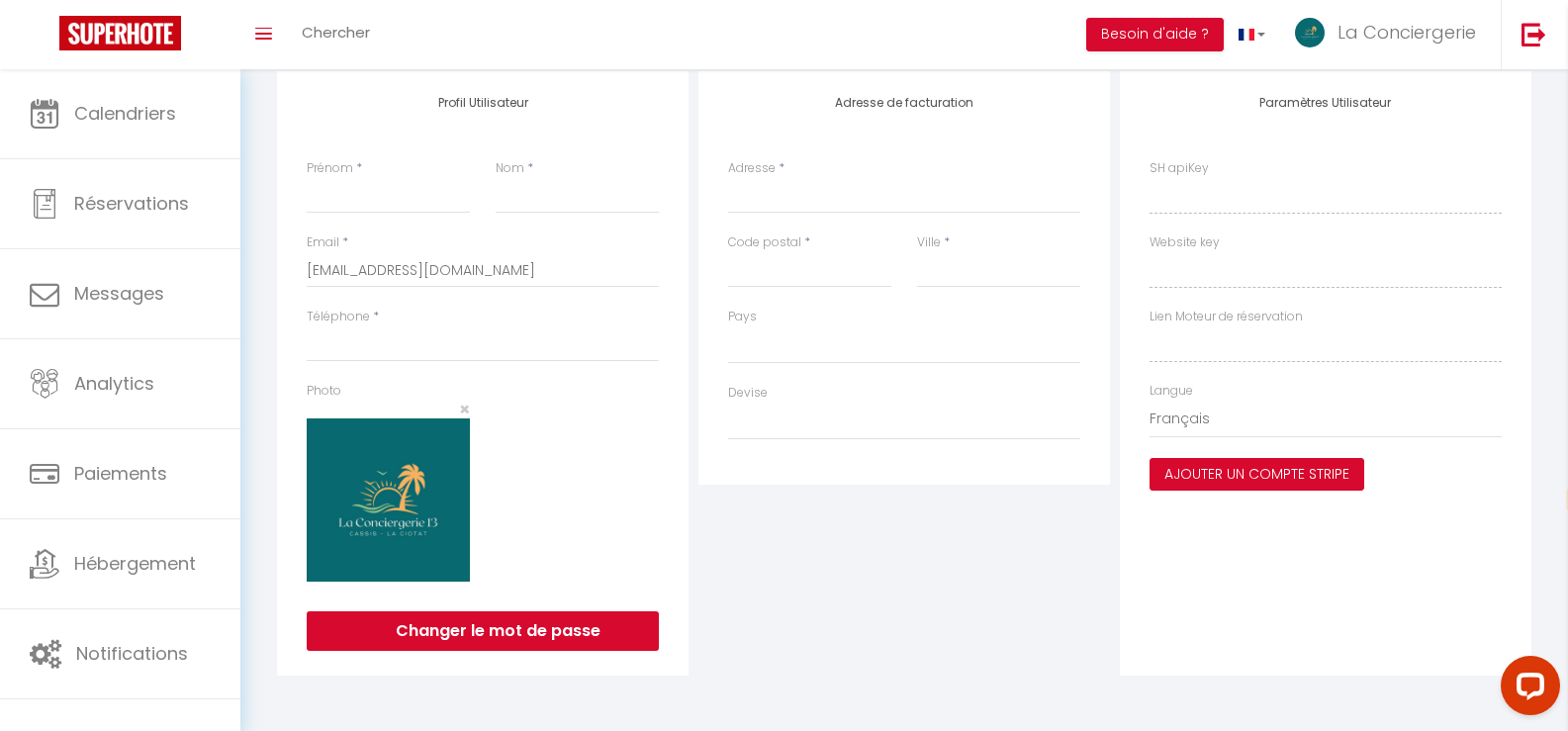 click on "Ajouter un compte Stripe" at bounding box center [1256, 475] 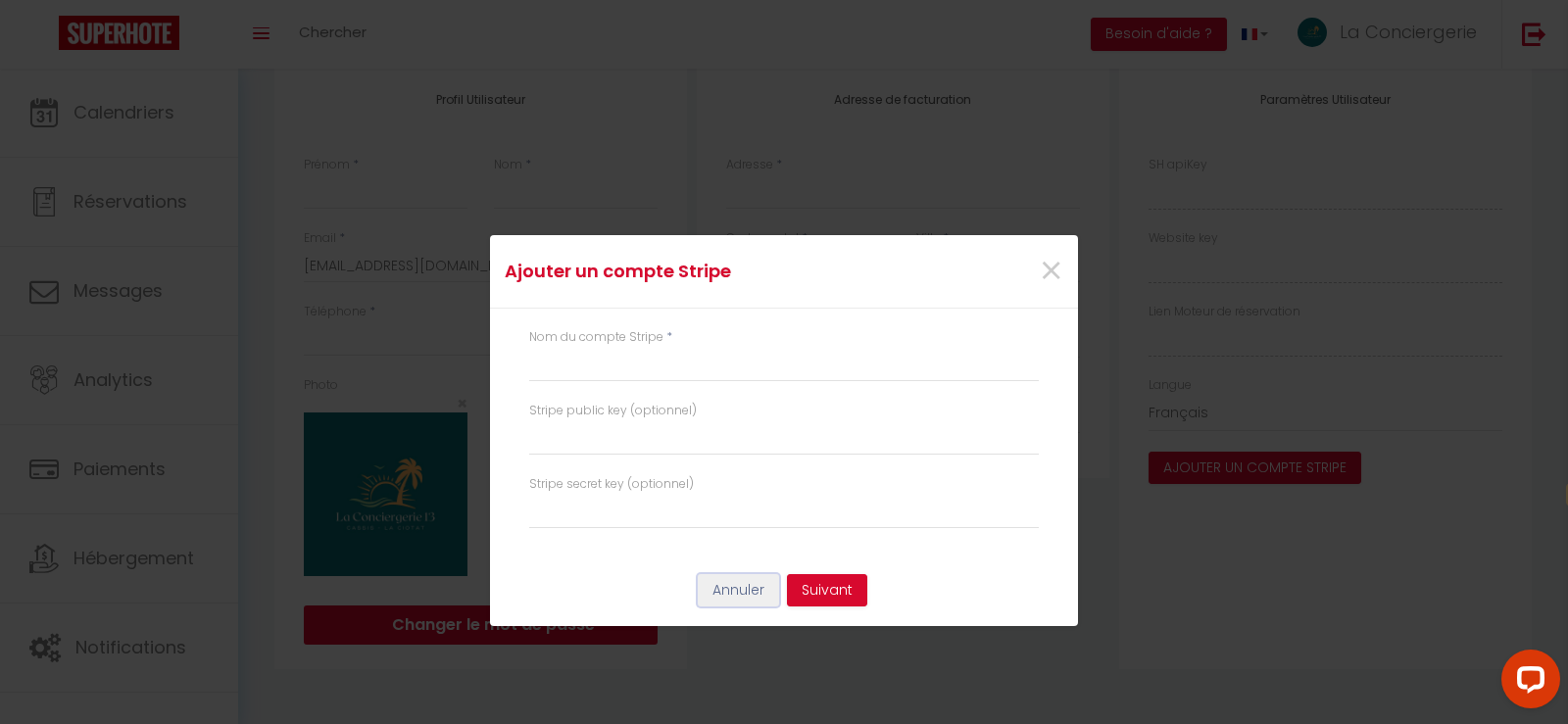 click on "Annuler" at bounding box center (738, 591) 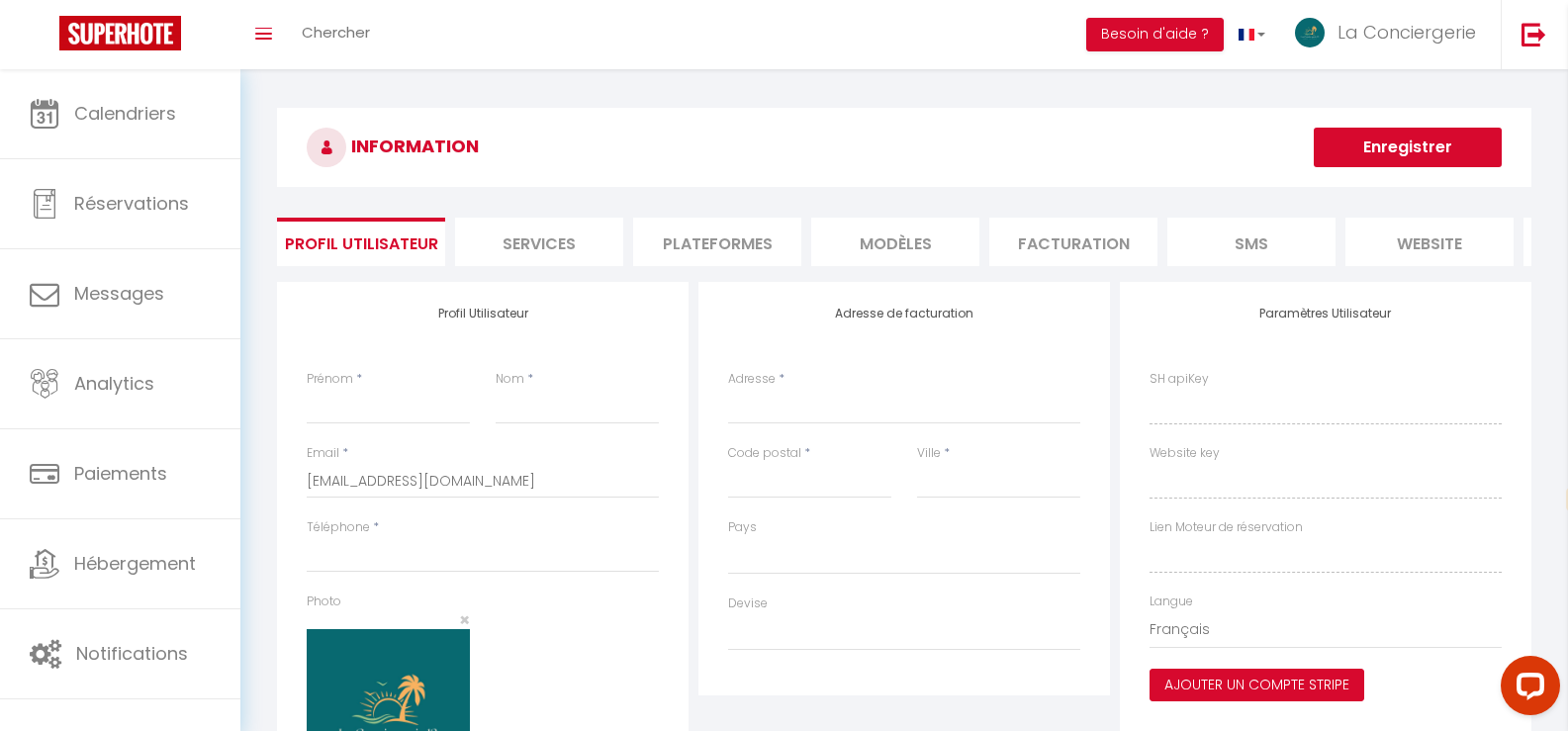 scroll, scrollTop: 0, scrollLeft: 0, axis: both 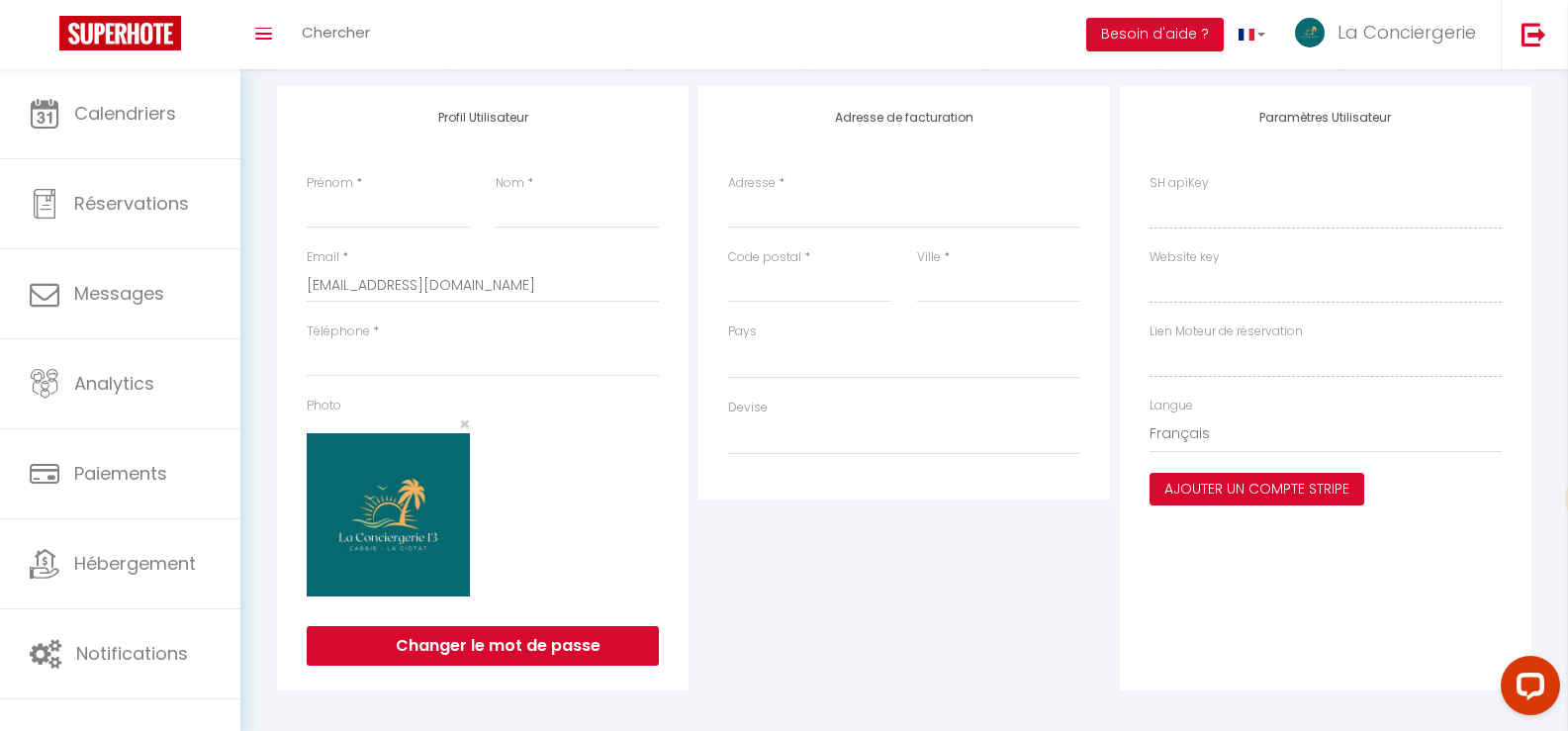 click on "Ajouter un compte Stripe" at bounding box center (1256, 490) 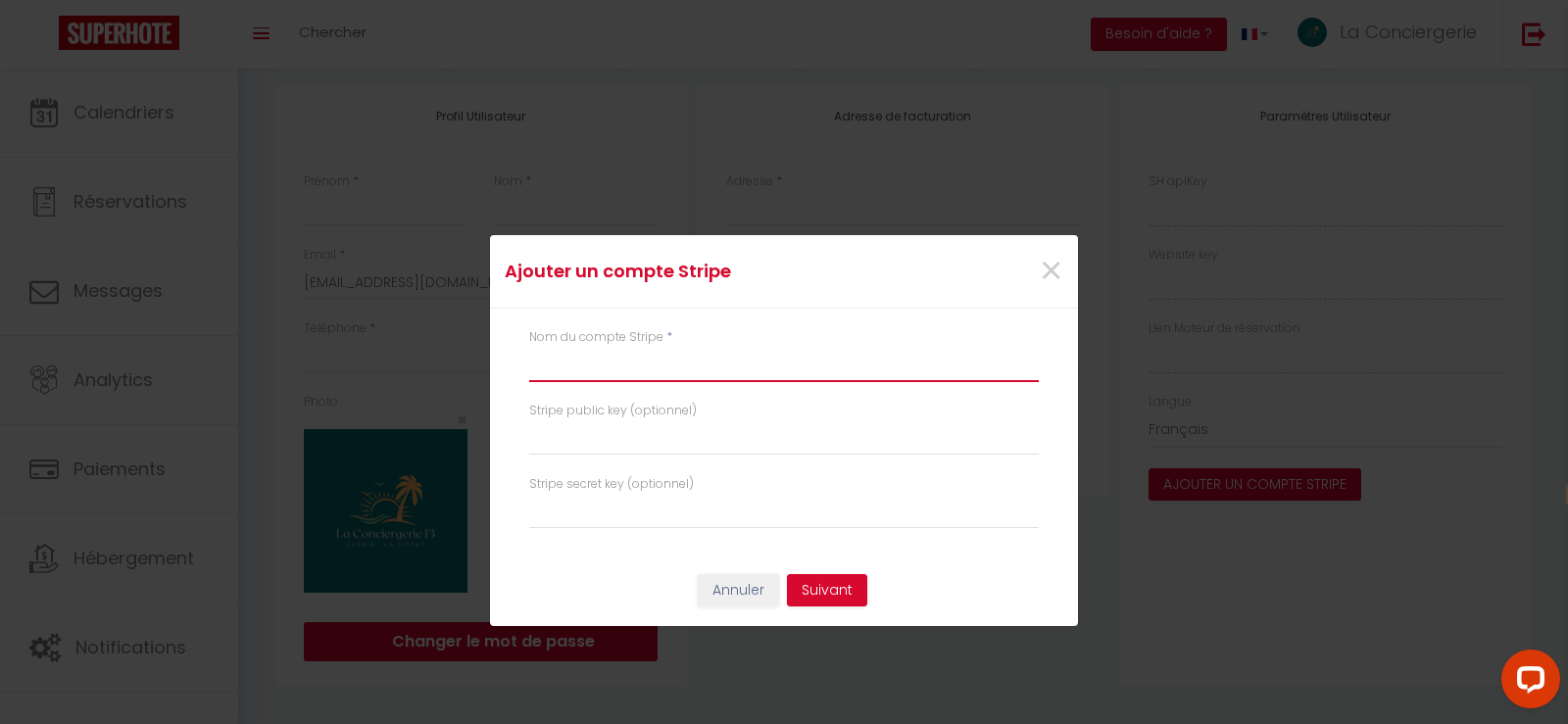 click at bounding box center [784, 364] 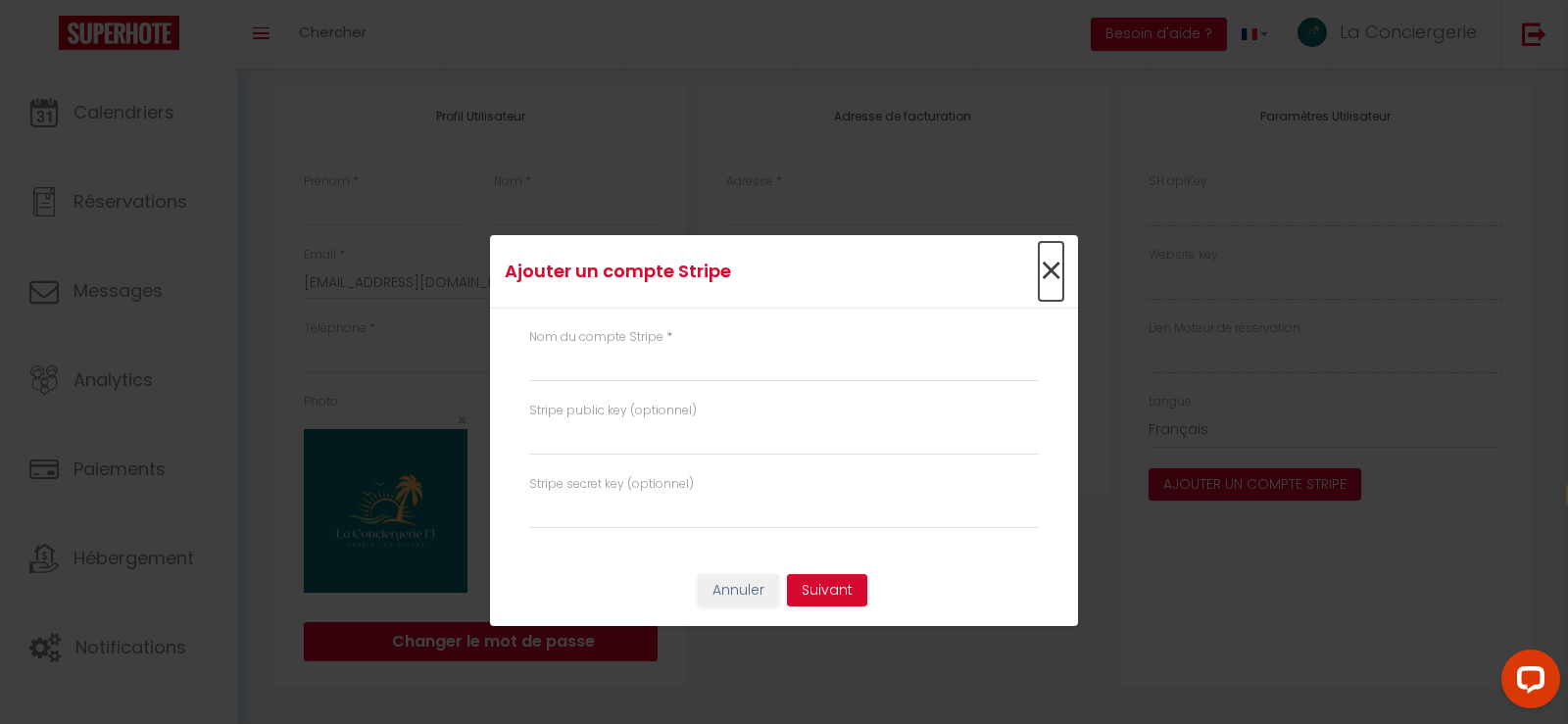 click on "×" at bounding box center (1051, 271) 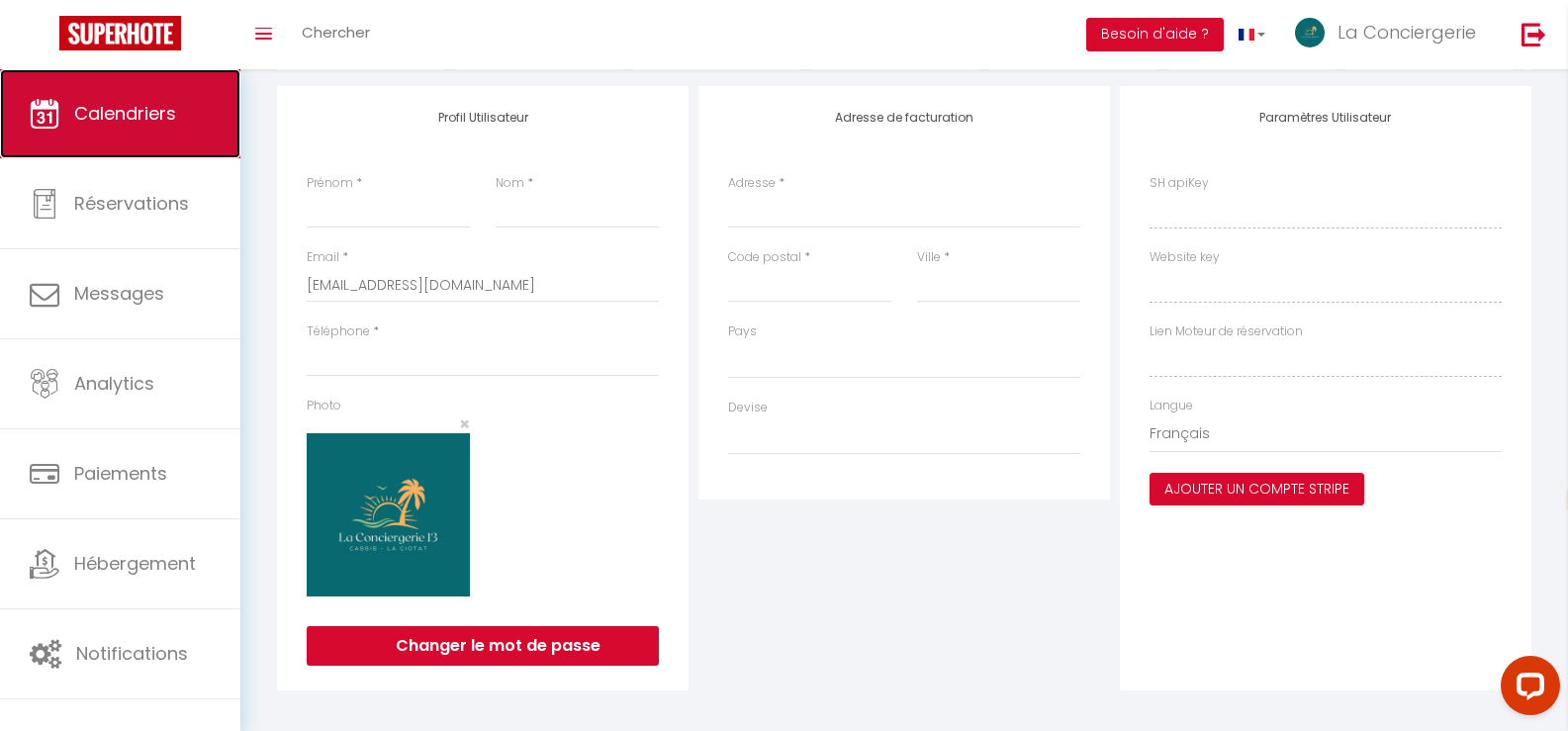 click on "Calendriers" at bounding box center [120, 114] 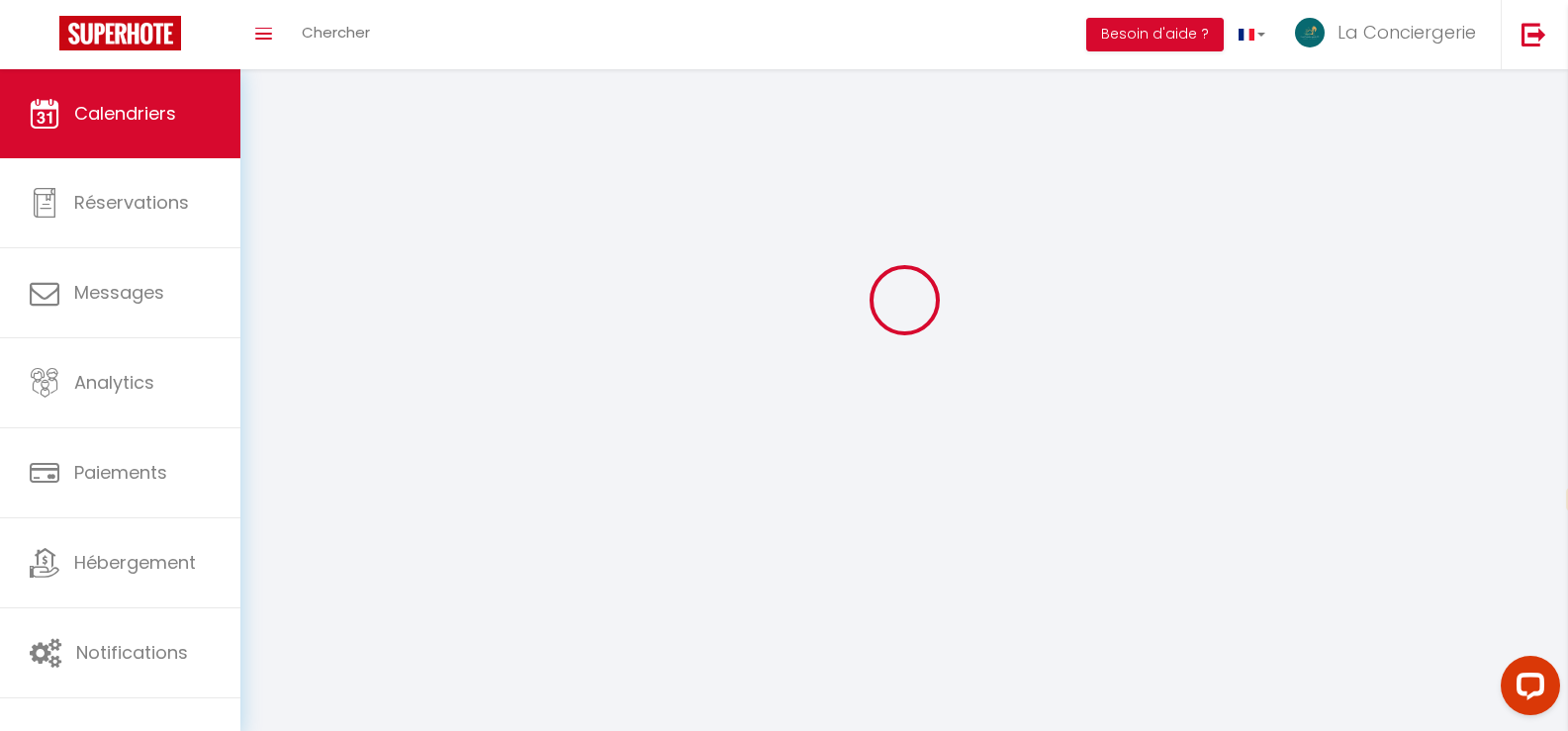 scroll, scrollTop: 0, scrollLeft: 0, axis: both 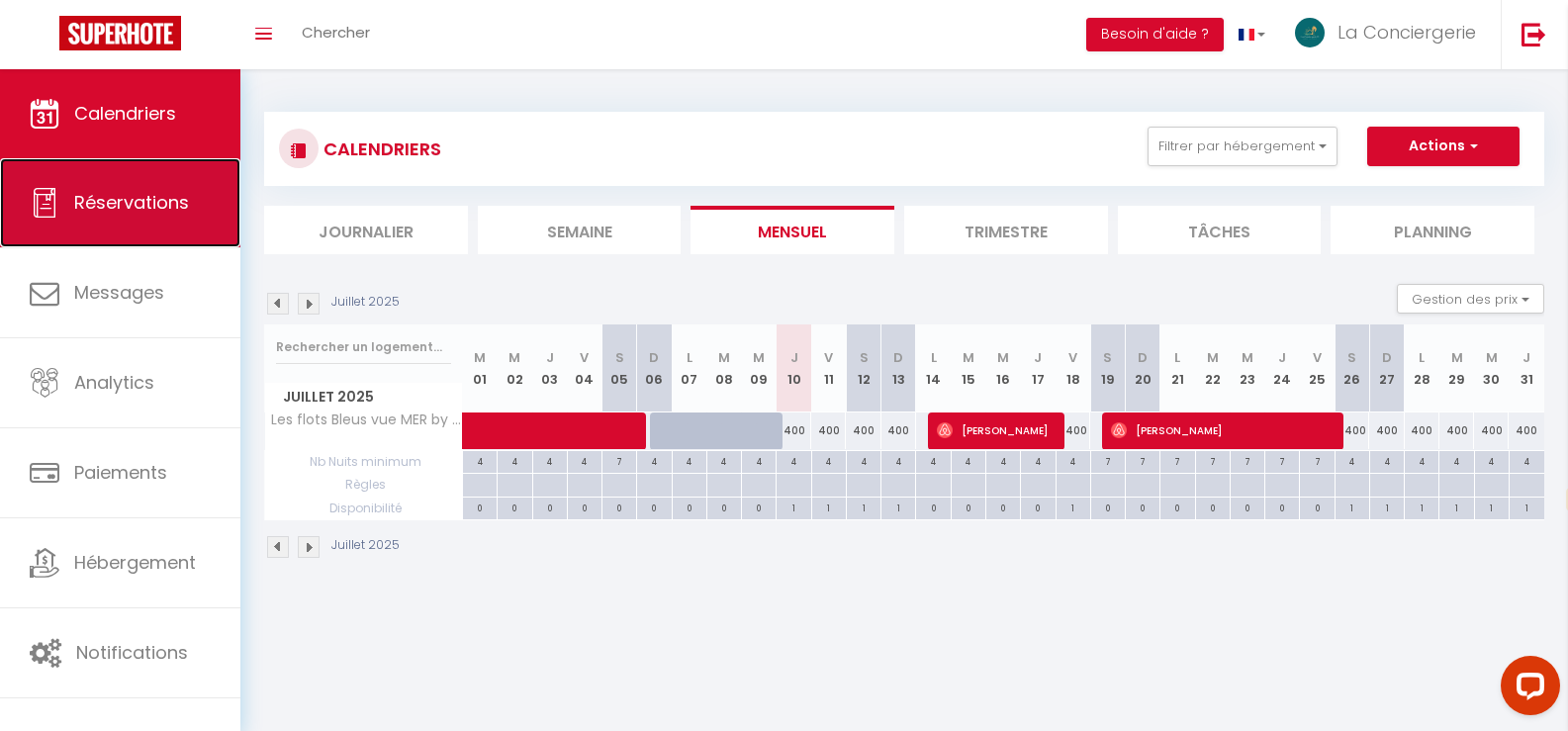 click on "Réservations" at bounding box center (132, 202) 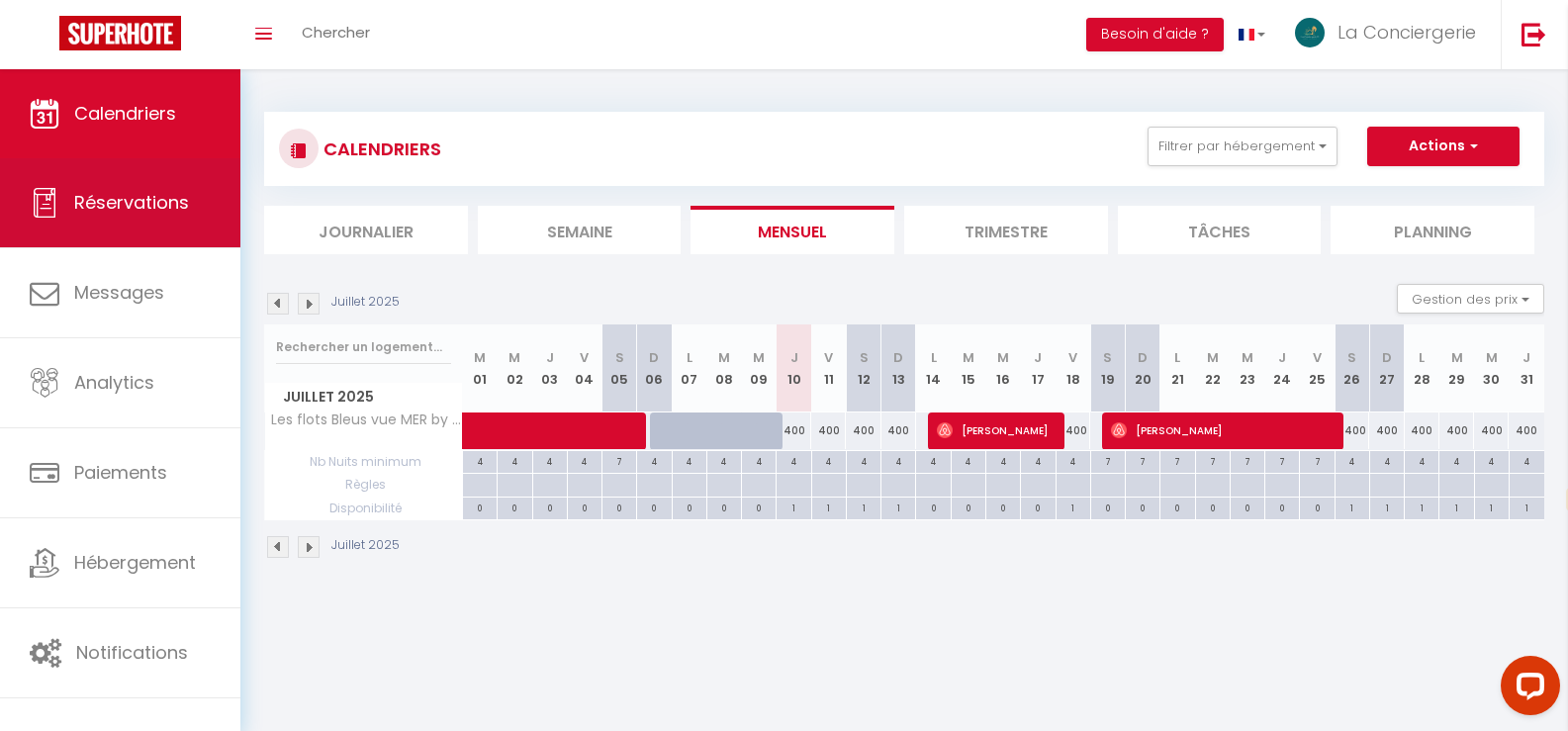 select on "not_cancelled" 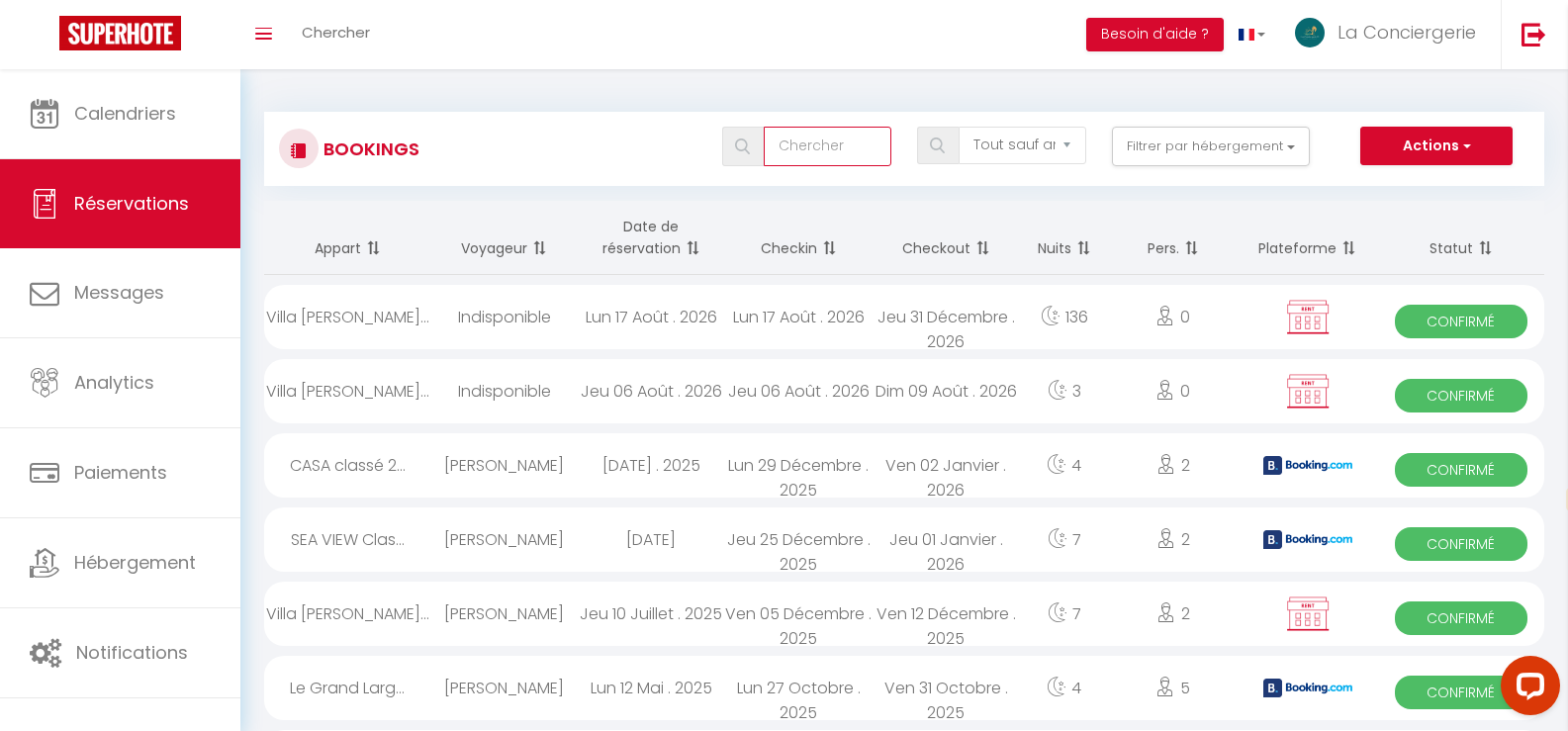 click at bounding box center (827, 146) 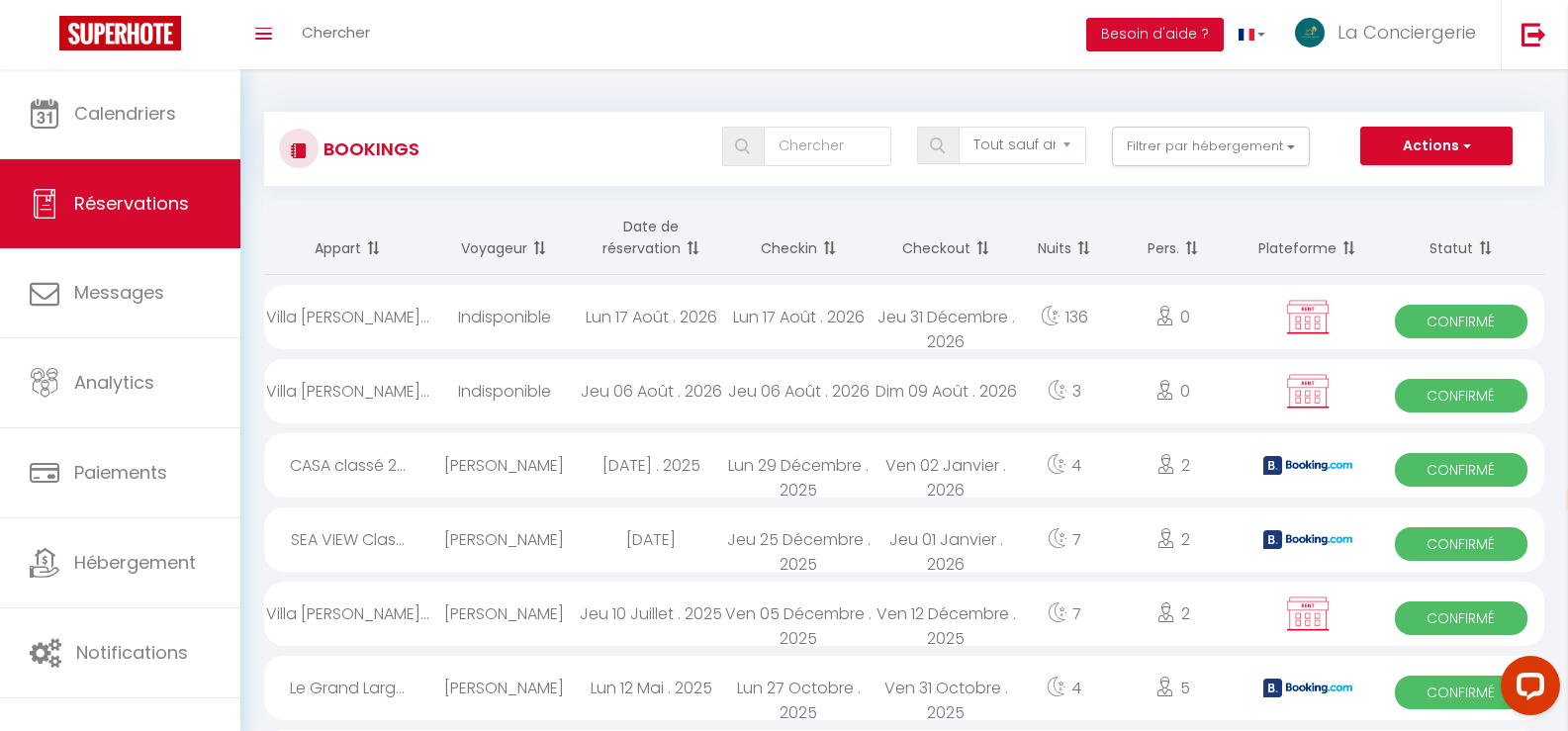 click on "Date de réservation" at bounding box center [651, 237] 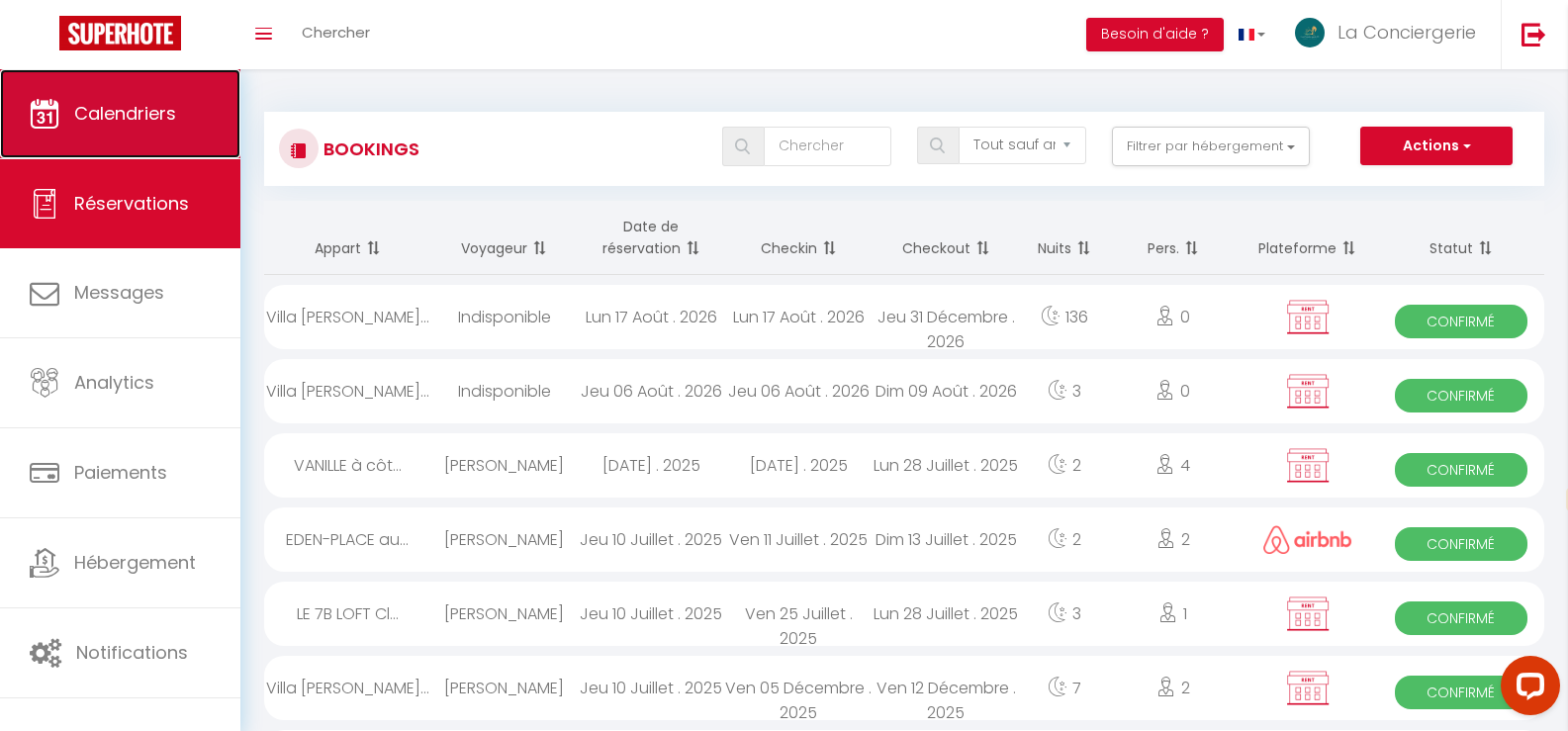 click on "Calendriers" at bounding box center (125, 113) 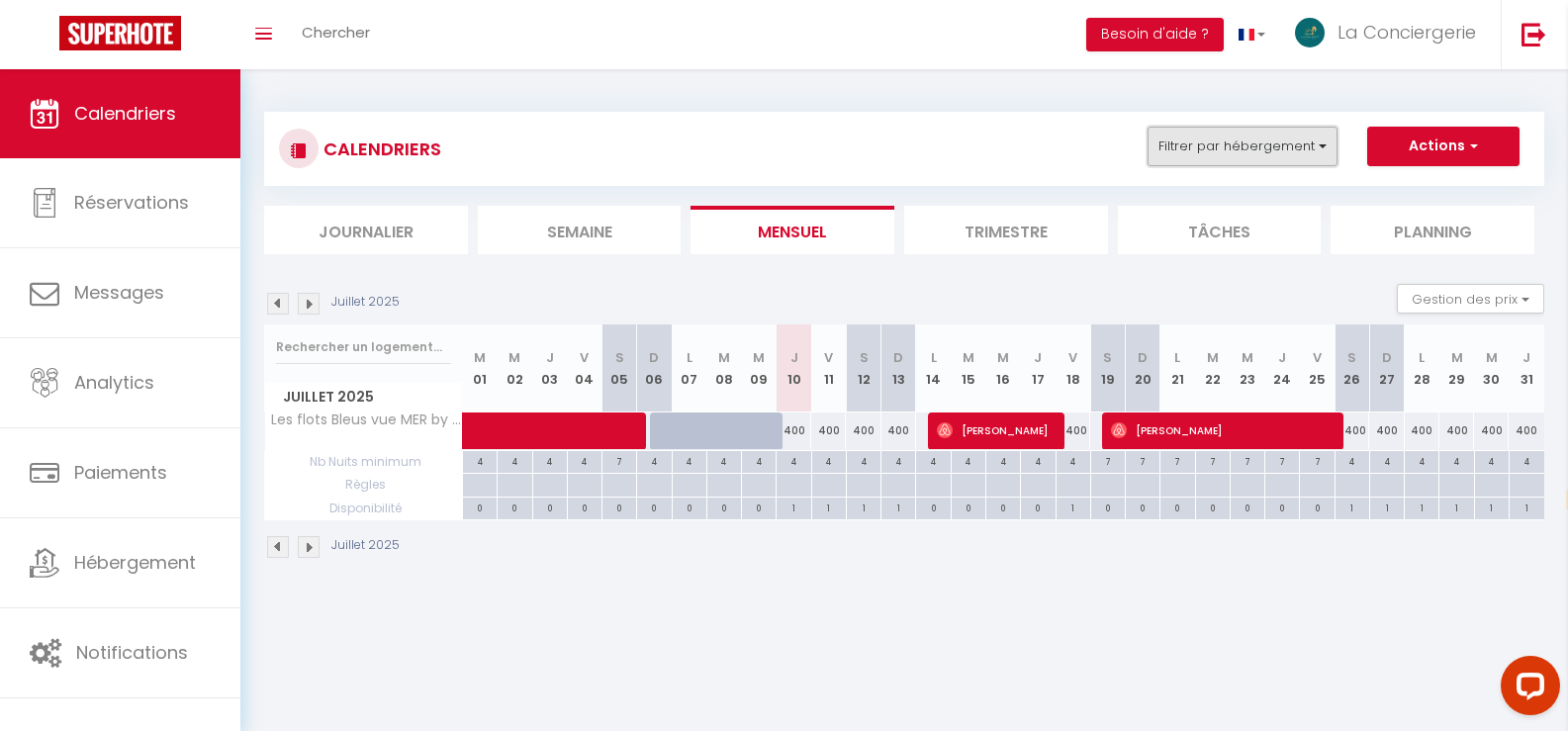 click on "Filtrer par hébergement" at bounding box center (1243, 146) 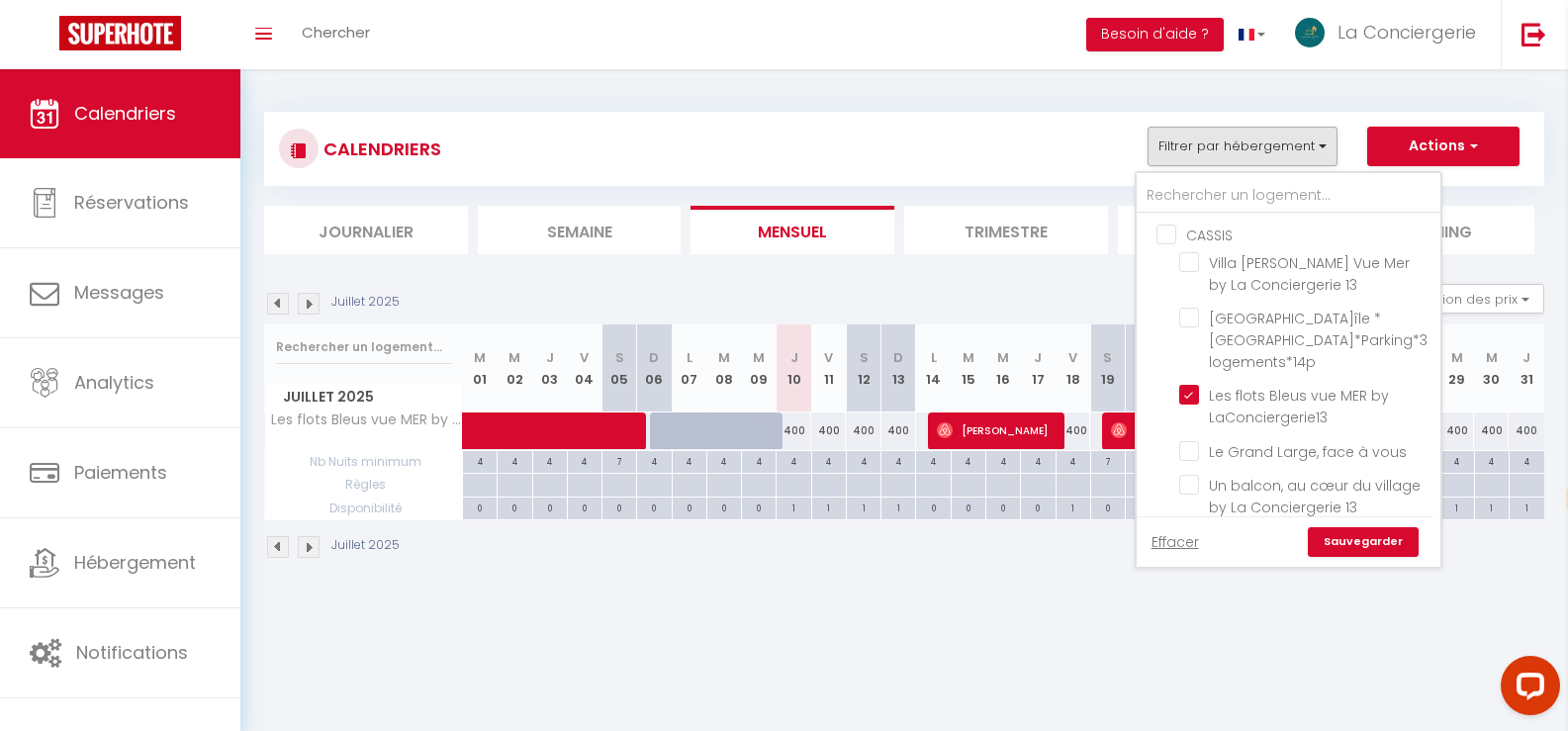click on "CASSIS" at bounding box center [1308, 233] 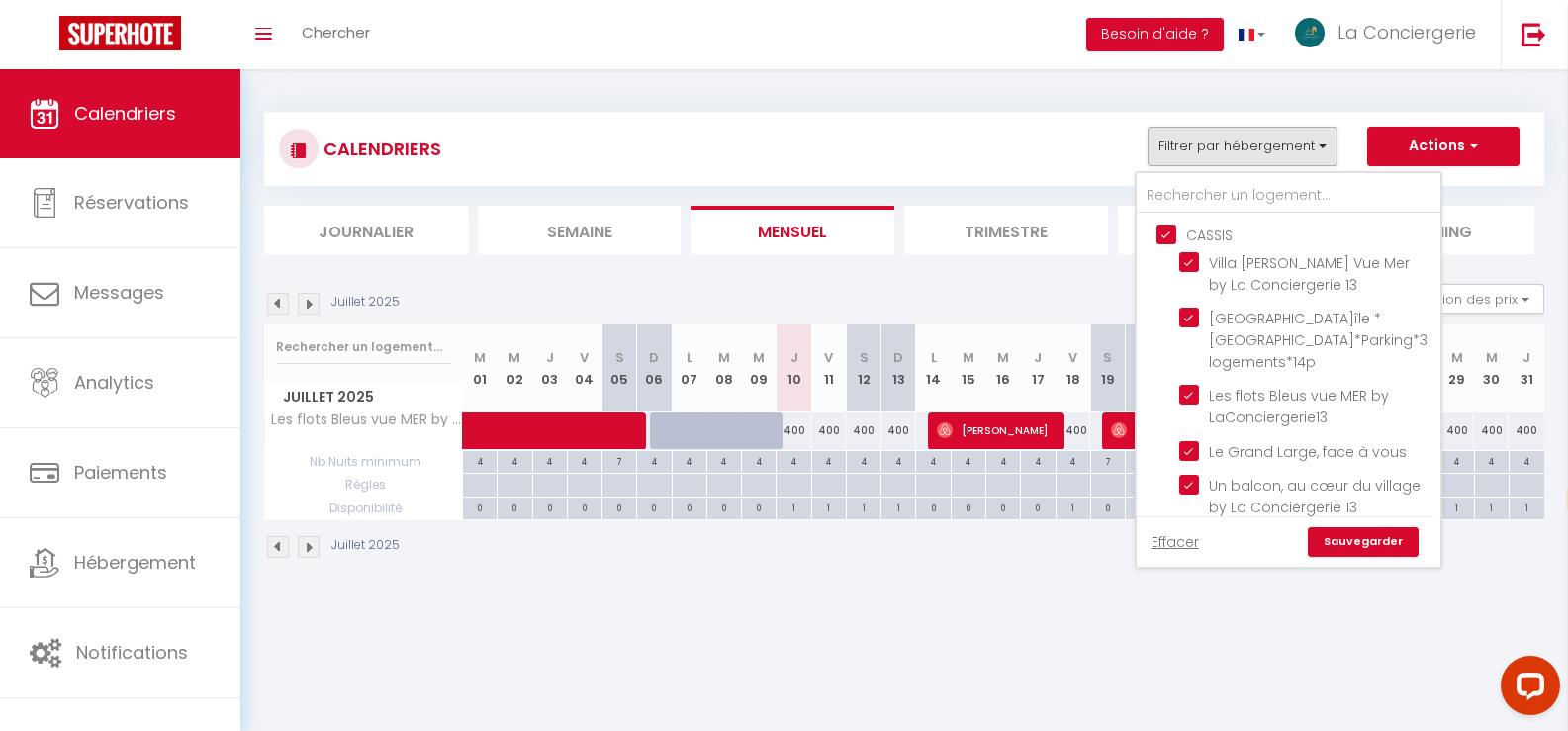 checkbox on "true" 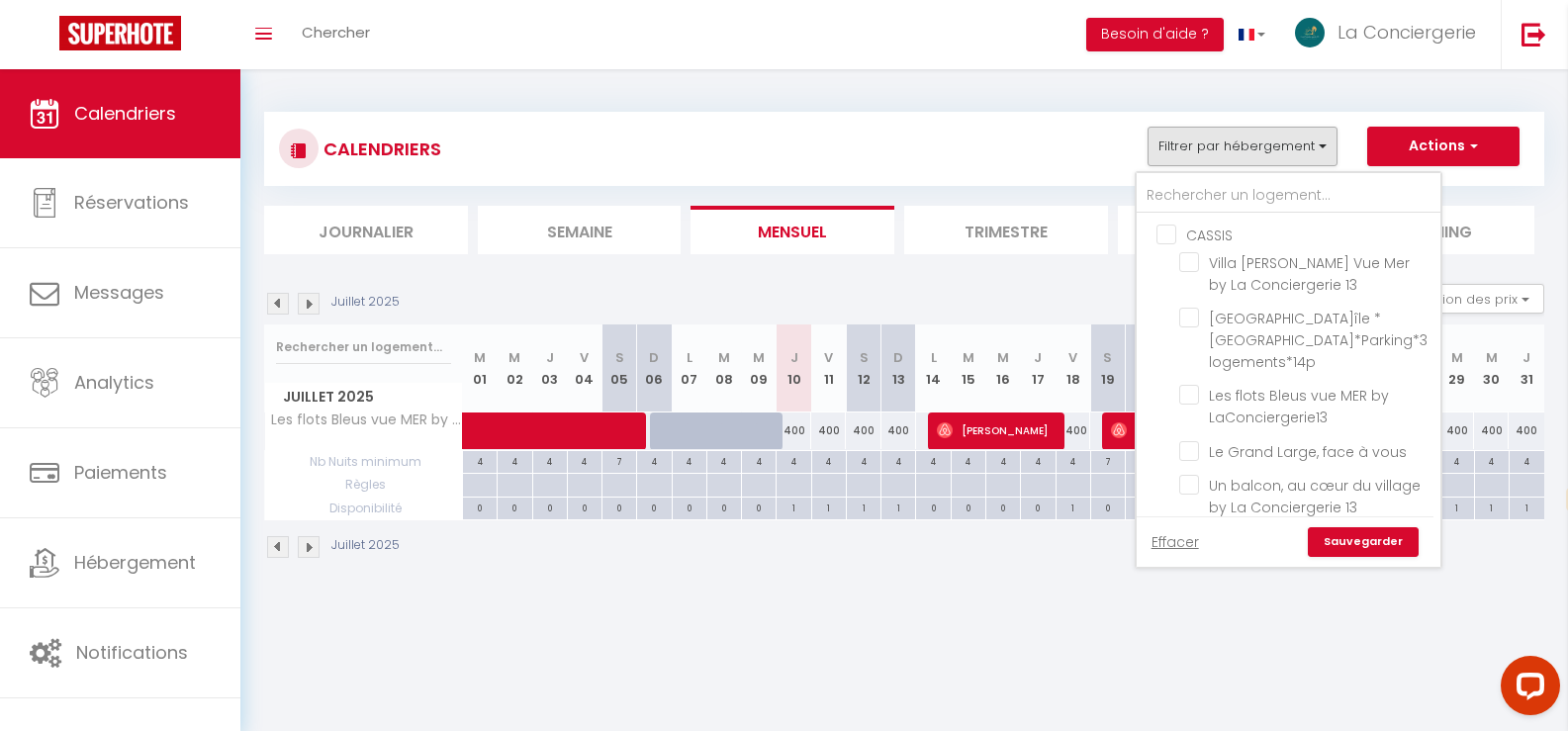 checkbox on "false" 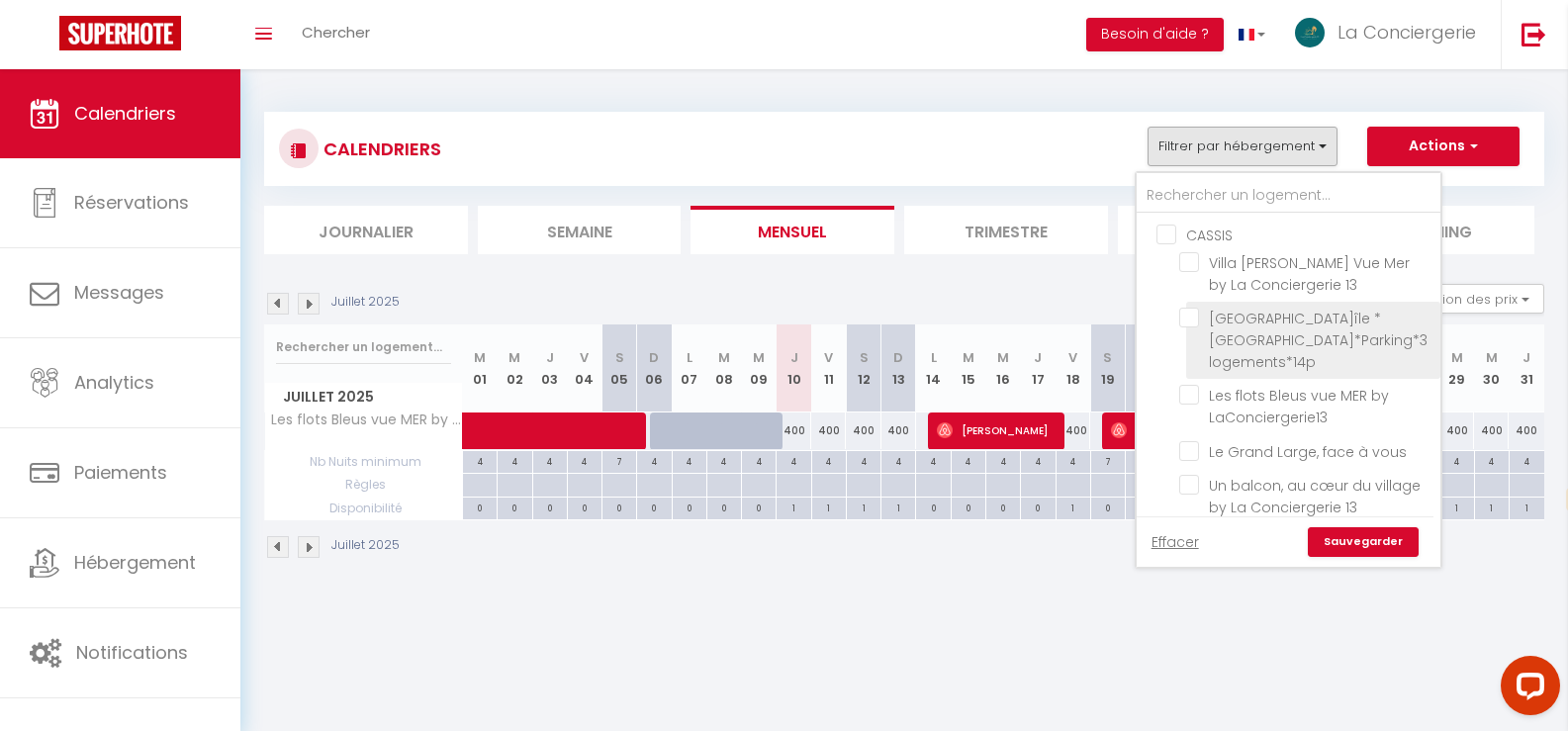 click on "[GEOGRAPHIC_DATA]île *[GEOGRAPHIC_DATA]*Parking*3 logements*14p" at bounding box center (1306, 318) 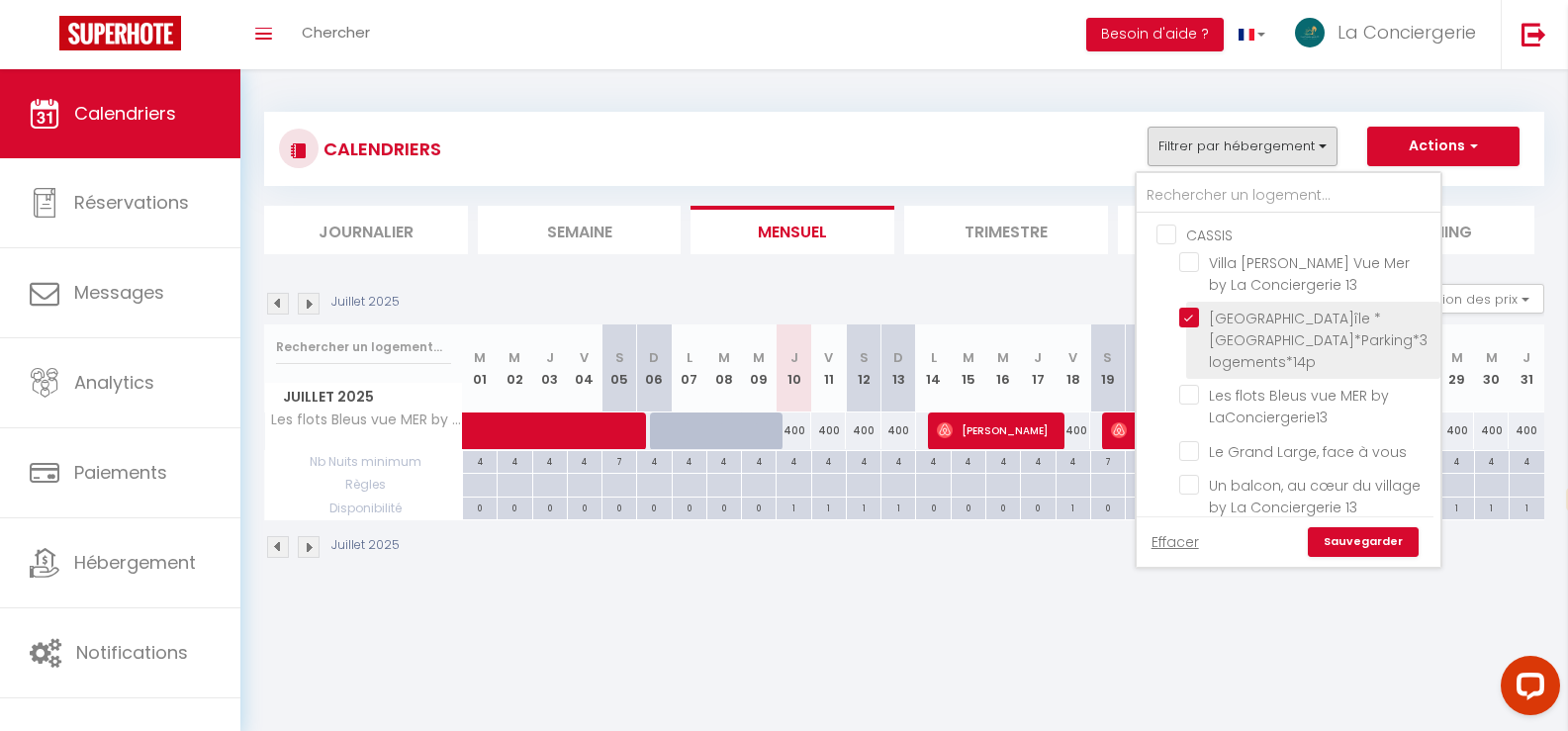 checkbox on "false" 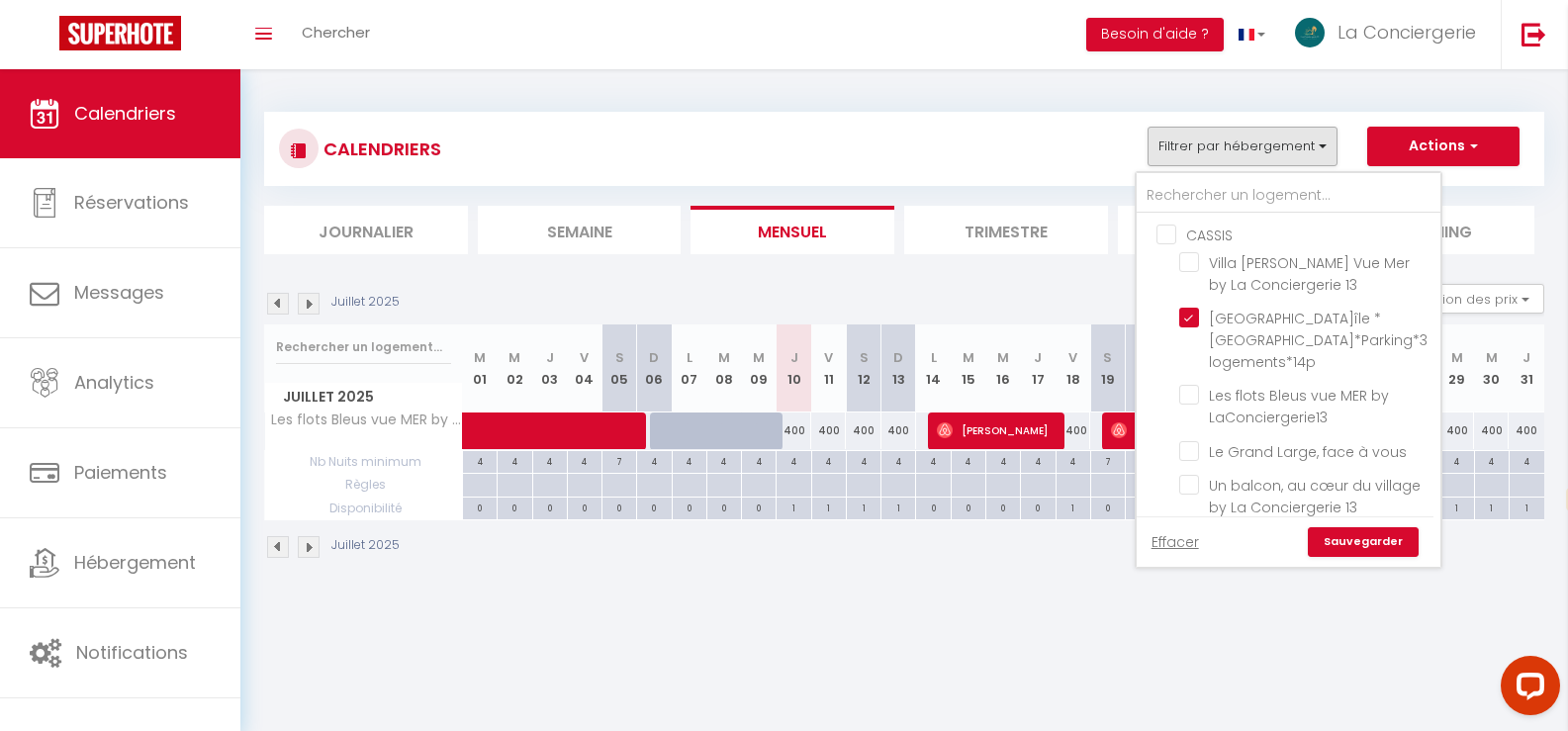 click on "Sauvegarder" at bounding box center (1363, 542) 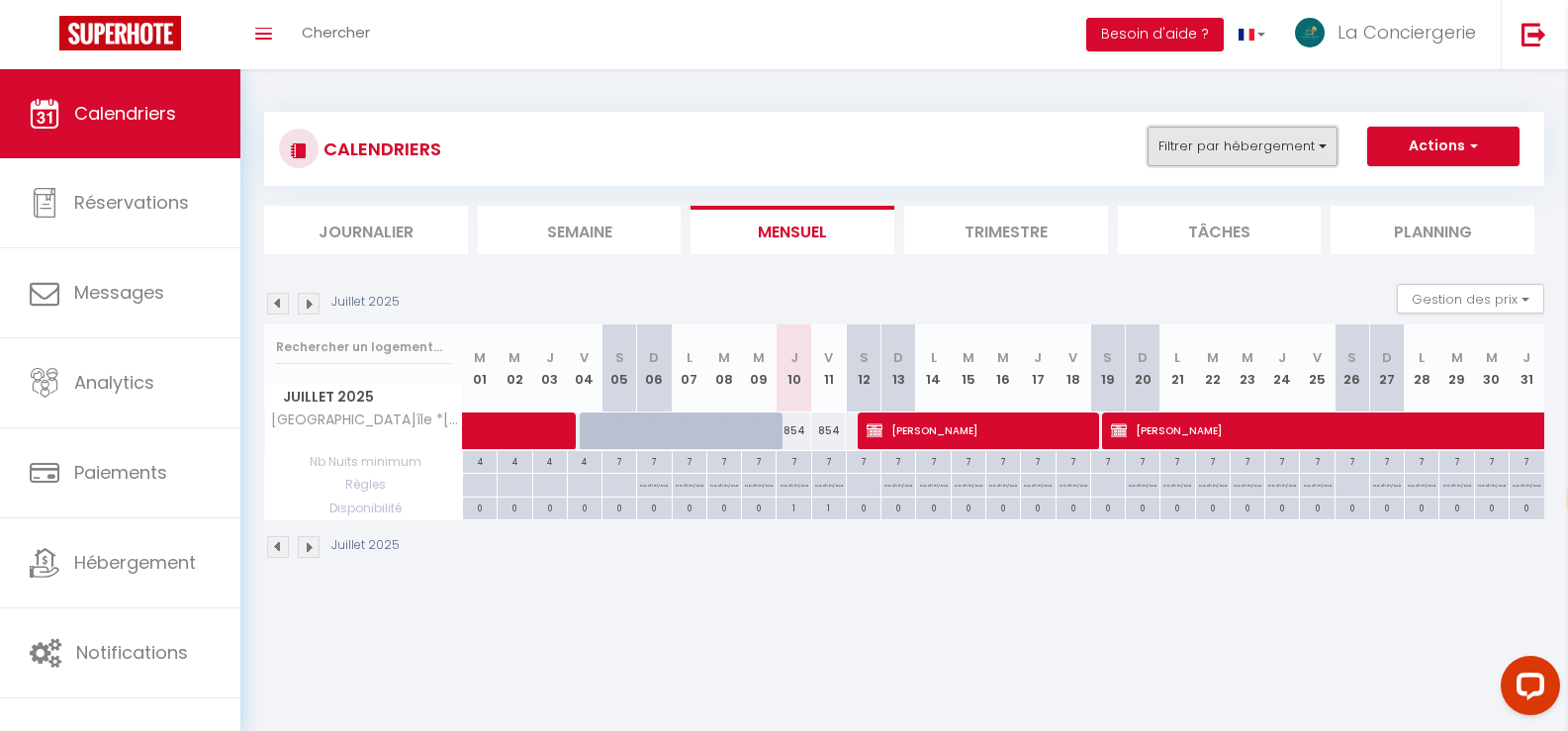 click on "Filtrer par hébergement" at bounding box center (1243, 146) 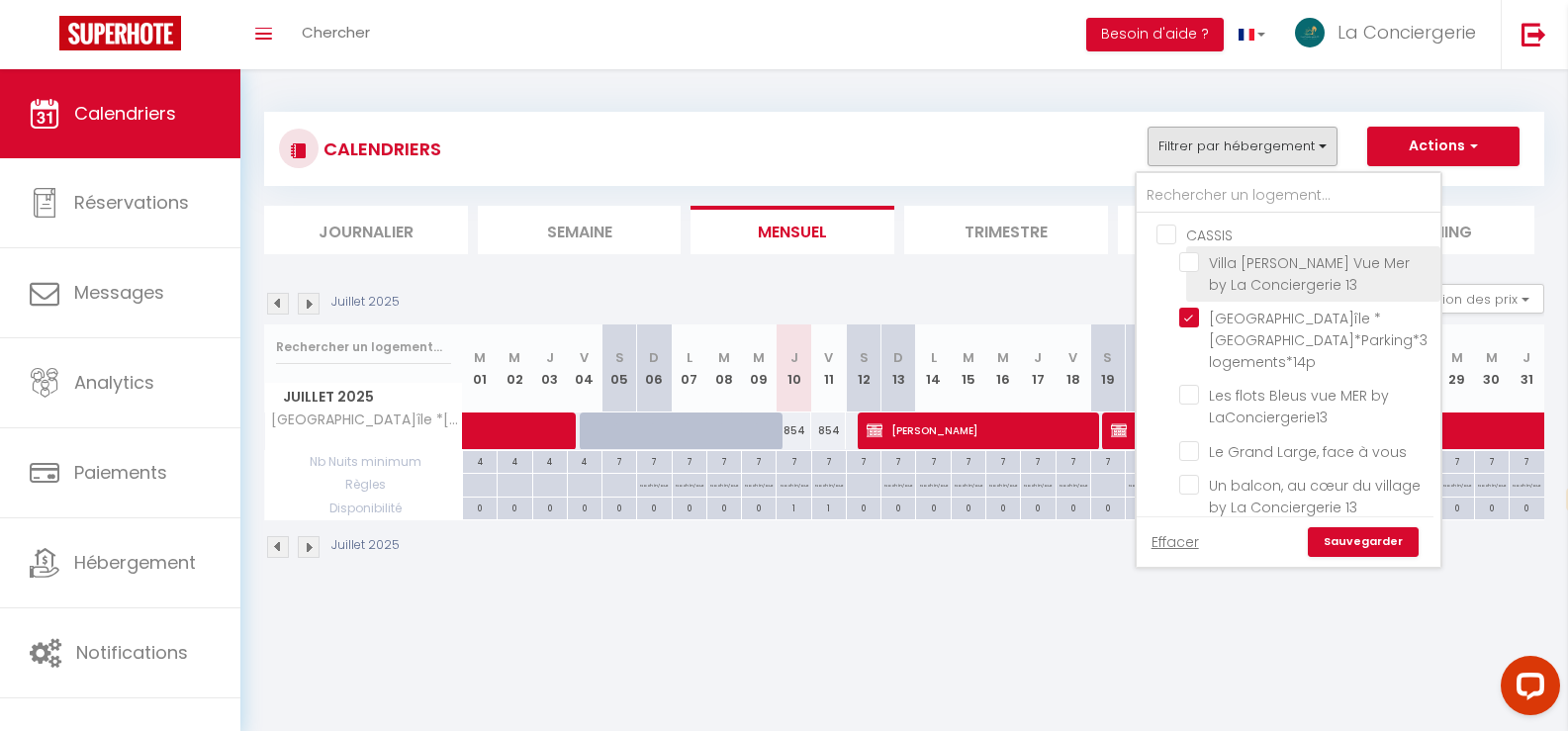 click on "Villa [PERSON_NAME] Vue Mer by La Conciergerie 13" at bounding box center (1306, 262) 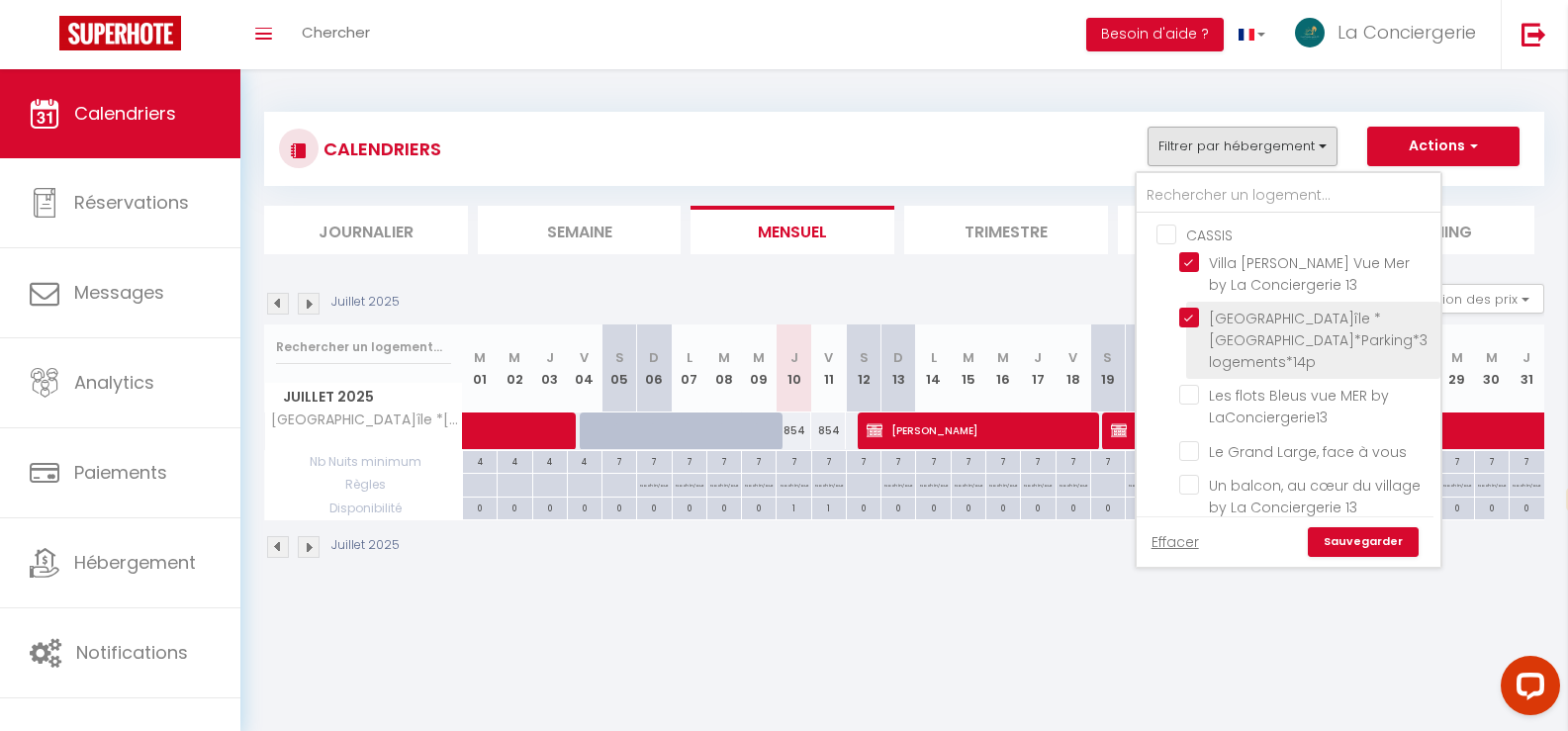 click on "[GEOGRAPHIC_DATA]île *[GEOGRAPHIC_DATA]*Parking*3 logements*14p" at bounding box center (1306, 318) 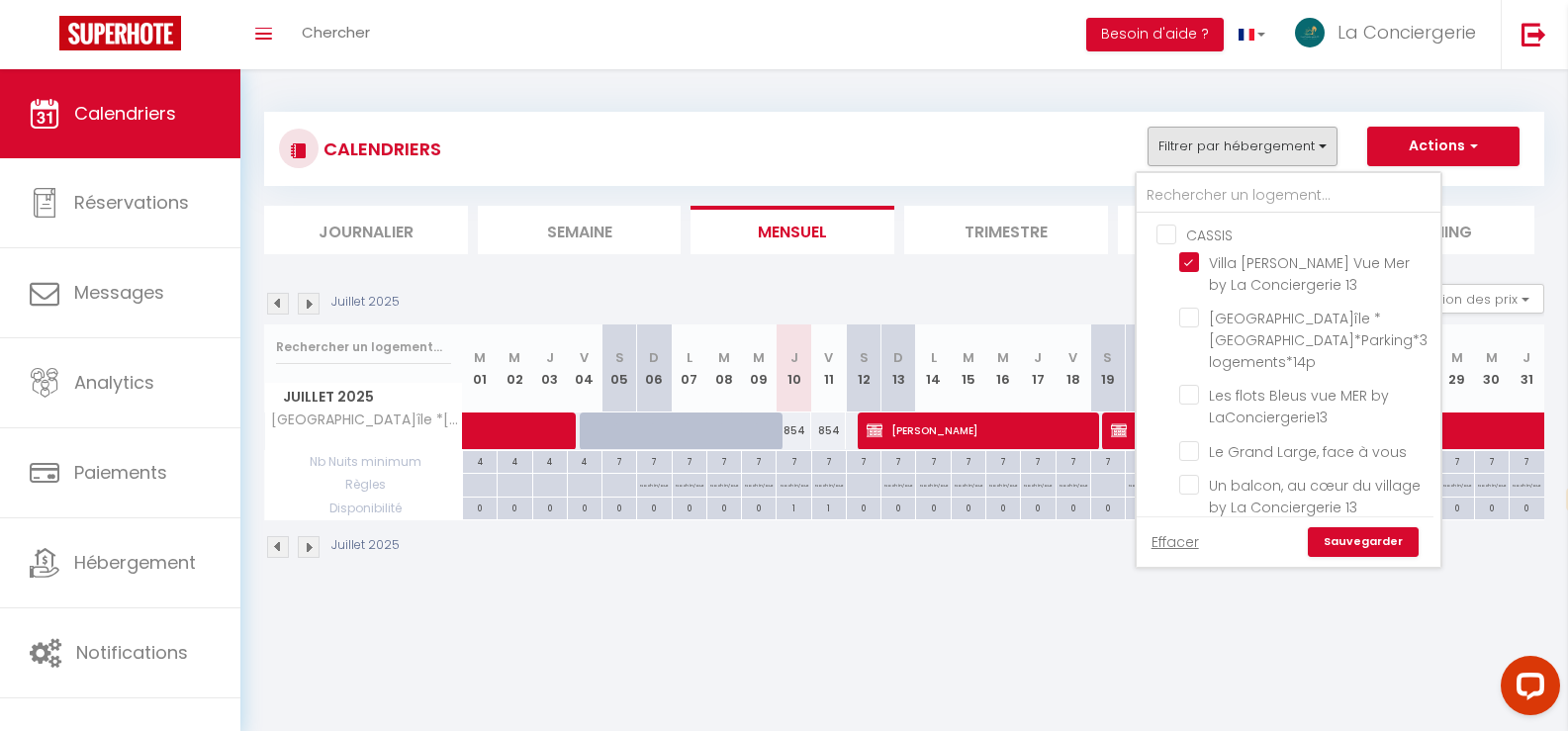 click on "Sauvegarder" at bounding box center (1363, 542) 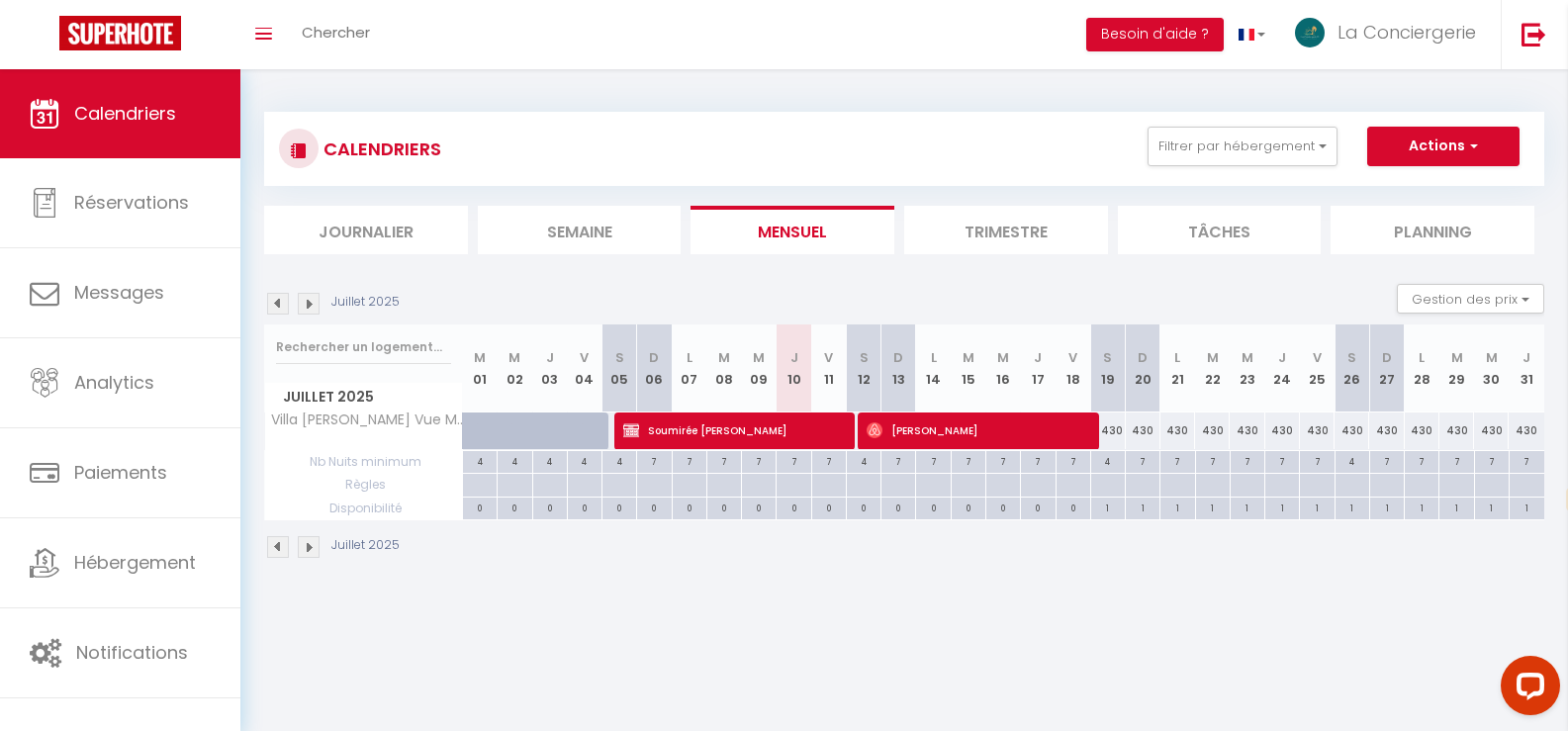 click at bounding box center [309, 304] 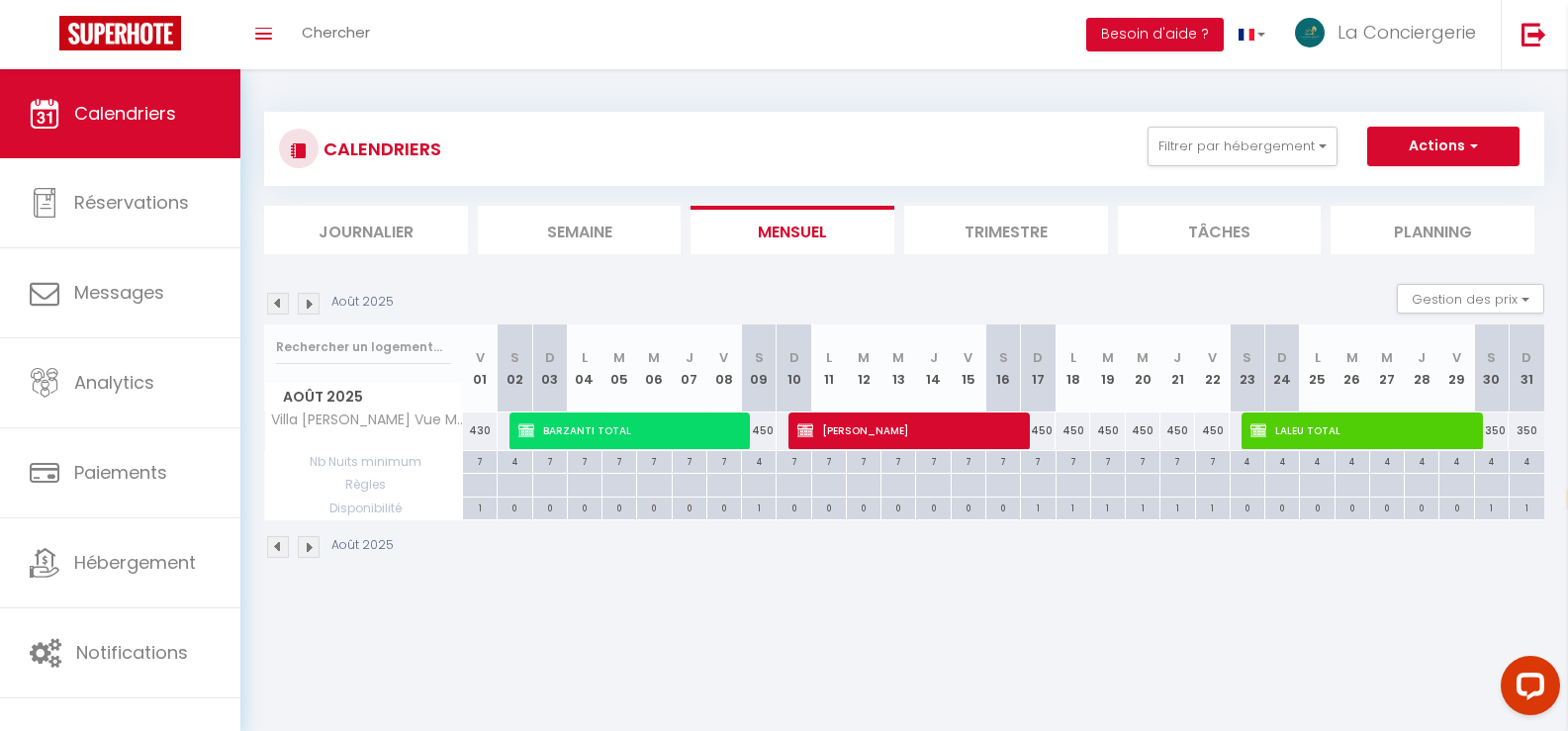 click at bounding box center (309, 304) 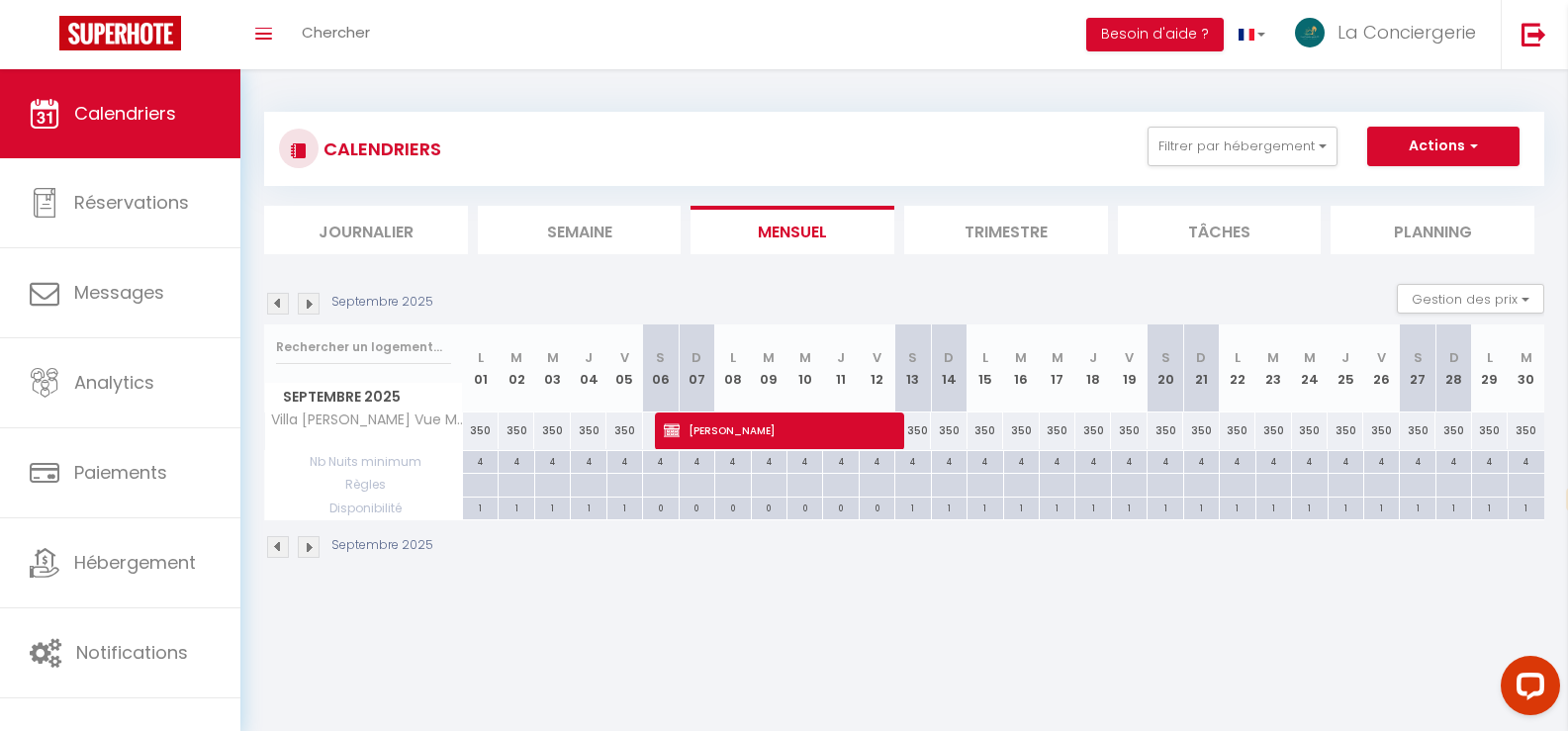 click at bounding box center [309, 304] 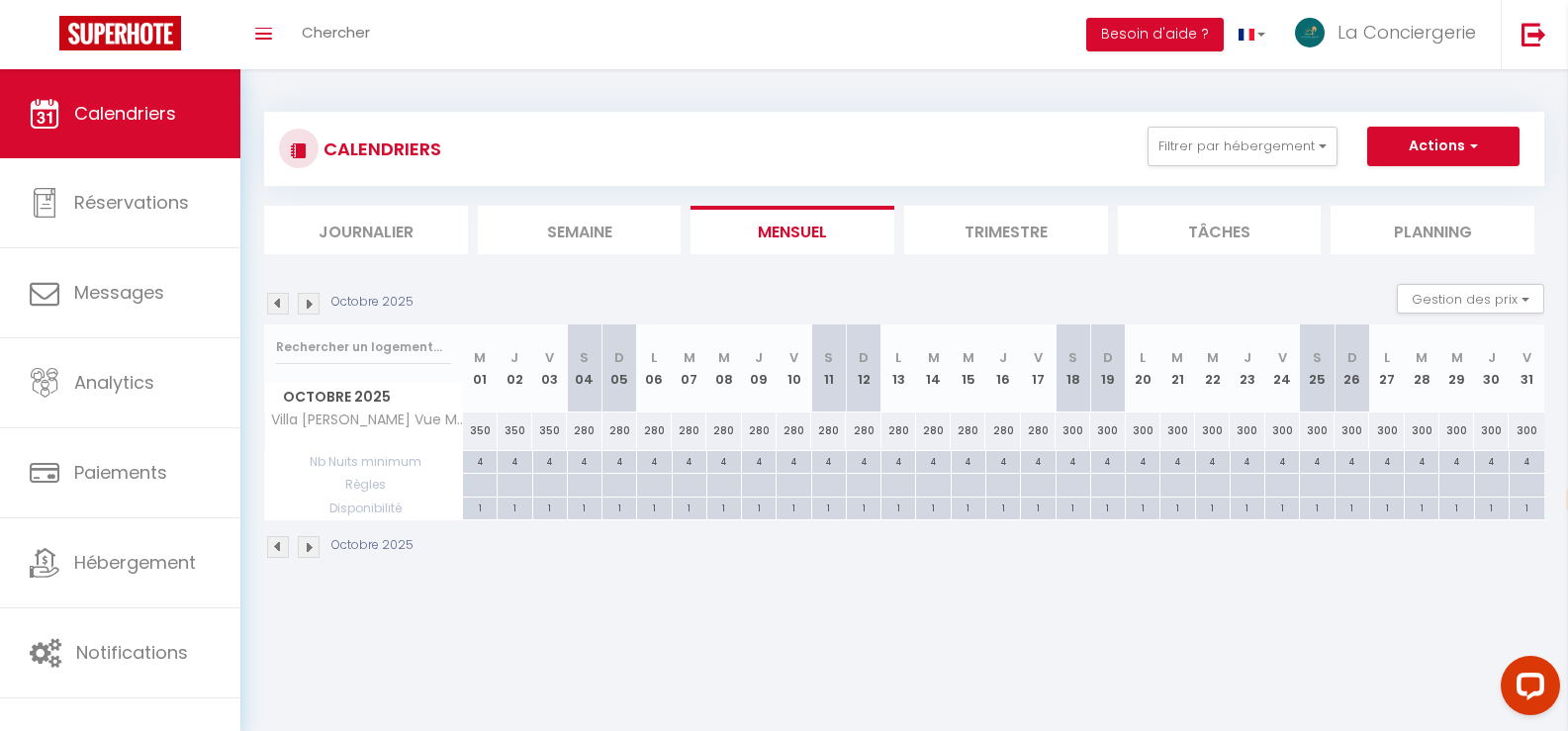 click at bounding box center (309, 304) 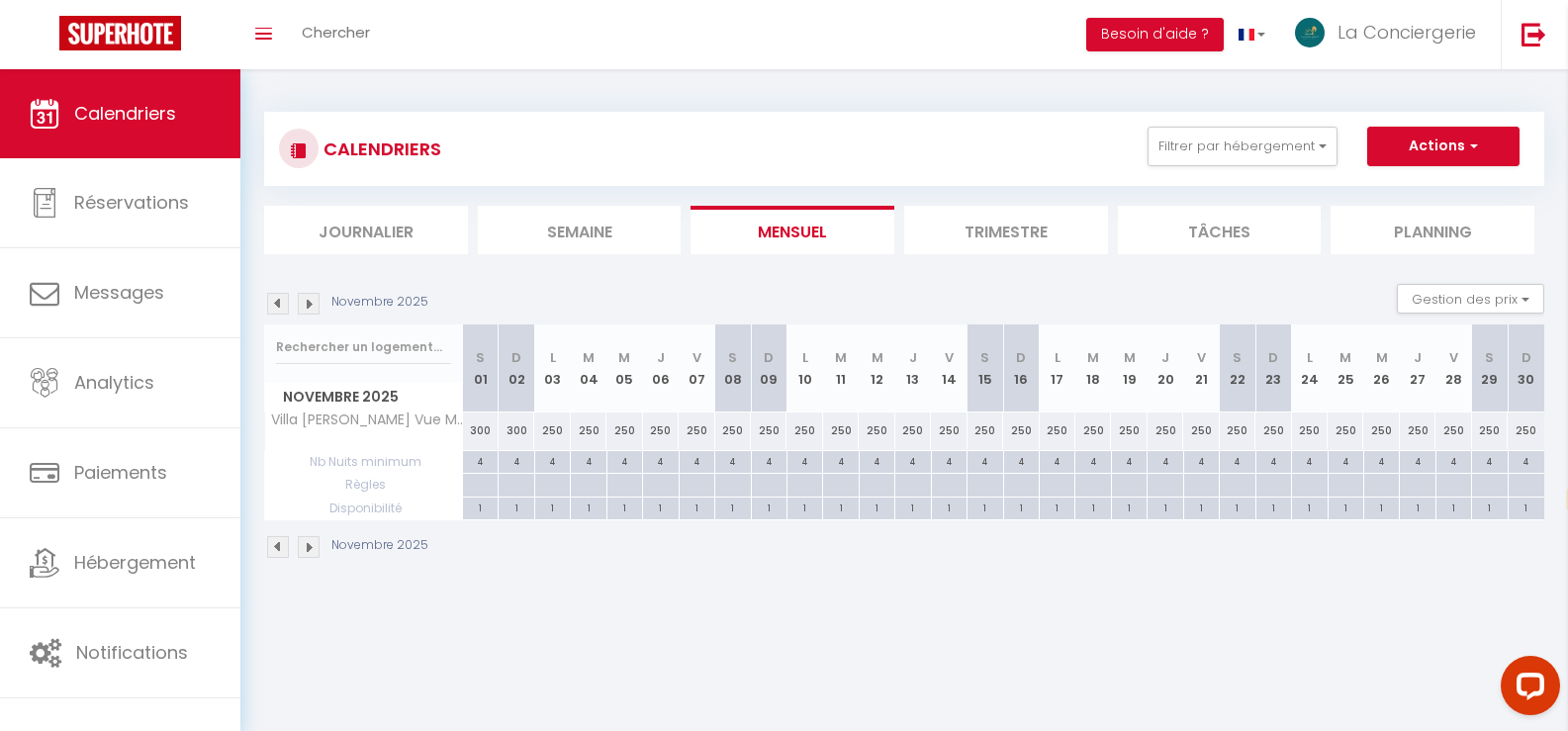 click at bounding box center [309, 304] 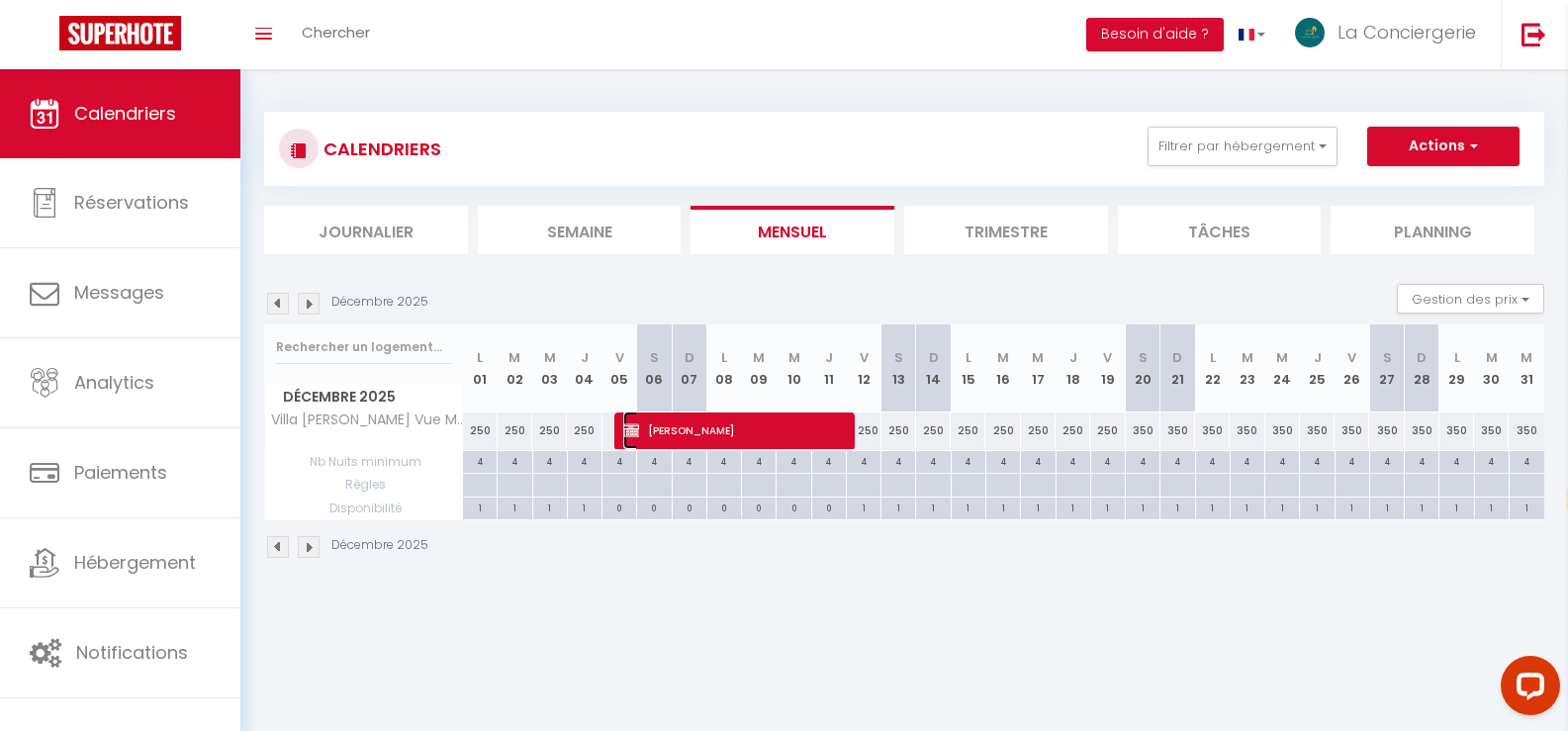 click on "[PERSON_NAME]" at bounding box center [733, 430] 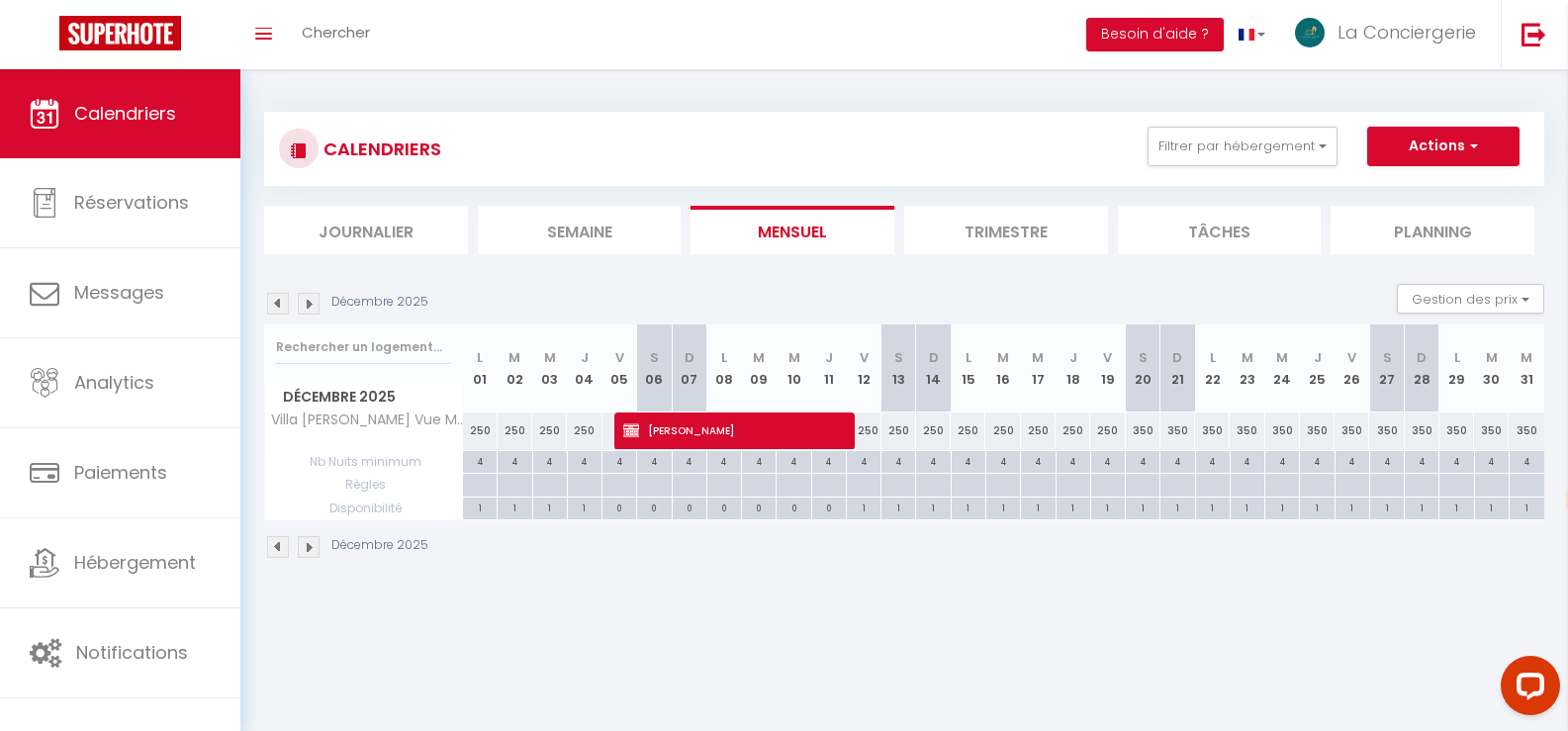 click at bounding box center [0, 0] 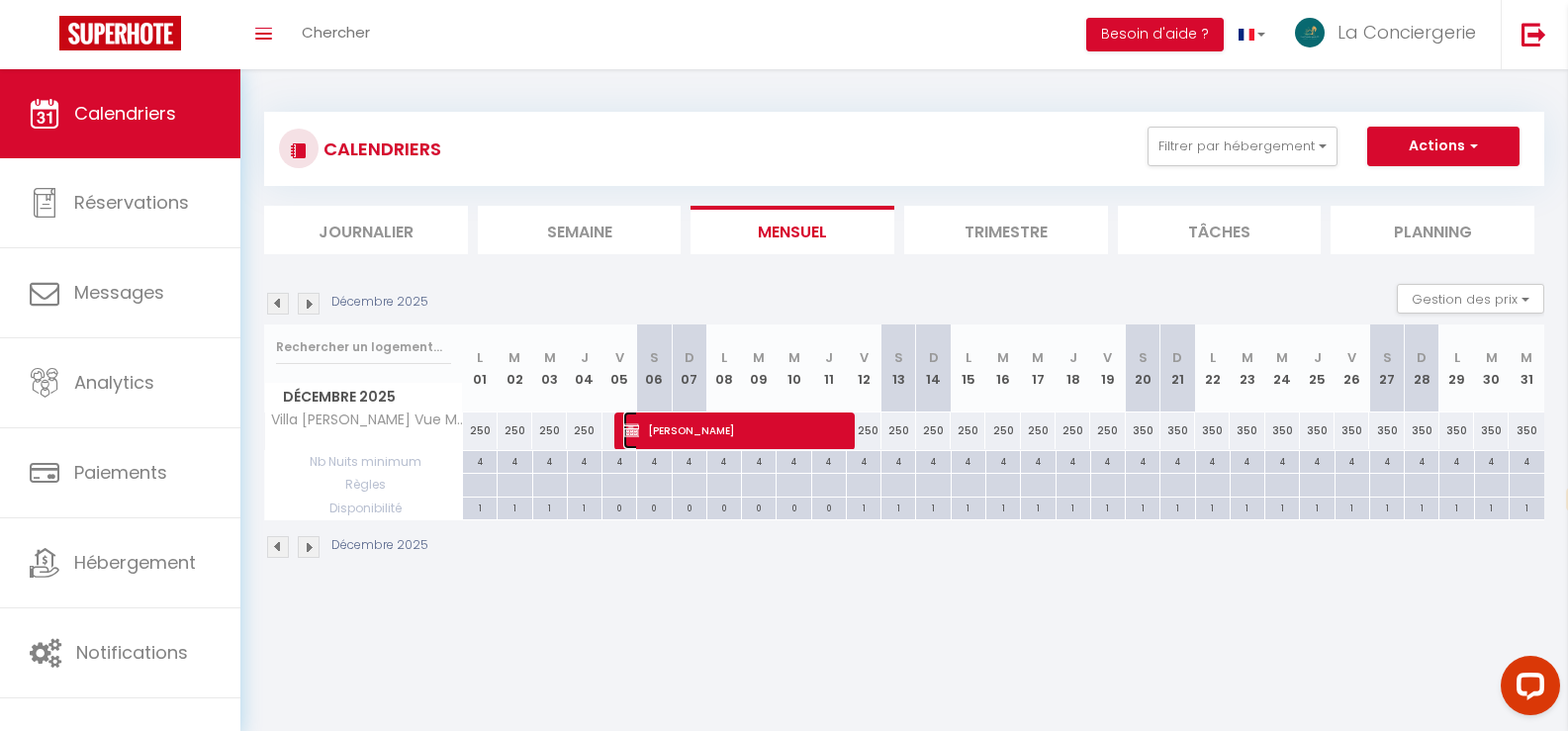 click on "[PERSON_NAME]" at bounding box center (733, 430) 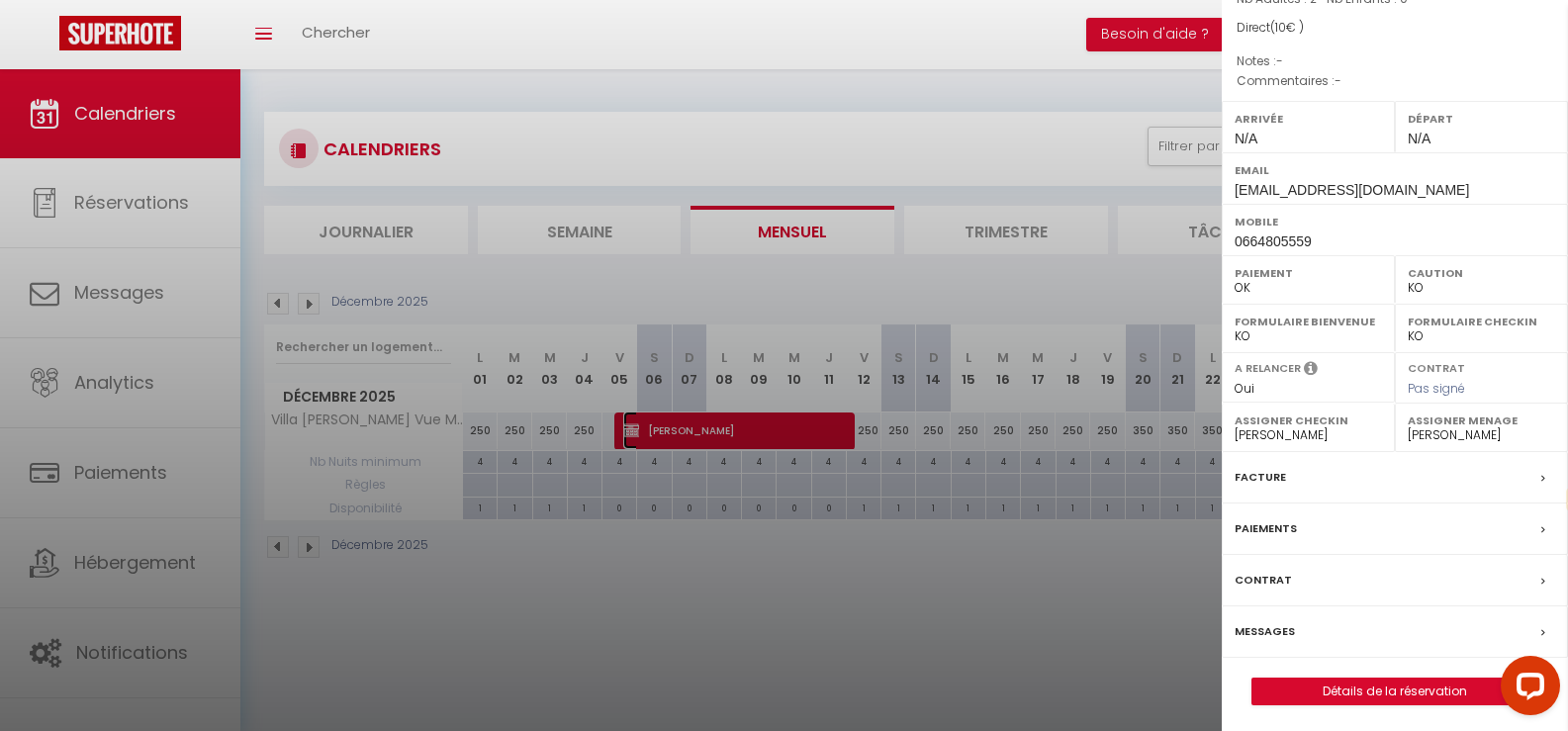 scroll, scrollTop: 211, scrollLeft: 0, axis: vertical 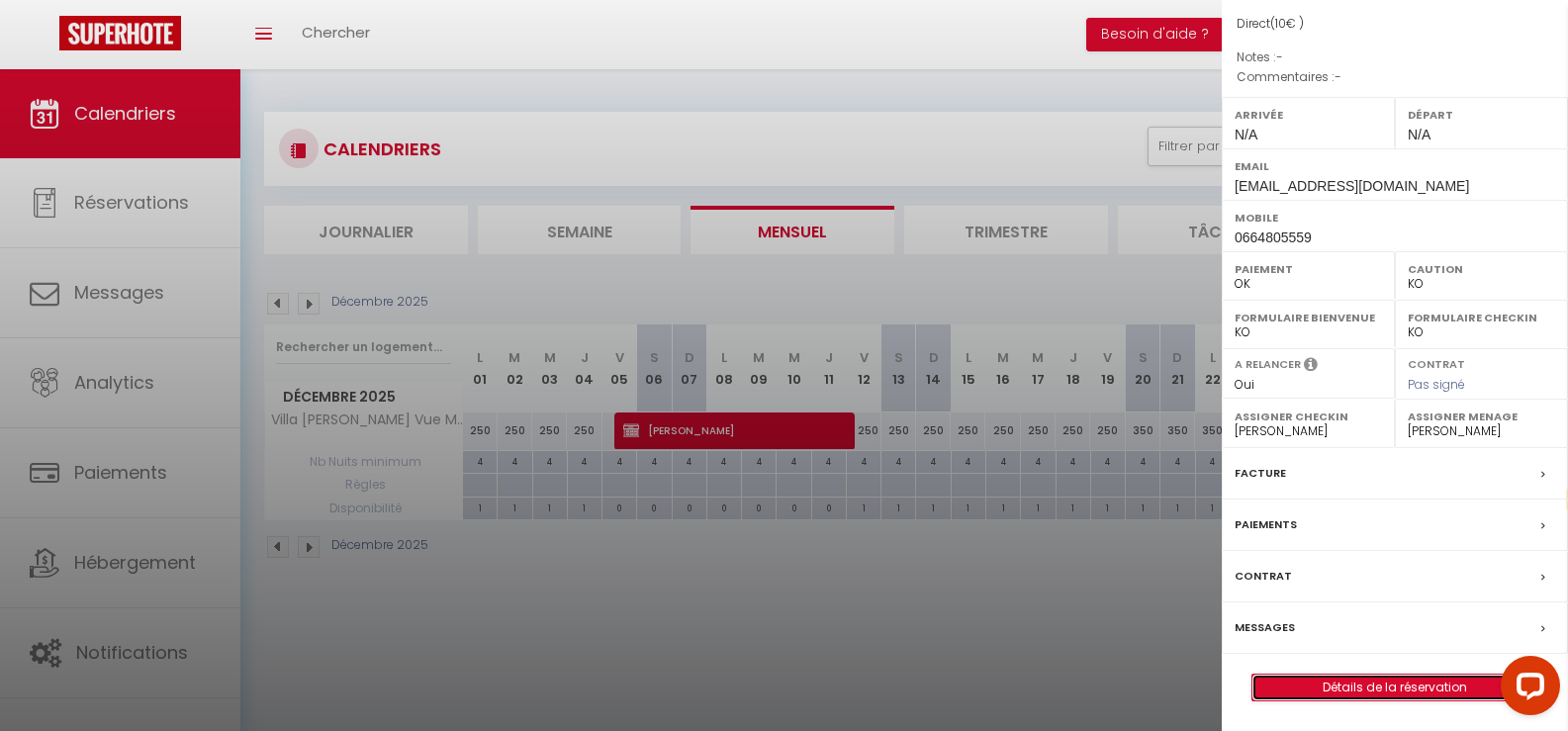 click on "Détails de la réservation" at bounding box center (1395, 687) 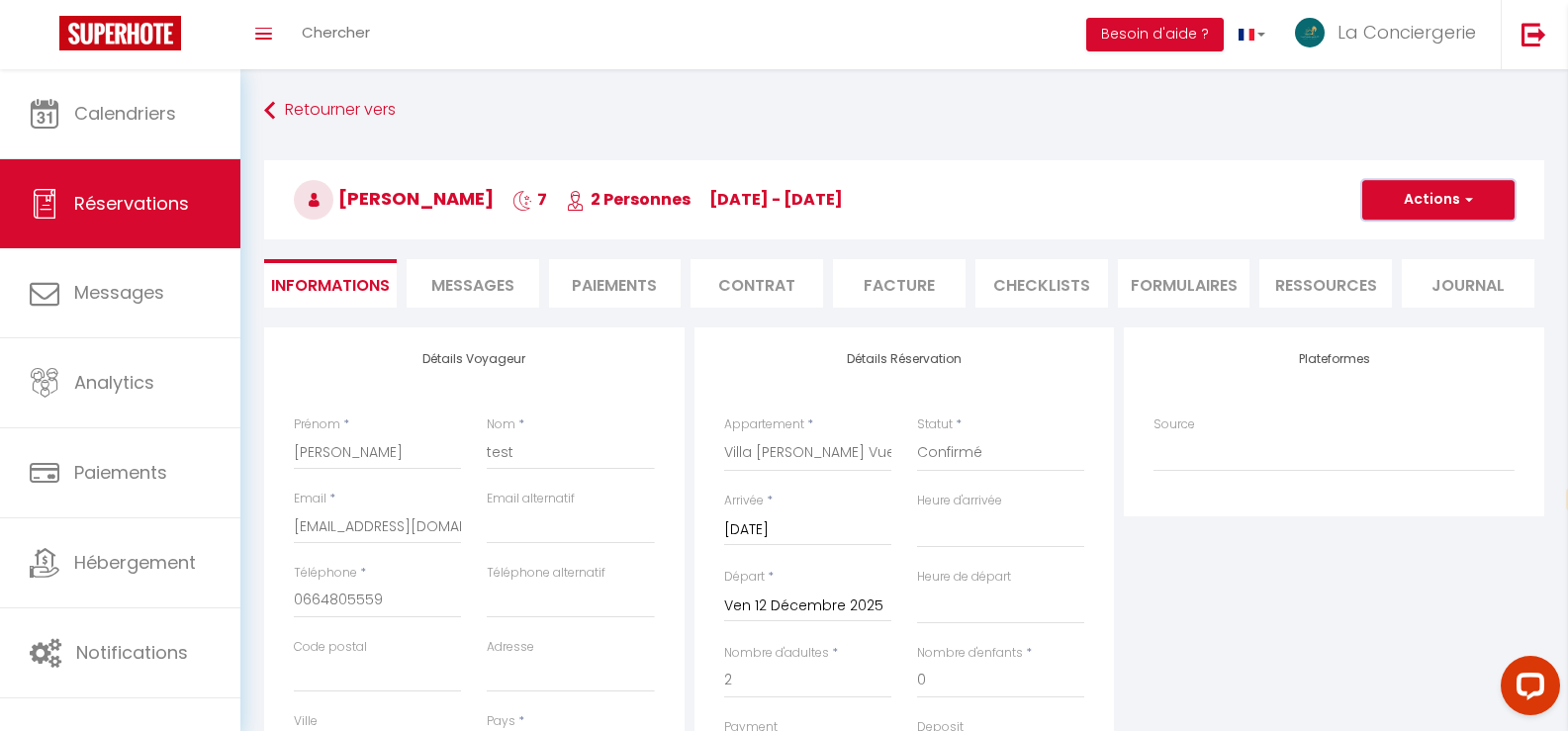 click at bounding box center (1466, 200) 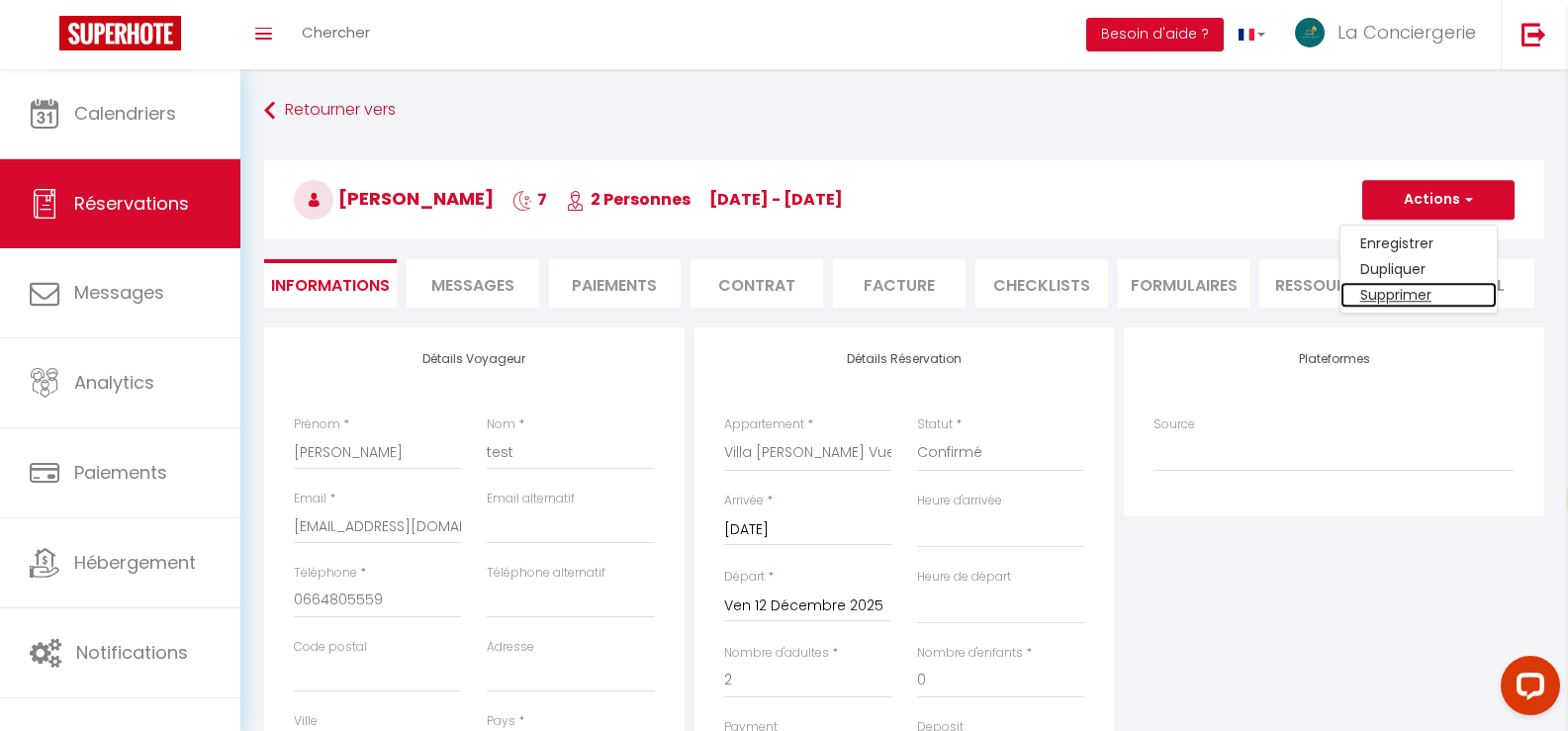 click on "Supprimer" at bounding box center (1419, 295) 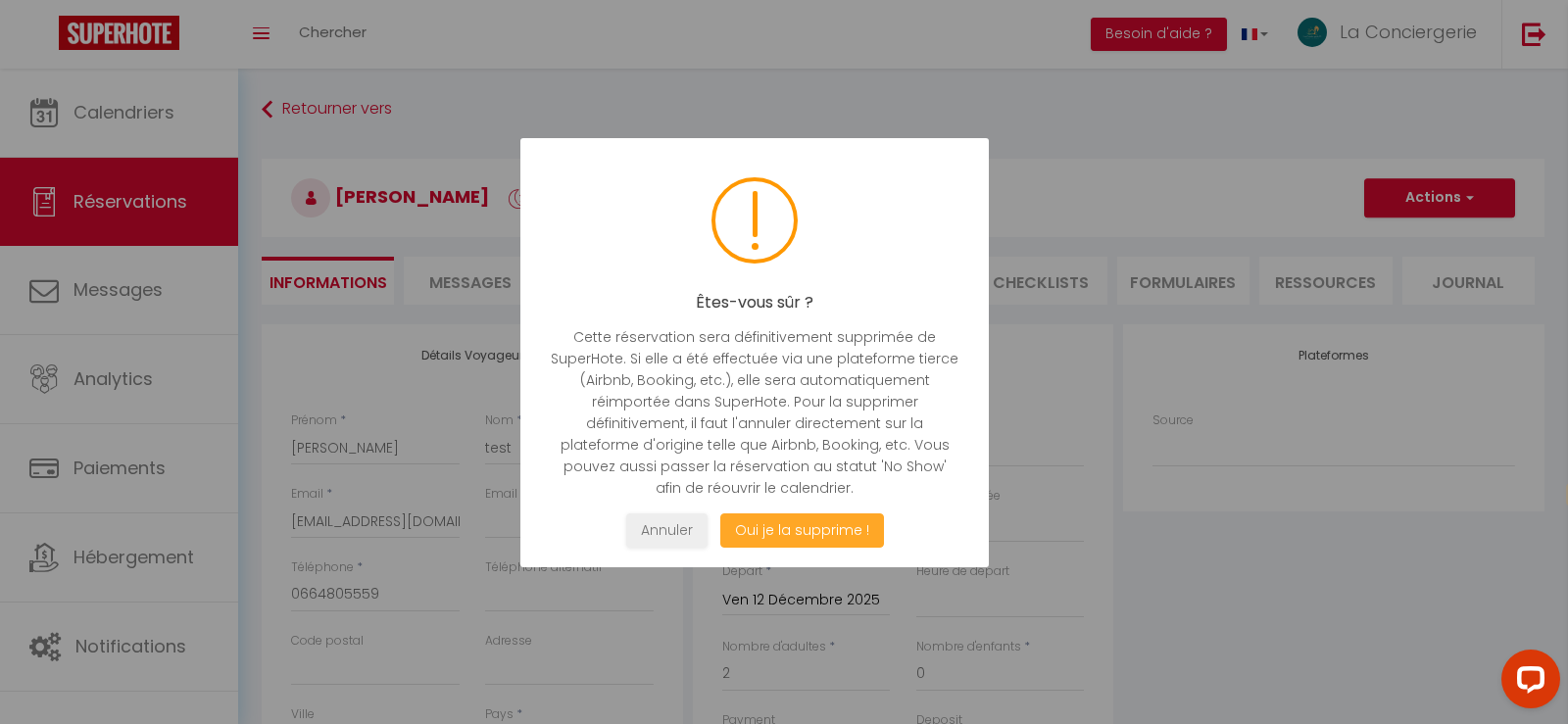 click on "Oui je la supprime !" at bounding box center [802, 530] 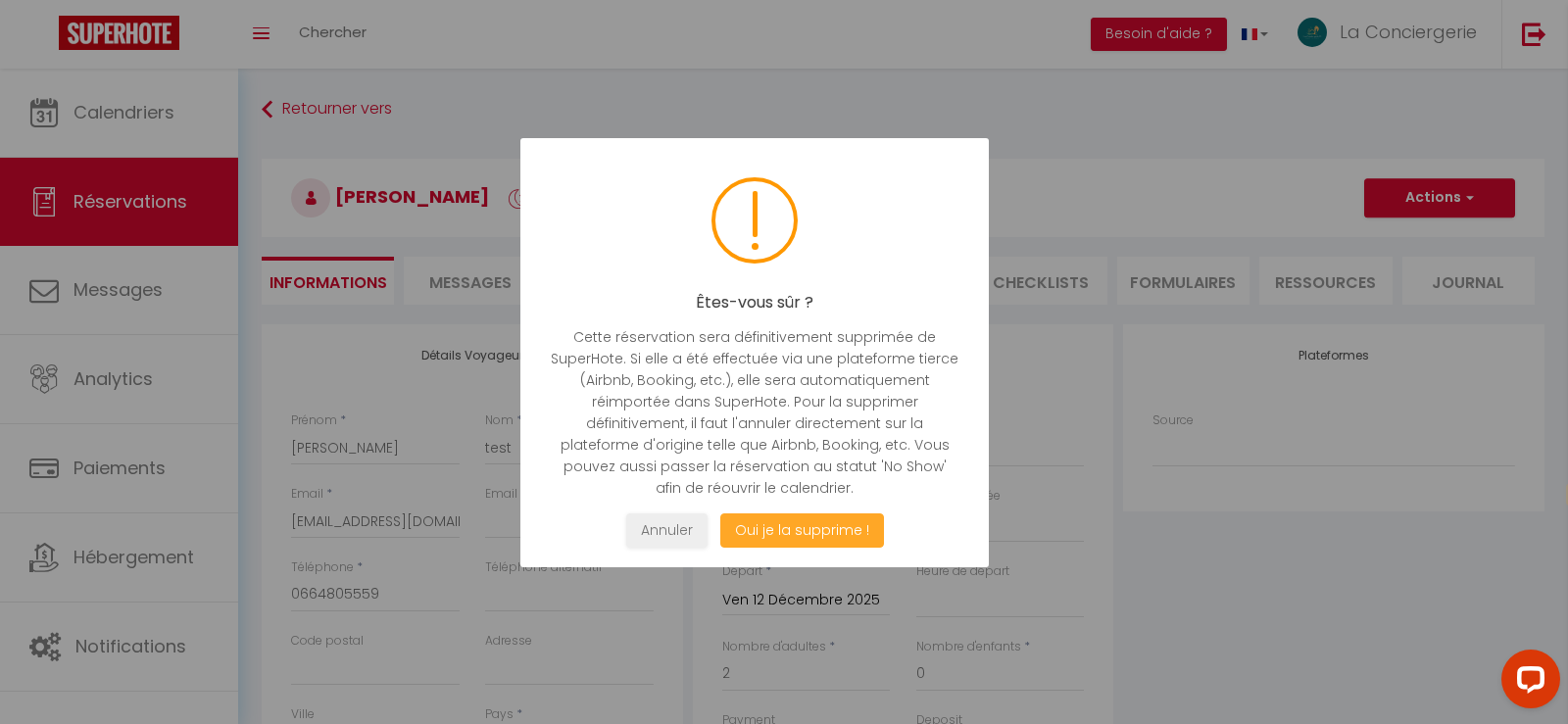 click on "Oui je la supprime !" at bounding box center [802, 530] 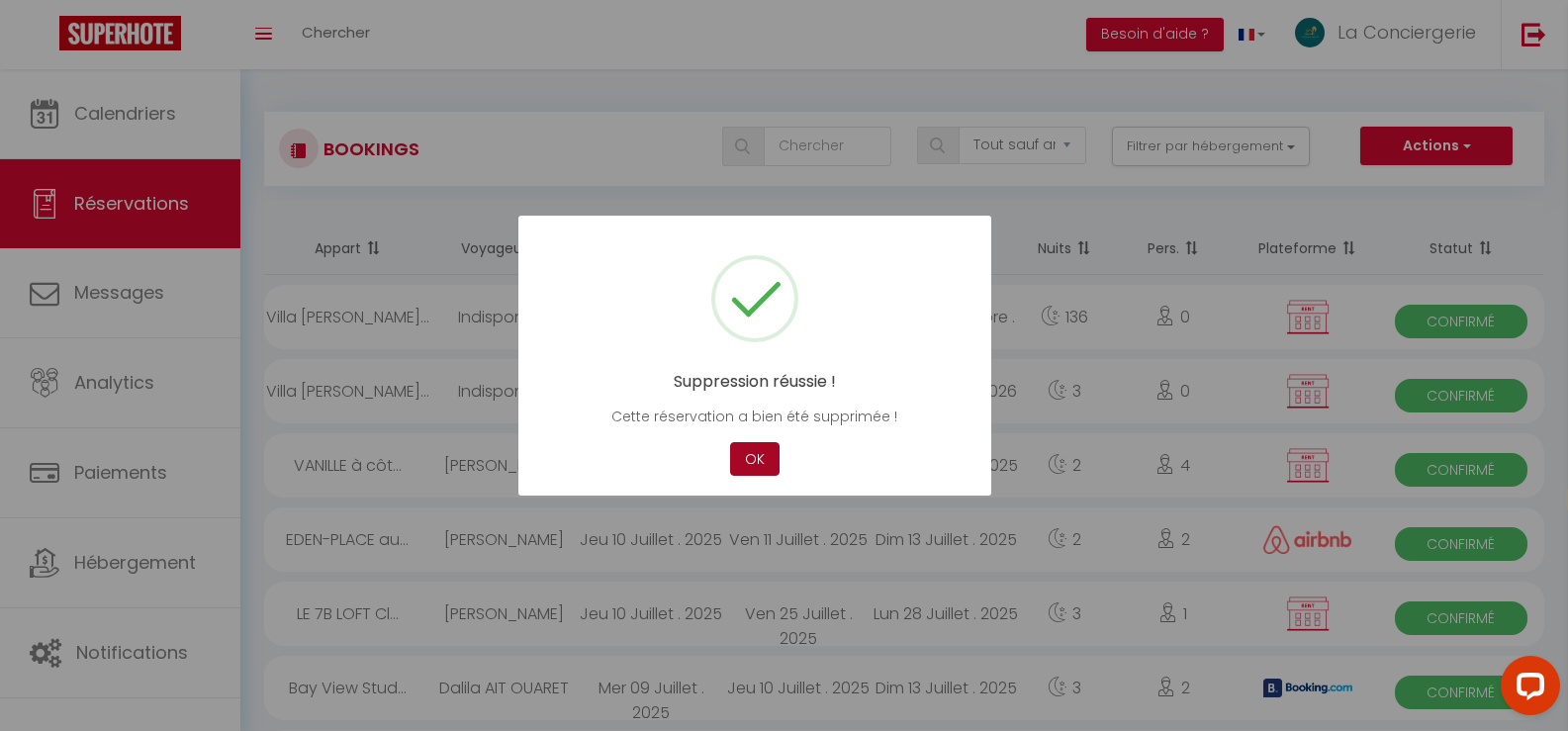 click on "OK" at bounding box center [755, 459] 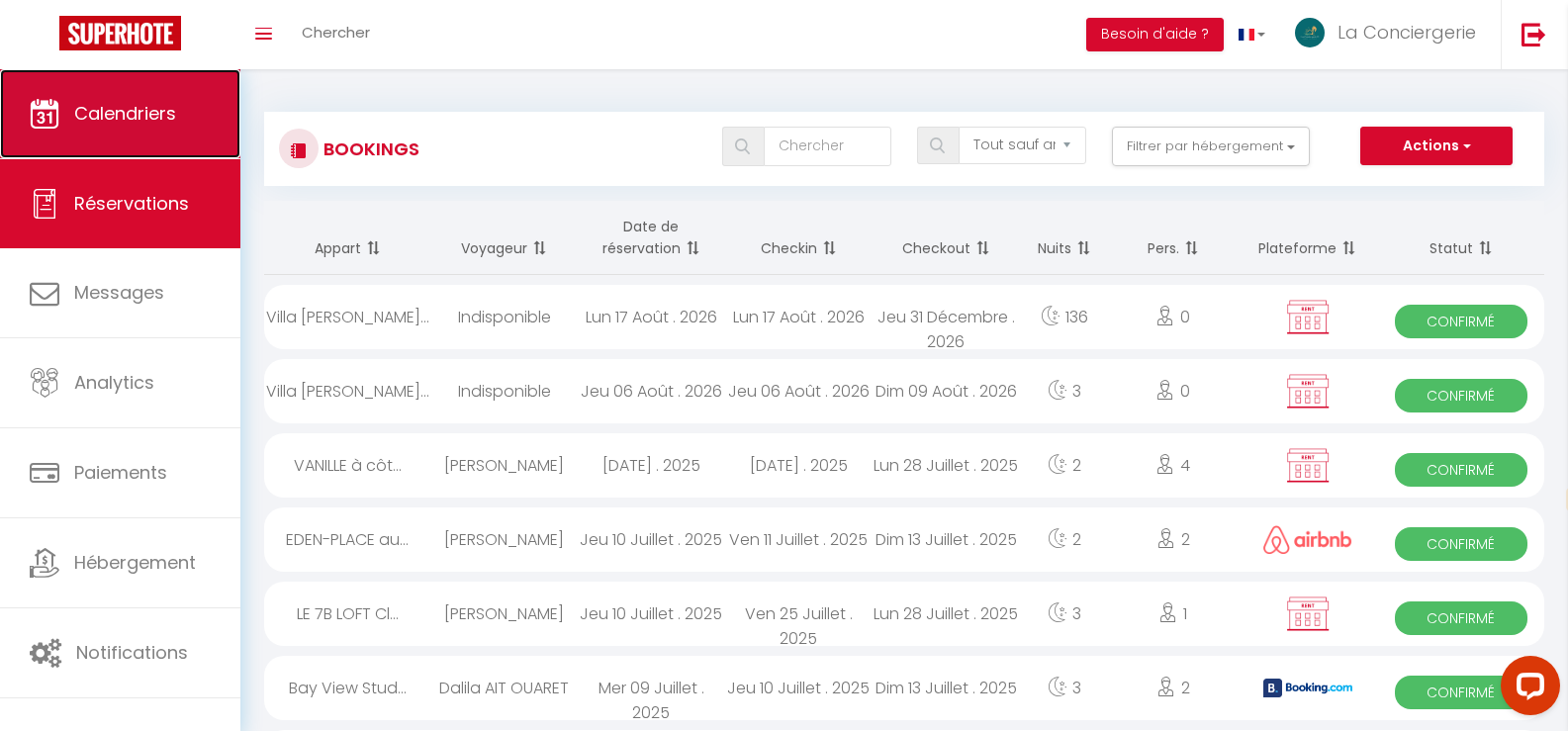 click on "Calendriers" at bounding box center (125, 113) 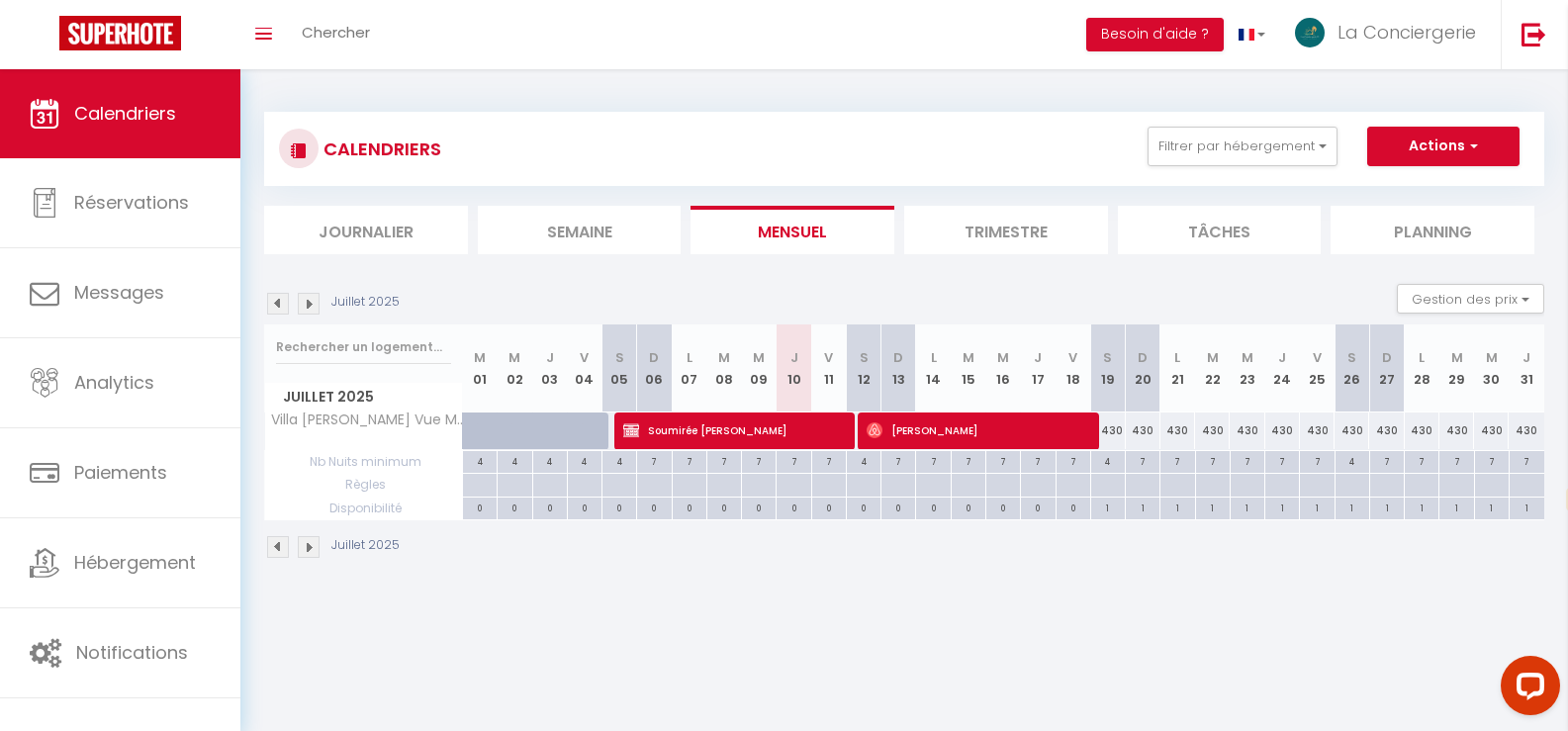 click at bounding box center [309, 304] 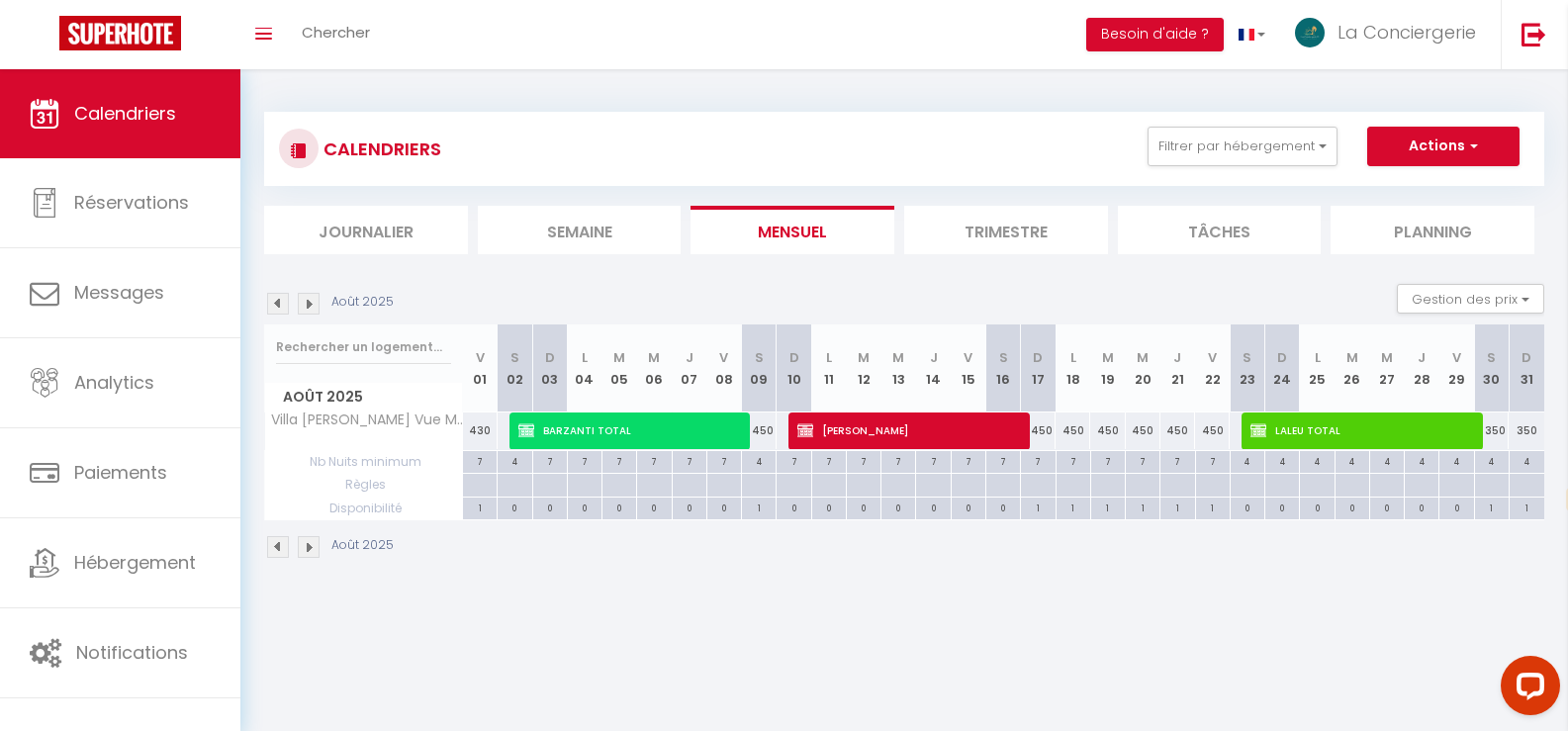 click at bounding box center (309, 304) 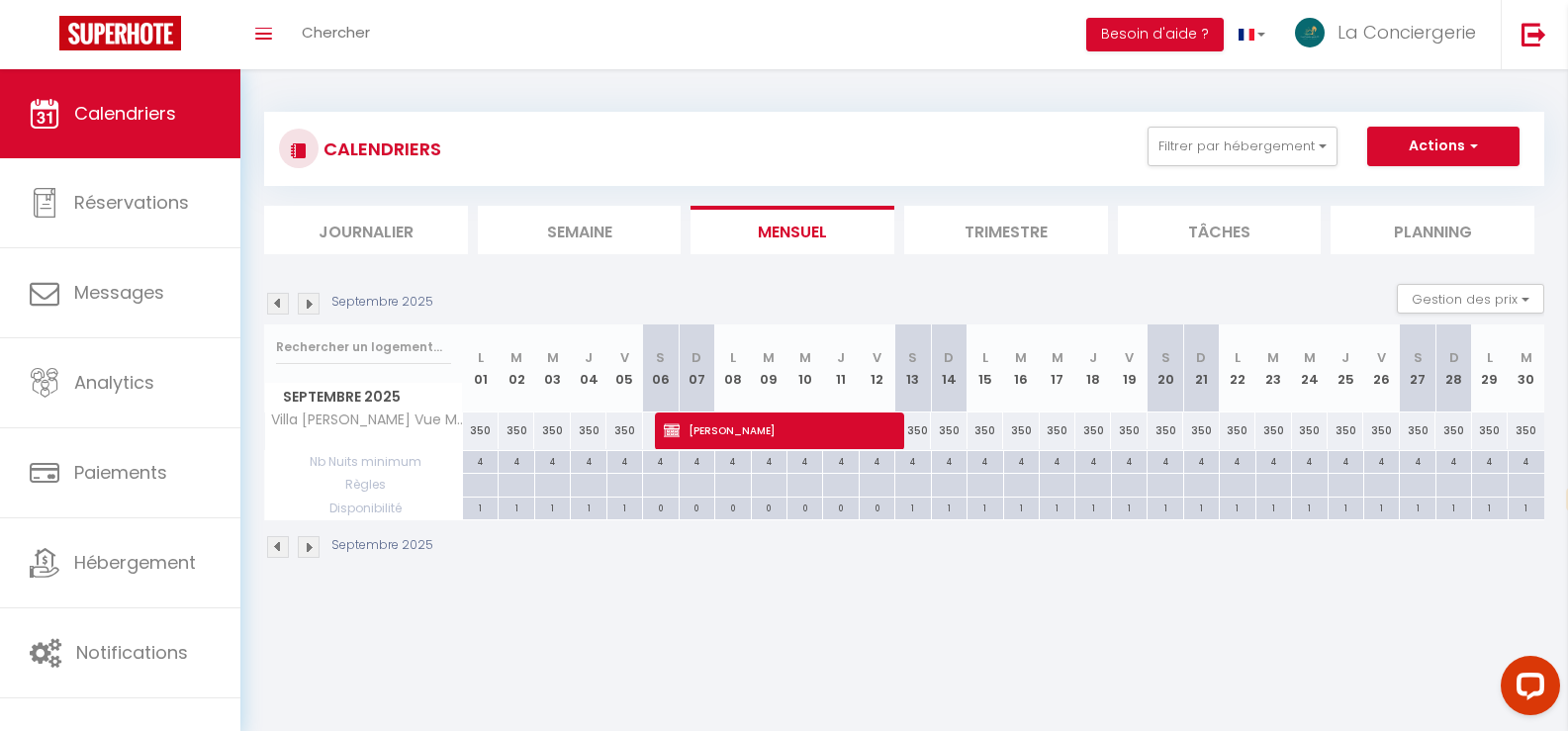 click at bounding box center [309, 304] 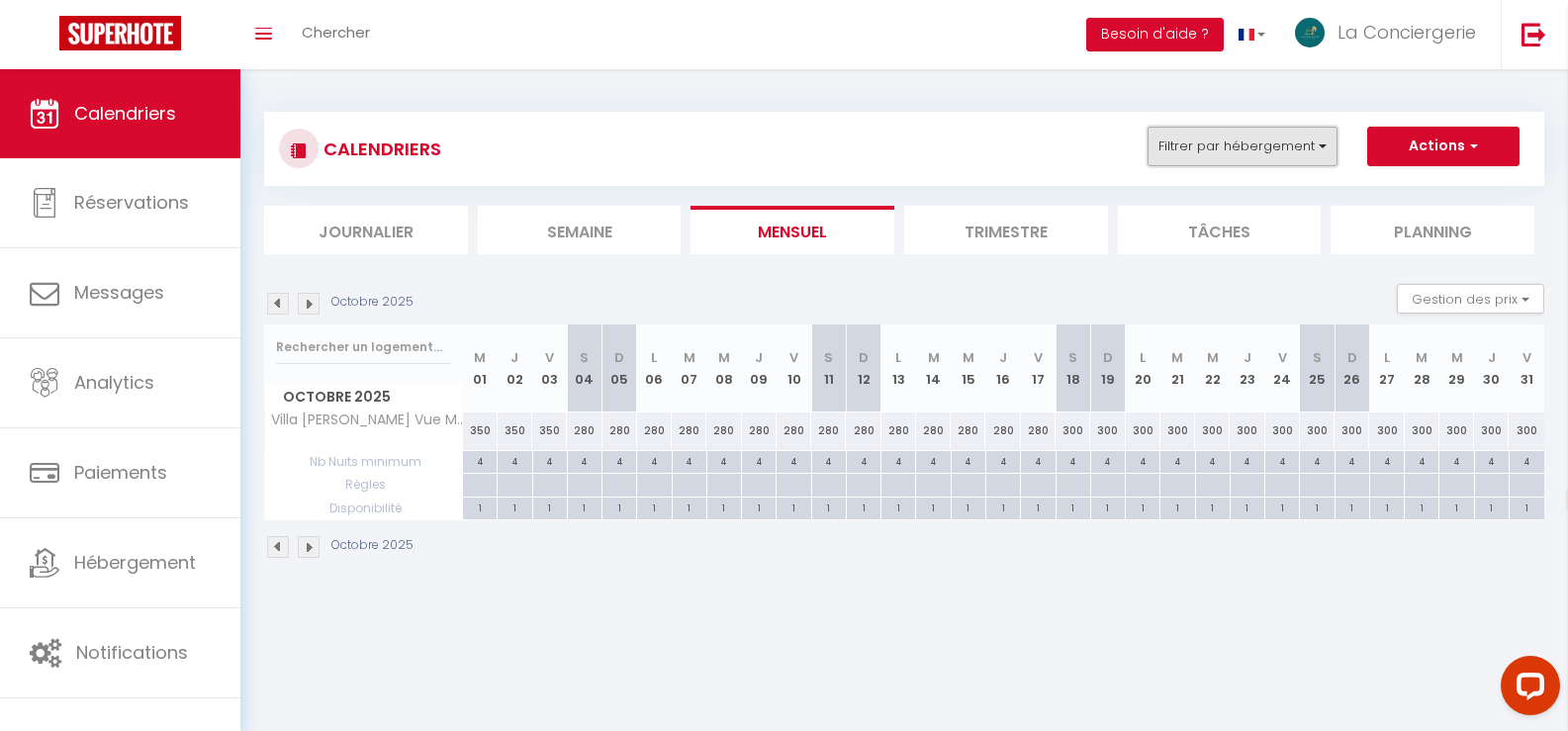 click on "Filtrer par hébergement" at bounding box center [1243, 146] 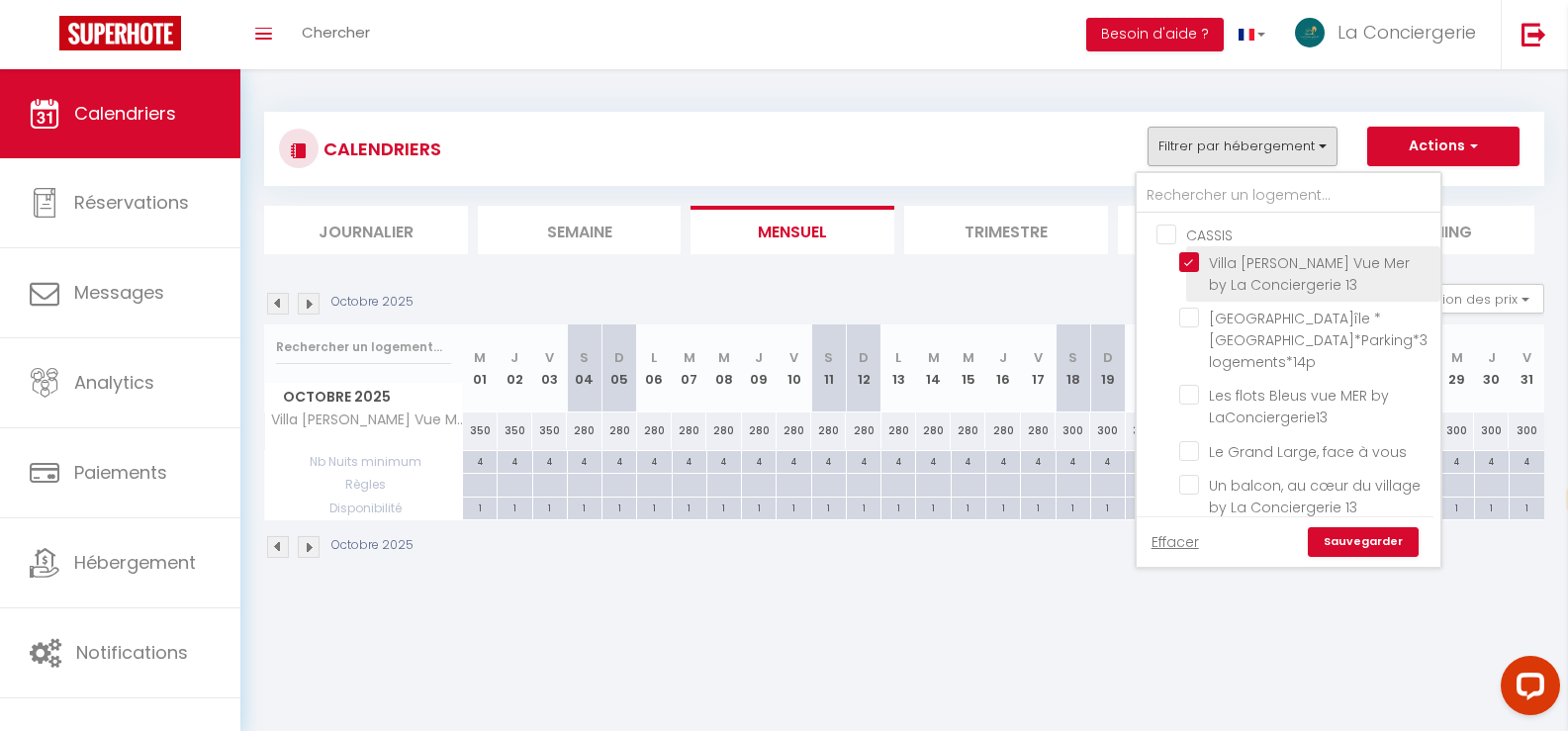 click on "Villa [PERSON_NAME] Vue Mer by La Conciergerie 13" at bounding box center (1306, 262) 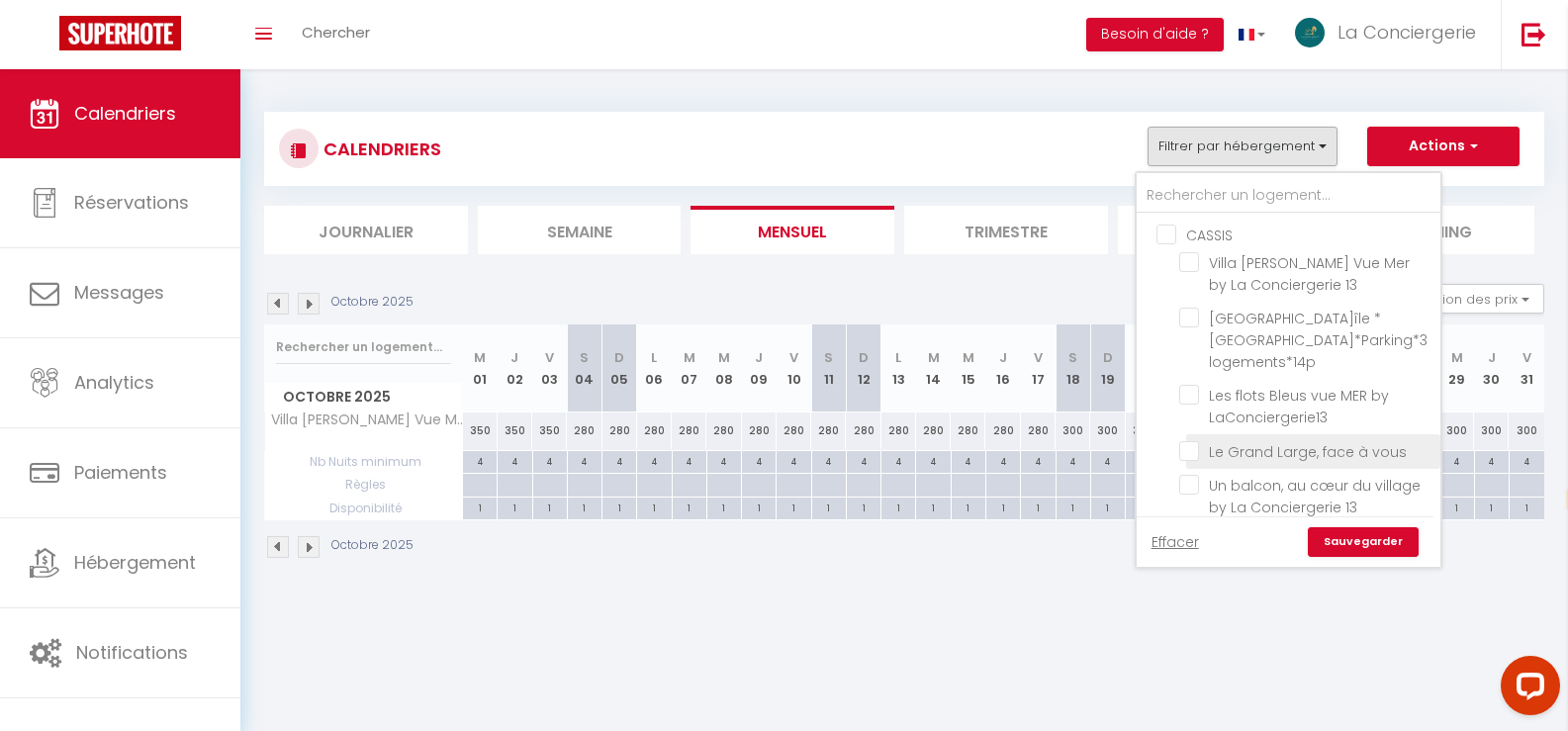 scroll, scrollTop: 99, scrollLeft: 0, axis: vertical 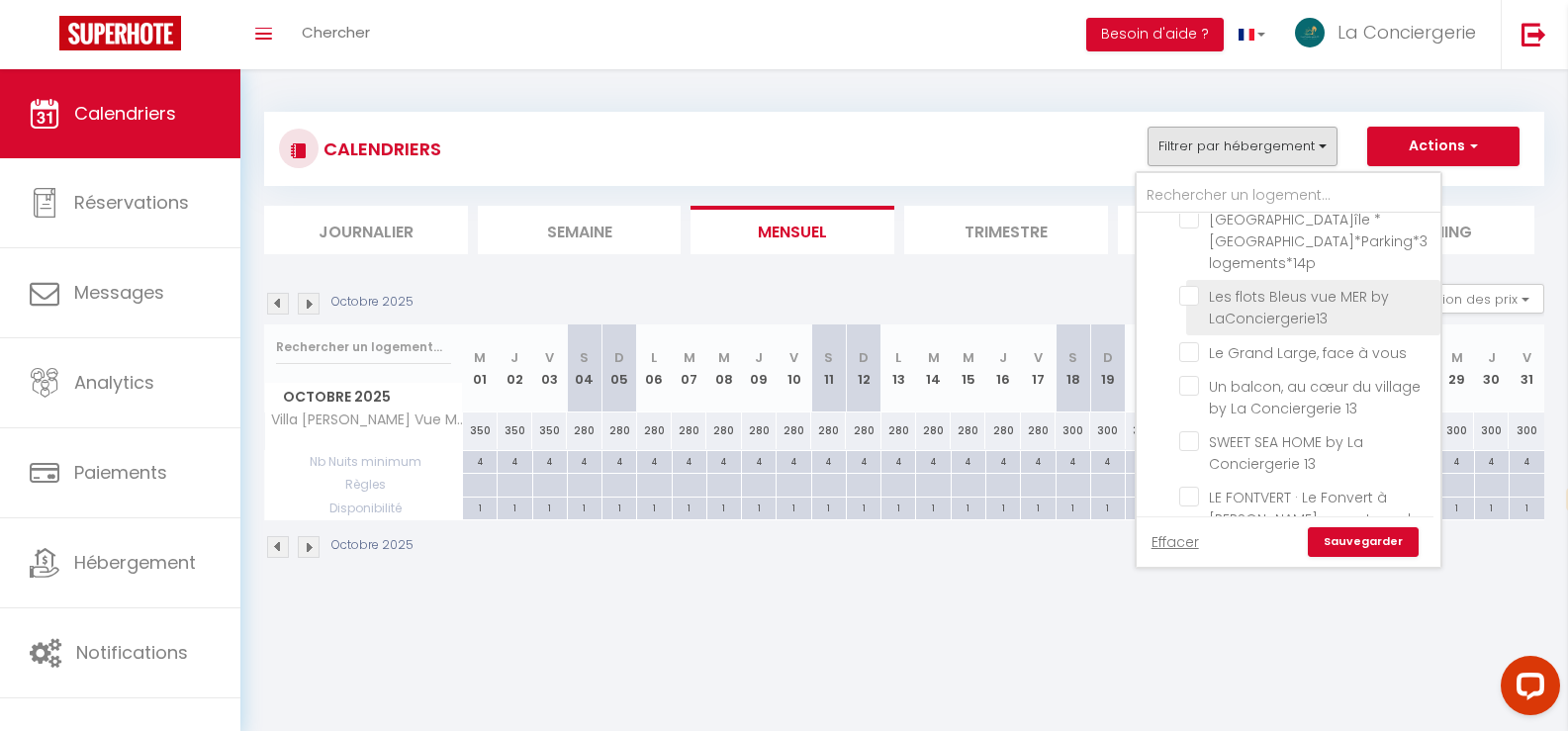 click on "Les flots Bleus vue MER by LaConciergerie13" at bounding box center [1306, 296] 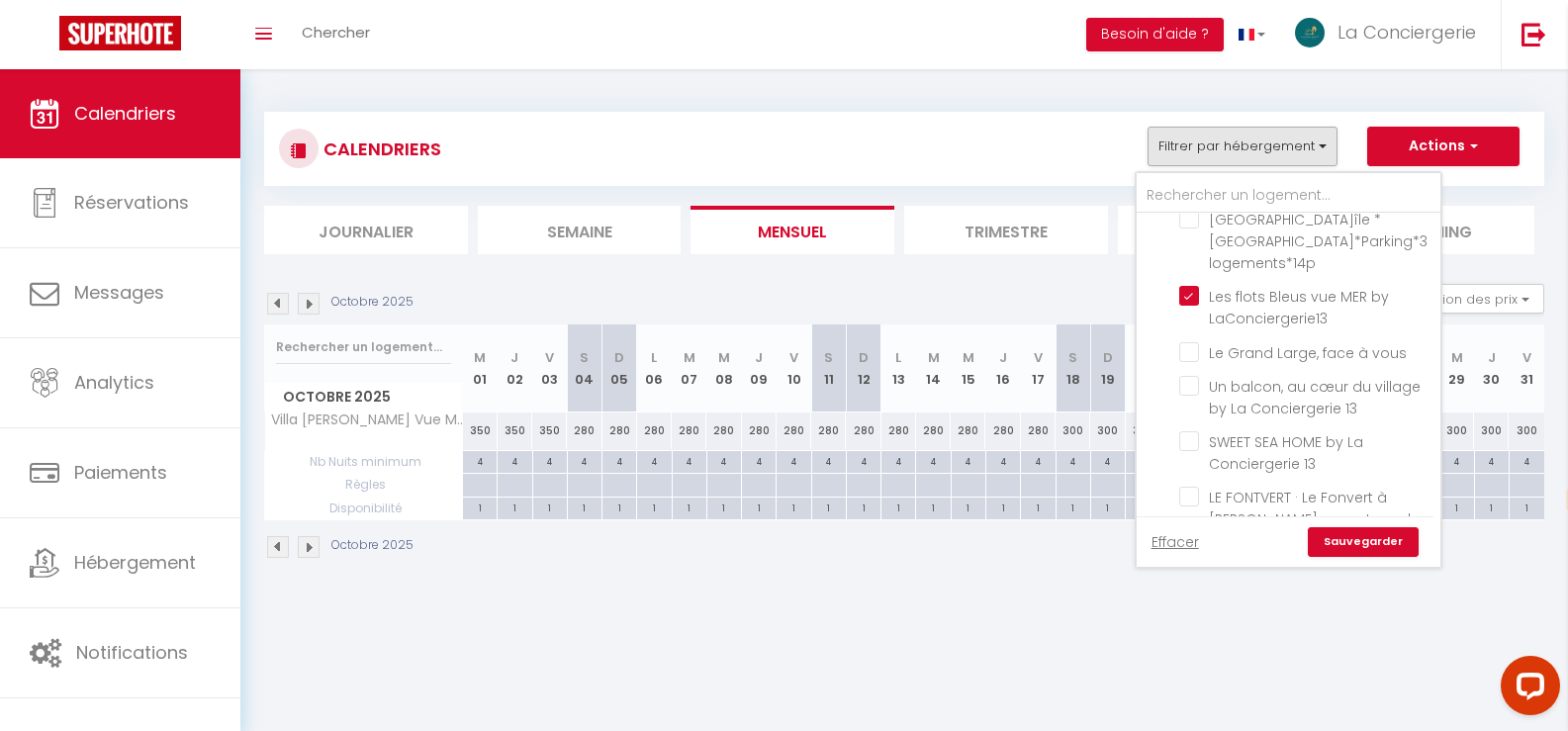 click on "Sauvegarder" at bounding box center [1363, 542] 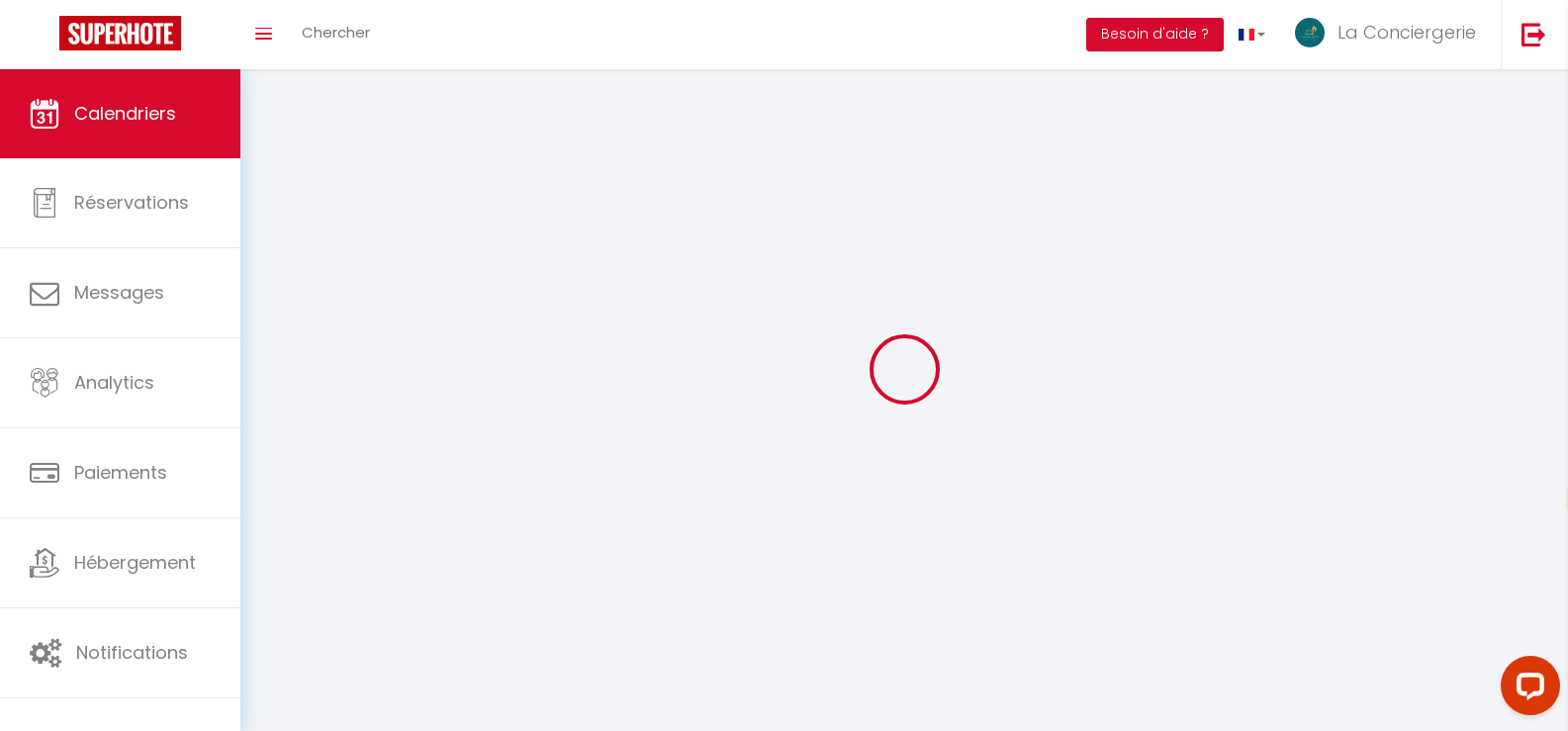 click at bounding box center (904, 369) 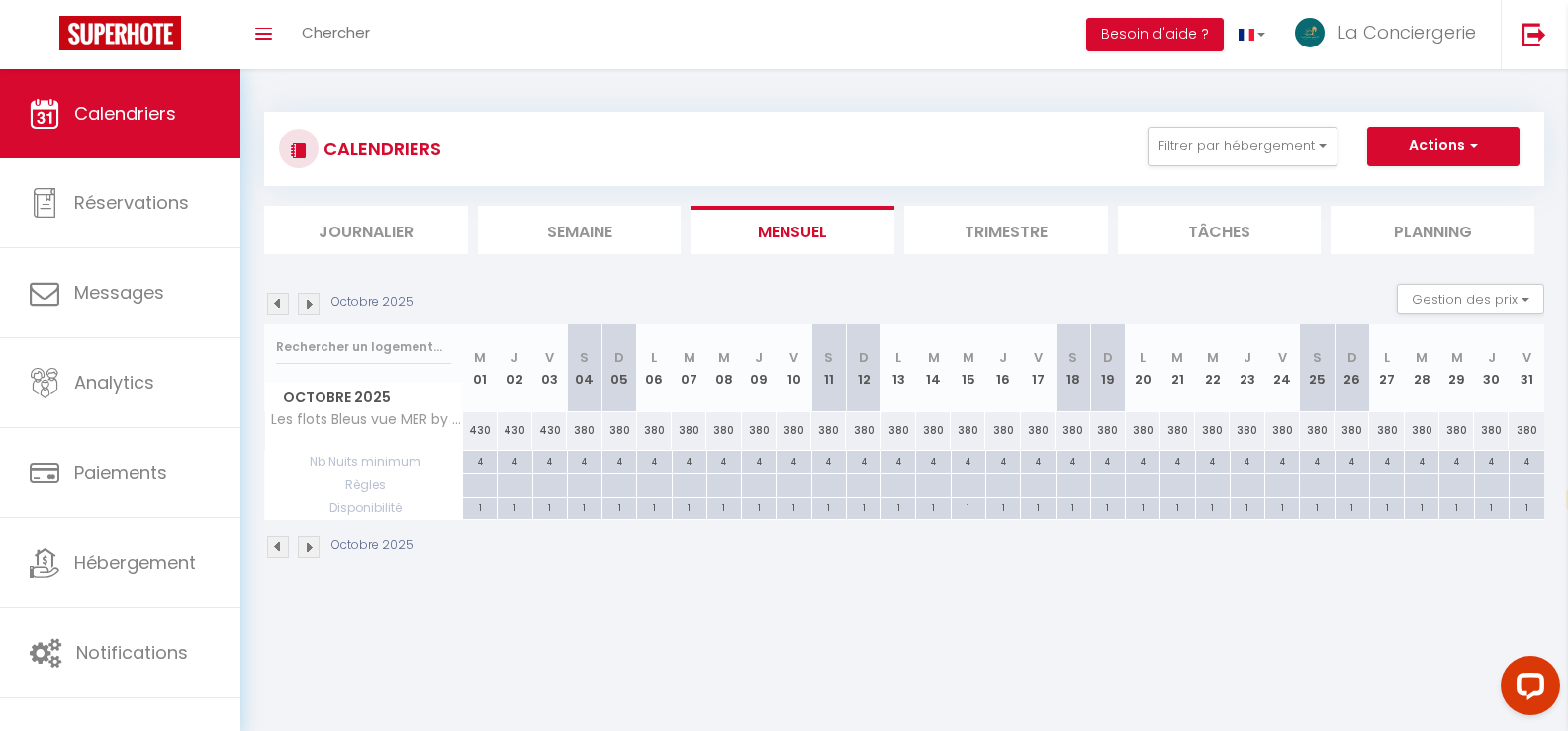 click at bounding box center [278, 304] 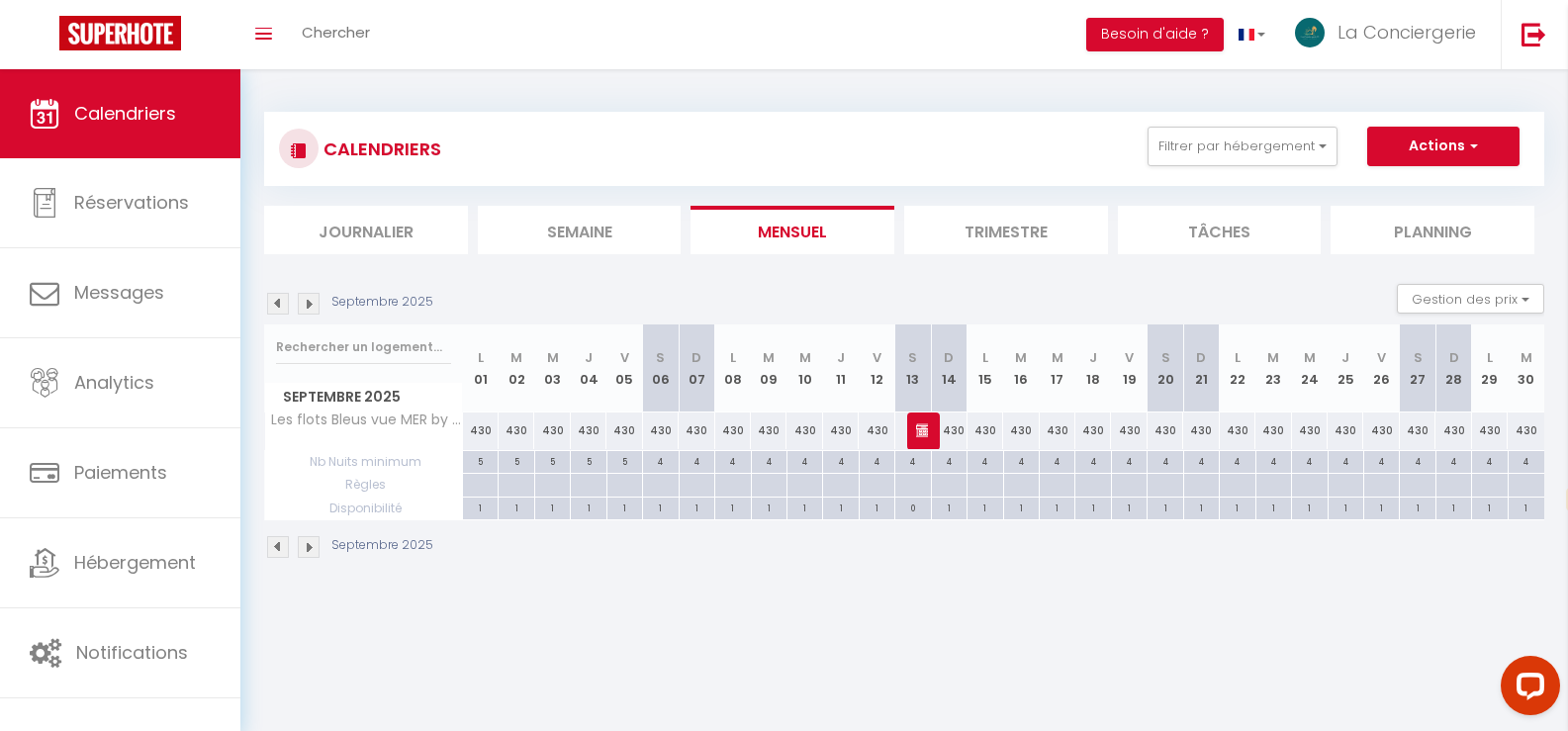 click at bounding box center [278, 304] 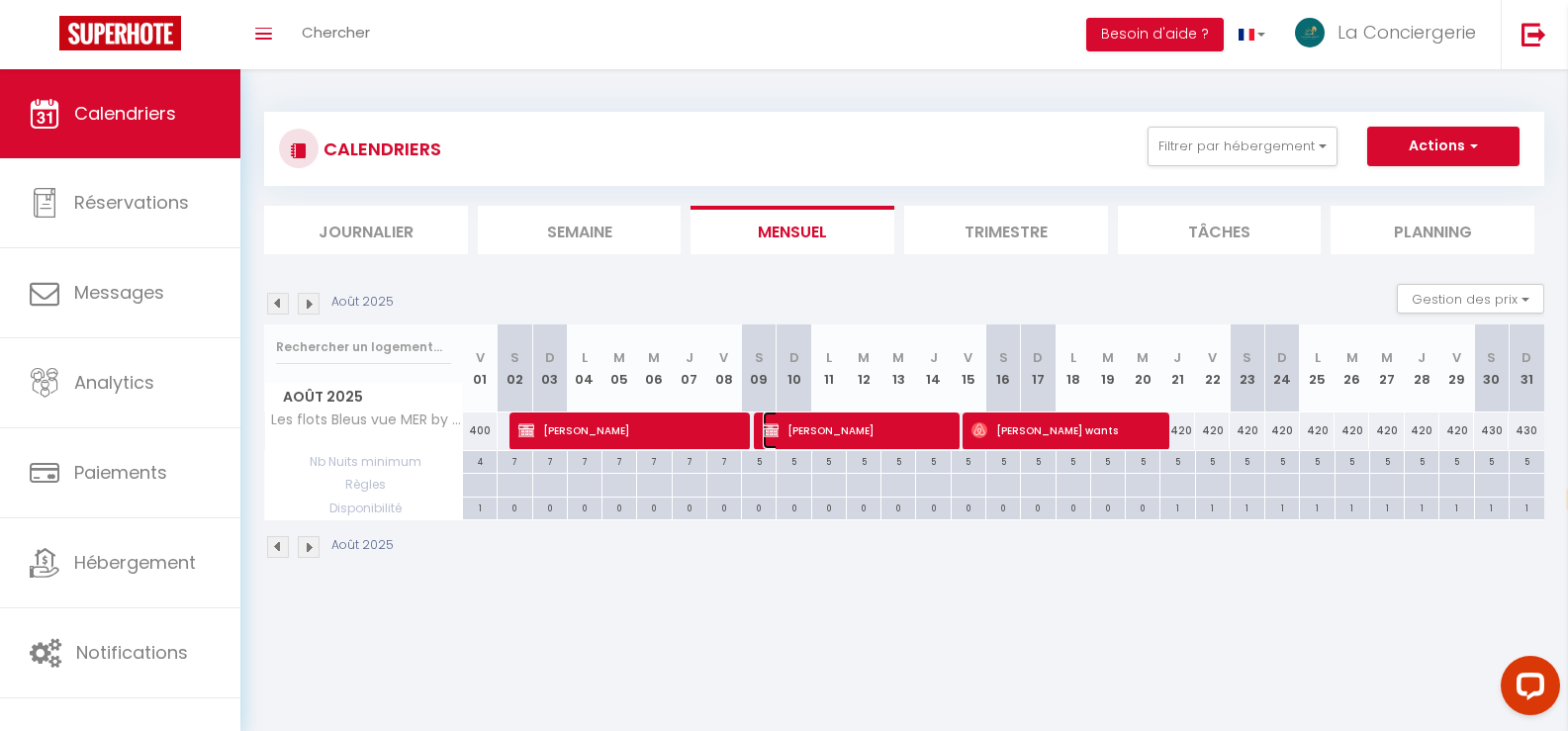 click on "[PERSON_NAME]" at bounding box center [855, 430] 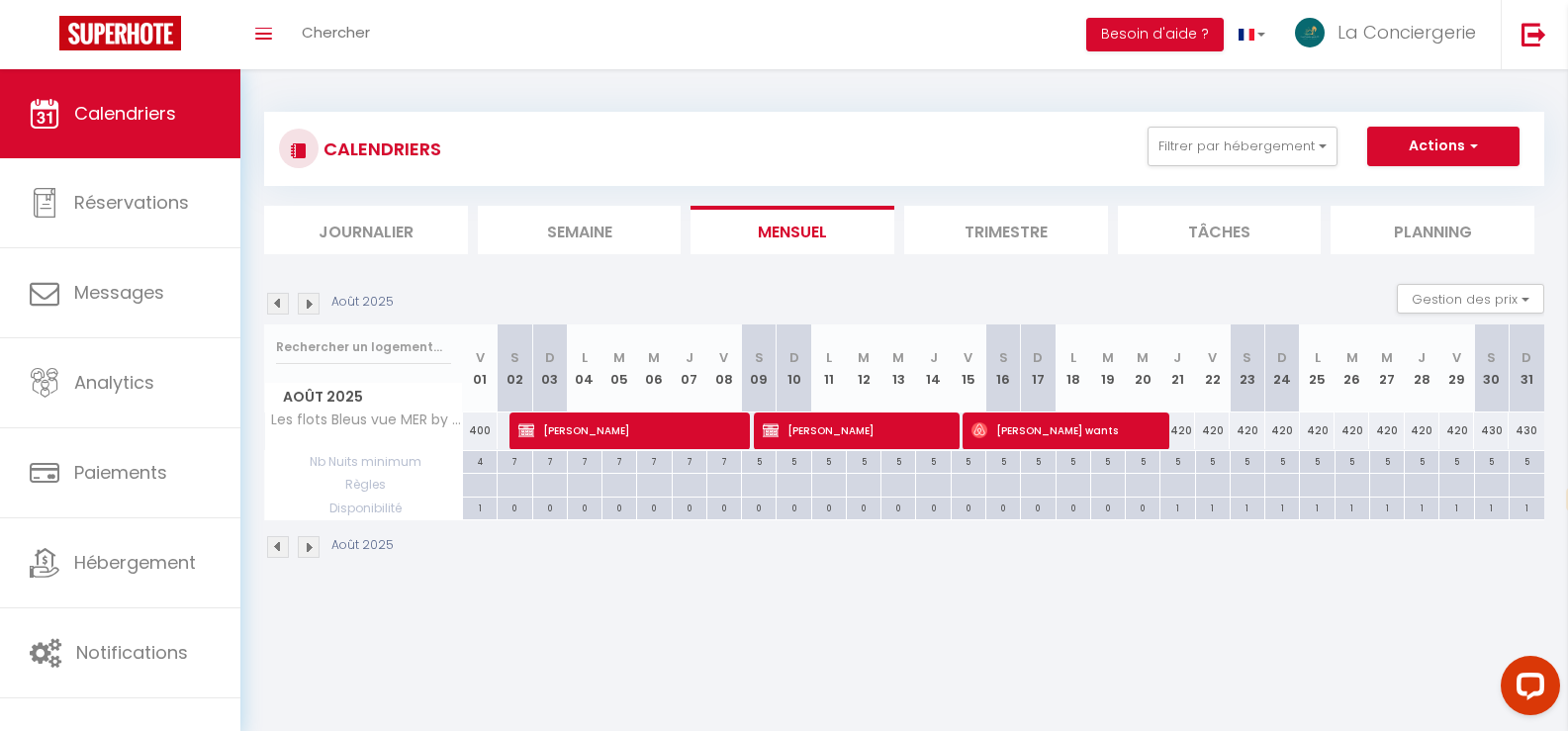 click at bounding box center (0, 0) 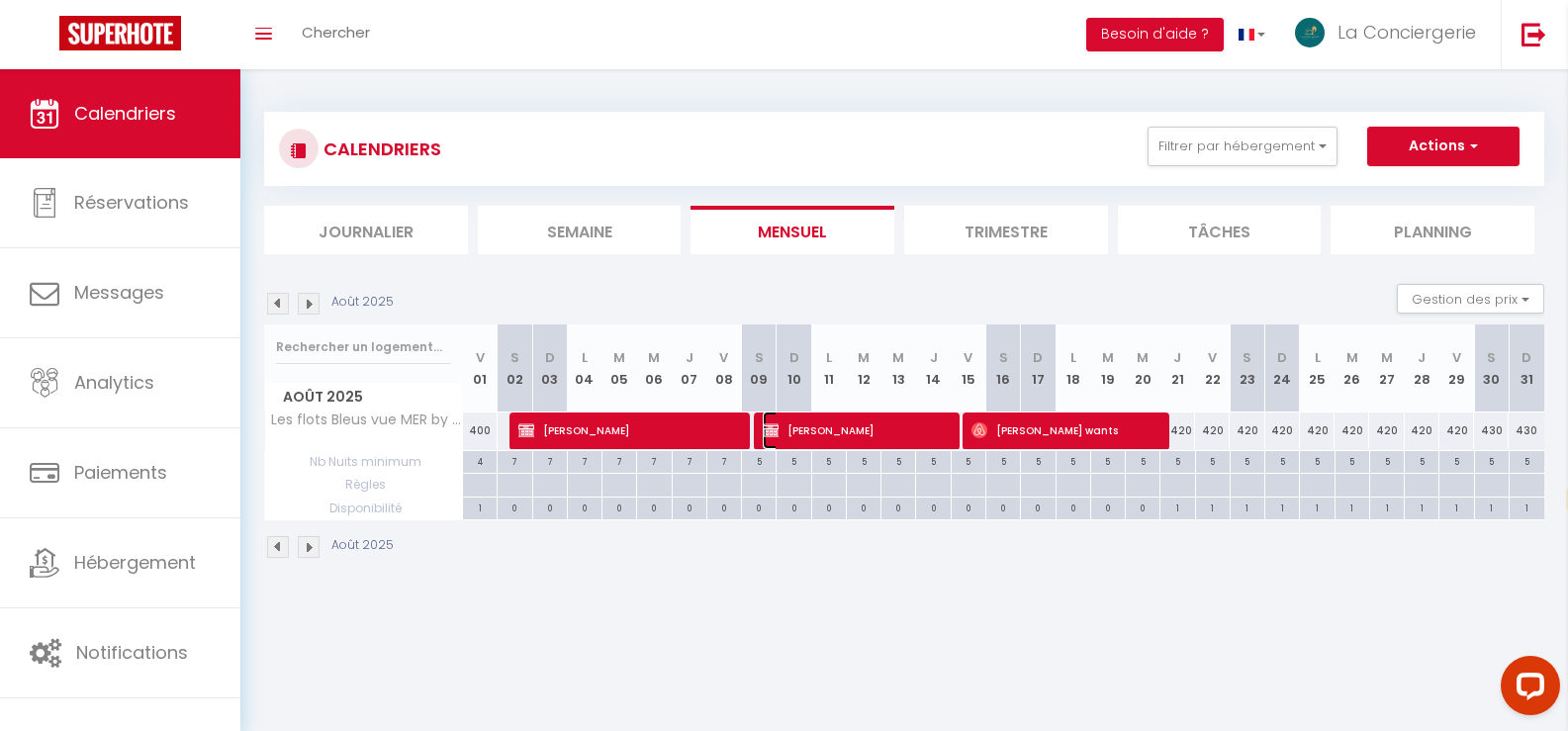 click on "[PERSON_NAME]" at bounding box center [855, 430] 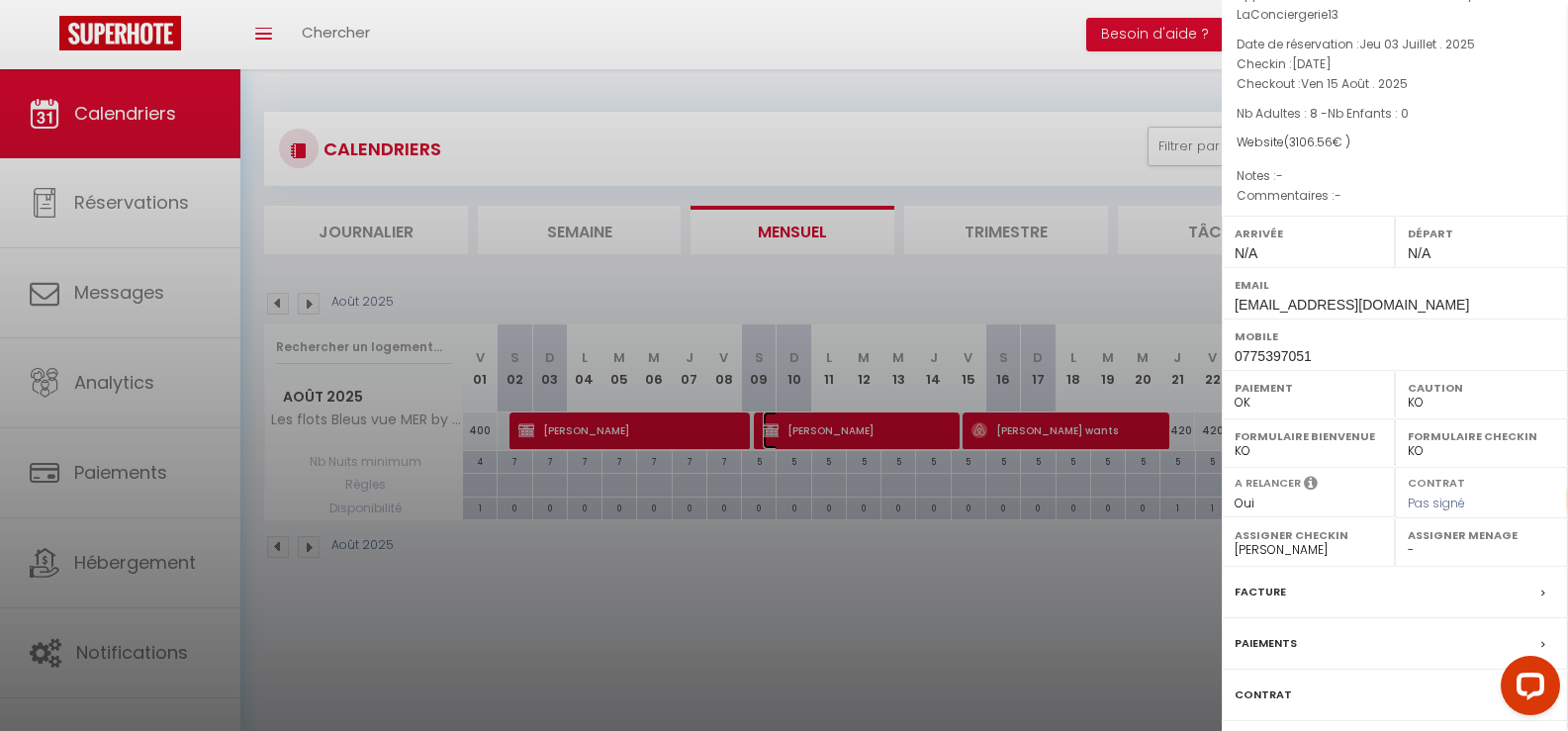 scroll, scrollTop: 211, scrollLeft: 0, axis: vertical 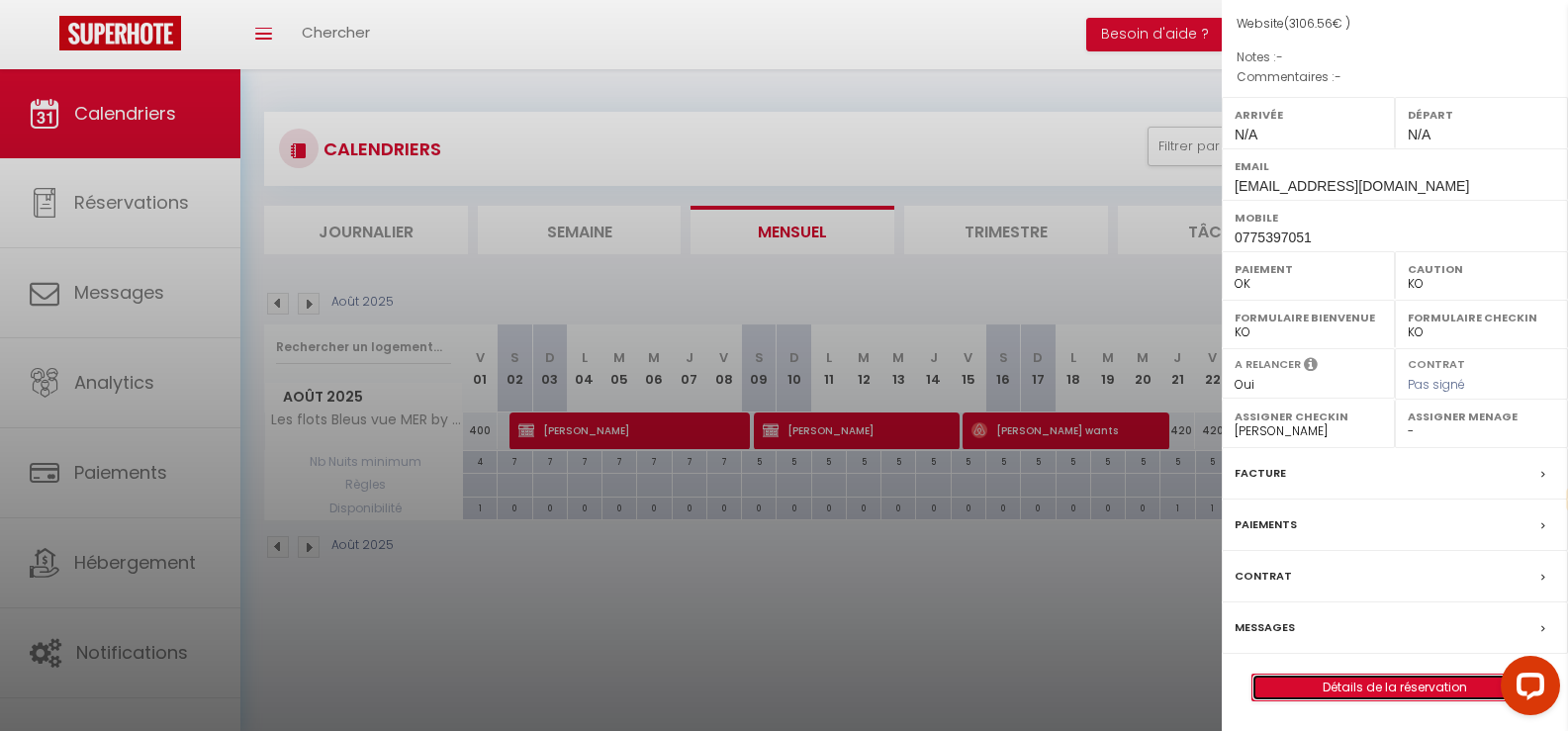 click on "Détails de la réservation" at bounding box center (1395, 687) 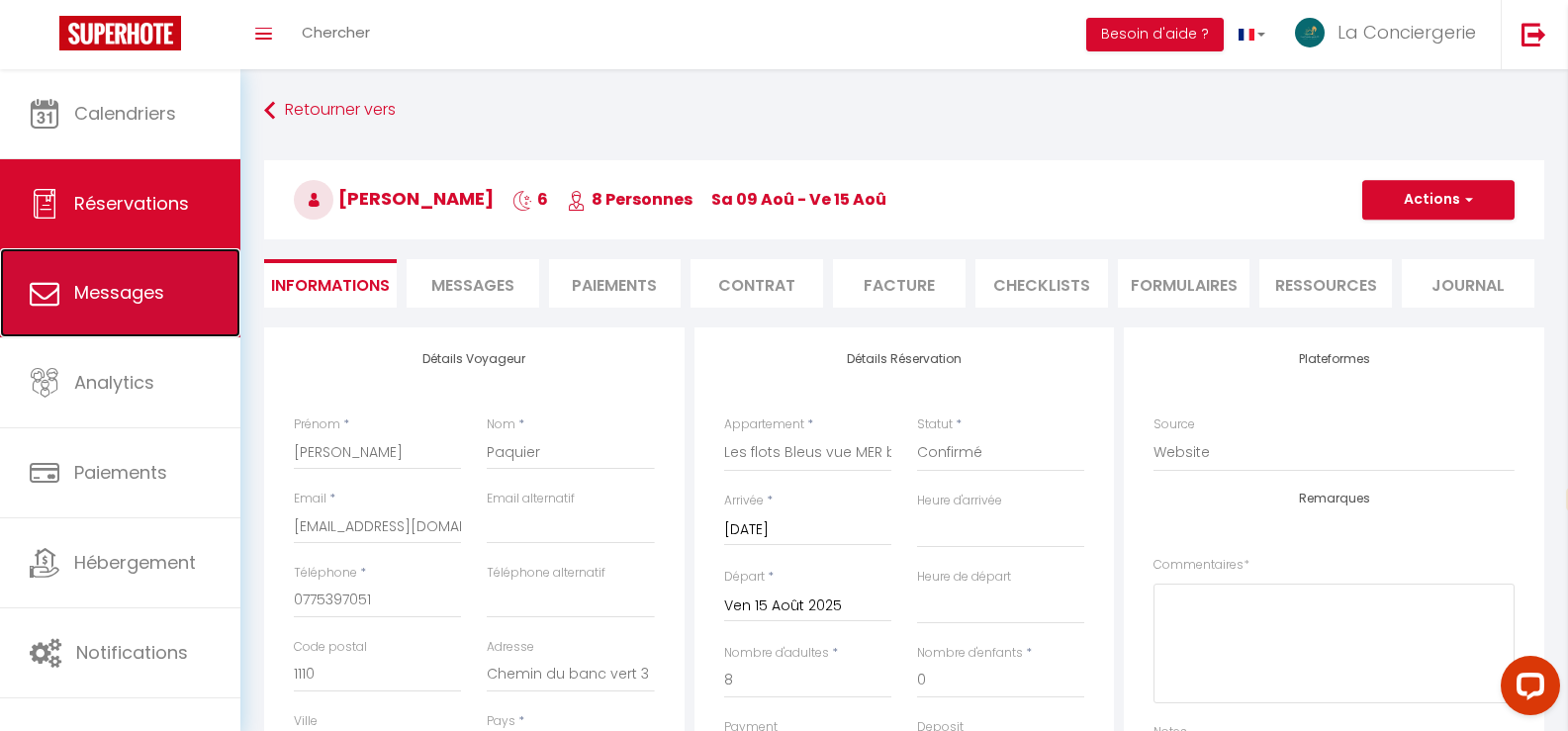 click on "Messages" at bounding box center [119, 292] 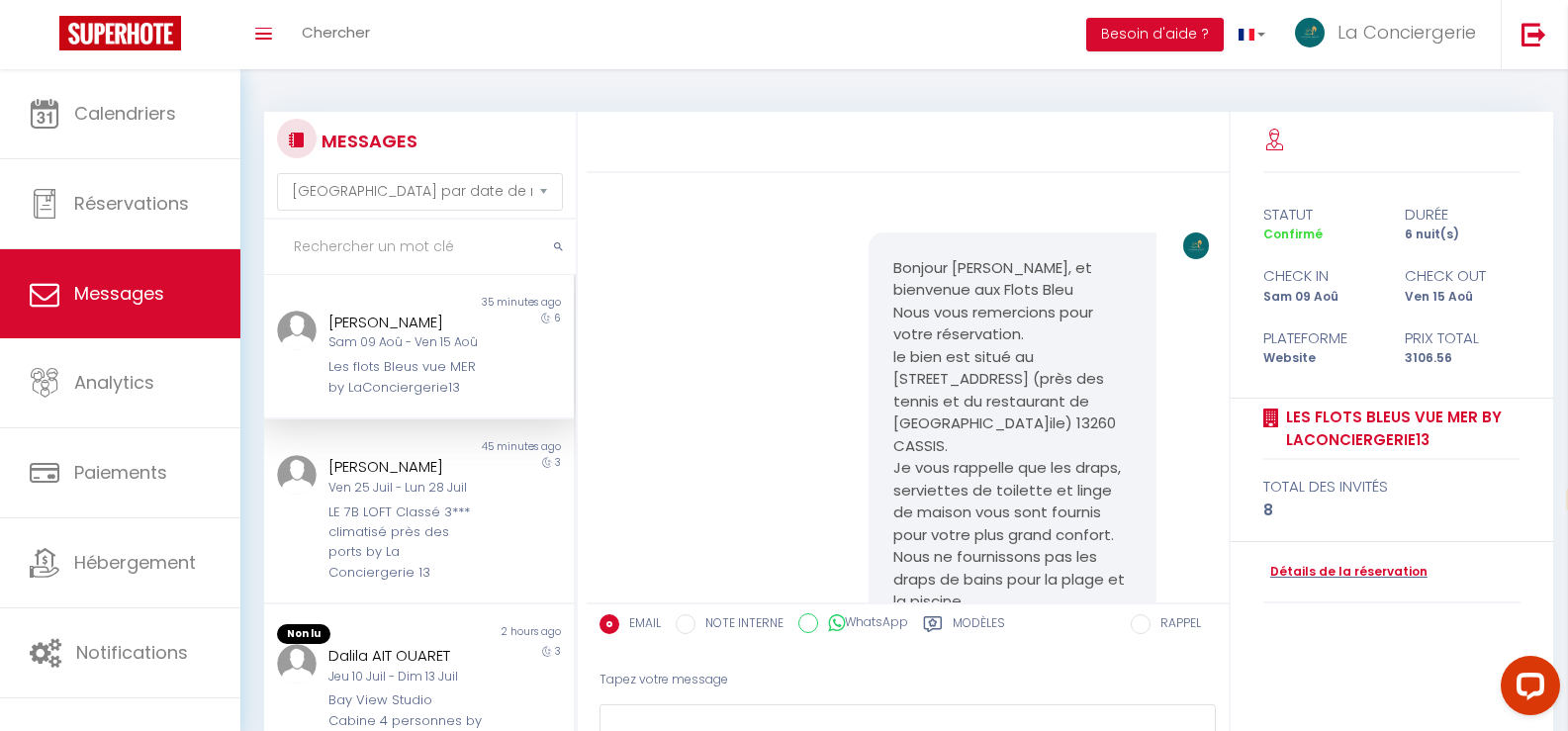 scroll, scrollTop: 3827, scrollLeft: 0, axis: vertical 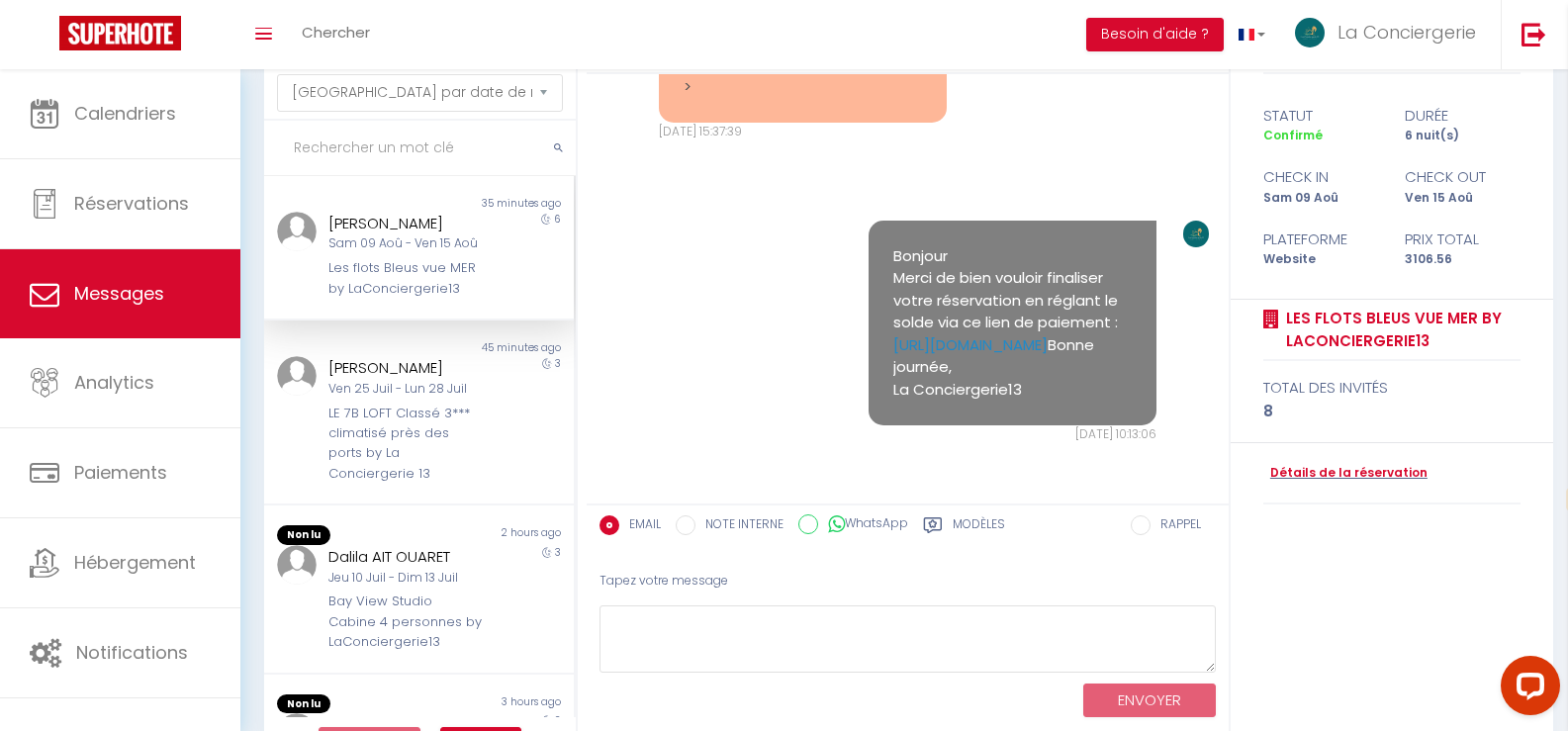 click on "Modèles" at bounding box center [978, 527] 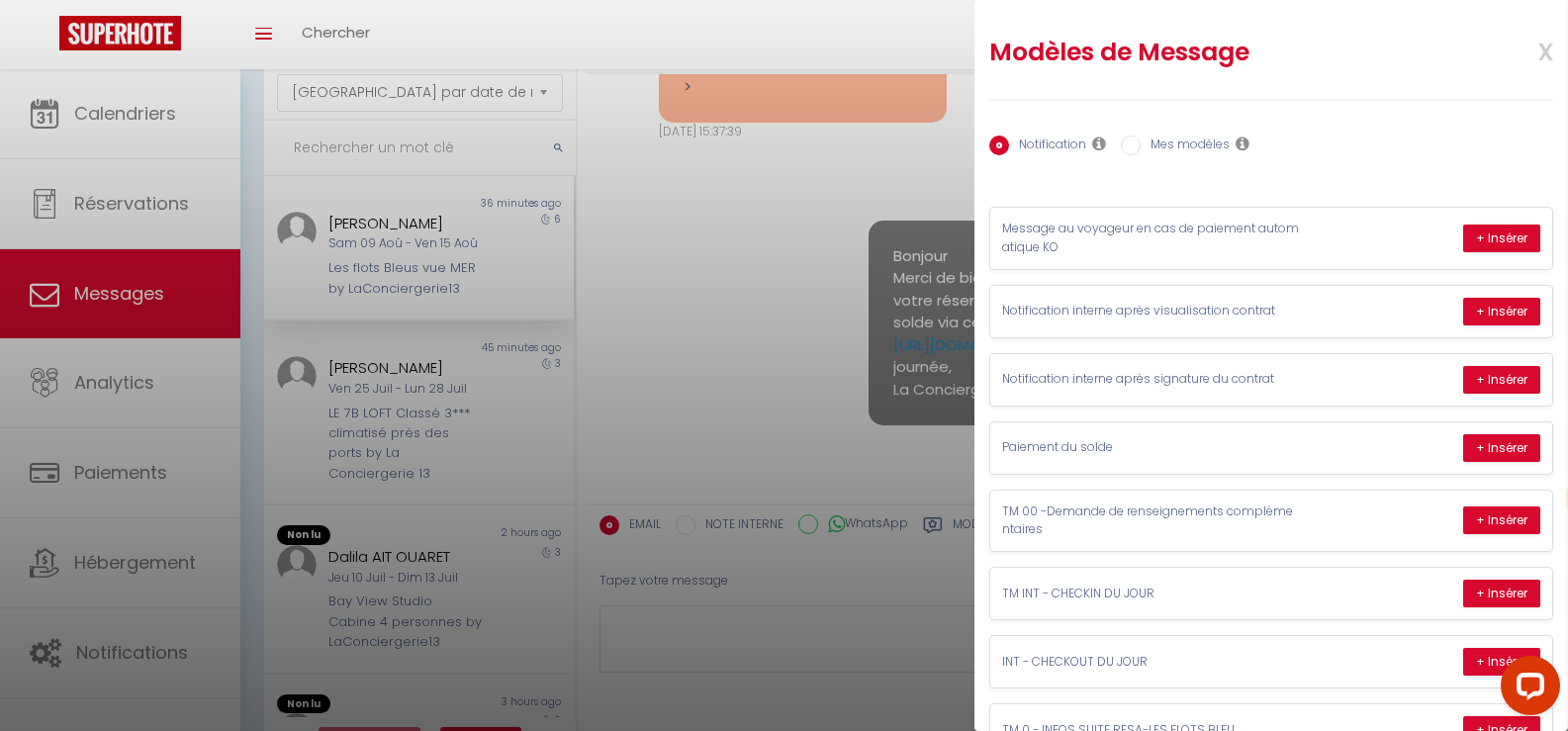 click on "Mes modèles" at bounding box center (1131, 145) 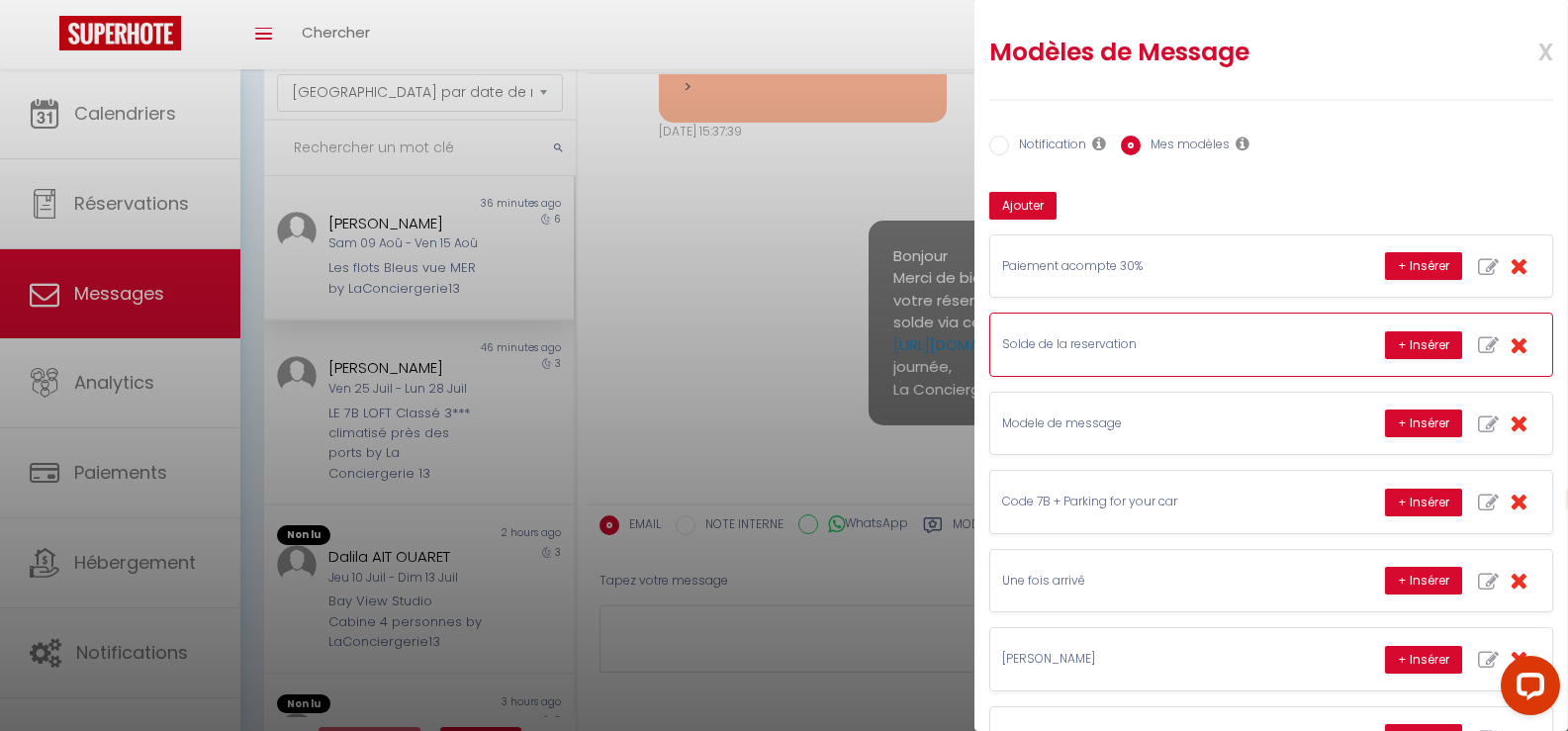 click at bounding box center (1488, 345) 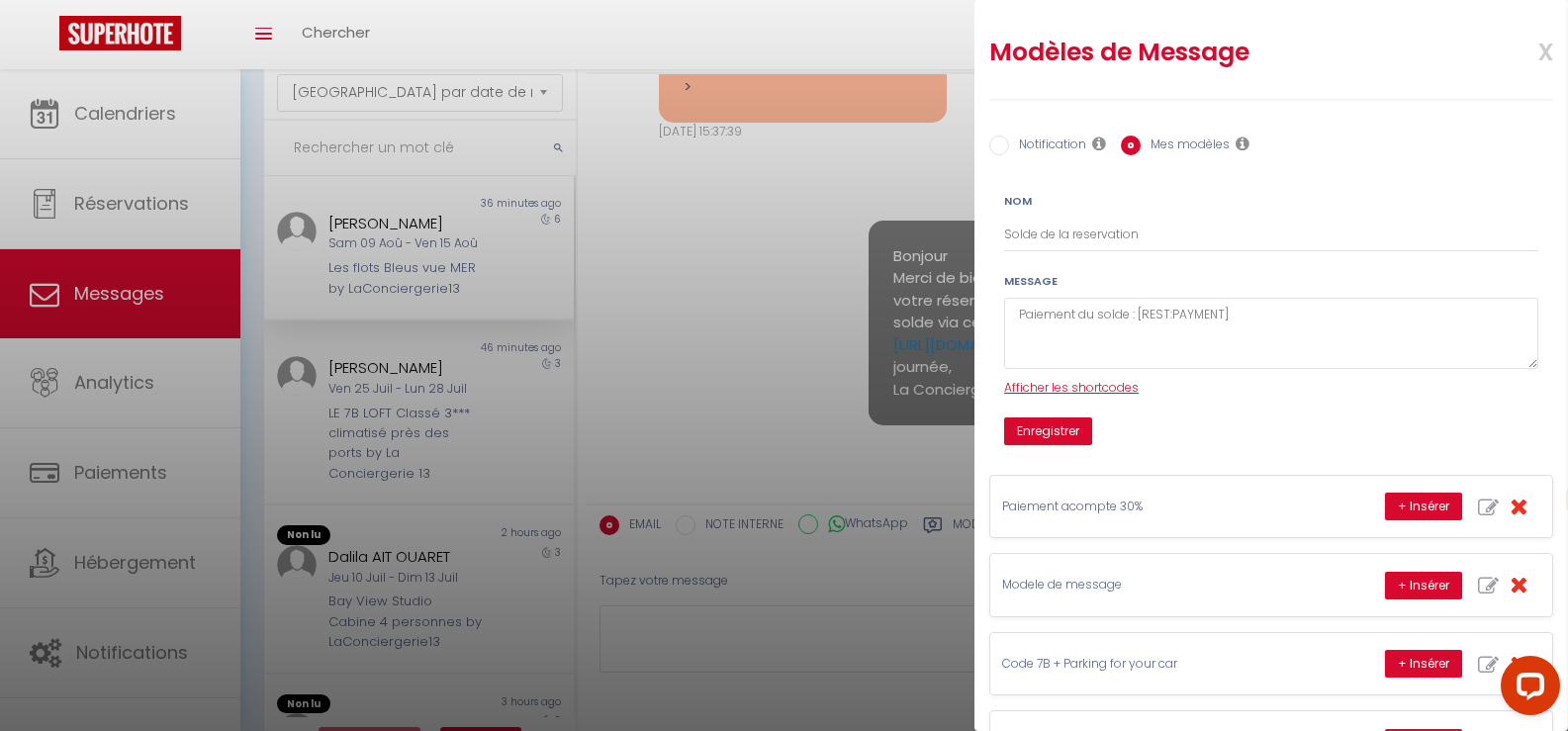 click on "Afficher les shortcodes" at bounding box center (1071, 387) 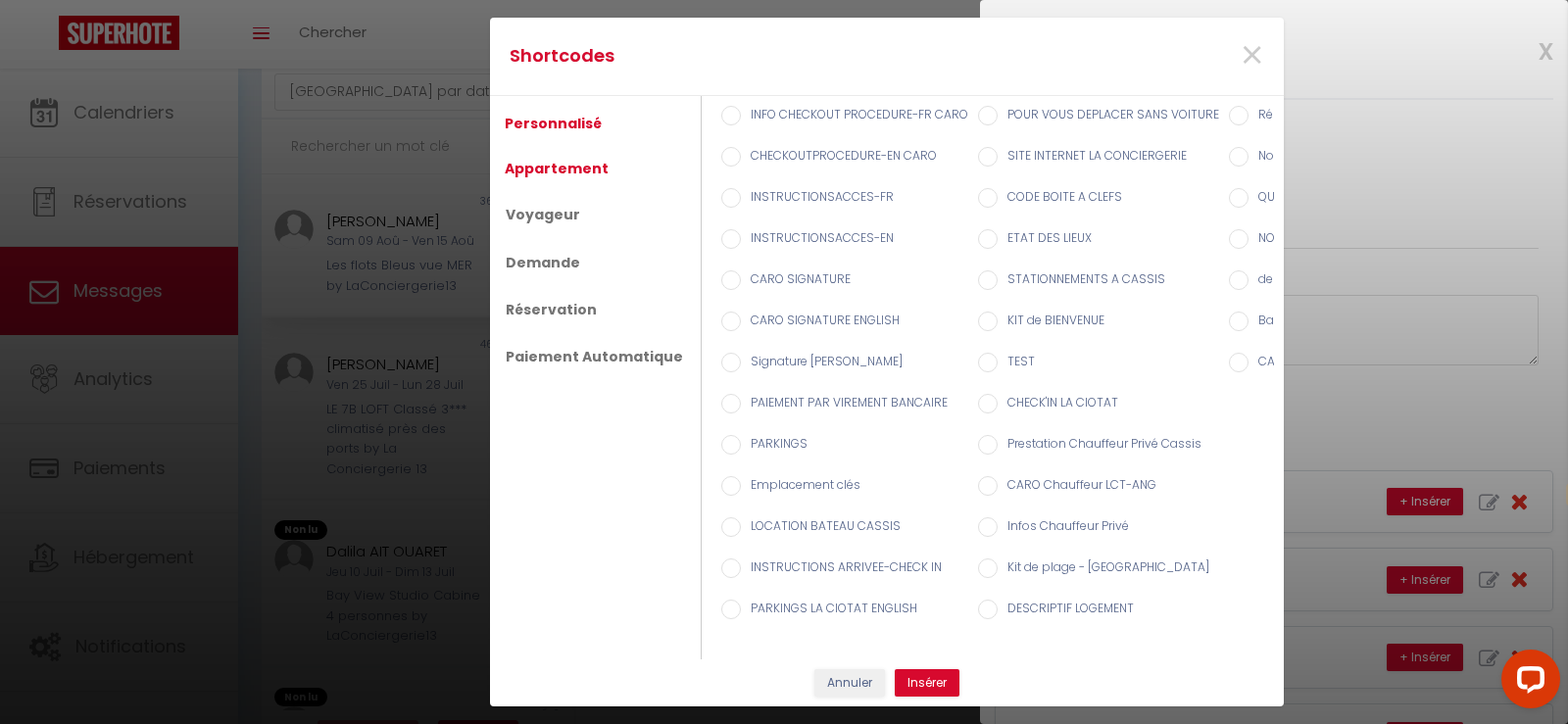 click on "Appartement" at bounding box center (557, 169) 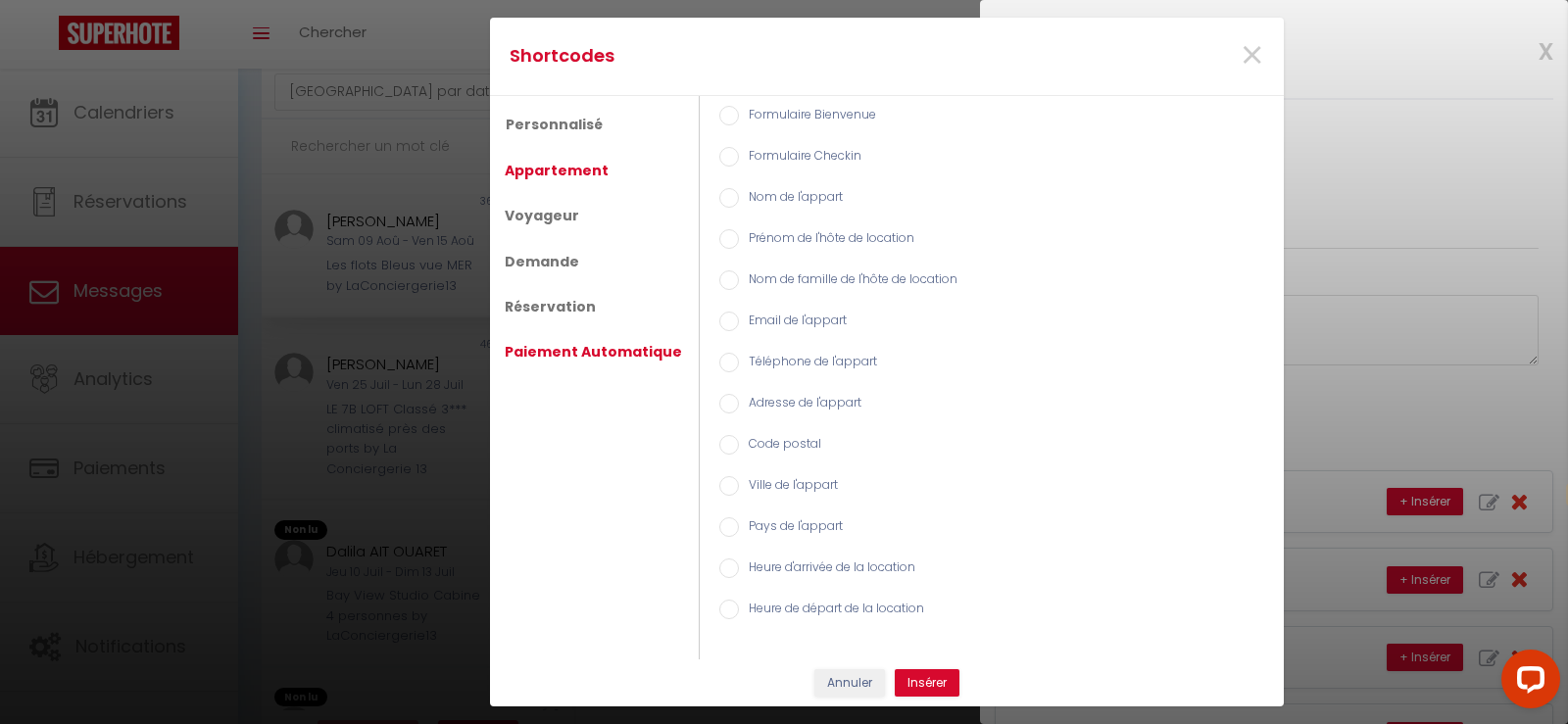 click on "Paiement Automatique" at bounding box center (593, 352) 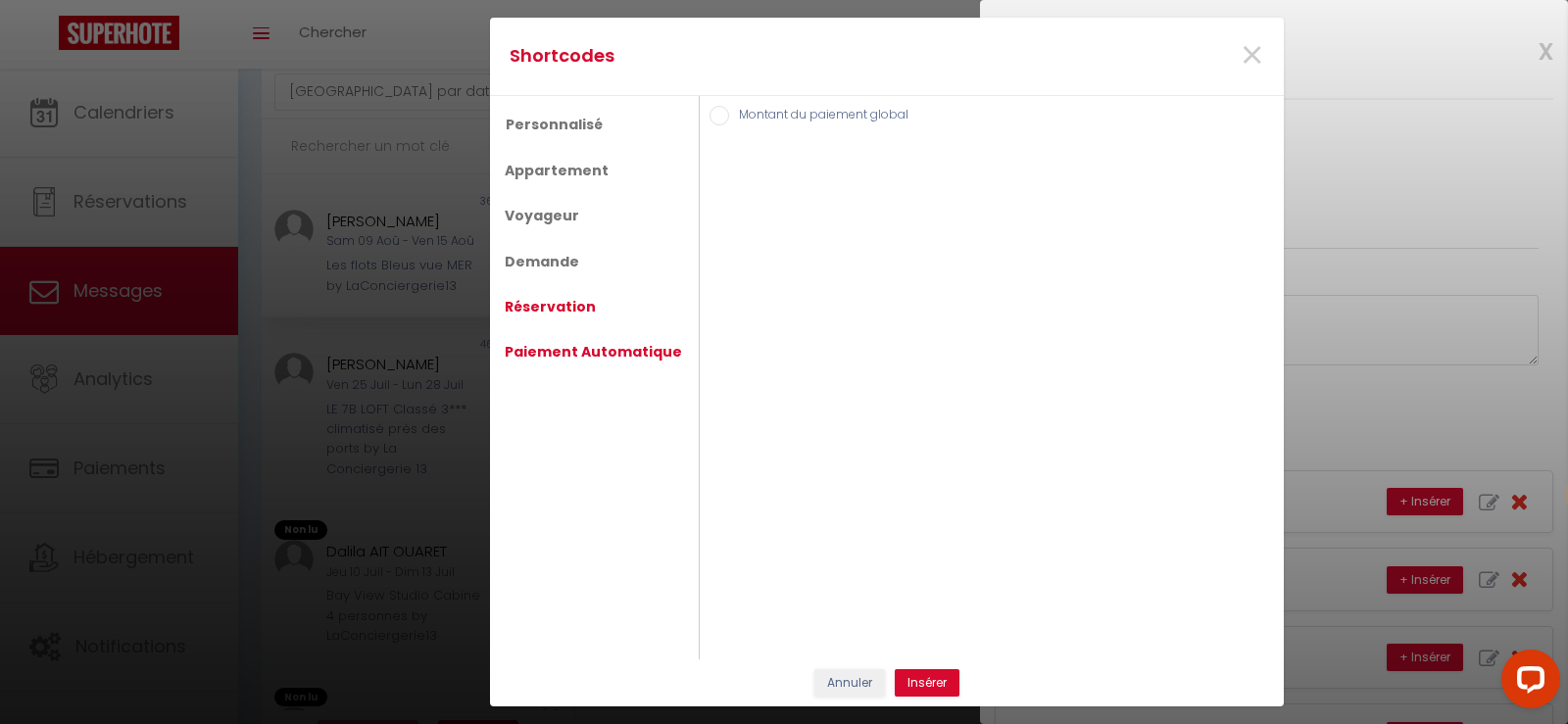 click on "Réservation" at bounding box center (550, 307) 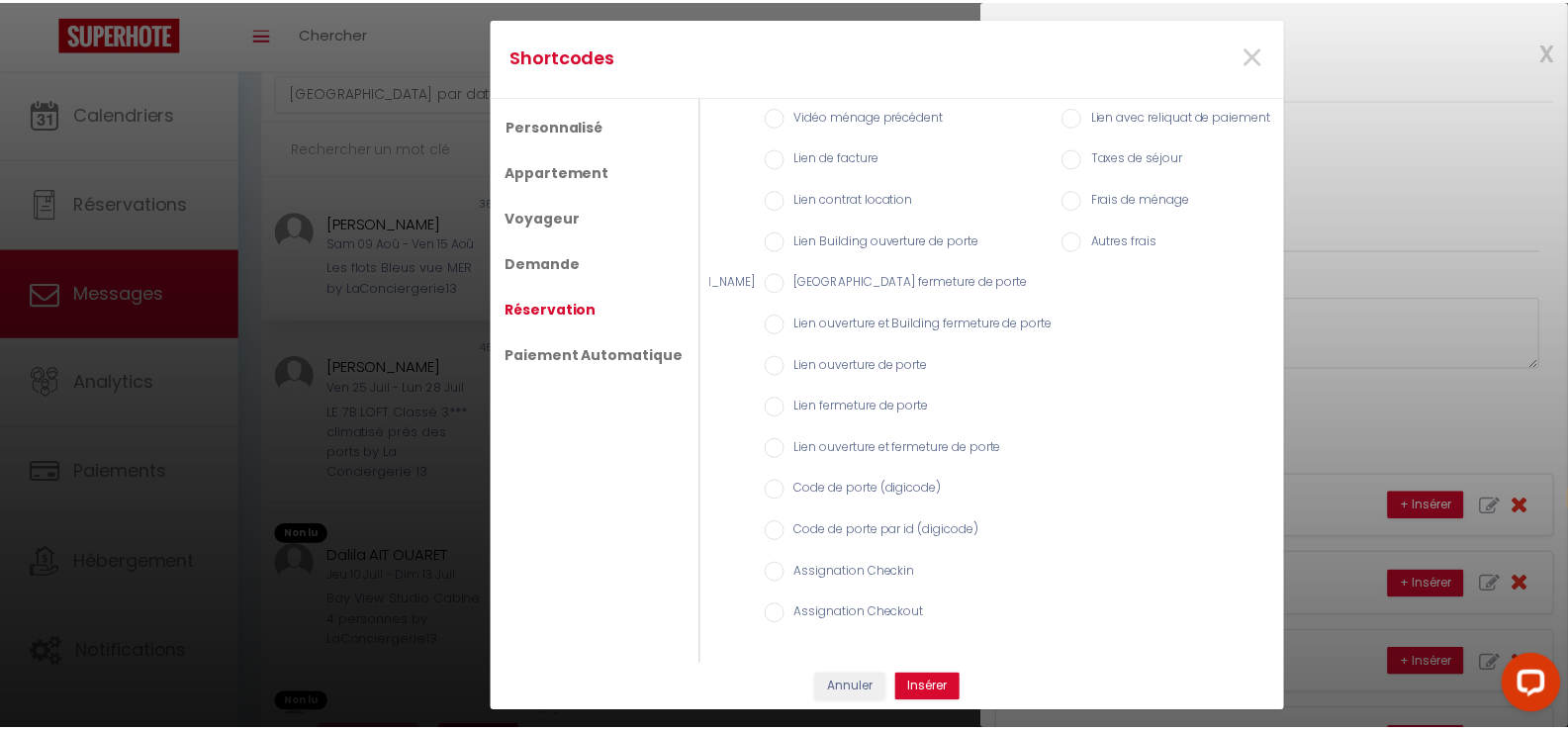 scroll, scrollTop: 0, scrollLeft: 281, axis: horizontal 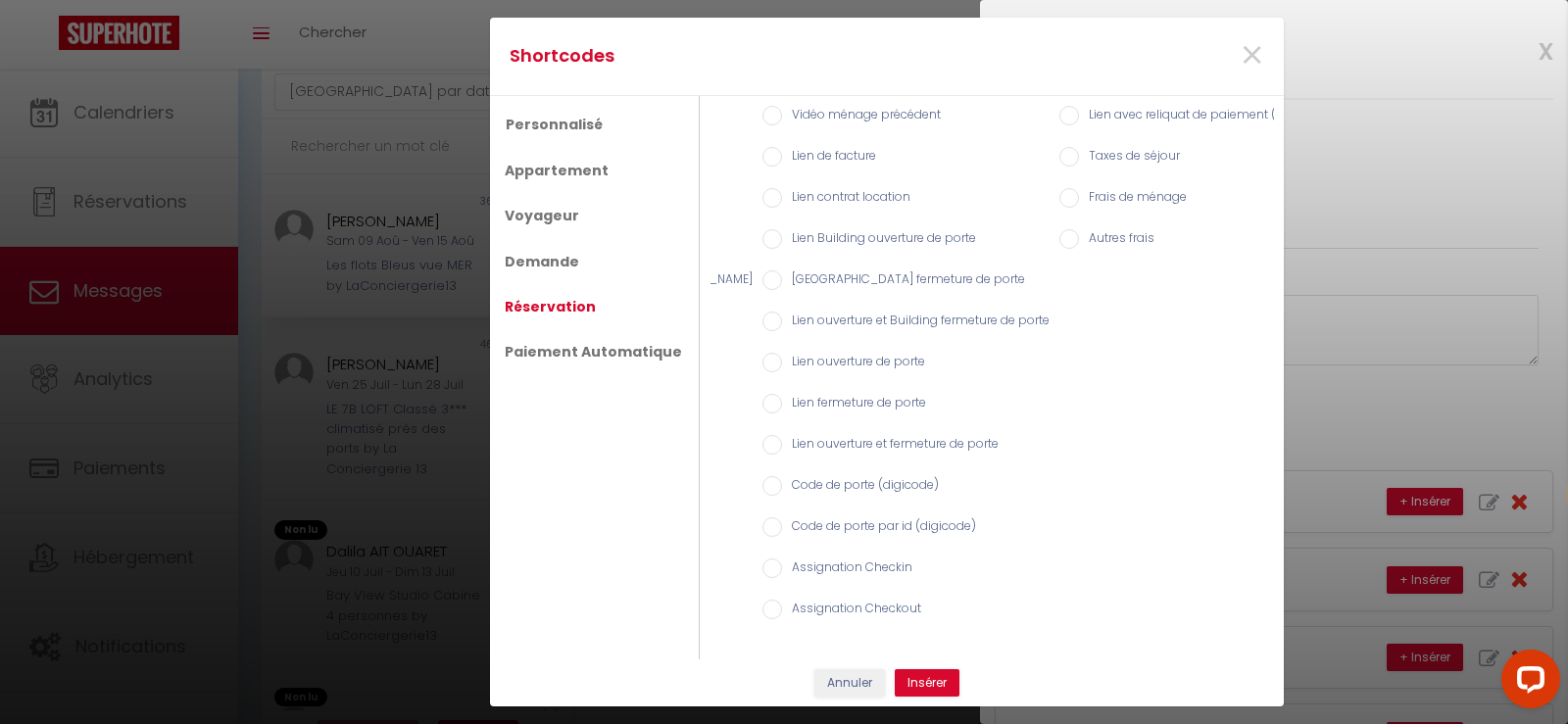 click on "Lien avec reliquat de paiement (site web)" at bounding box center [1069, 116] 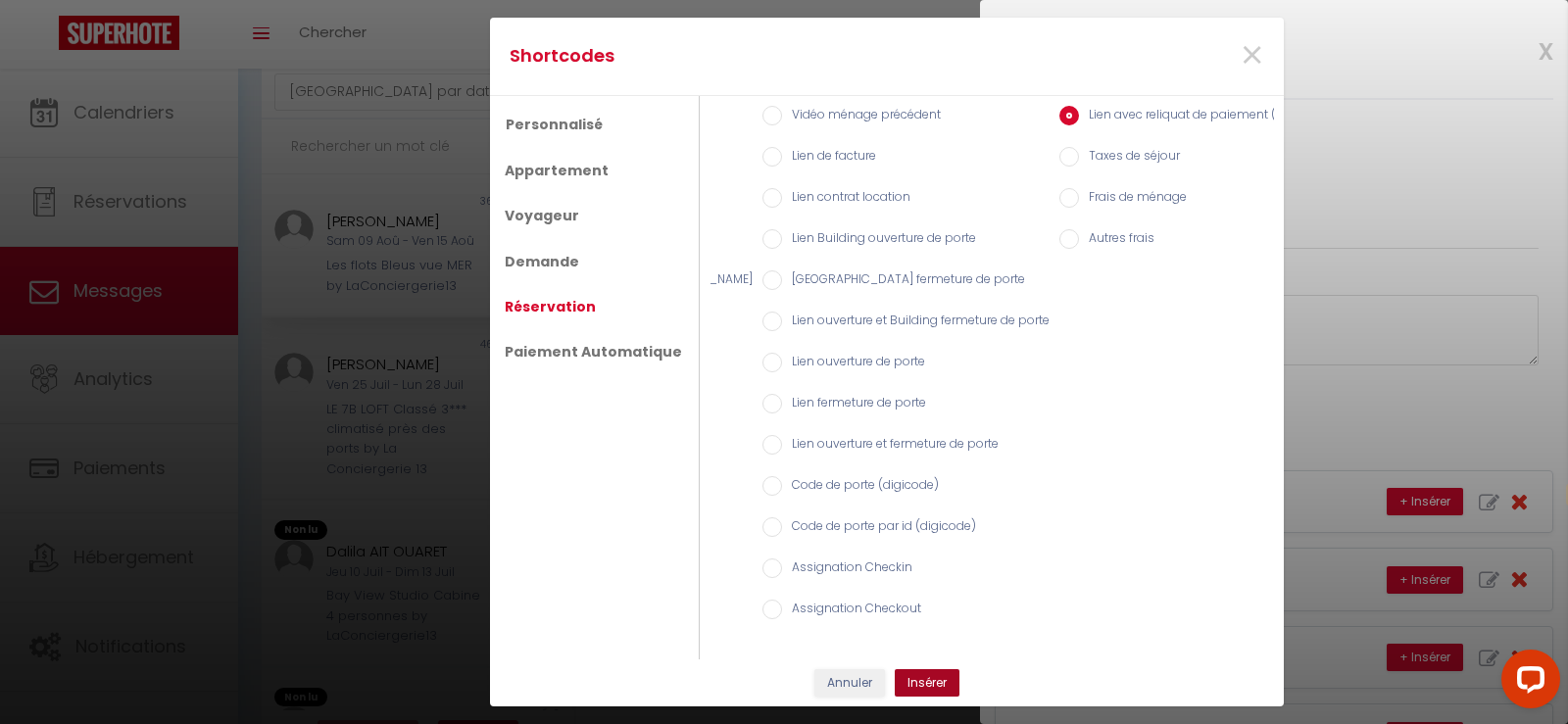 click on "Insérer" at bounding box center (927, 683) 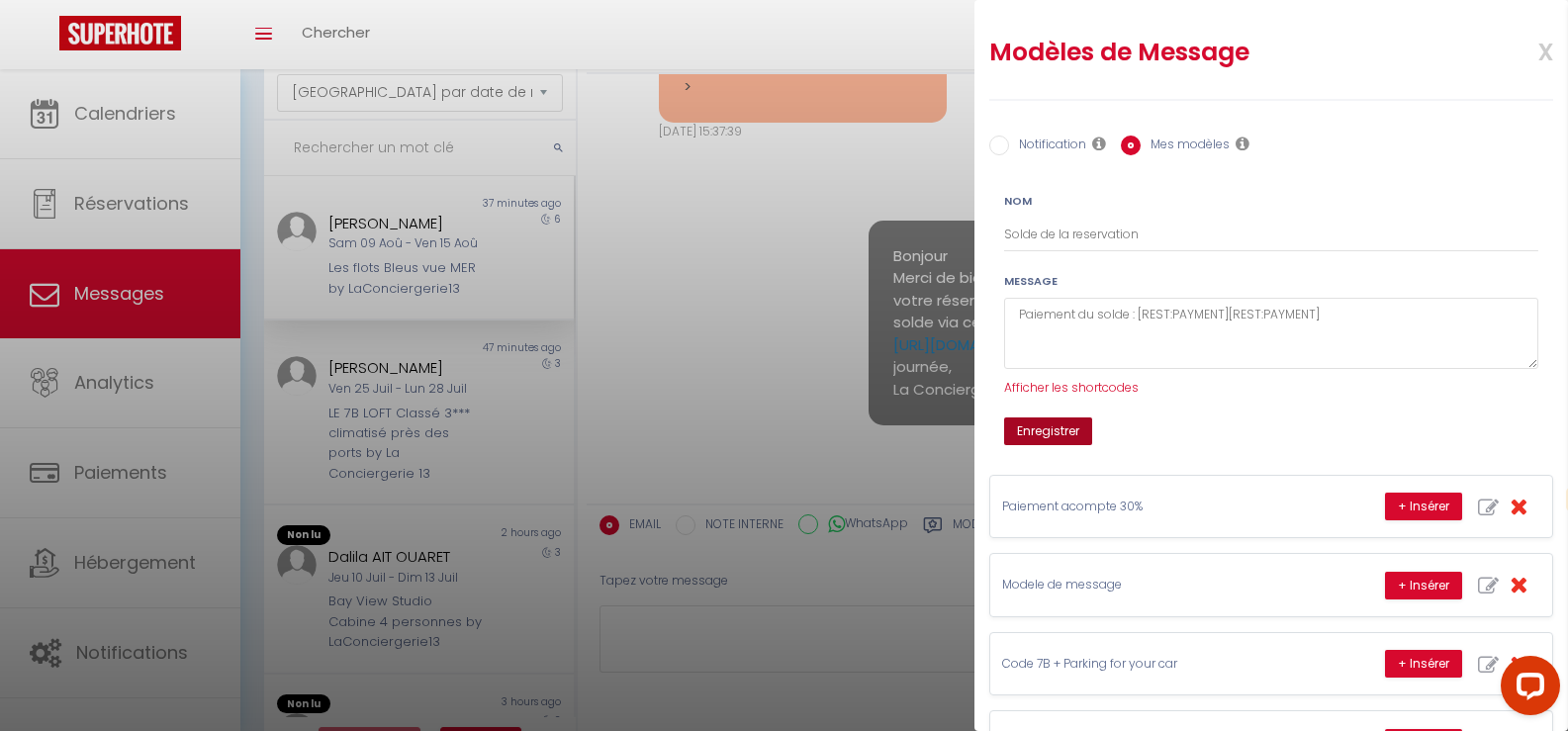 click on "Enregistrer" at bounding box center [1048, 431] 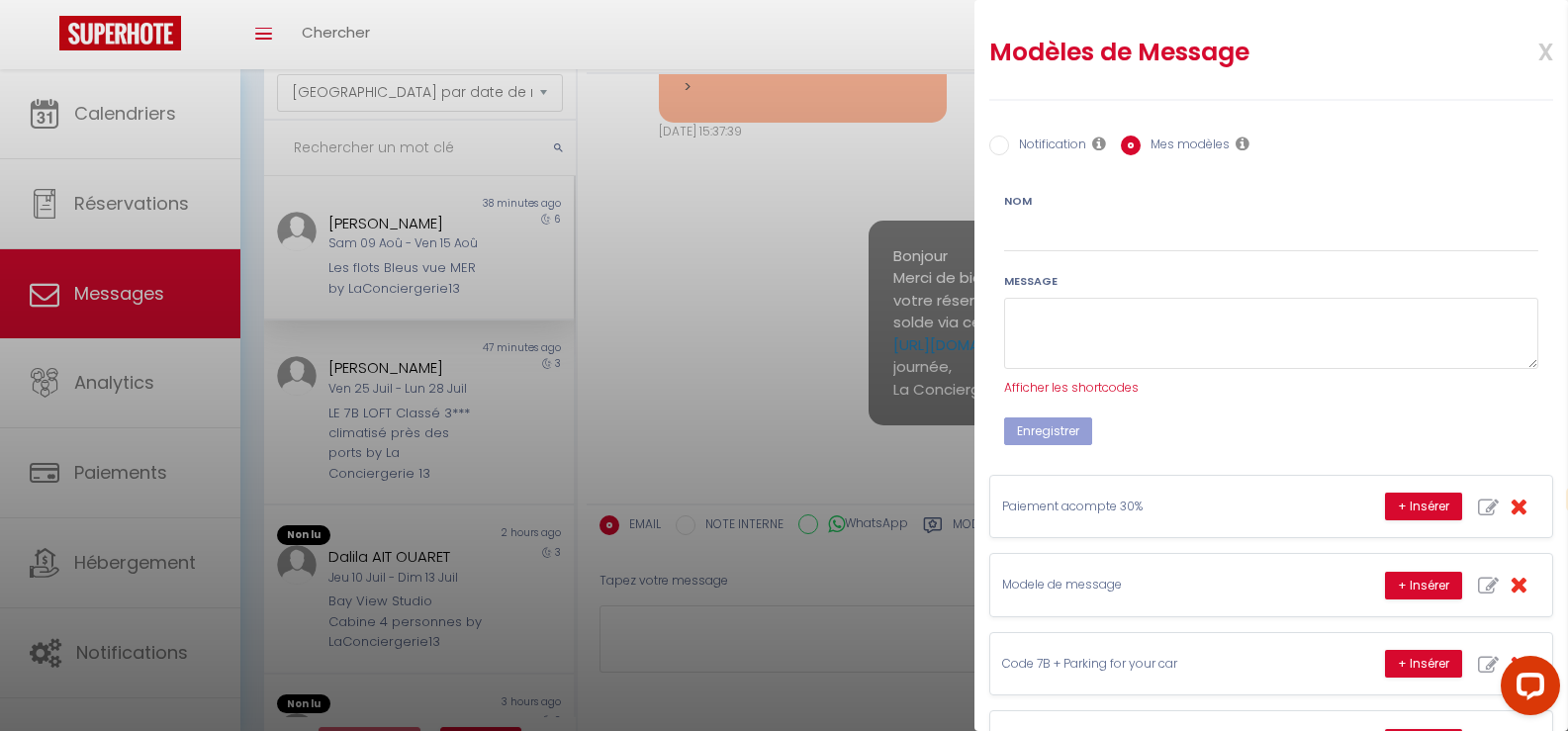 click on "Notification       Mes modèles     Nom     Message     Afficher les shortcodes     Enregistrer   Shortcodes   ×   Personnalisé   Appartement   Voyageur   Demande   Réservation     Paiement Automatique     INFO CHECKOUT PROCEDURE-FR CARO   CHECKOUTPROCEDURE-EN CARO   INSTRUCTIONSACCES-FR   INSTRUCTIONSACCES-EN   CARO SIGNATURE   CARO SIGNATURE ENGLISH   Signature Thierry   PAIEMENT PAR VIREMENT BANCAIRE   PARKINGS   Emplacement clés   LOCATION BATEAU CASSIS   INSTRUCTIONS ARRIVEE-CHECK IN   PARKINGS LA CIOTAT ENGLISH   POUR VOUS DEPLACER SANS VOITURE   SITE INTERNET LA CONCIERGERIE   CODE BOITE A CLEFS   ETAT DES LIEUX   STATIONNEMENTS A CASSIS   KIT de BIENVENUE   TEST   CHECK'IN LA CIOTAT   Prestation Chauffeur Privé Cassis   CARO Chauffeur LCT-ANG   Infos Chauffeur Privé   Kit de plage -  La Ciotat   DESCRIPTIF LOGEMENT   Réservation bateau privé "Le Tiki"   Notre sélection de restaurants à Cassis   QUARTIER   NOM ABREGE DU BIEN   demande avis aprés depart   Bagagerie SEO" at bounding box center [1271, 2127] 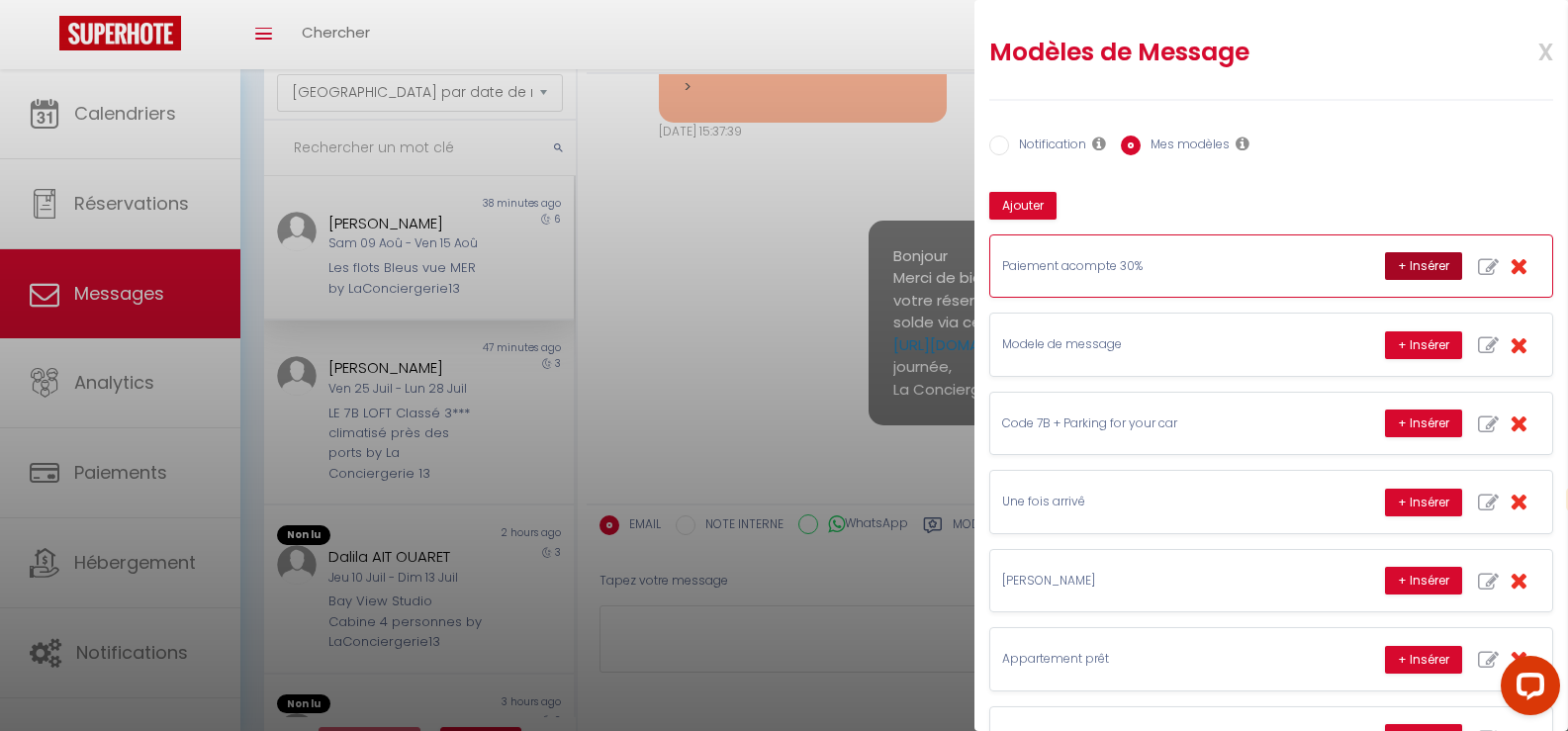 click on "+ Insérer" at bounding box center (1424, 266) 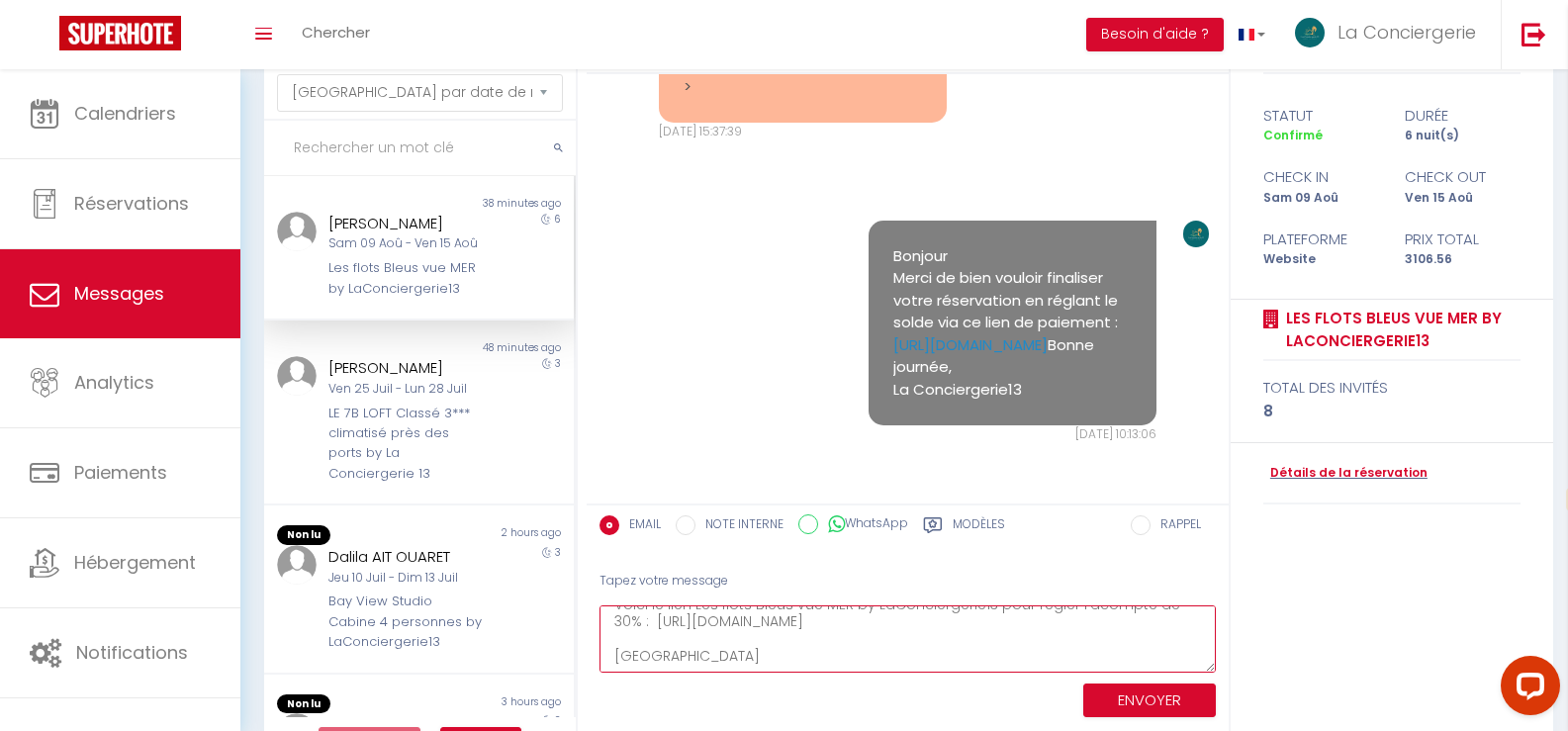scroll, scrollTop: 0, scrollLeft: 0, axis: both 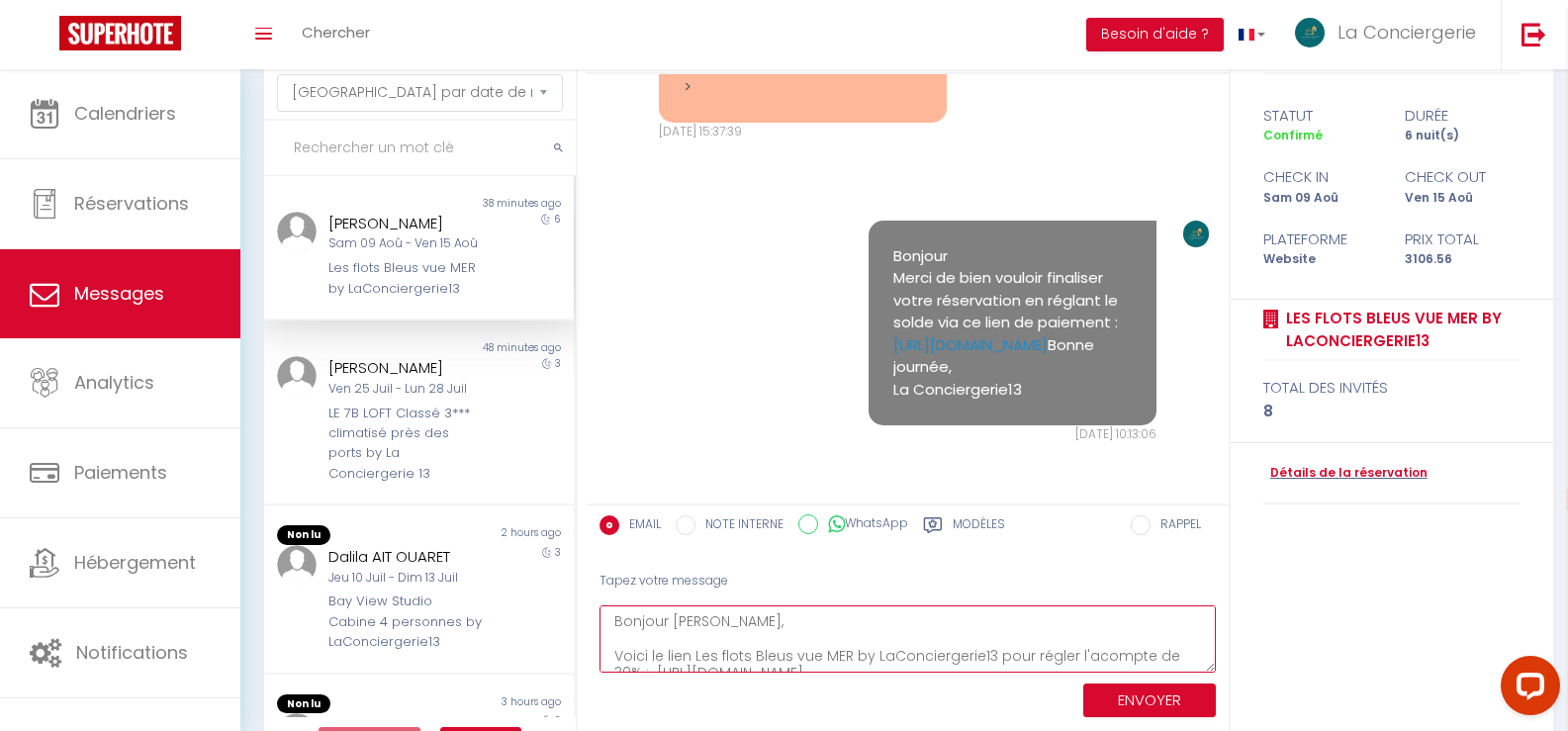 drag, startPoint x: 744, startPoint y: 654, endPoint x: 596, endPoint y: 588, distance: 162.0494 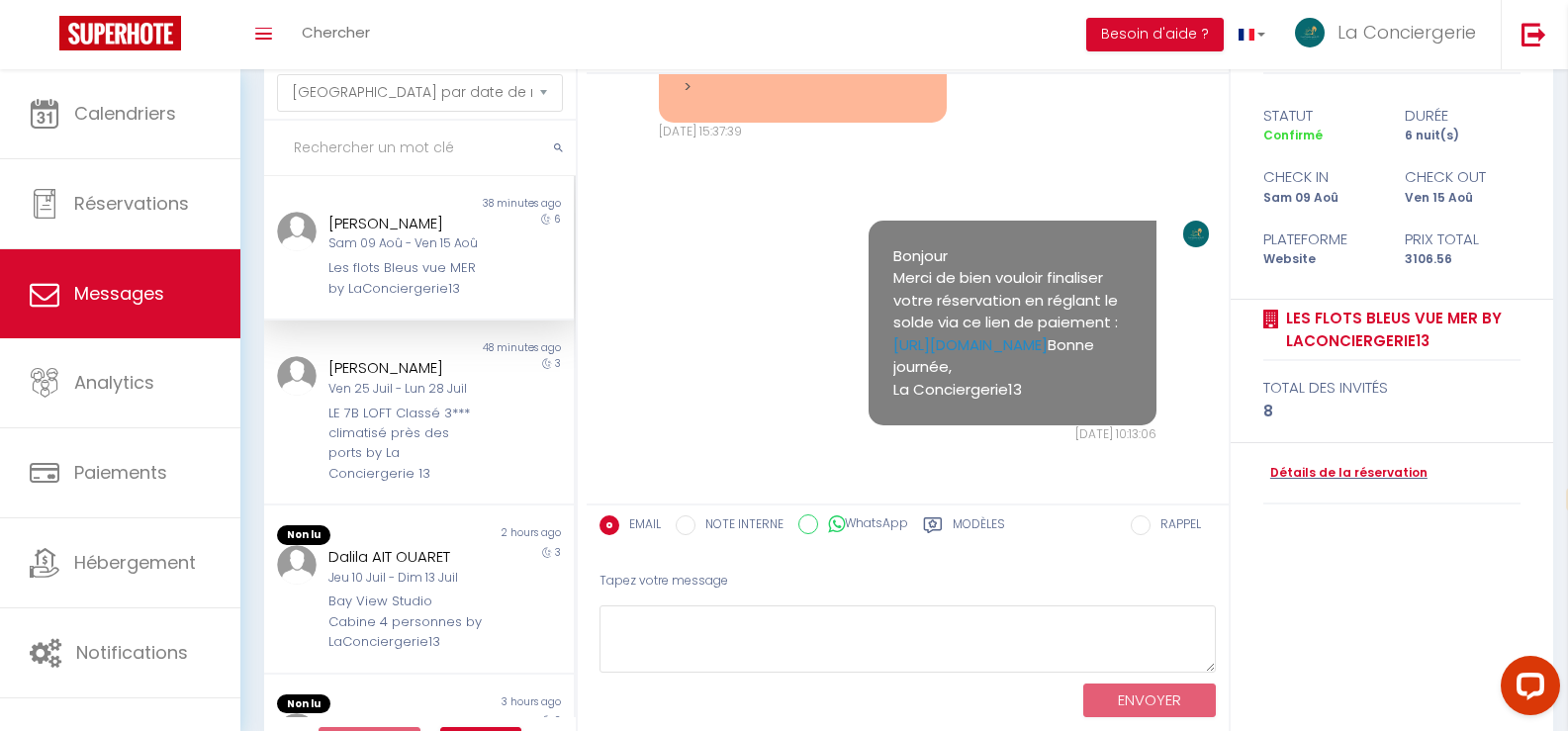 drag, startPoint x: 889, startPoint y: 229, endPoint x: 1074, endPoint y: 396, distance: 249.2268 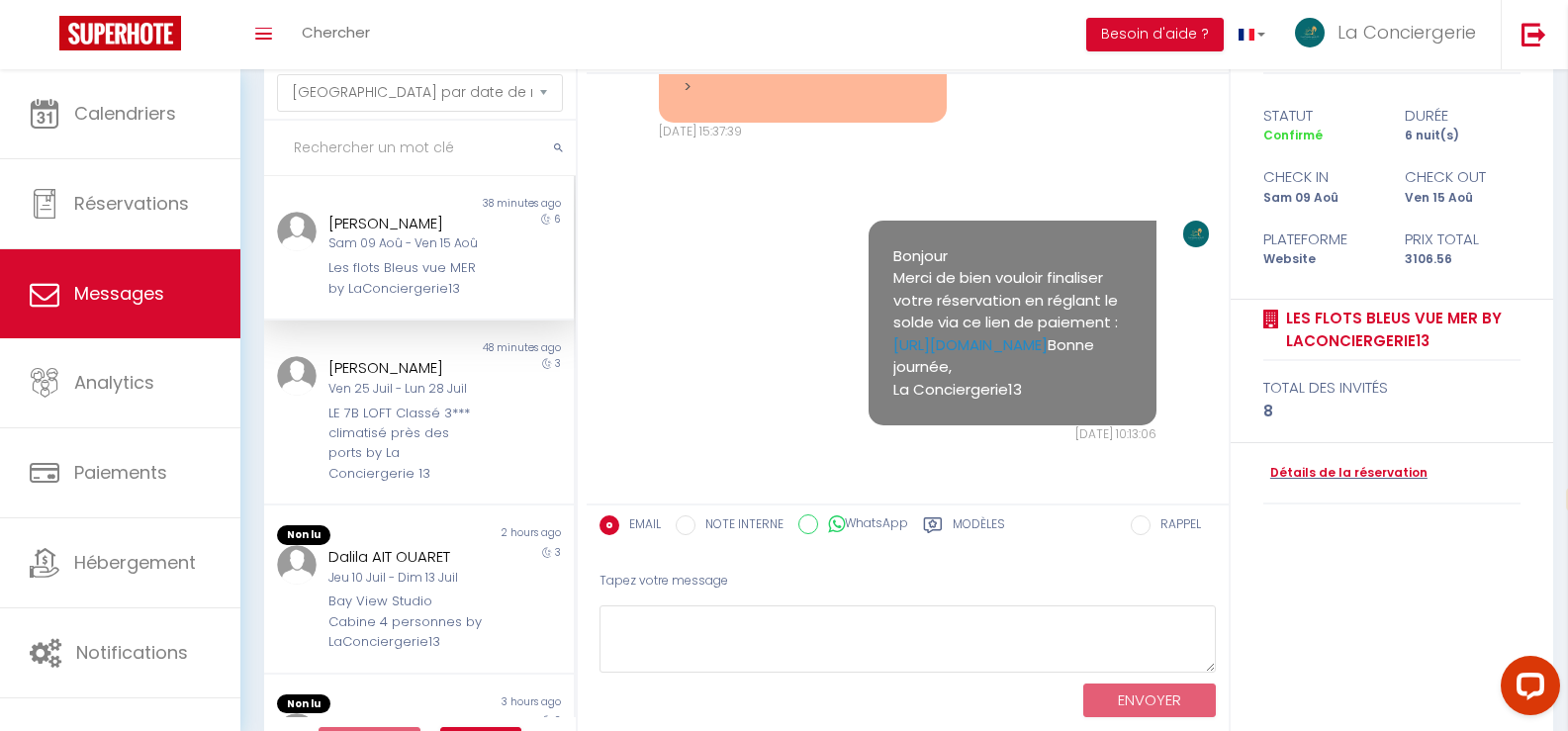 copy on "Bonjour
Merci de bien vouloir finaliser votre réservation en réglant le solde via ce lien de paiement :
https://superhote.com/applink/p/3lu7tvmj
Bonne journée,
La Conciergerie13" 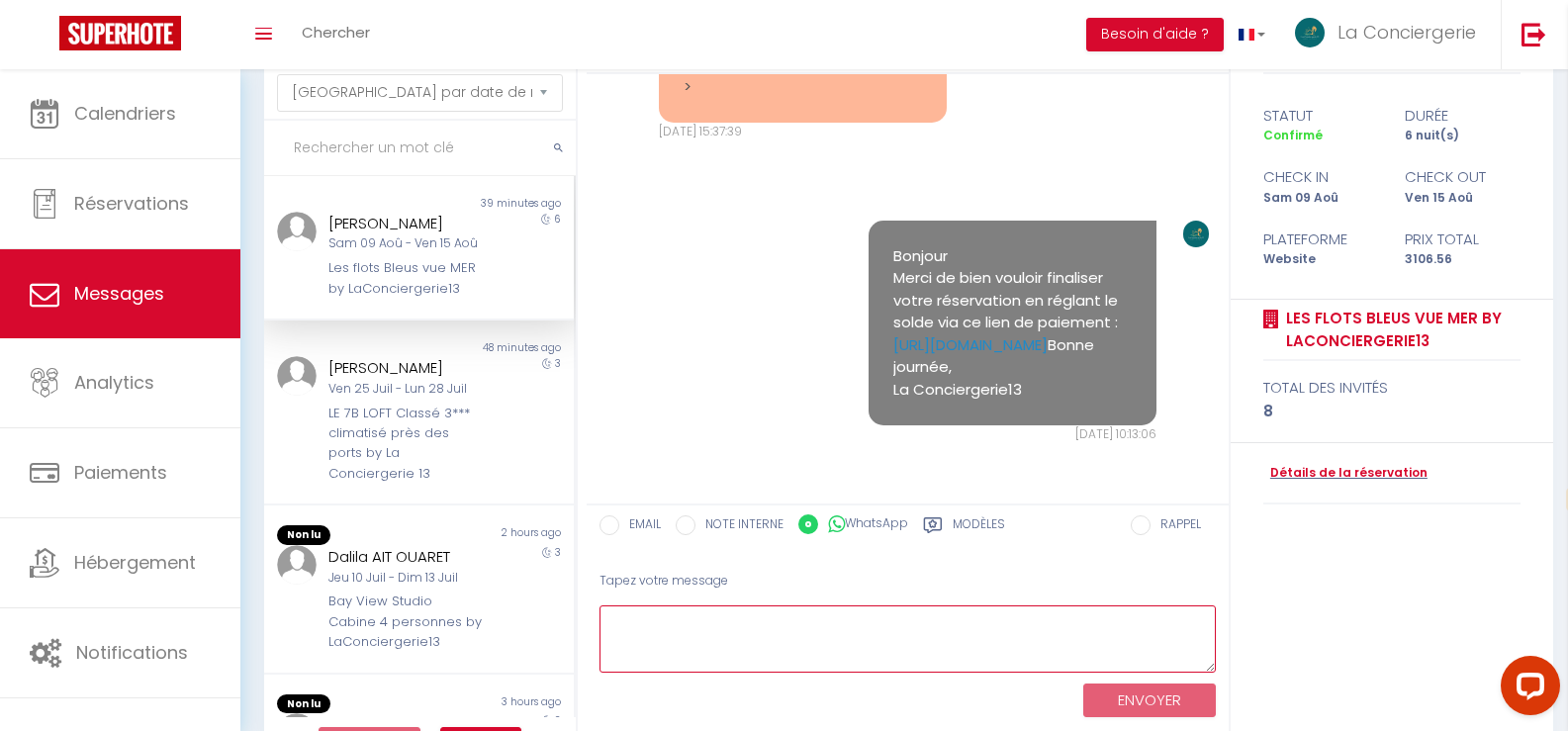 click at bounding box center (907, 639) 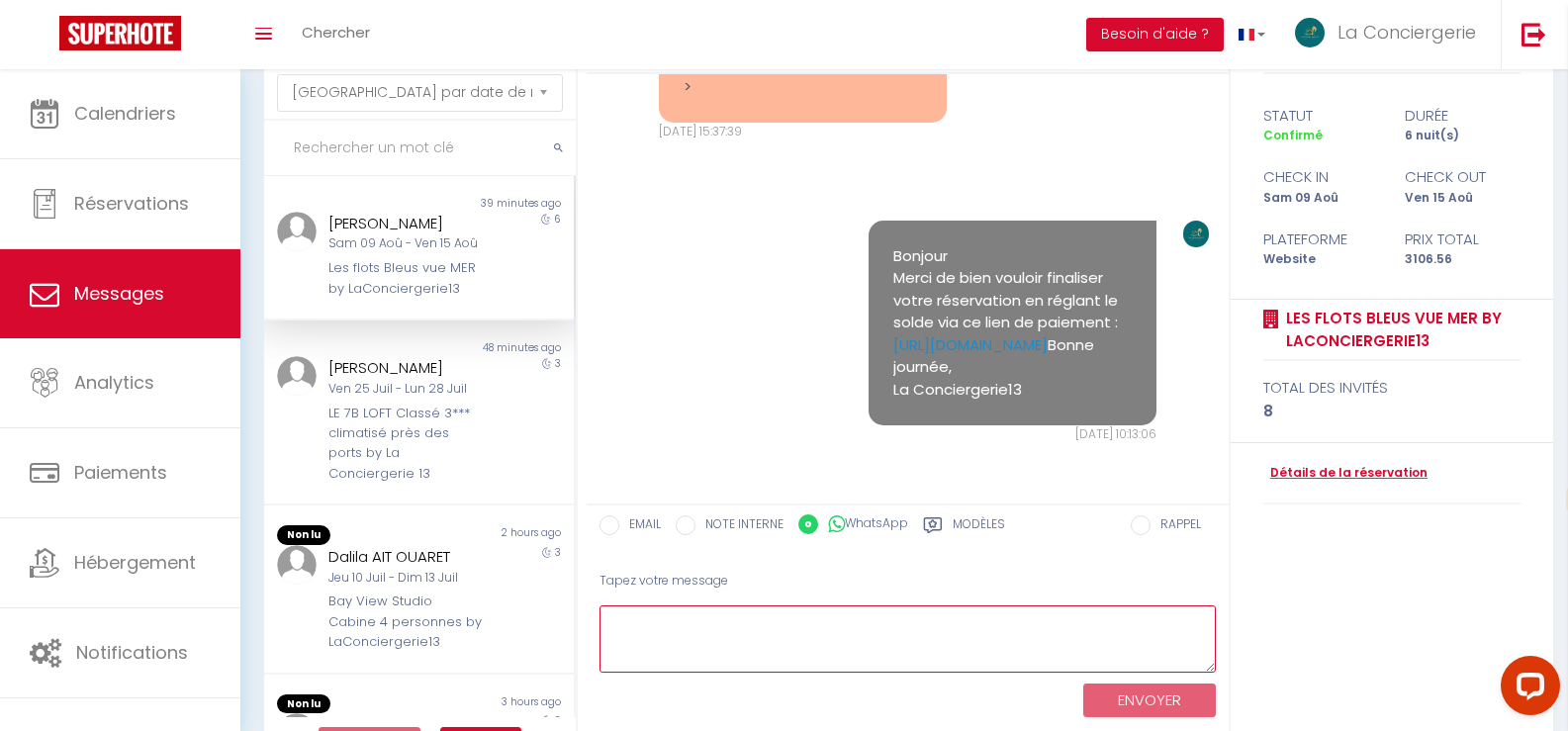 paste on "Bonjour
Merci de bien vouloir finaliser votre réservation en réglant le solde via ce lien de paiement :
[URL][DOMAIN_NAME]
Bonne journée,
La Conciergerie13" 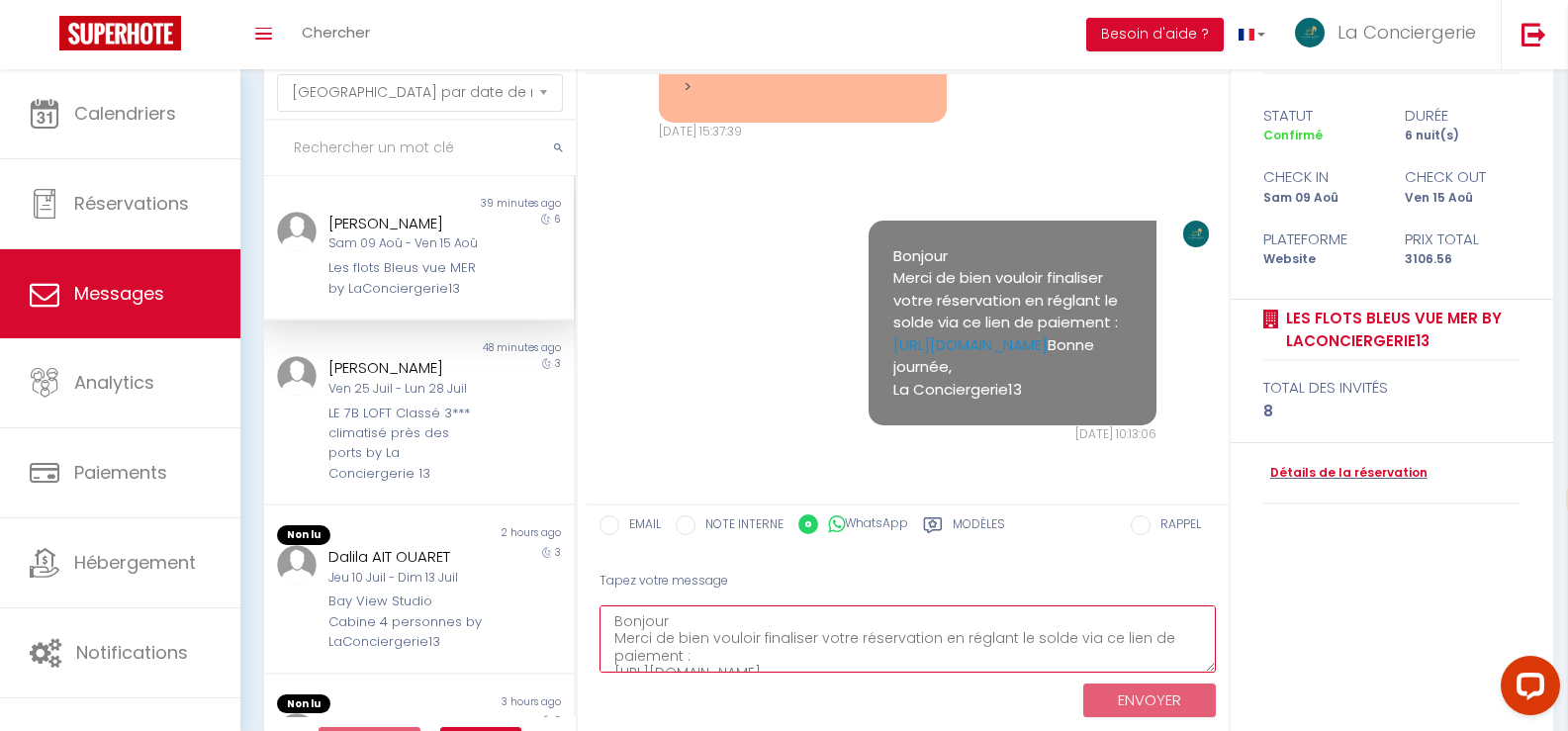 scroll, scrollTop: 46, scrollLeft: 0, axis: vertical 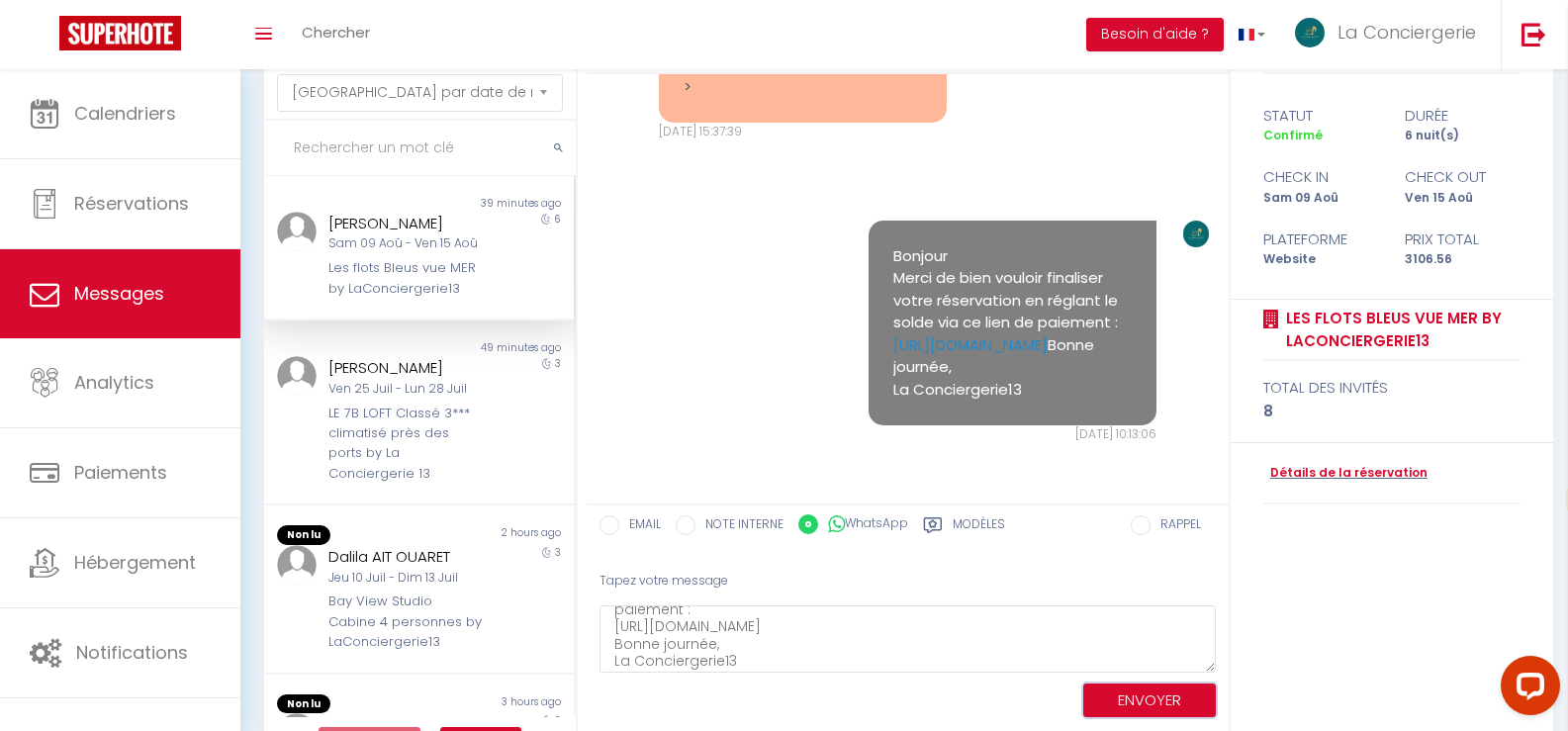 click on "ENVOYER" at bounding box center [1150, 700] 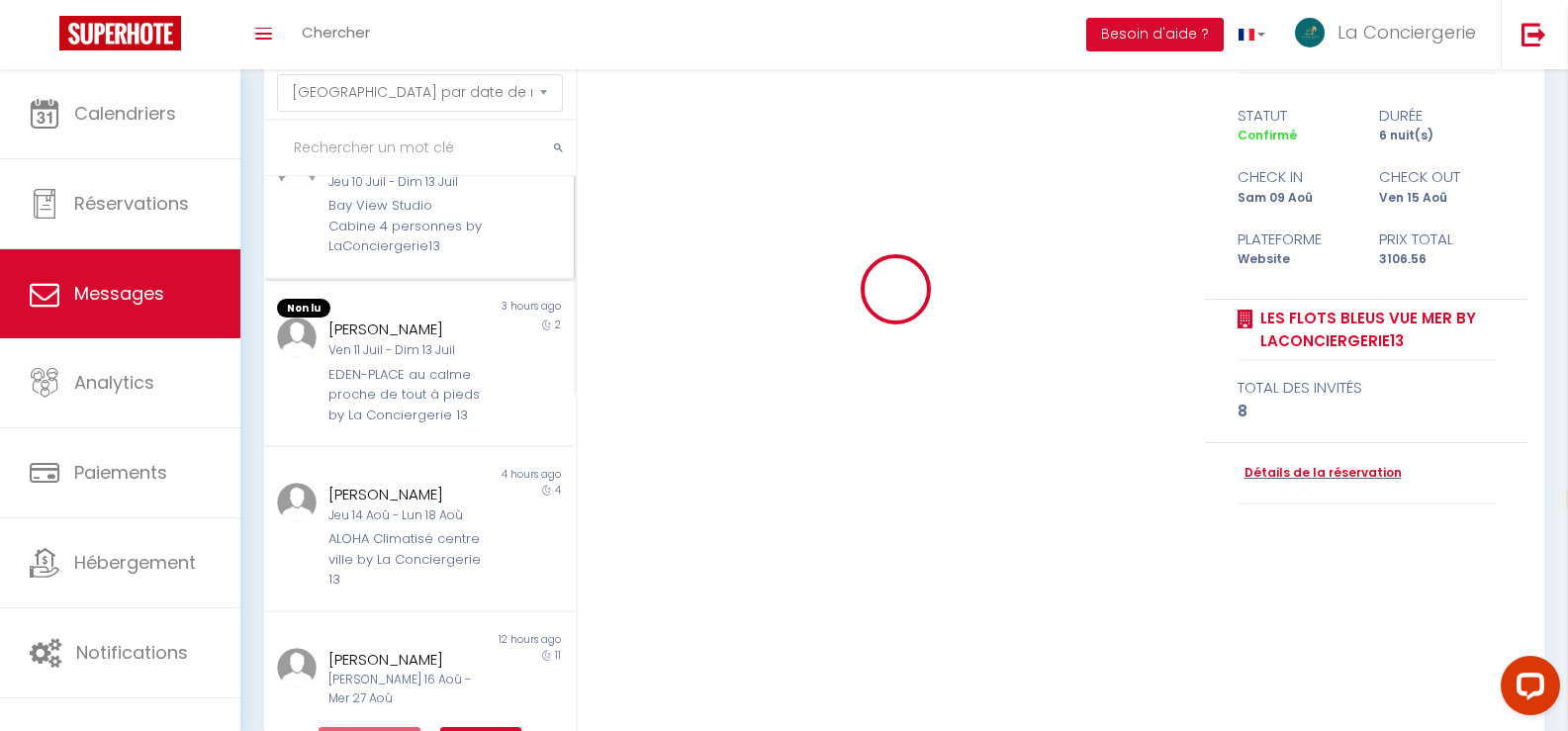 scroll, scrollTop: 0, scrollLeft: 0, axis: both 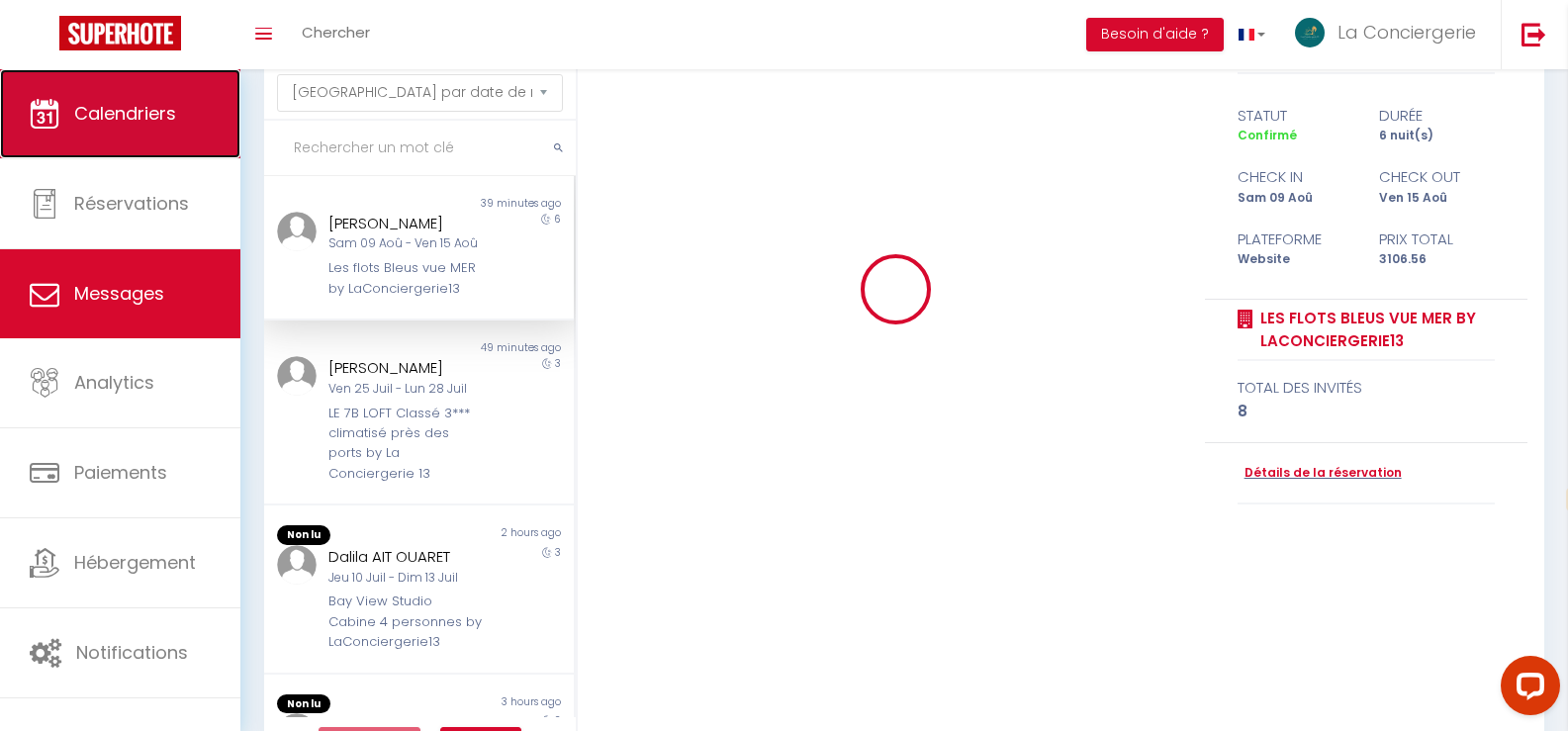 click on "Calendriers" at bounding box center [125, 113] 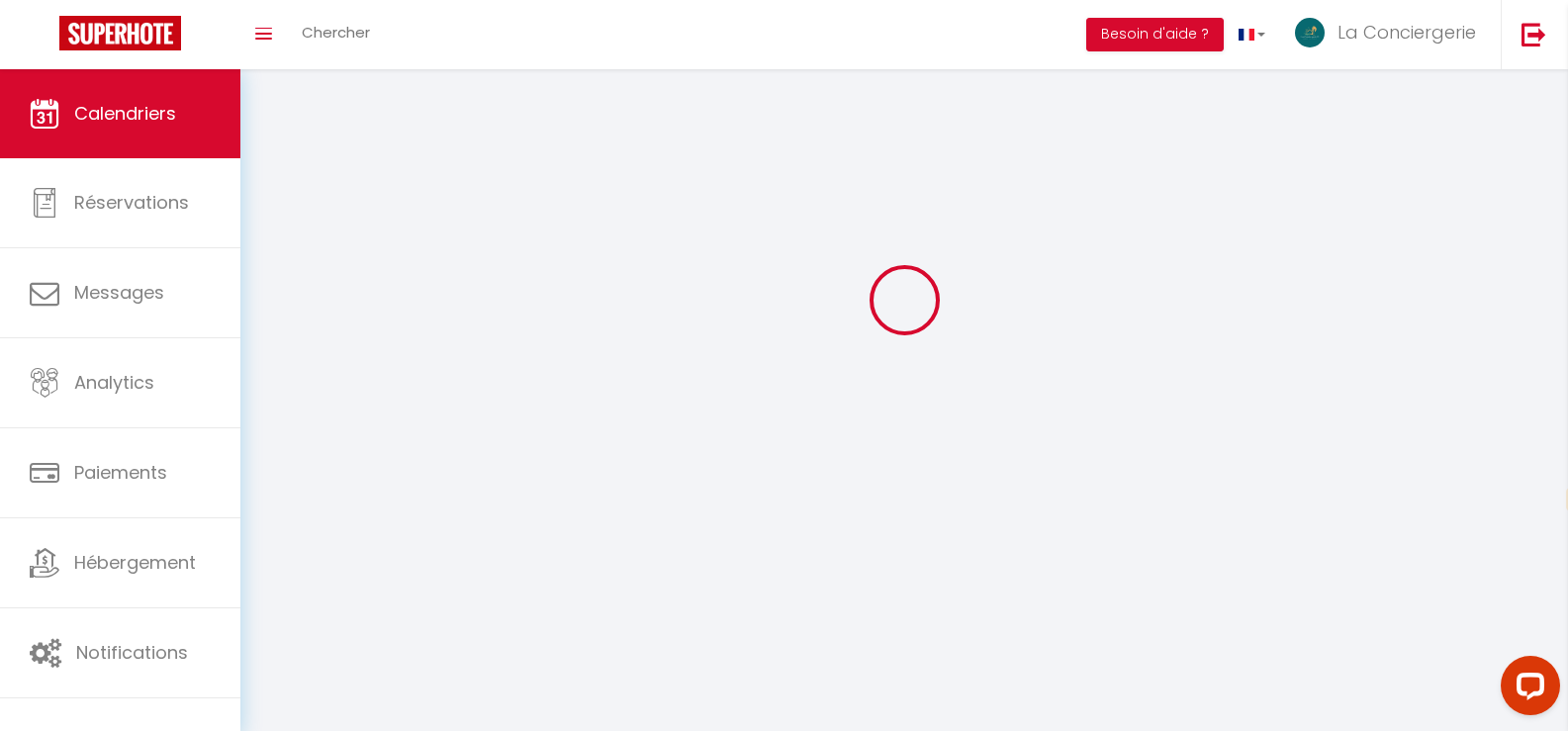 scroll, scrollTop: 0, scrollLeft: 0, axis: both 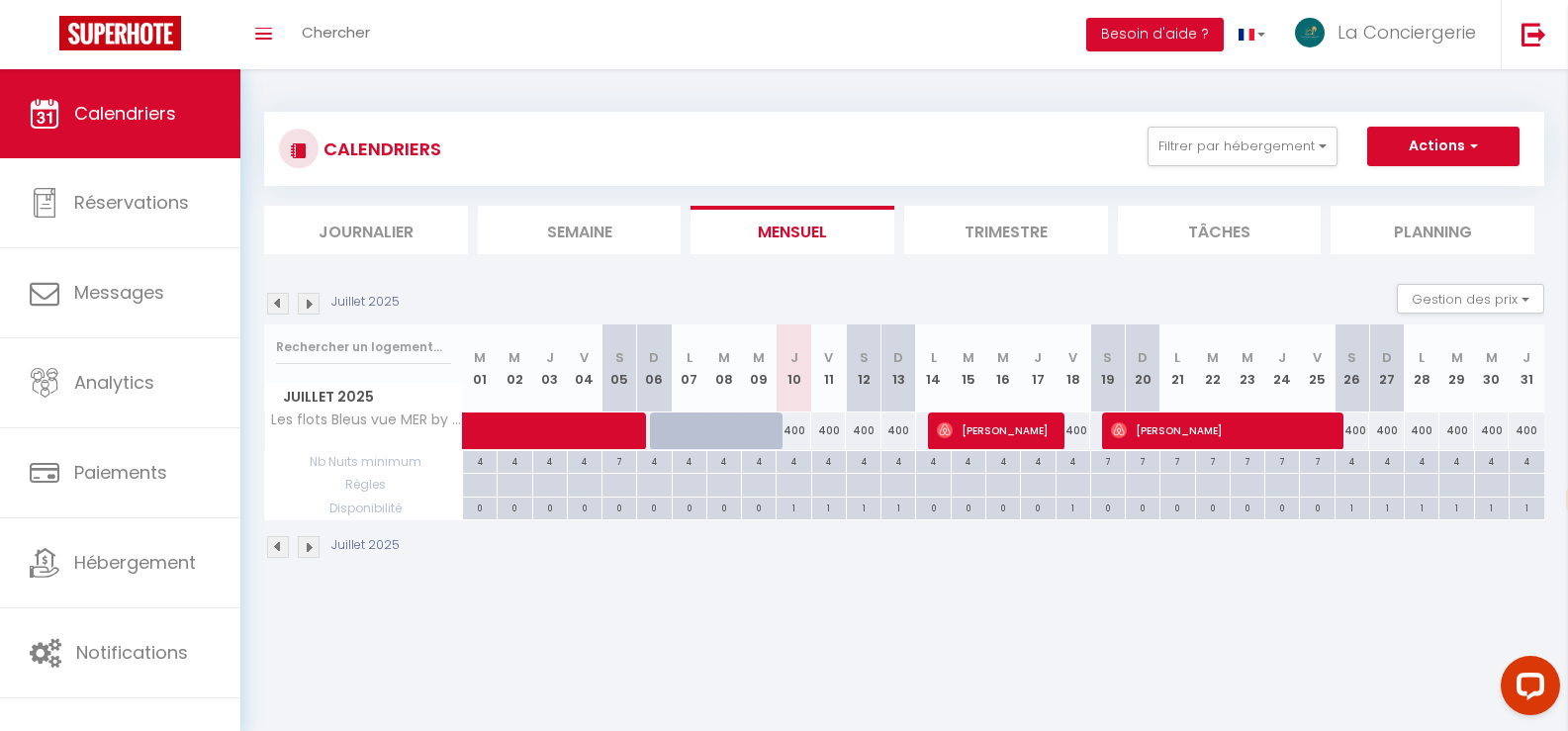 click at bounding box center [278, 304] 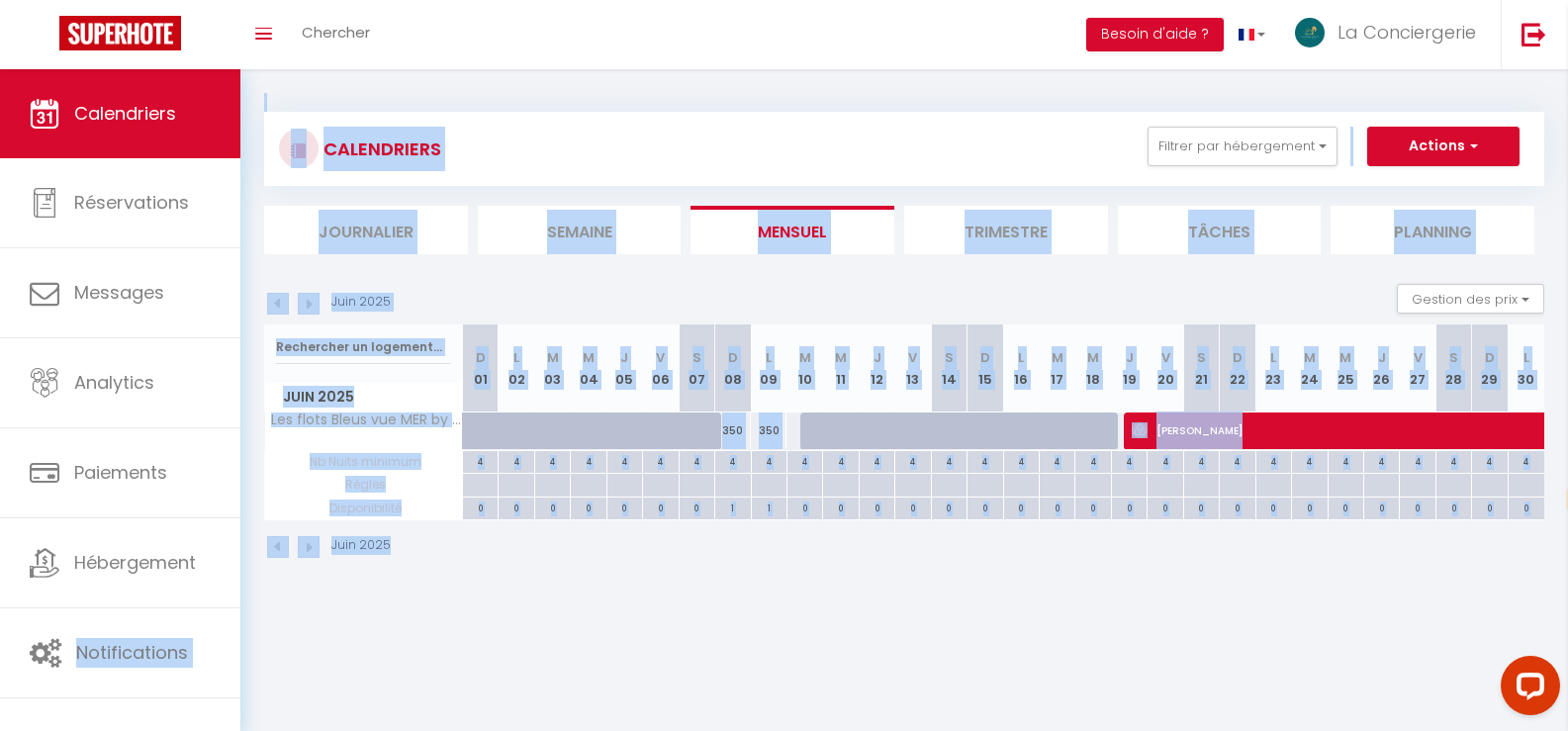 click on "Juin 2025
Gestion des prix
Nb Nuits minimum   Règles   Disponibilité" at bounding box center (904, 304) 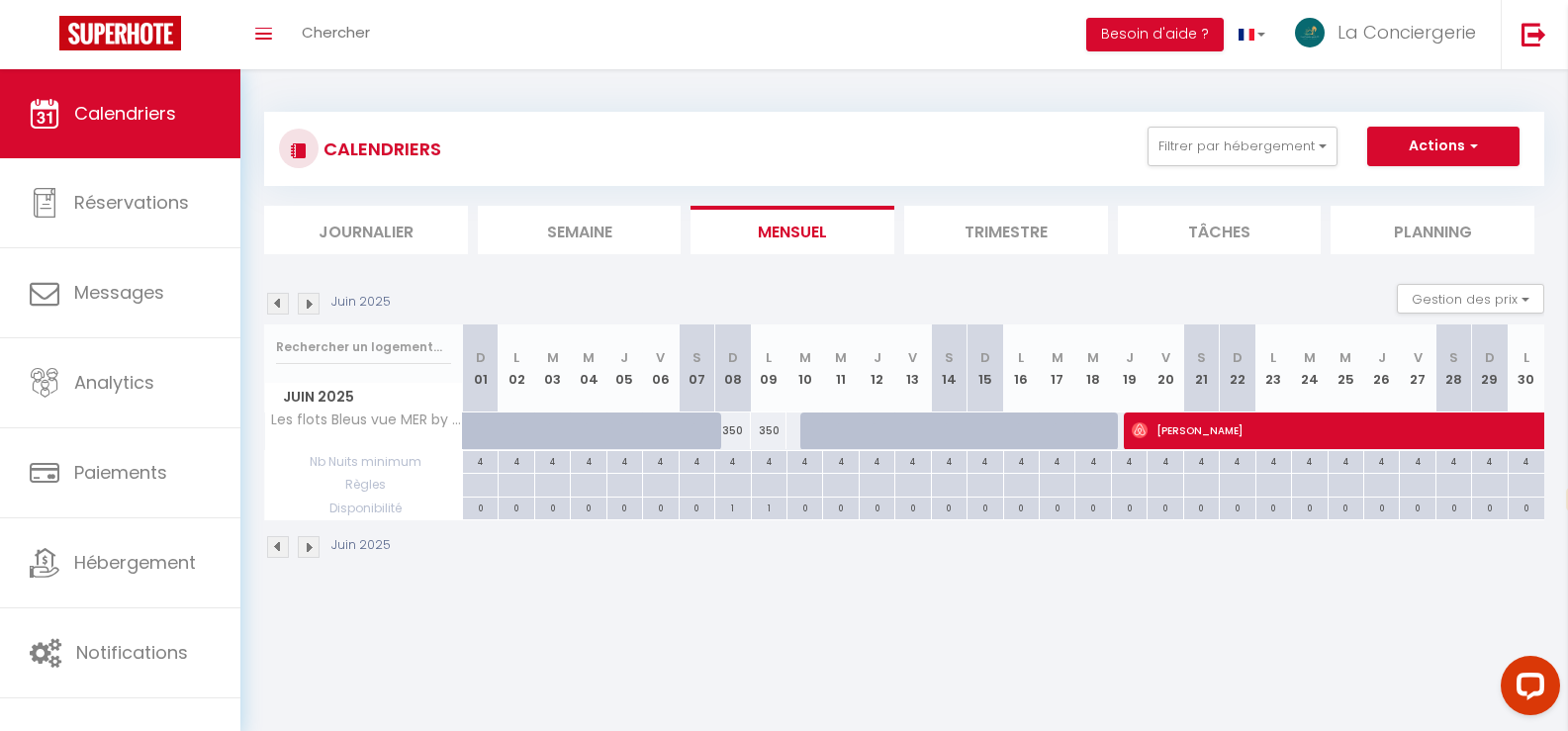 click at bounding box center (278, 304) 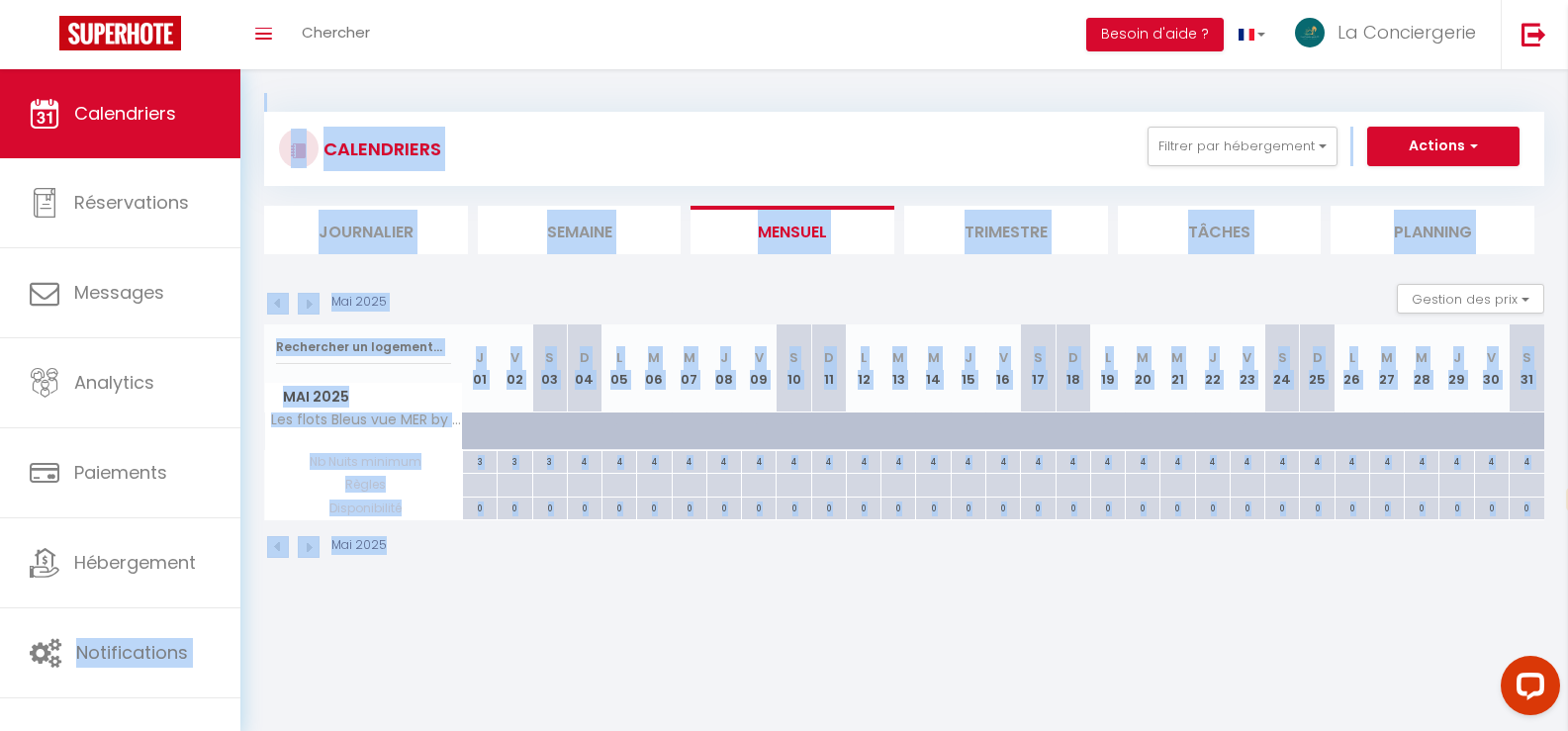 click on "Mai 2025
Gestion des prix
Nb Nuits minimum   Règles   Disponibilité" at bounding box center [904, 304] 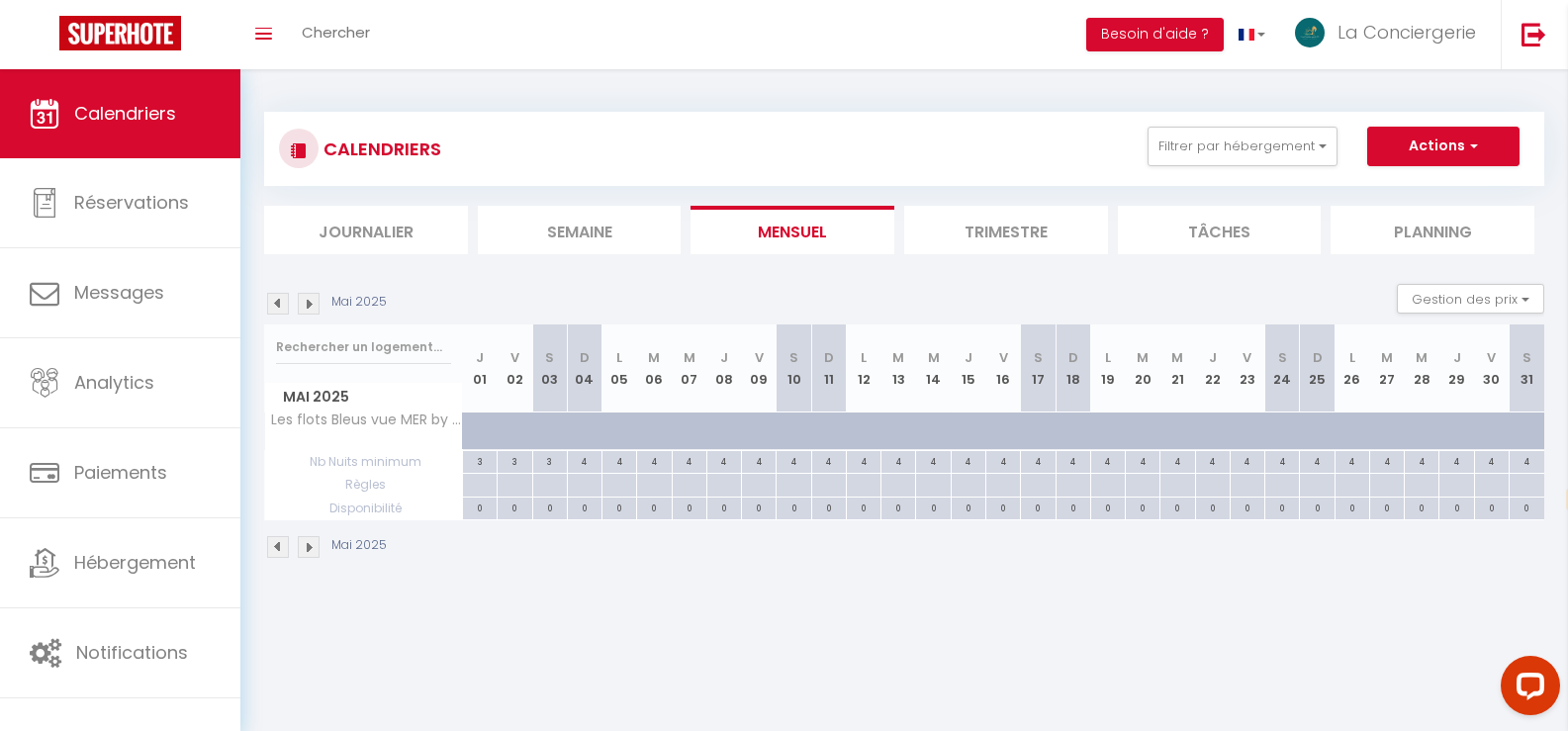 click at bounding box center (309, 304) 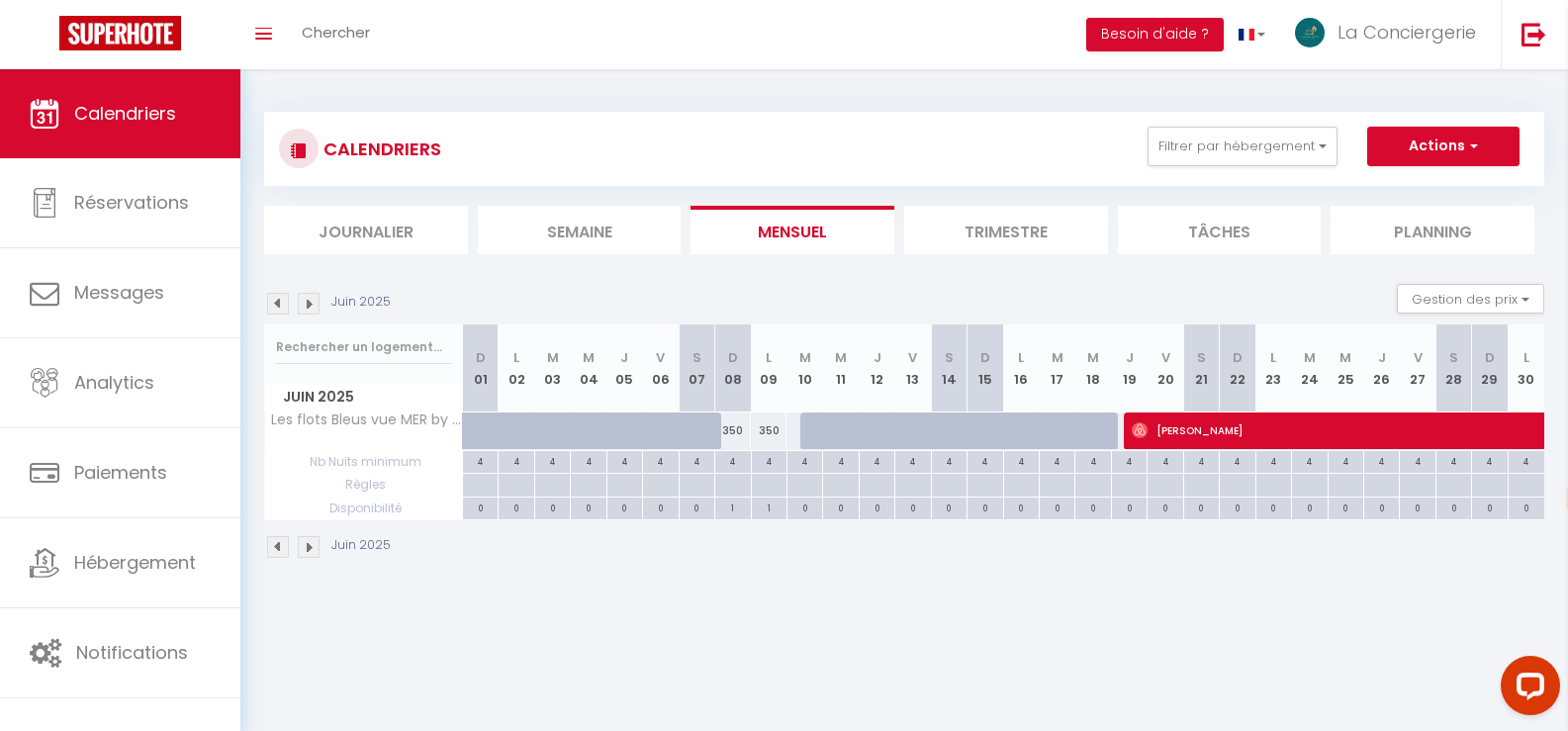 click at bounding box center [278, 304] 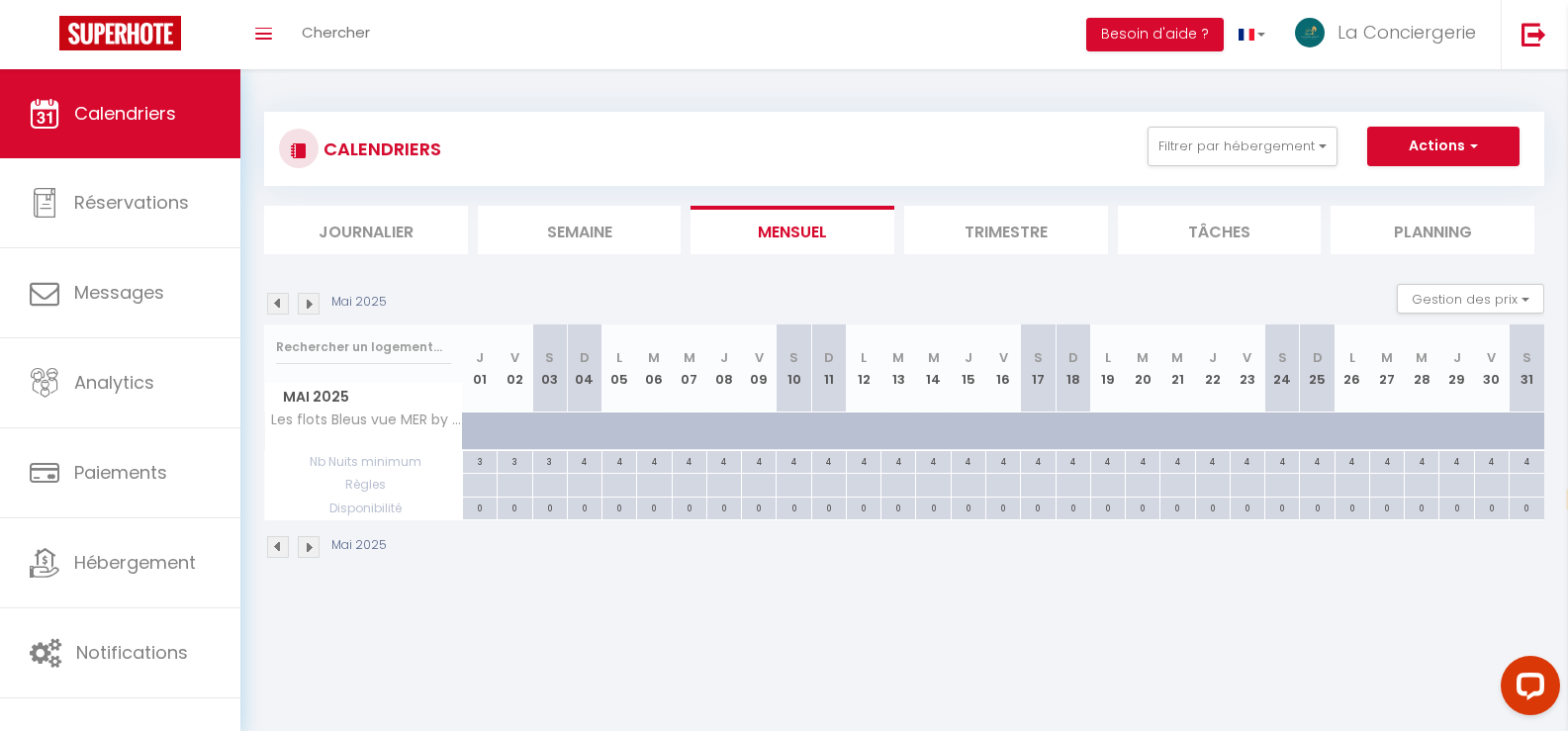 click at bounding box center [278, 304] 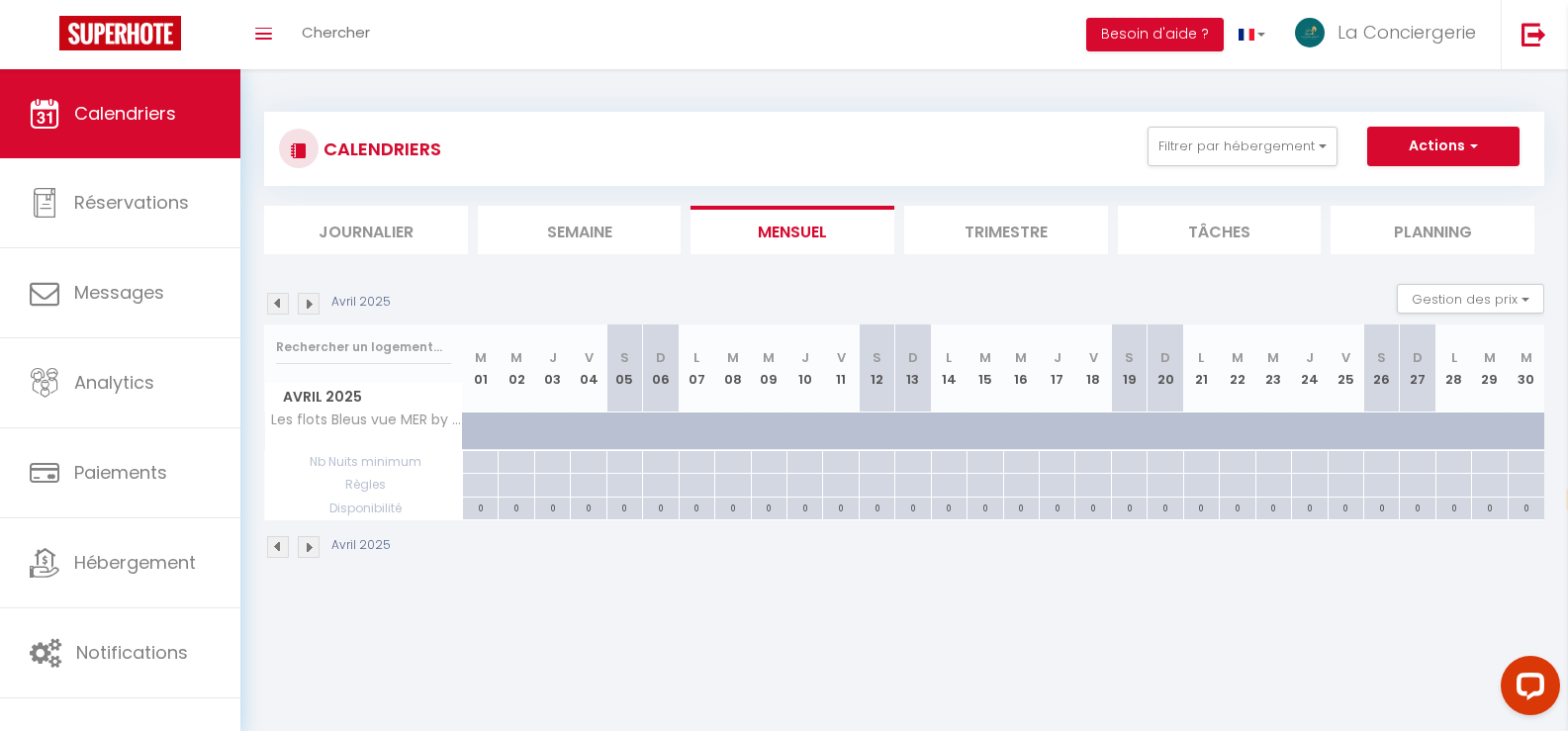 click at bounding box center (278, 304) 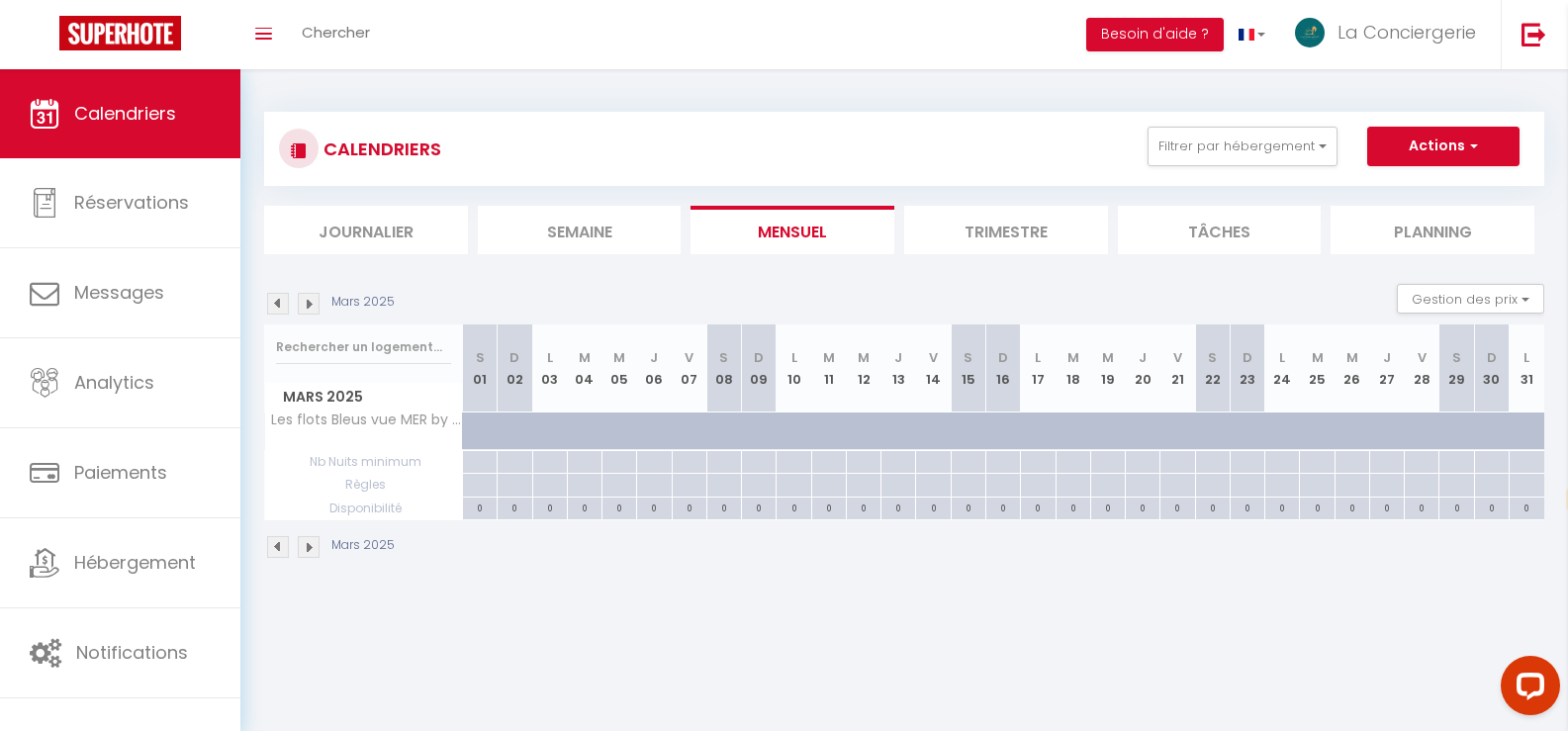 click at bounding box center [278, 304] 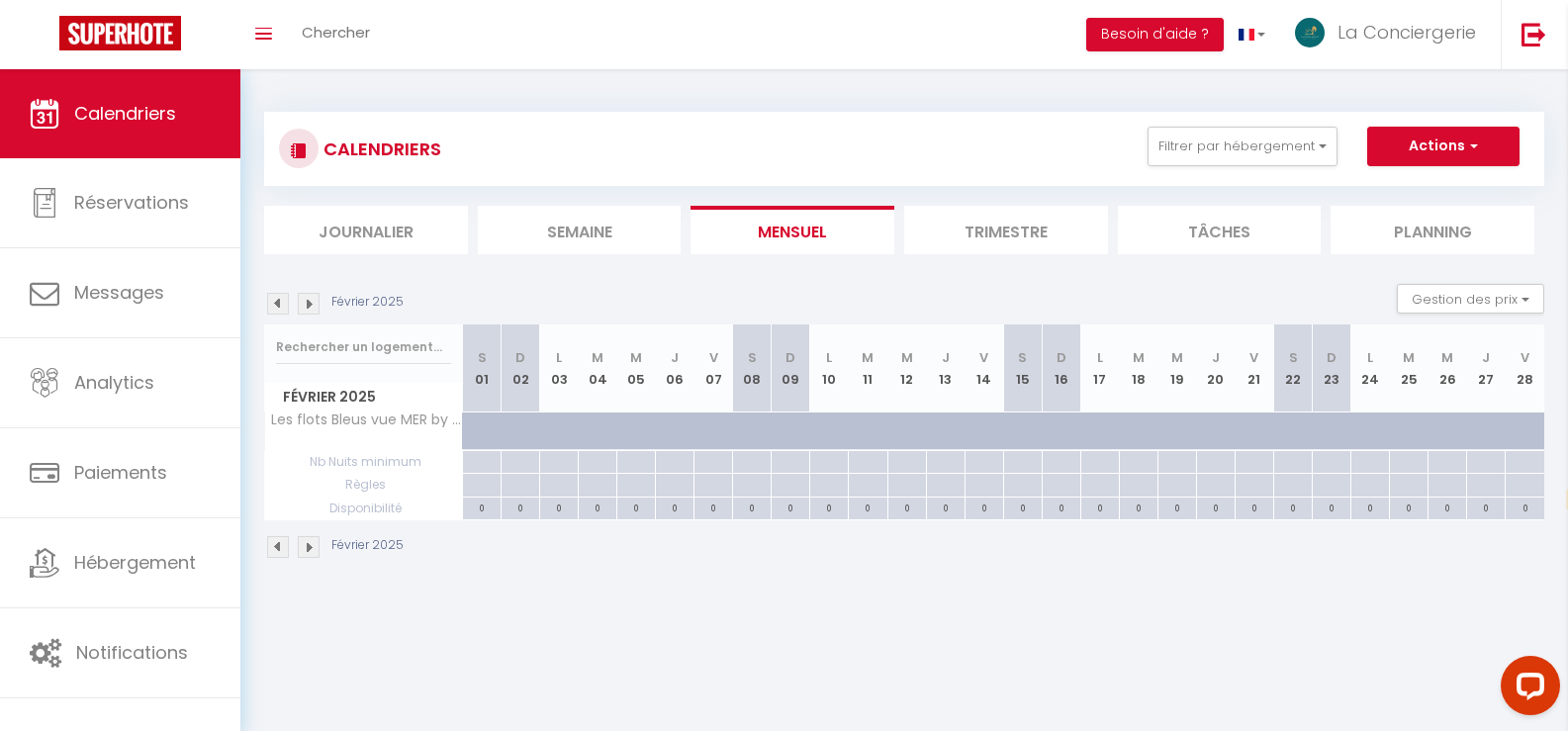 click at bounding box center [278, 304] 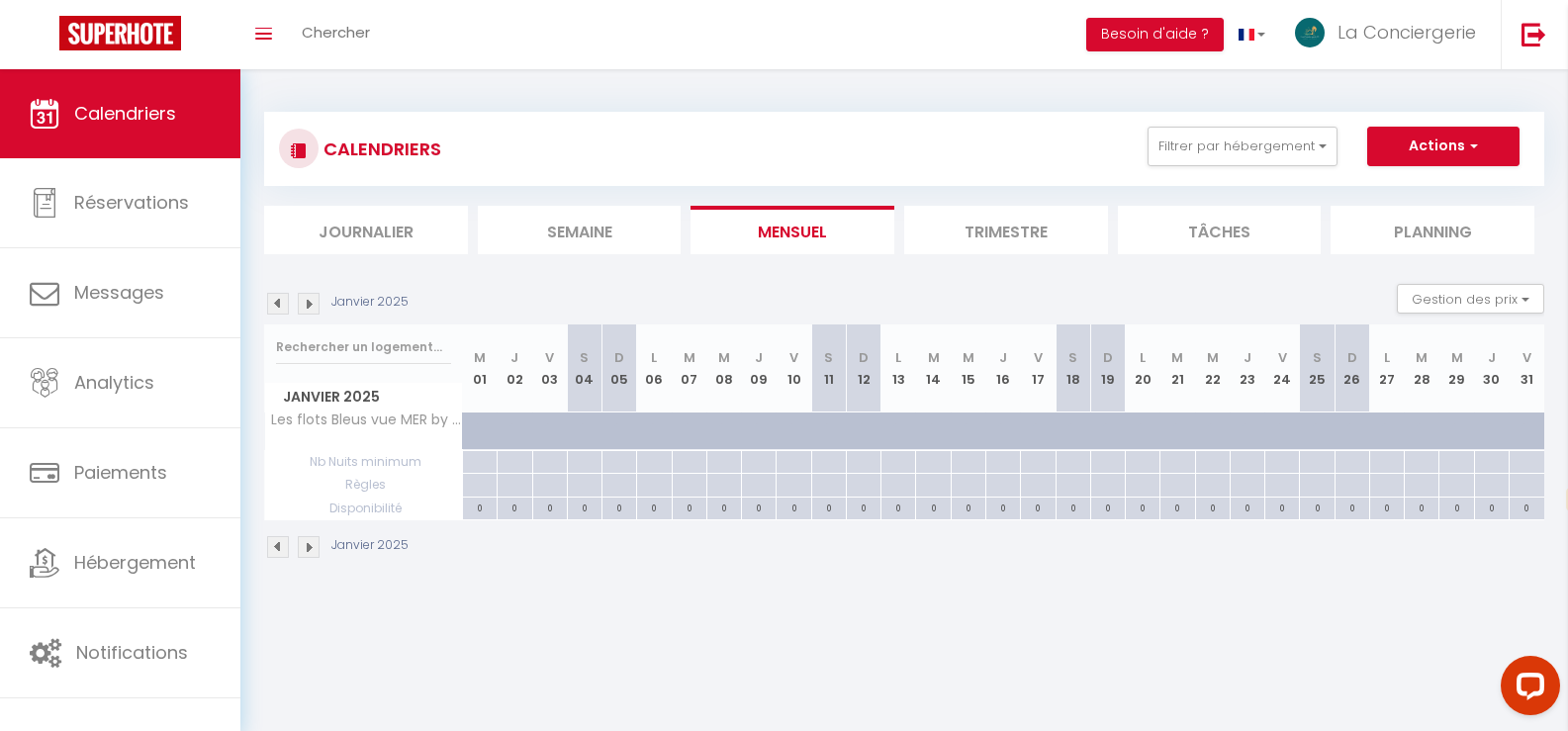 click at bounding box center [309, 304] 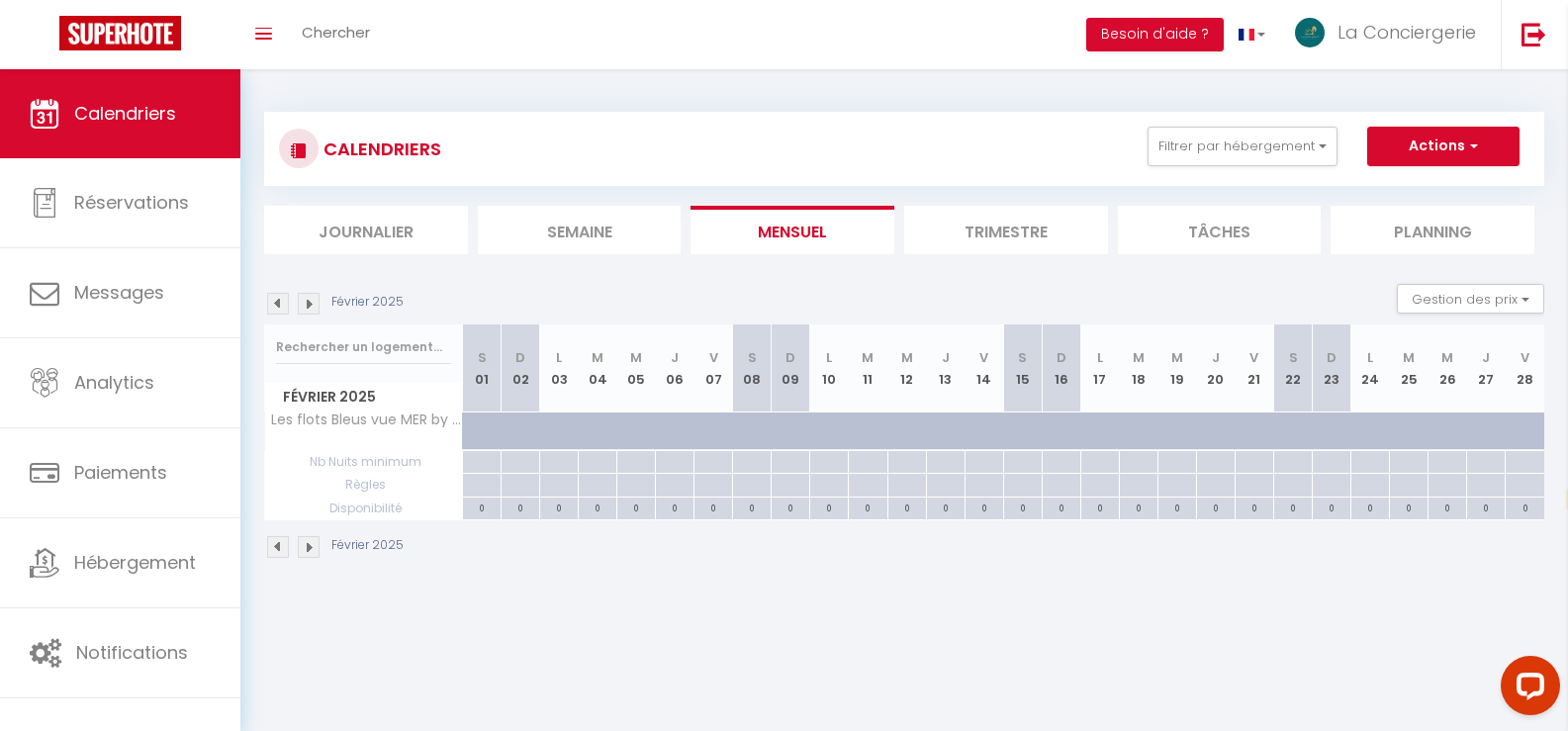 click at bounding box center [309, 304] 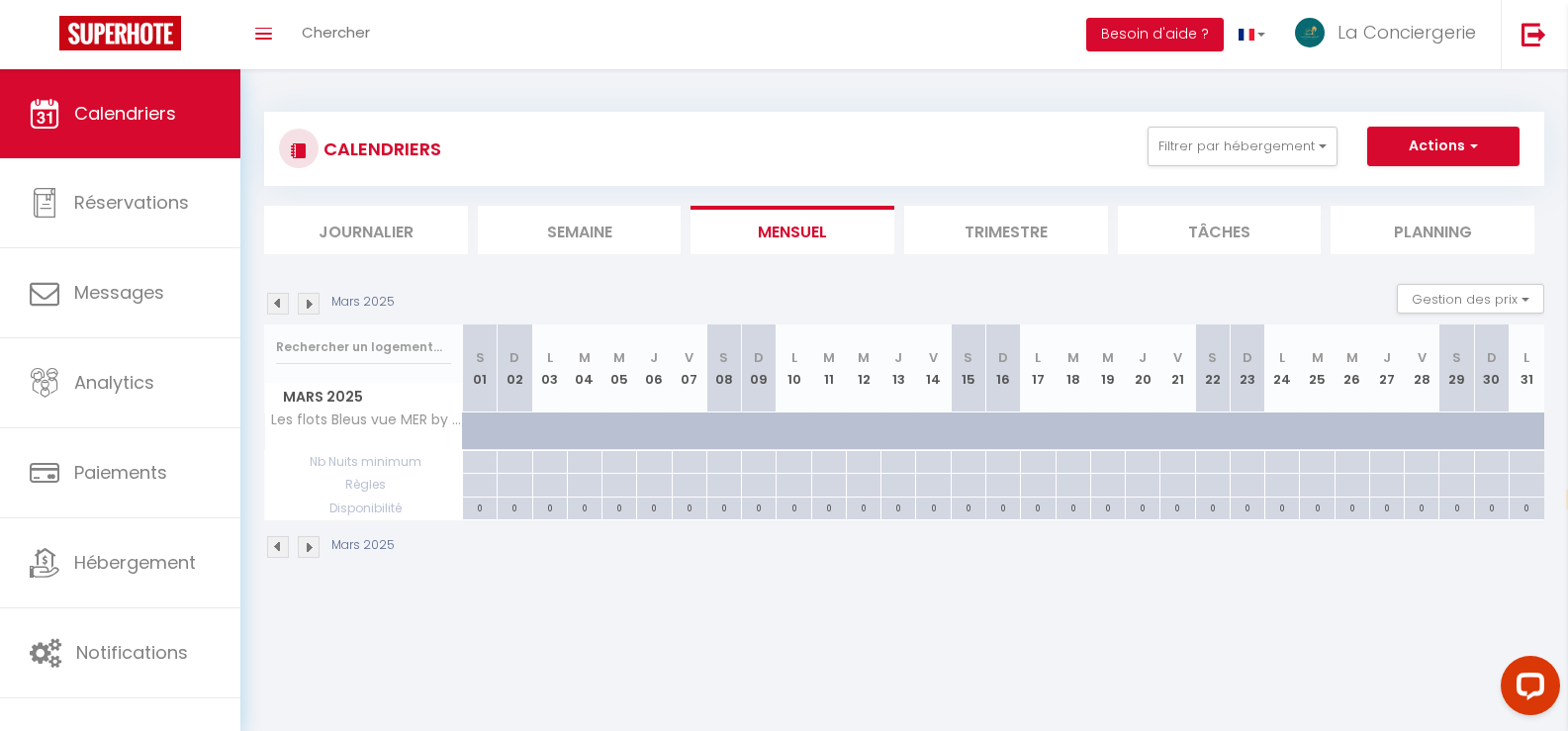 click at bounding box center (309, 304) 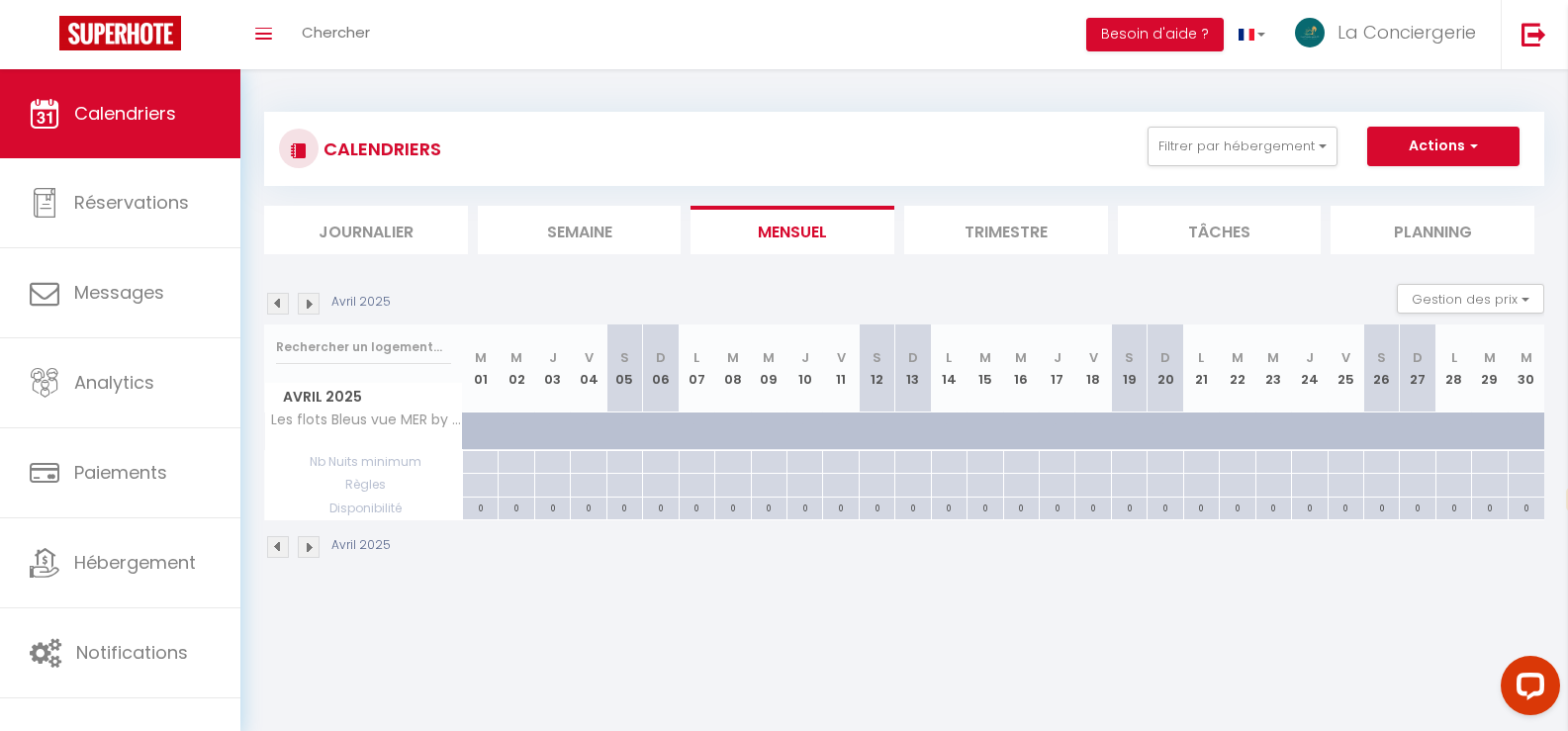 click at bounding box center [309, 304] 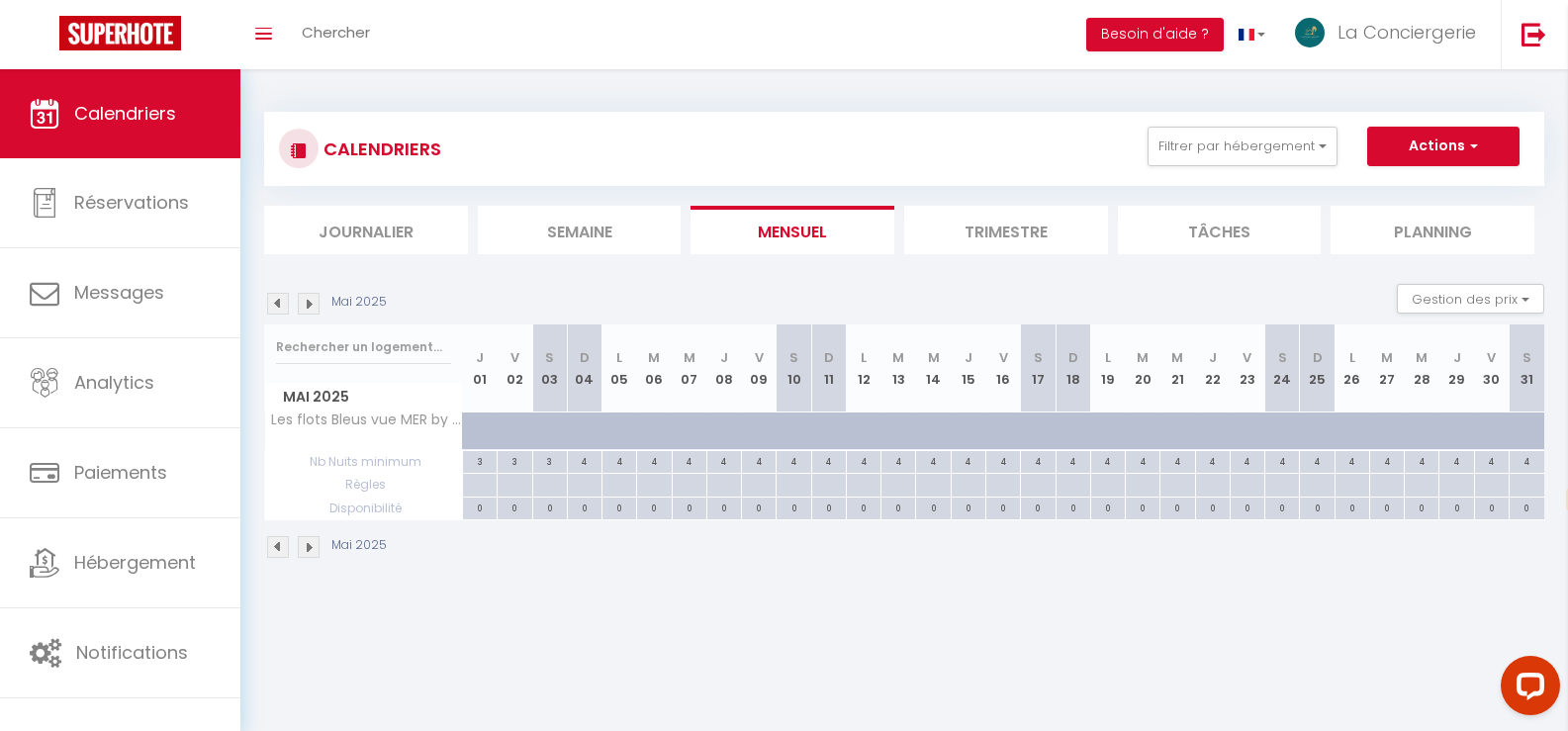 click at bounding box center [309, 304] 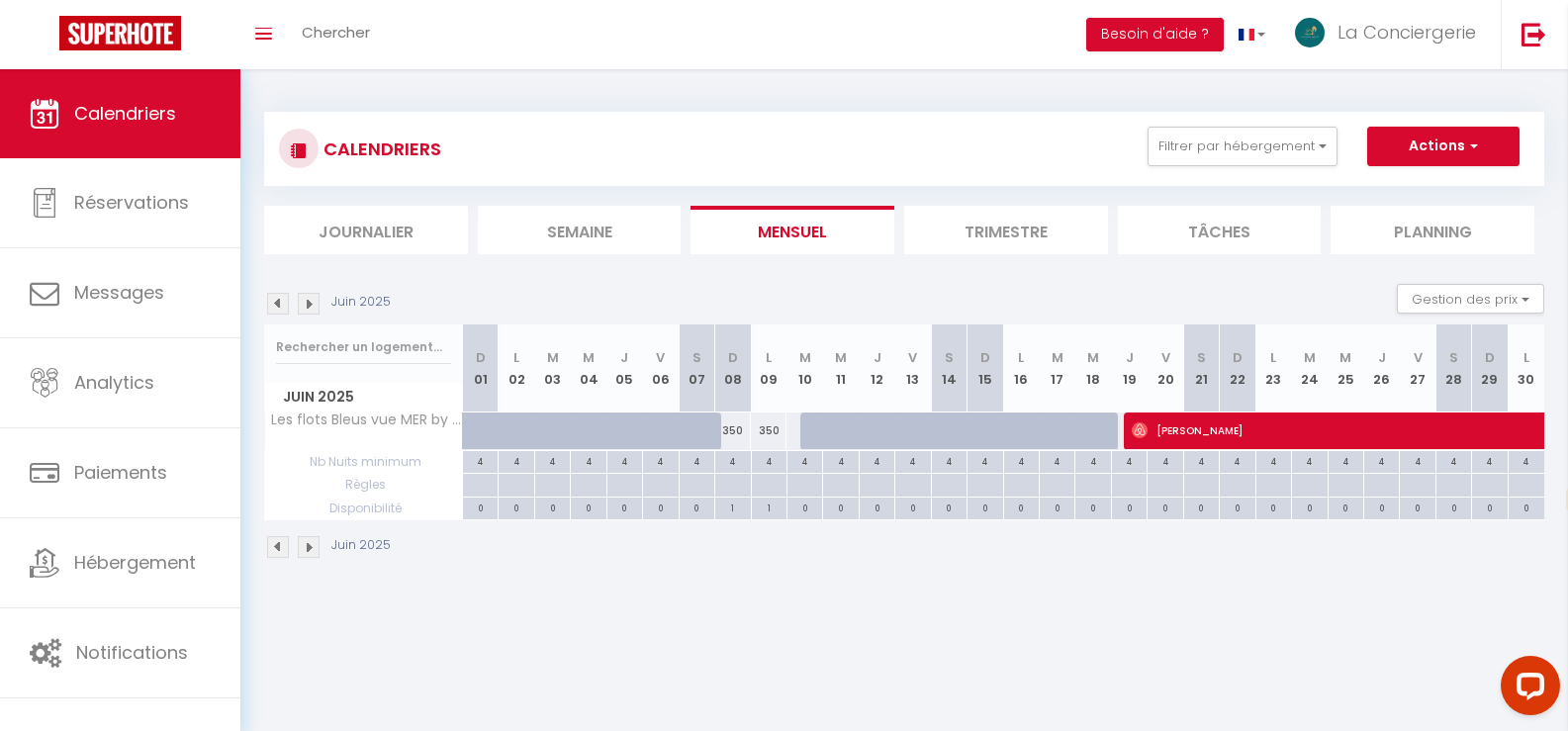 click at bounding box center [309, 304] 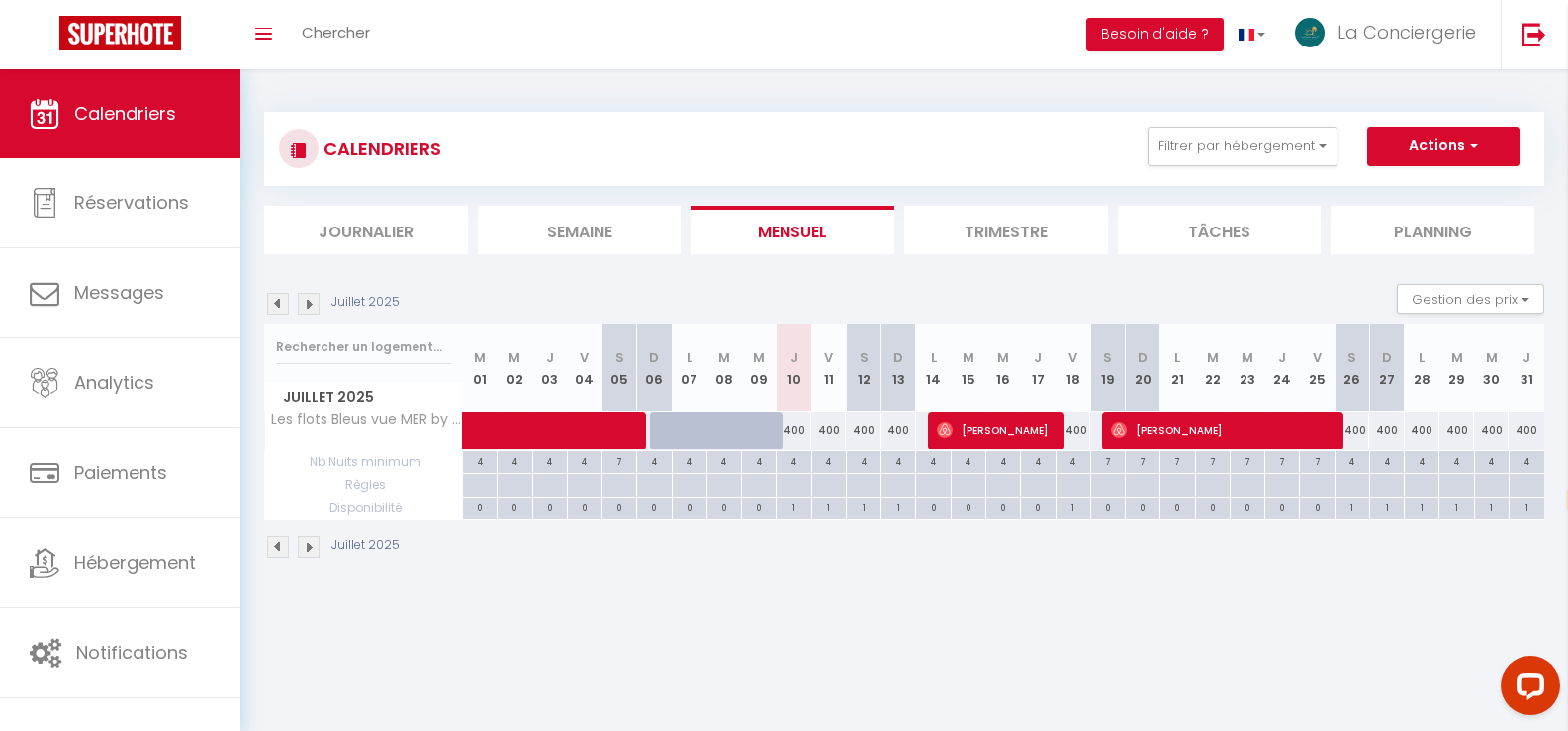 click at bounding box center (309, 304) 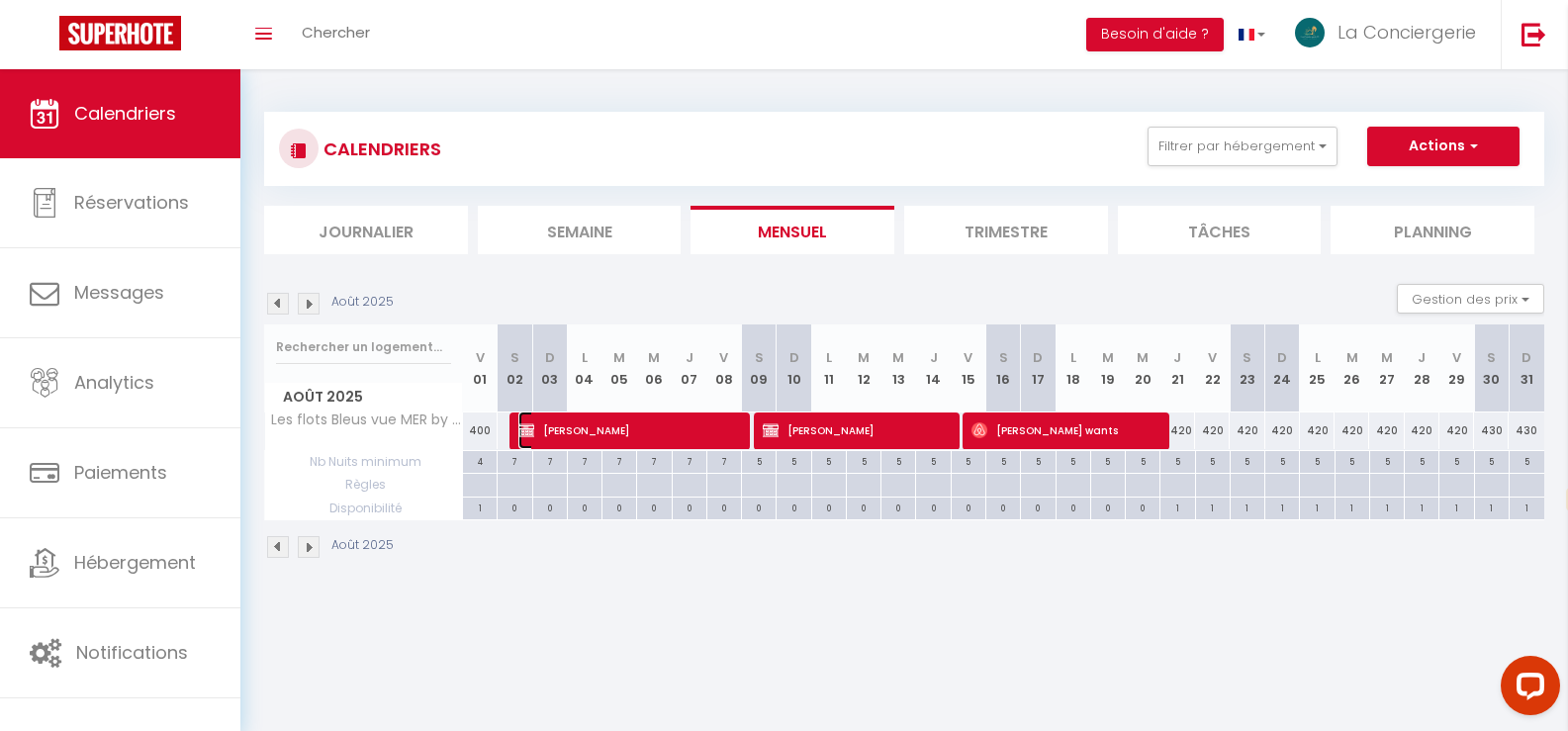 click on "[PERSON_NAME]" at bounding box center [628, 430] 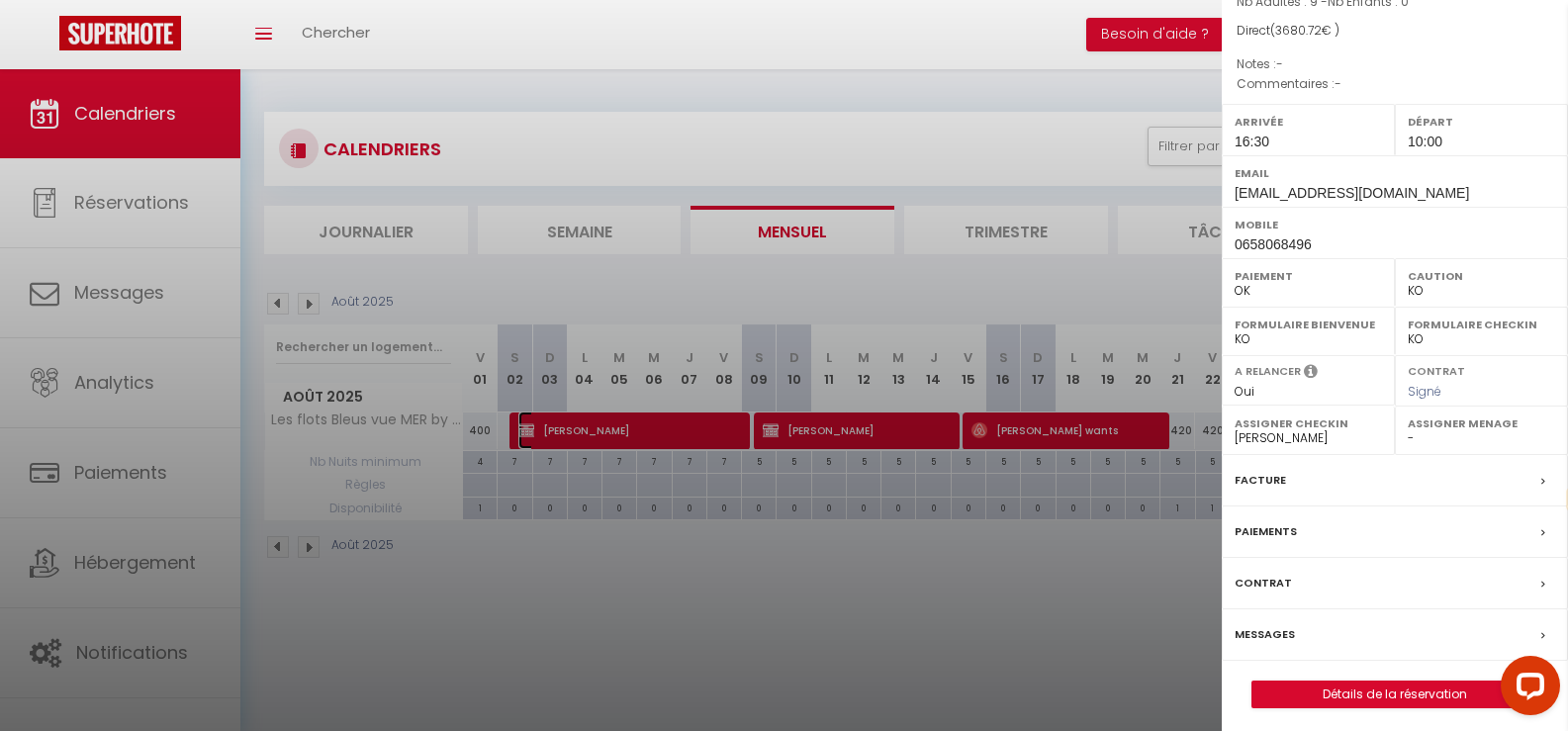 scroll, scrollTop: 211, scrollLeft: 0, axis: vertical 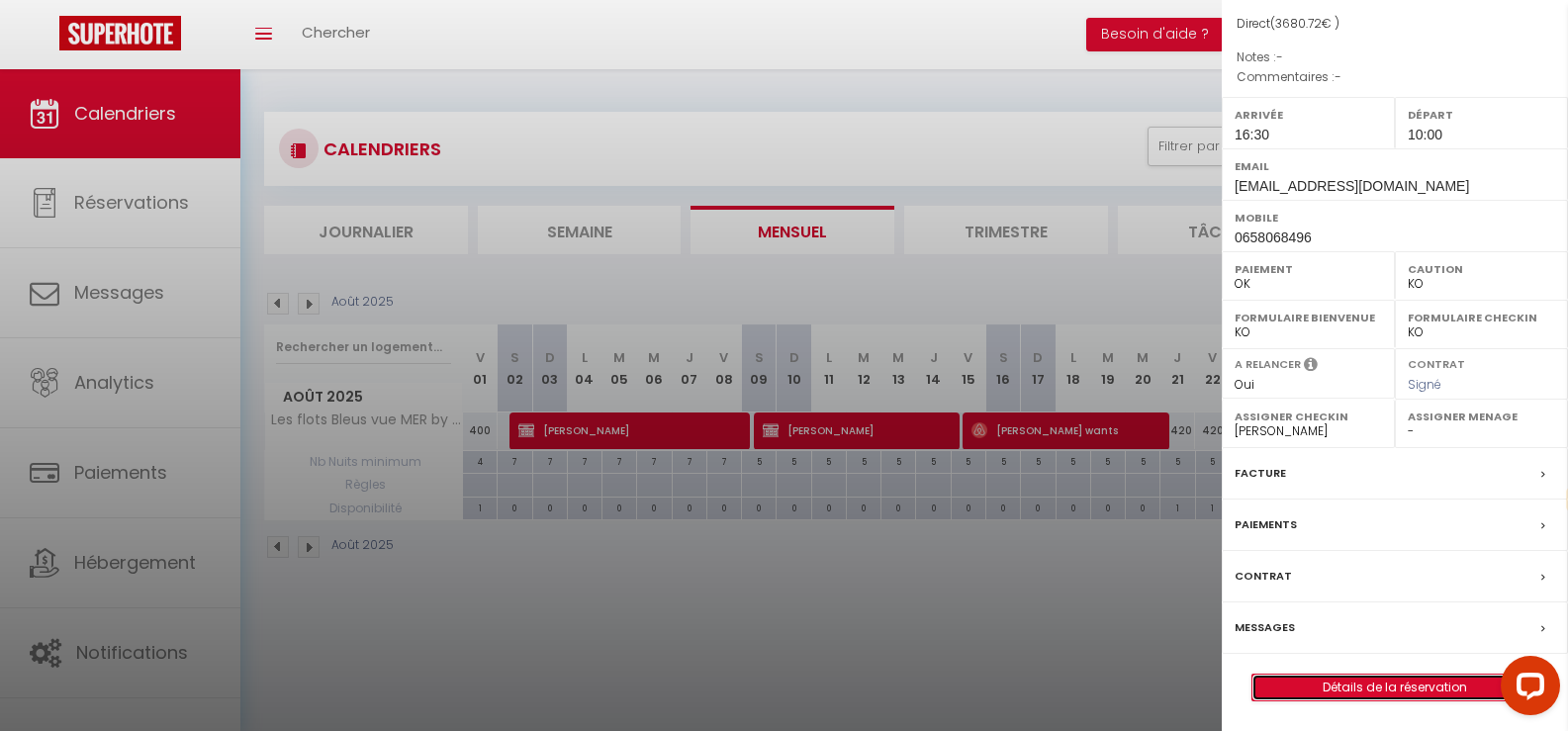 click on "Détails de la réservation" at bounding box center (1395, 687) 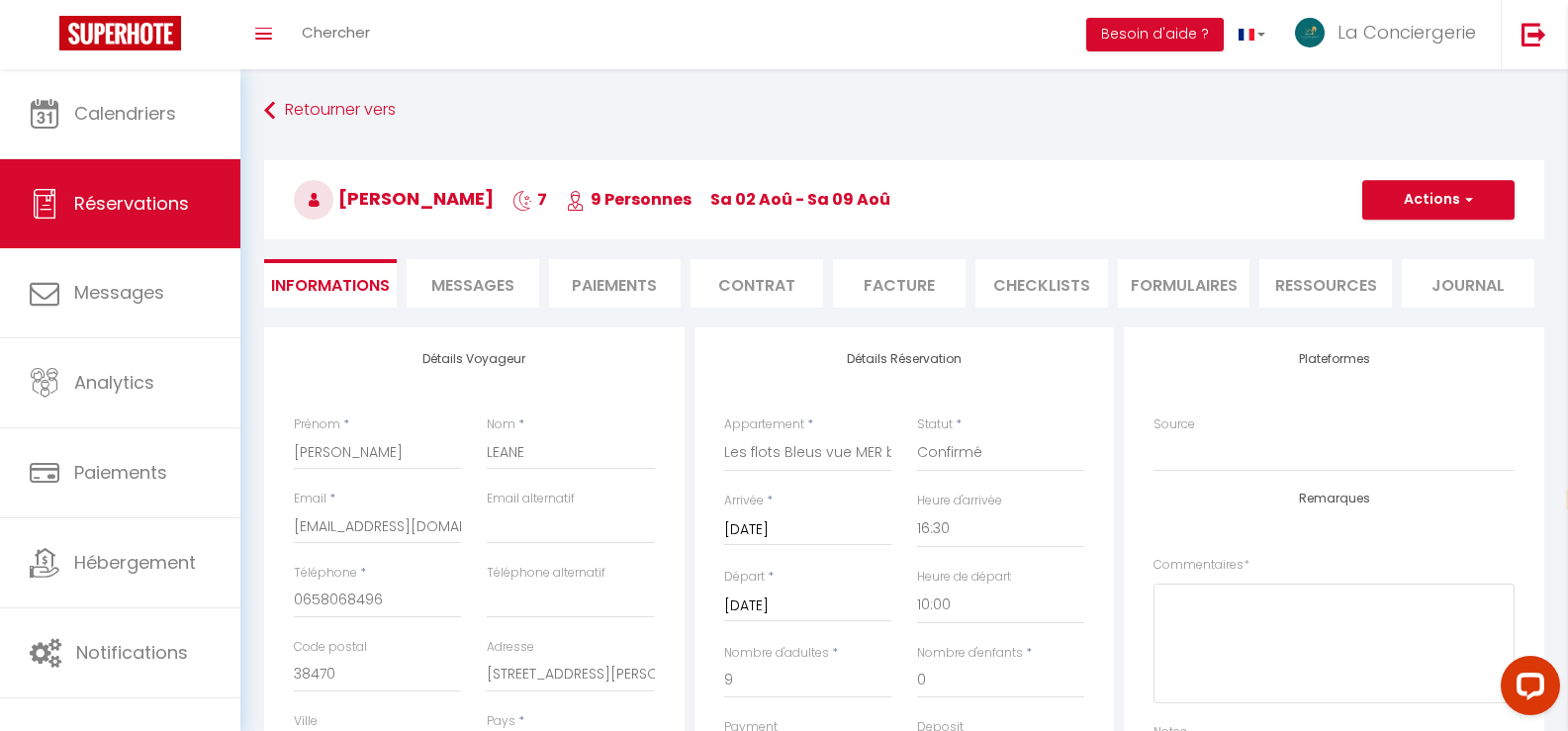 click on "Paiements" at bounding box center (615, 283) 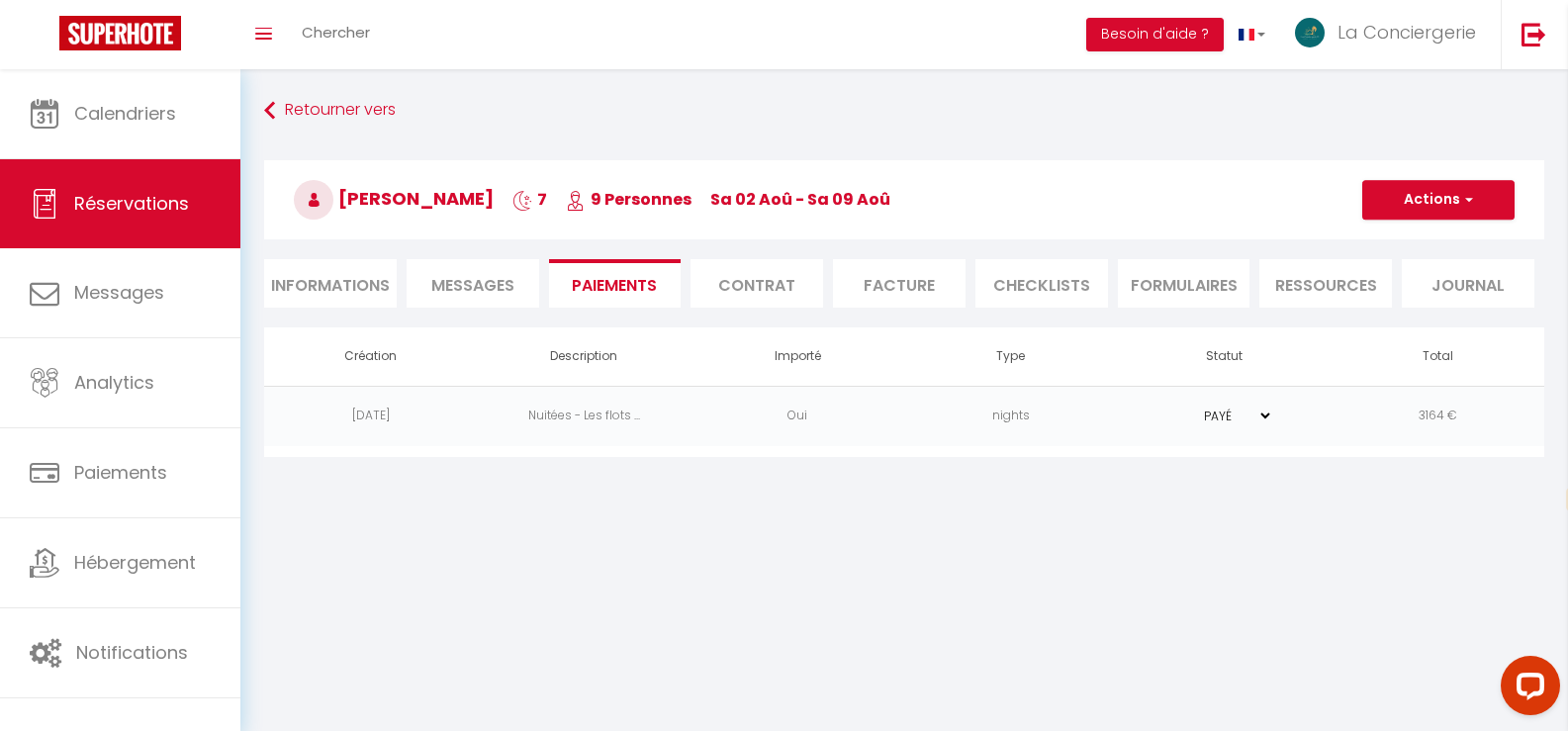 click on "Messages" at bounding box center [473, 285] 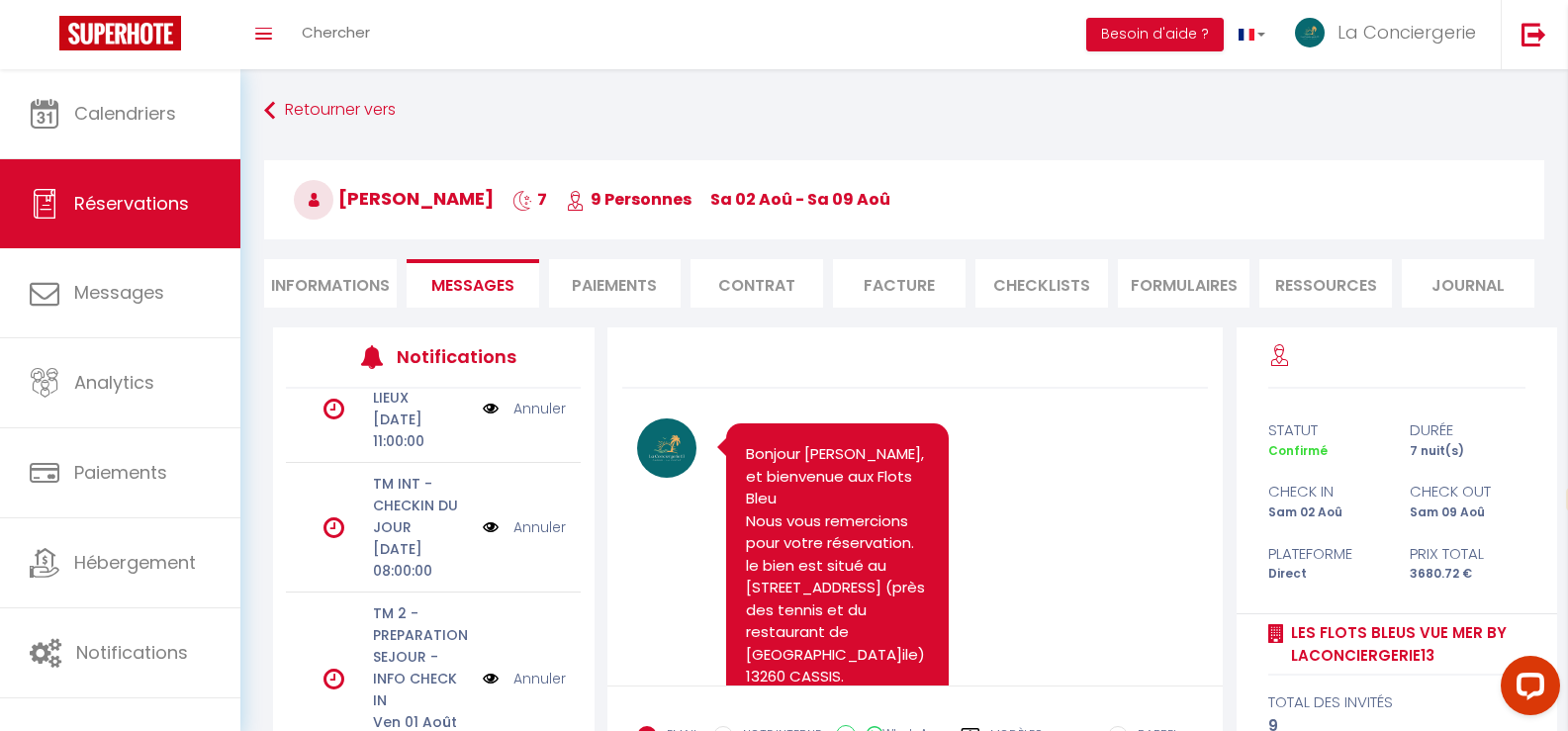 scroll, scrollTop: 198, scrollLeft: 0, axis: vertical 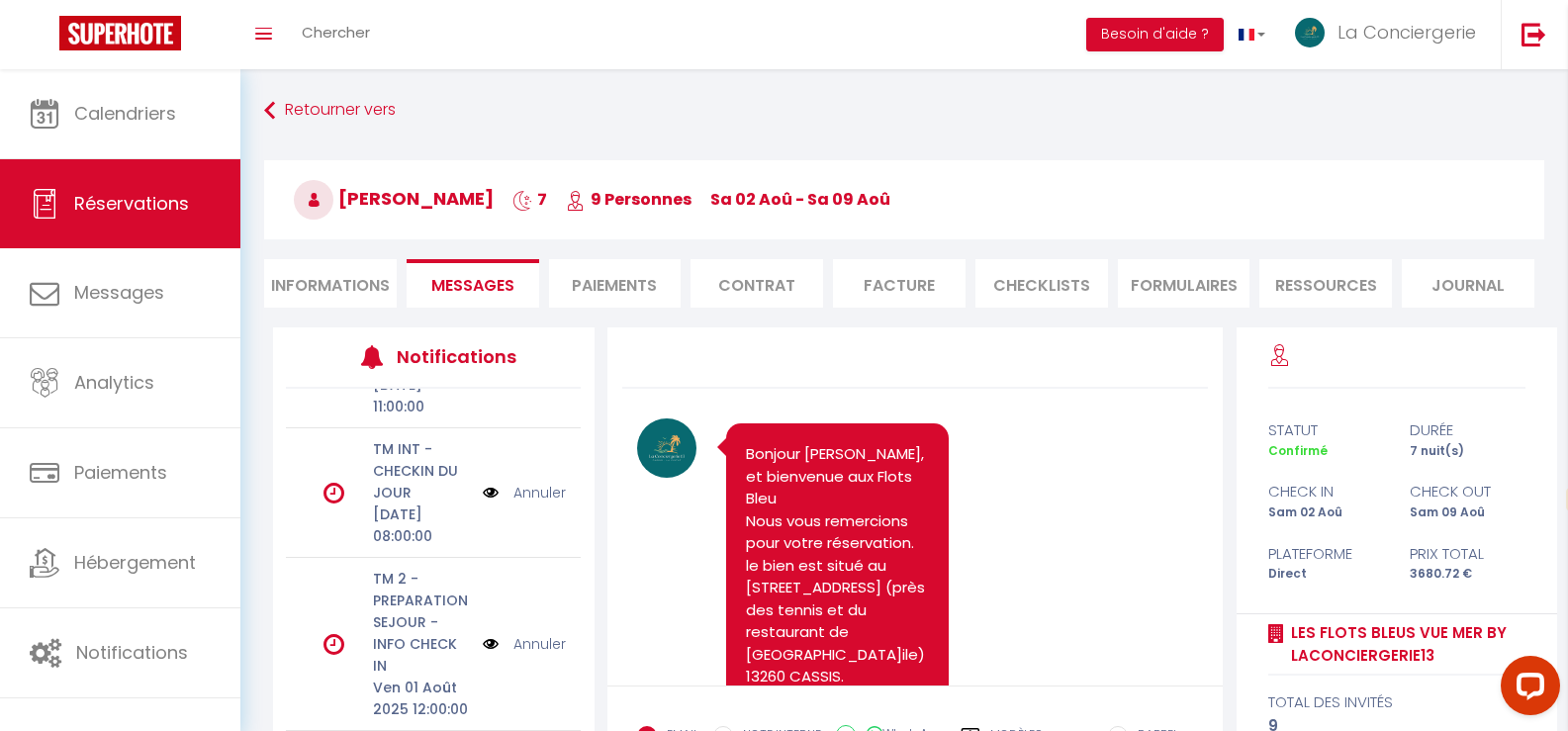 click on "Paiements" at bounding box center [615, 283] 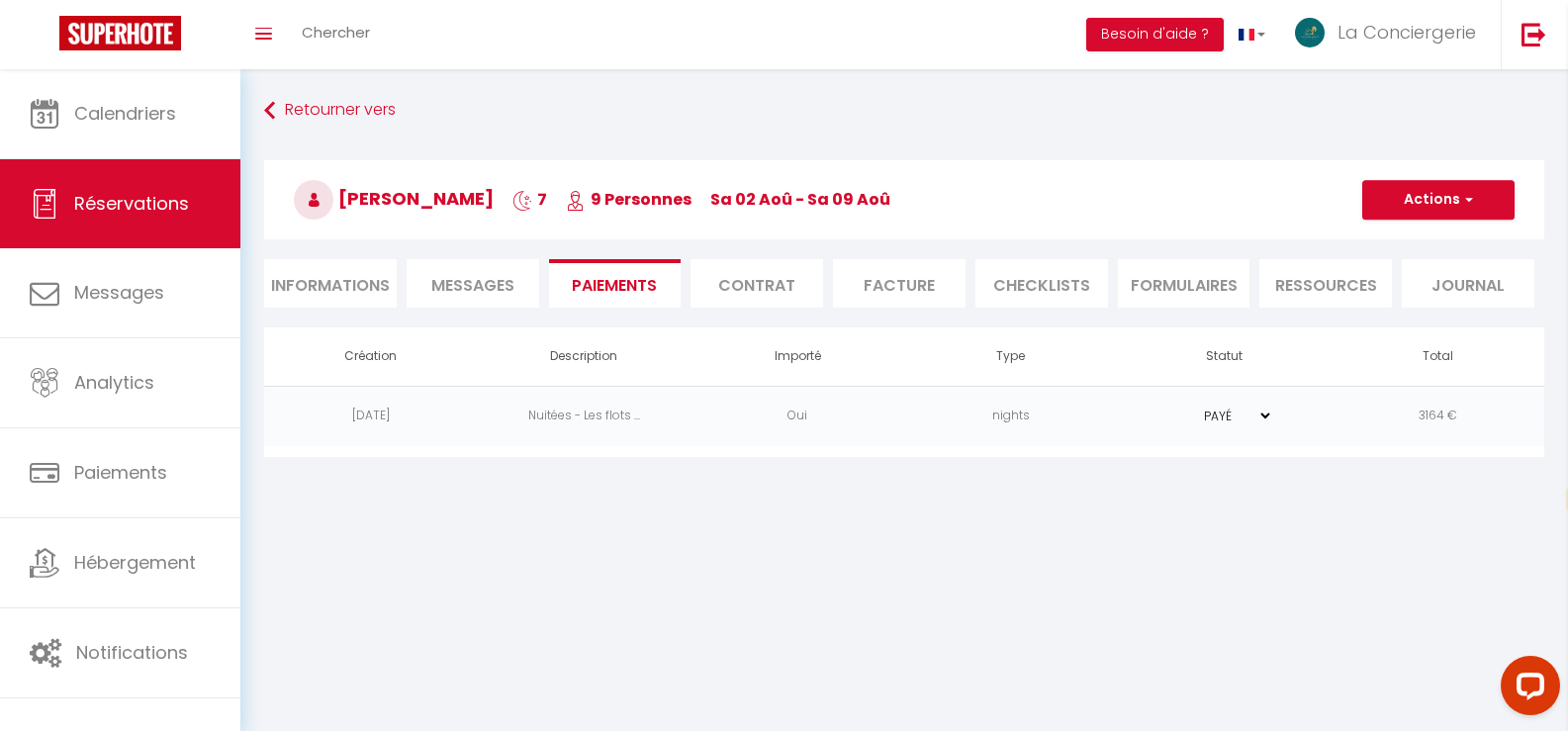 click on "Informations" at bounding box center [330, 283] 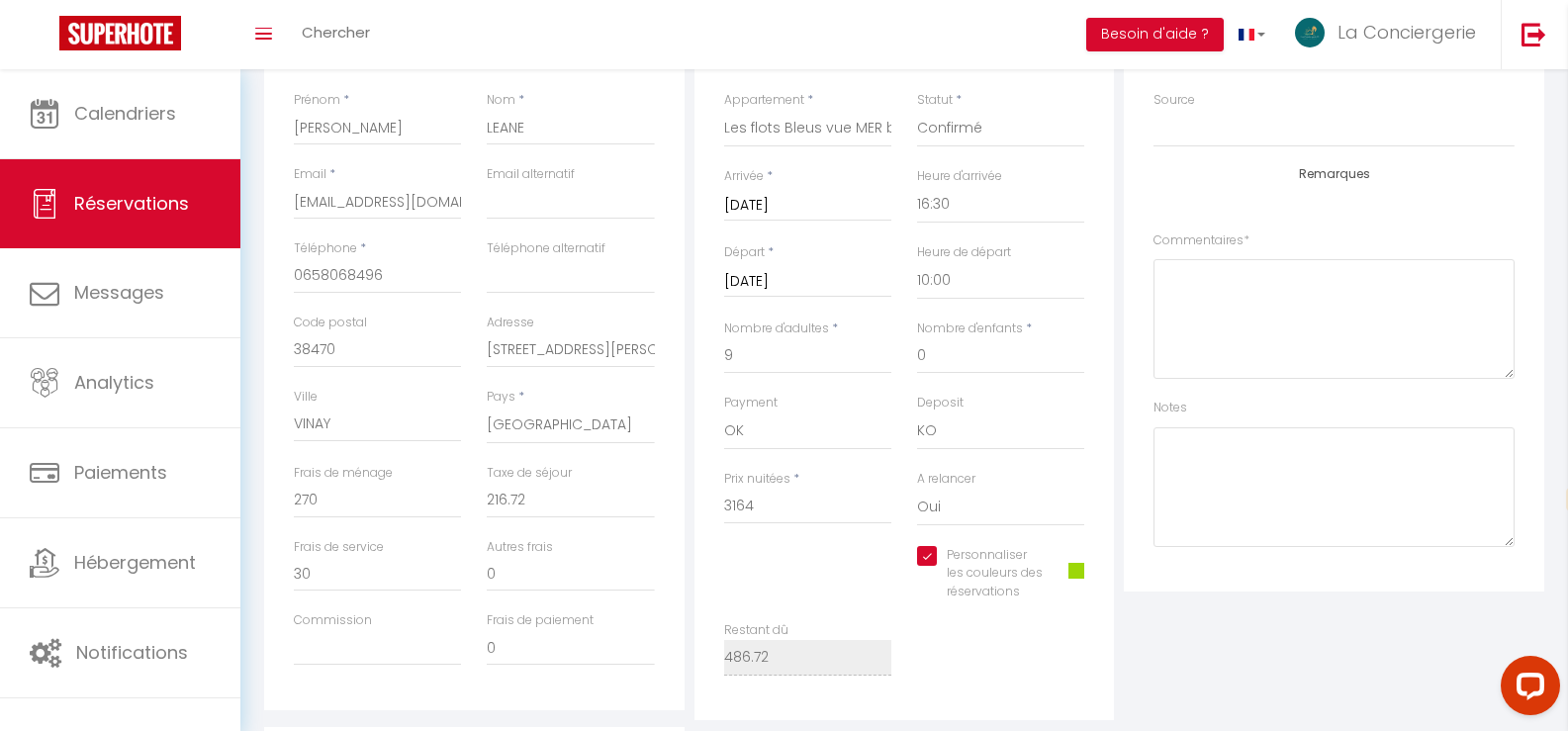 scroll, scrollTop: 0, scrollLeft: 0, axis: both 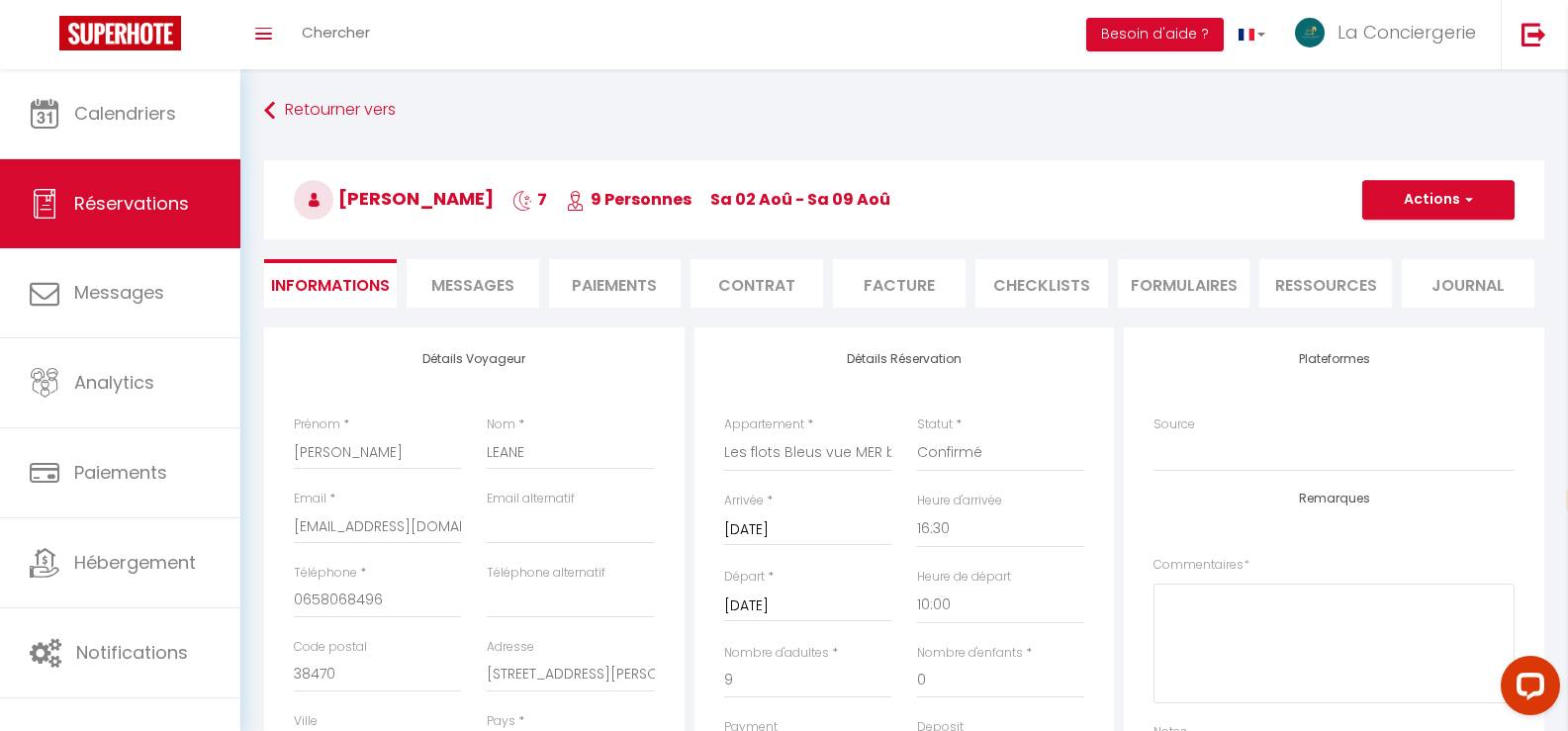 click on "Paiements" at bounding box center [615, 283] 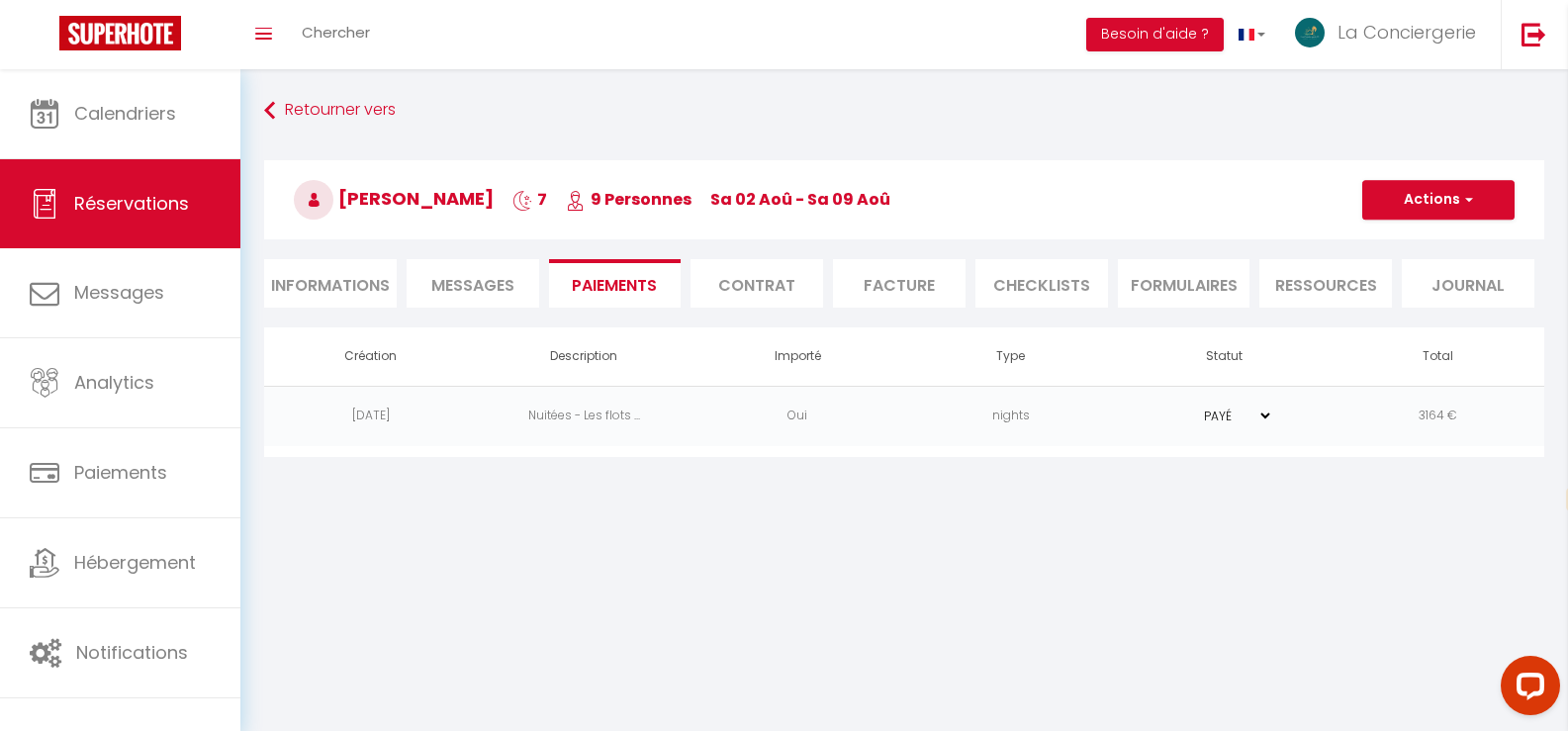 click on "PAYÉ   EN ATTENTE" at bounding box center [1224, 415] 